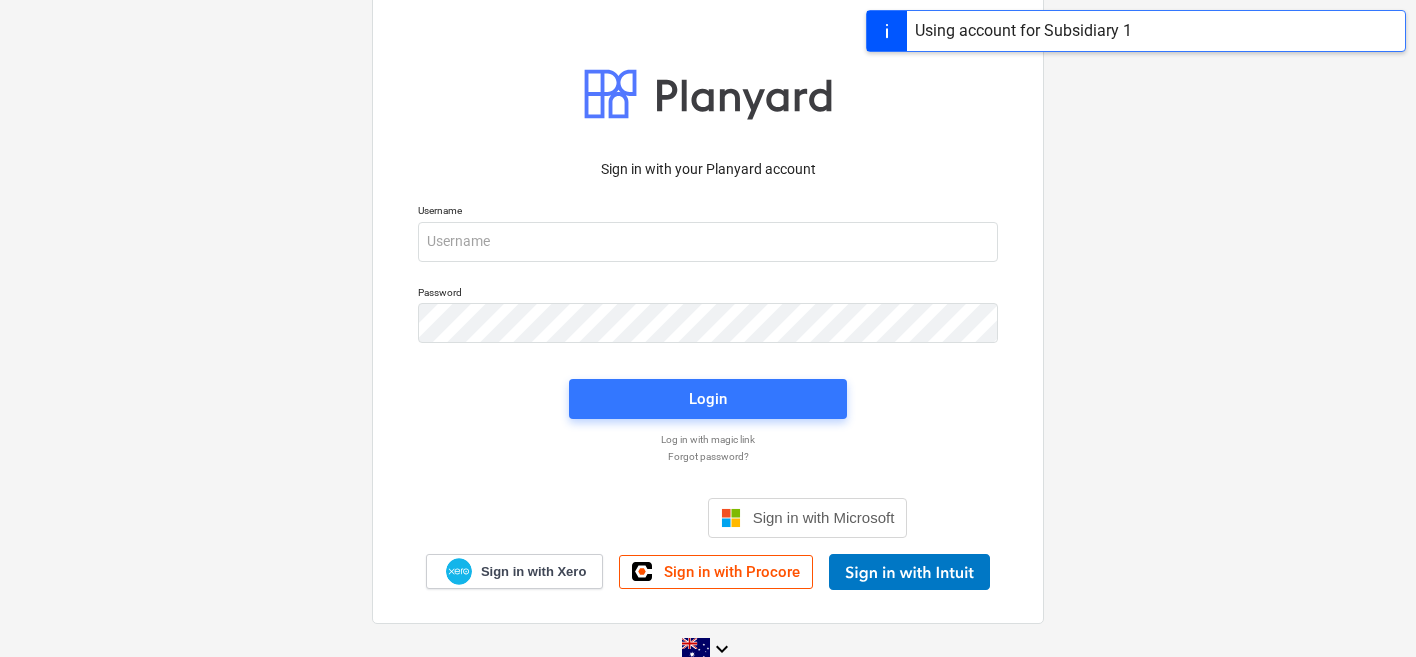 scroll, scrollTop: 0, scrollLeft: 0, axis: both 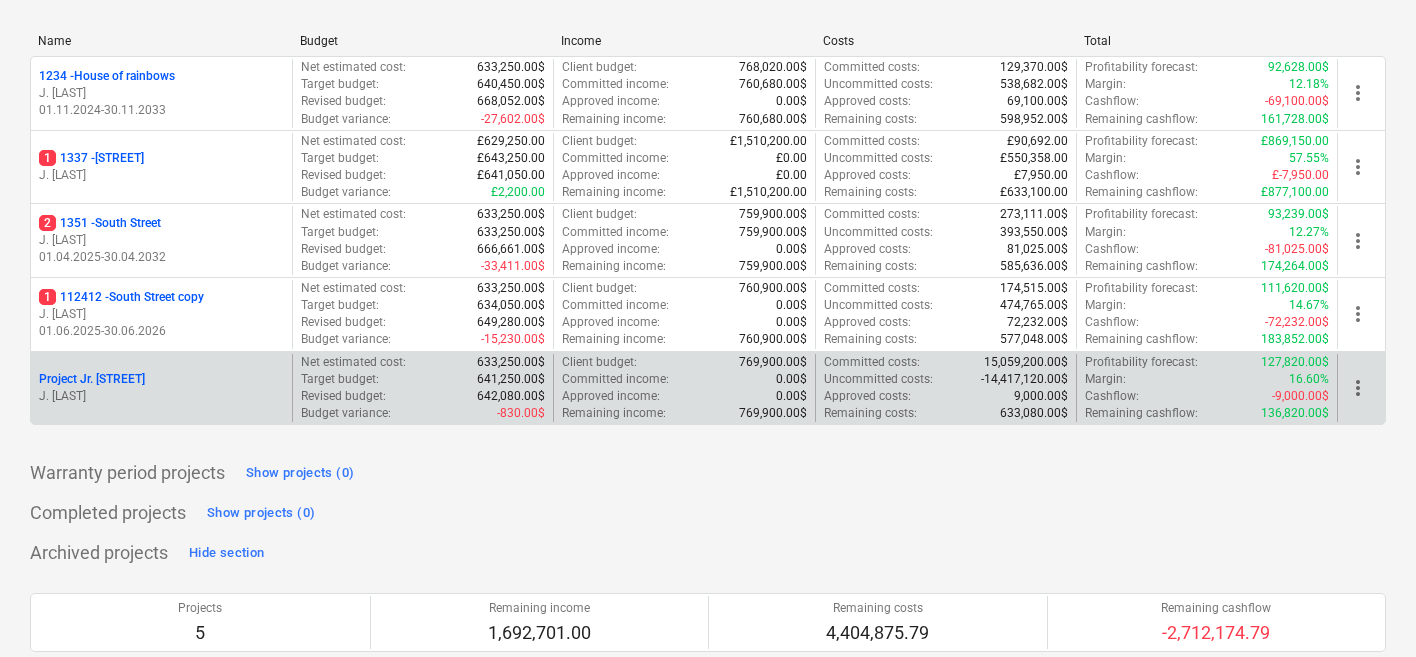 click on "Project Jr. [LAST]" at bounding box center (161, 379) 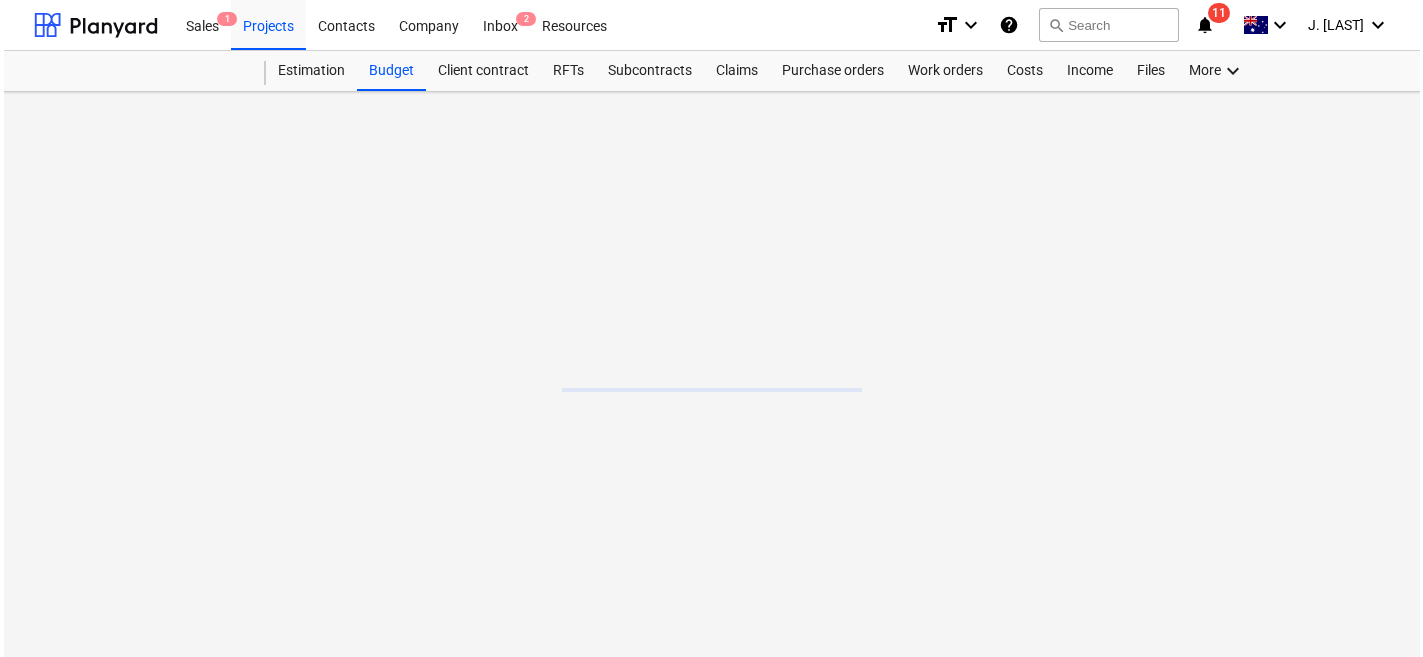 scroll, scrollTop: 0, scrollLeft: 0, axis: both 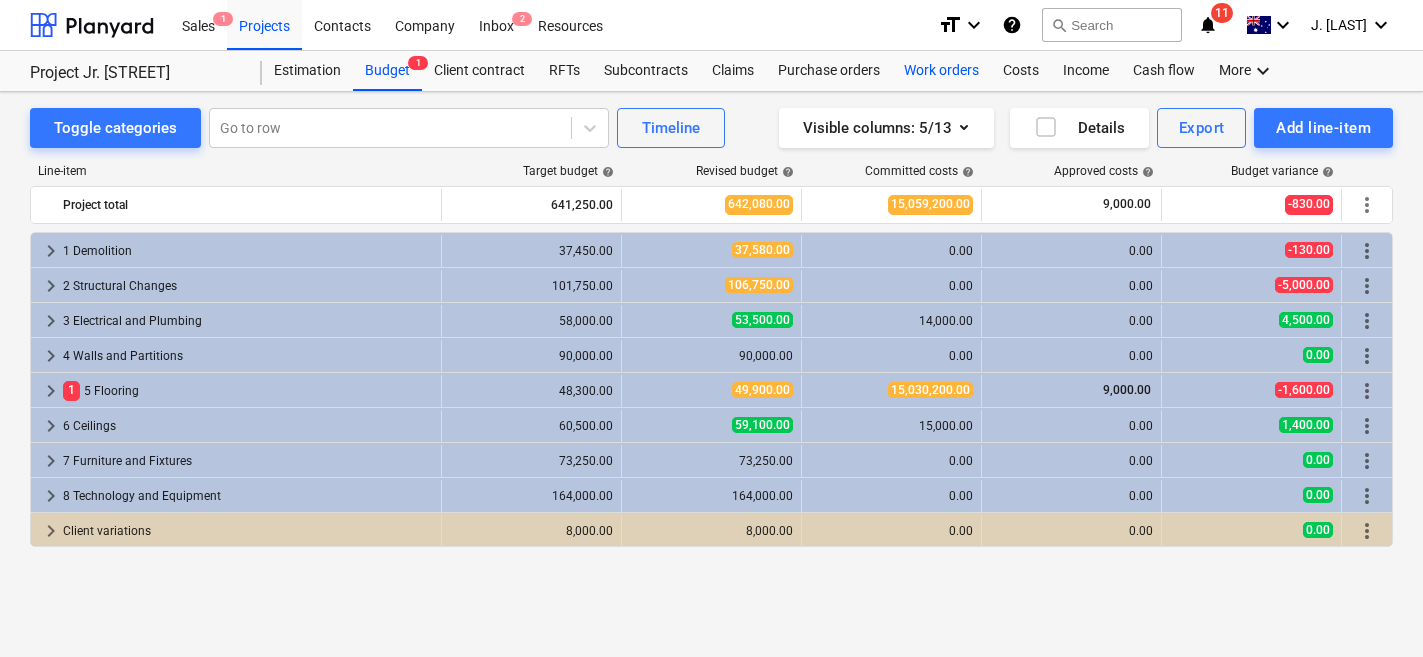 click on "Work orders" at bounding box center [941, 71] 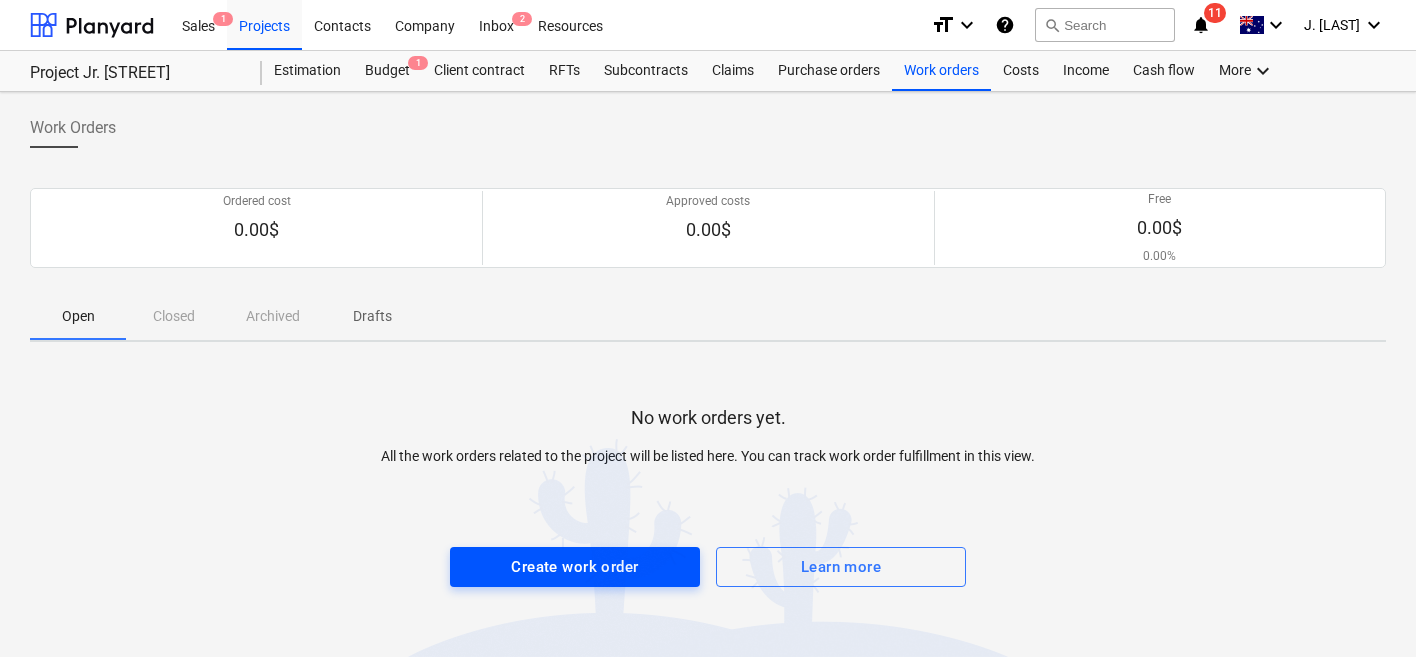 click on "Create work order" at bounding box center [574, 567] 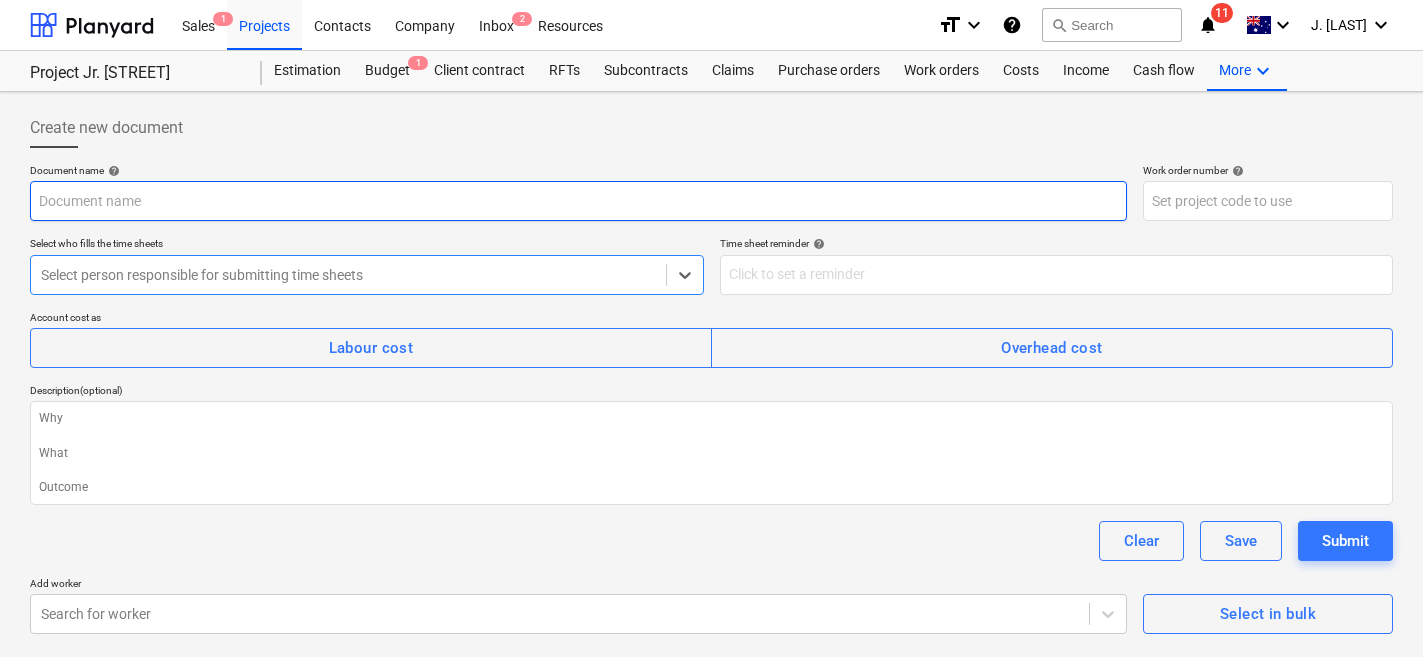 click at bounding box center [578, 201] 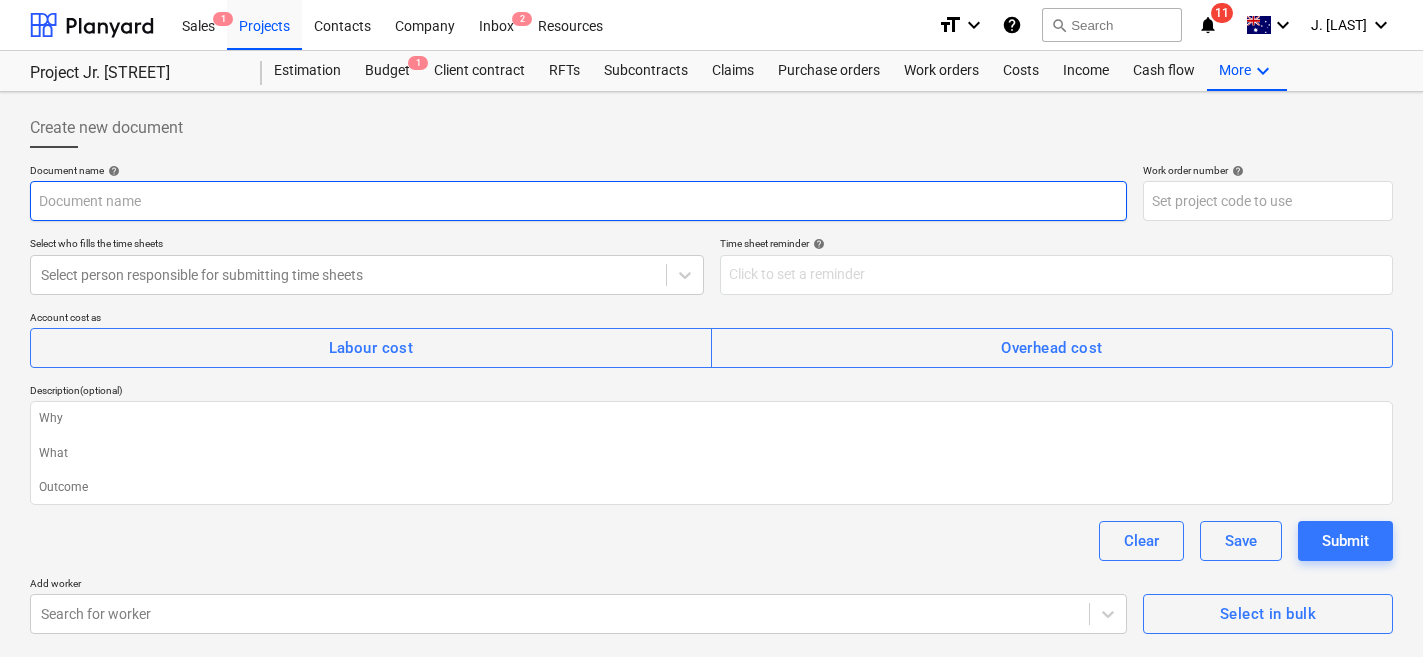 type on "x" 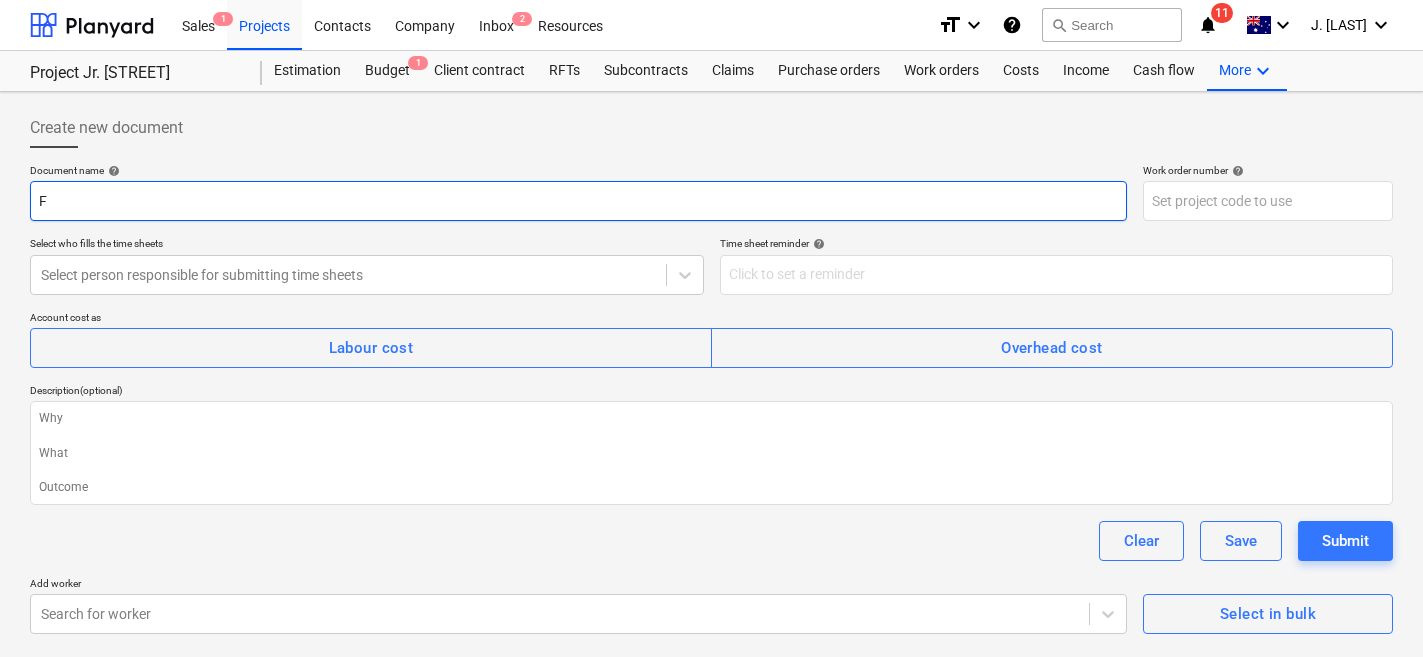 type on "Fo" 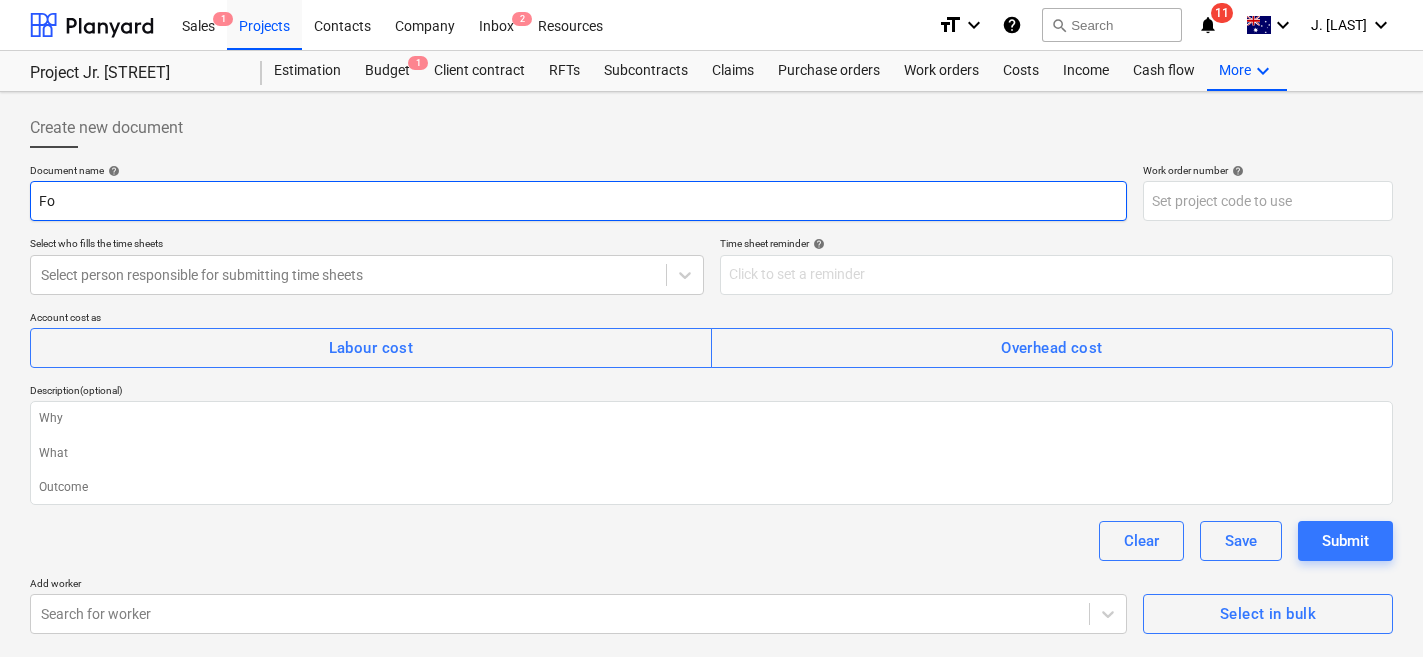 type on "x" 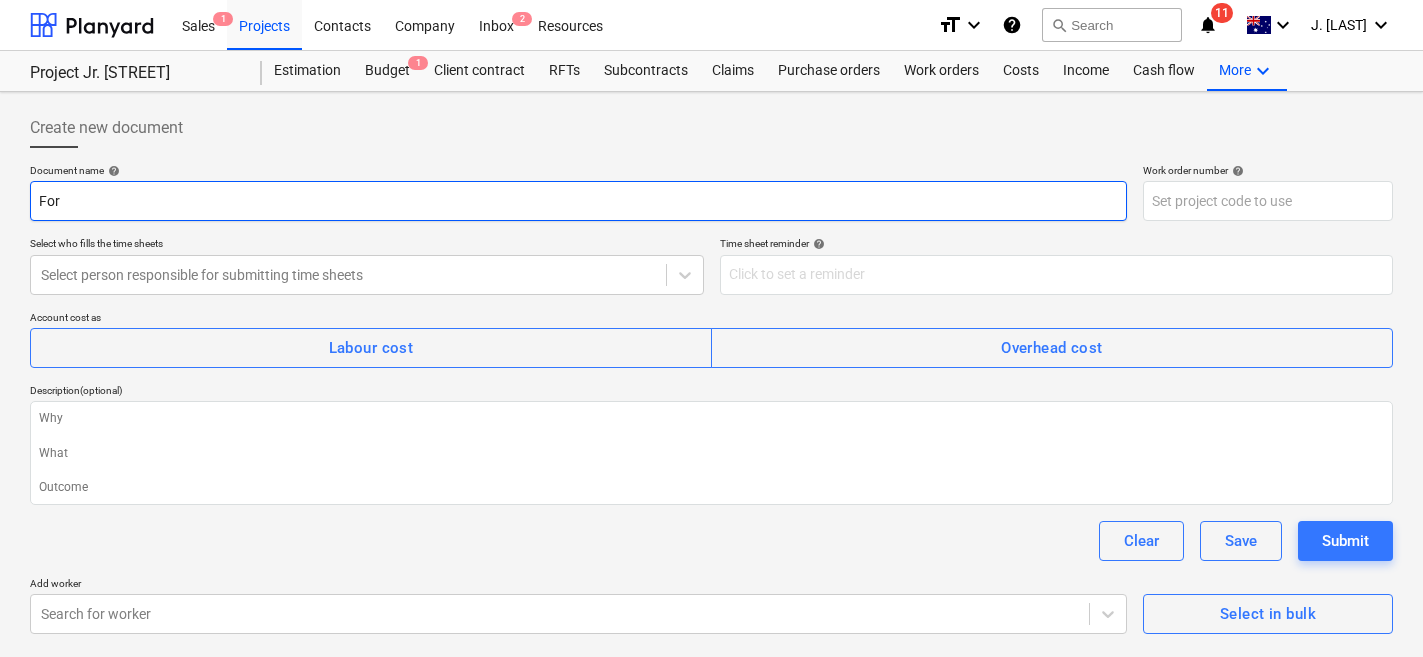 type on "x" 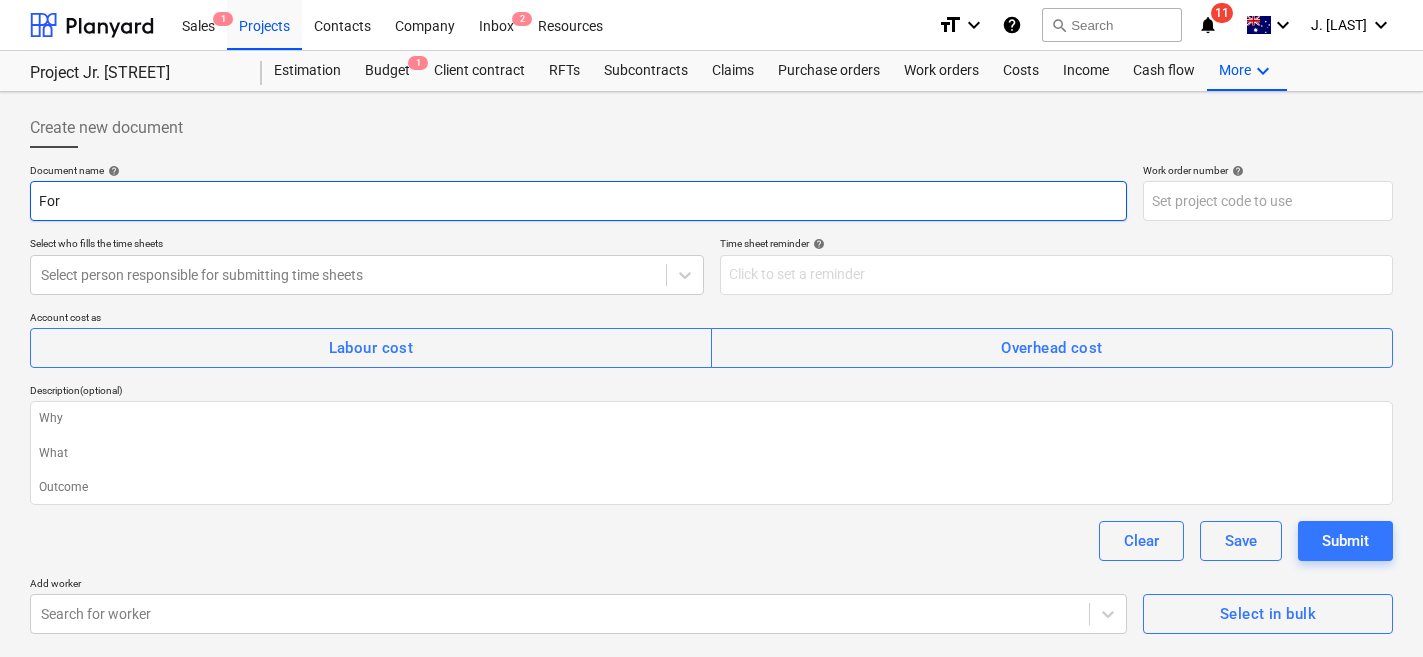 type on "x" 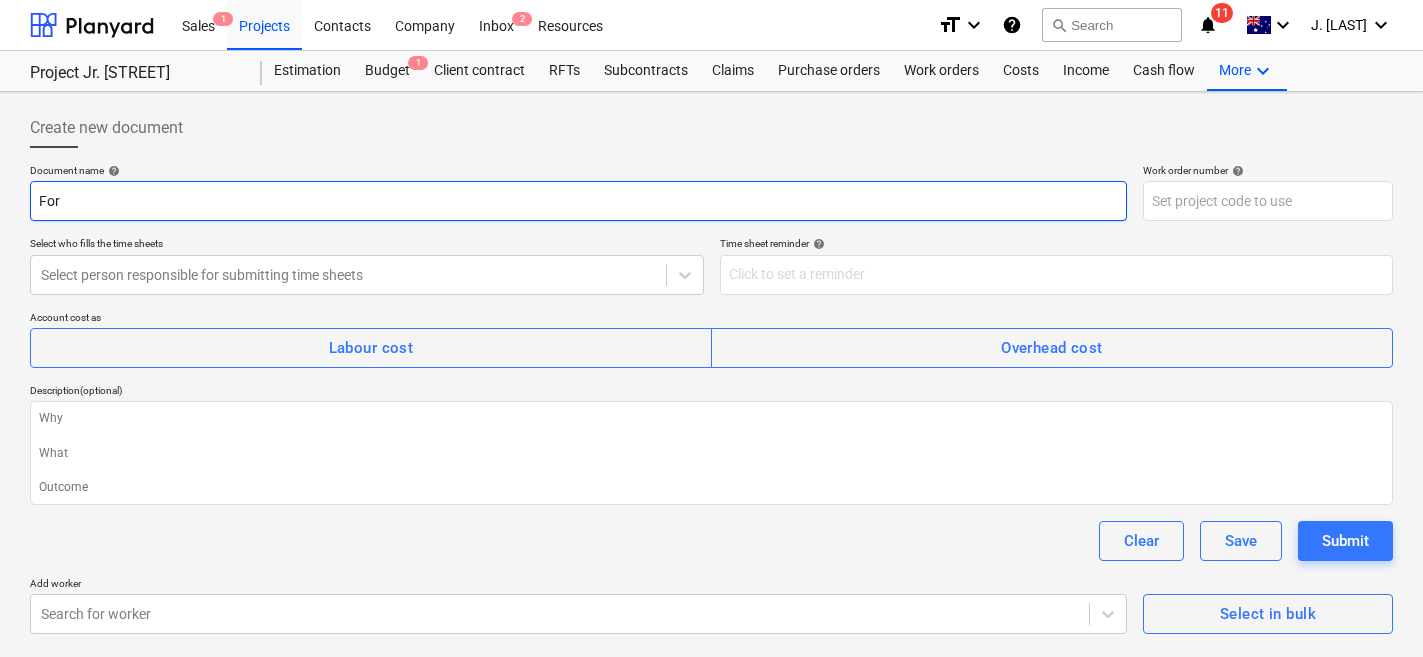 type on "For" 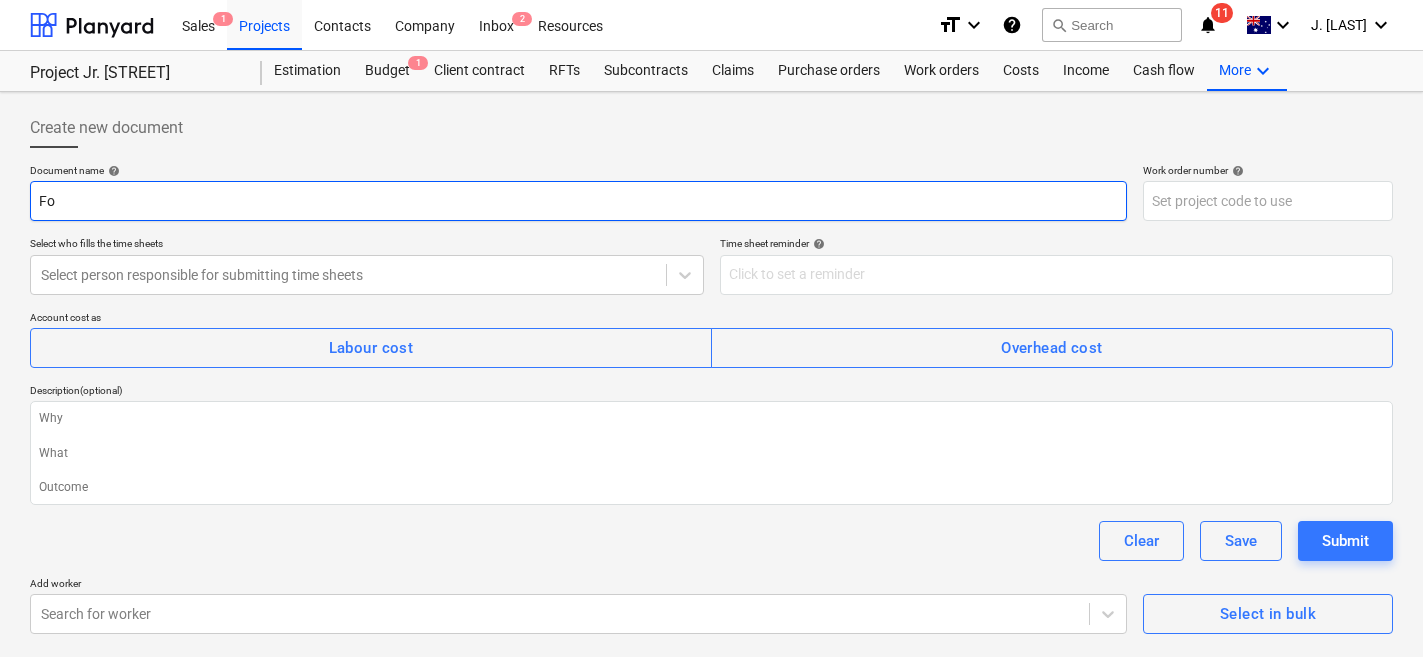 type on "x" 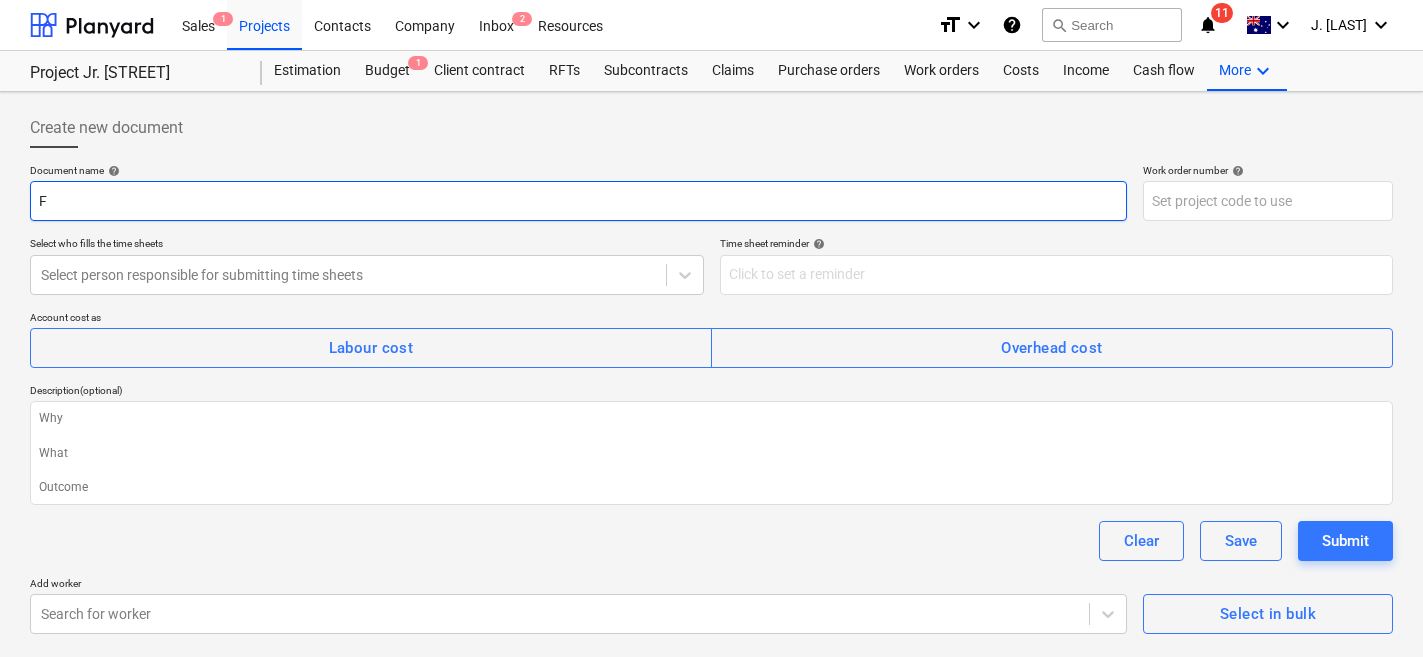 type on "x" 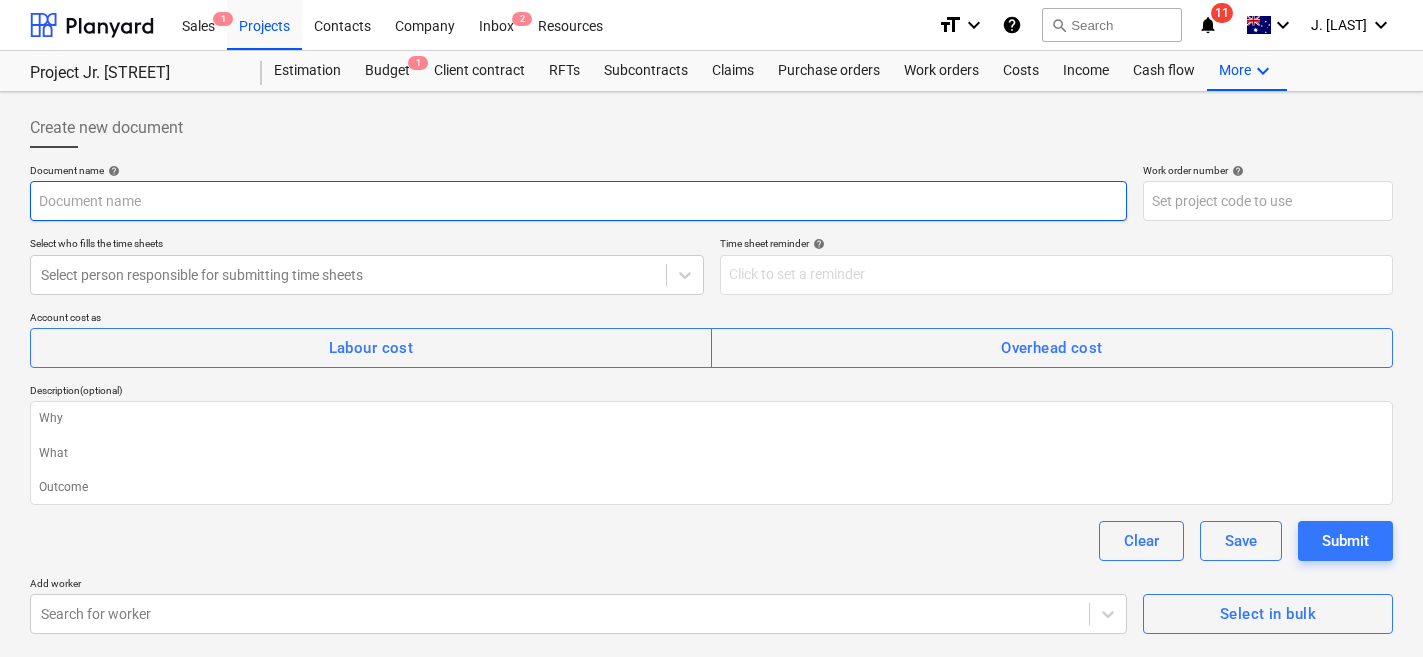 type on "x" 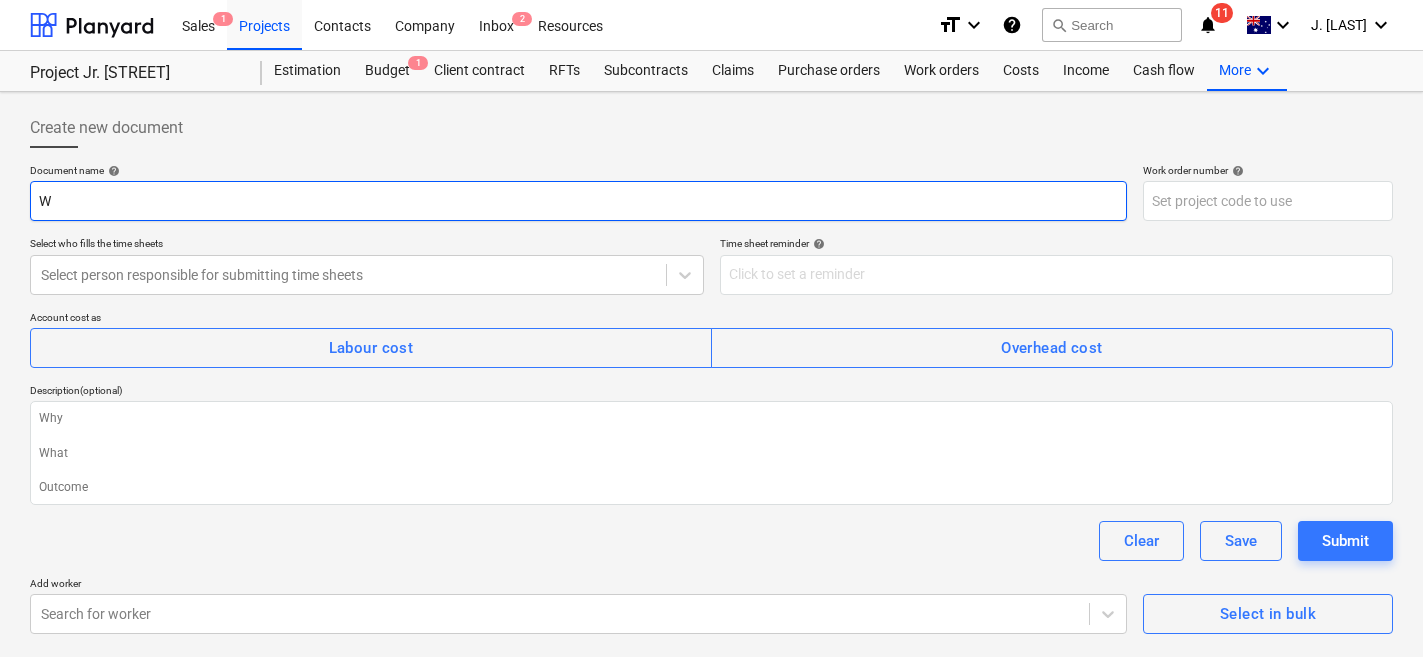 type on "x" 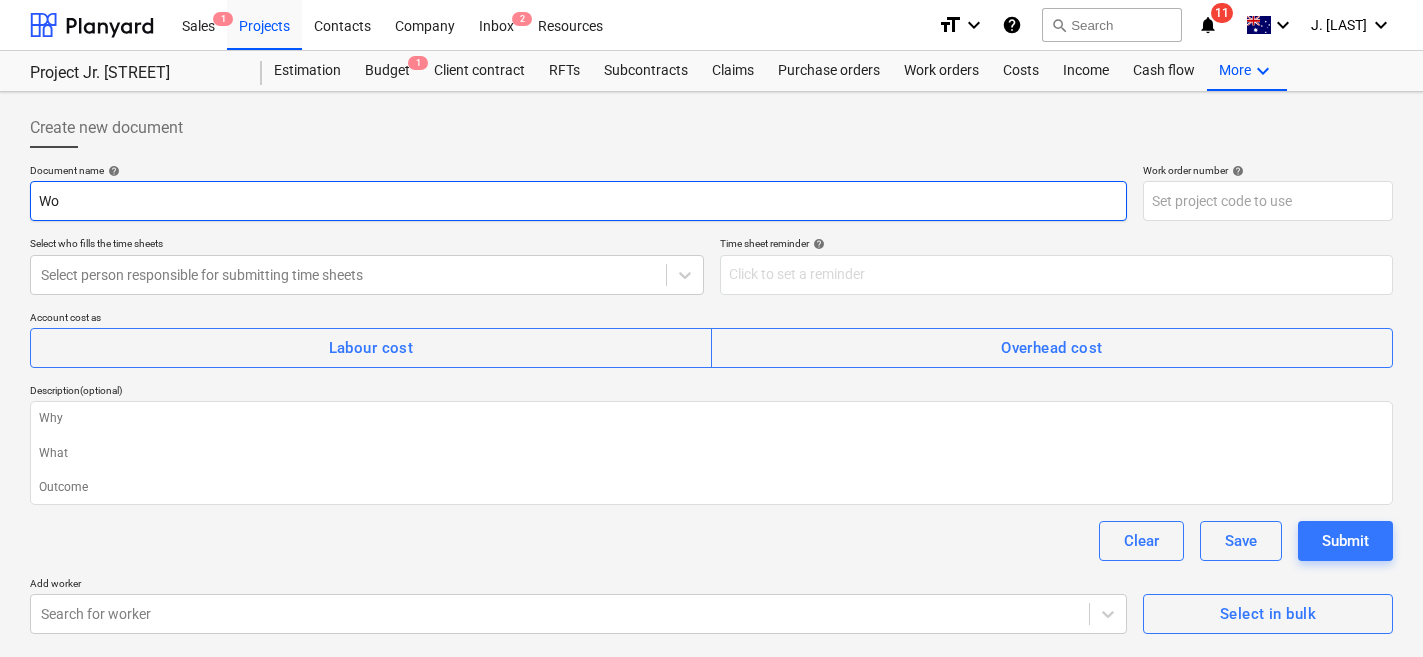 type on "x" 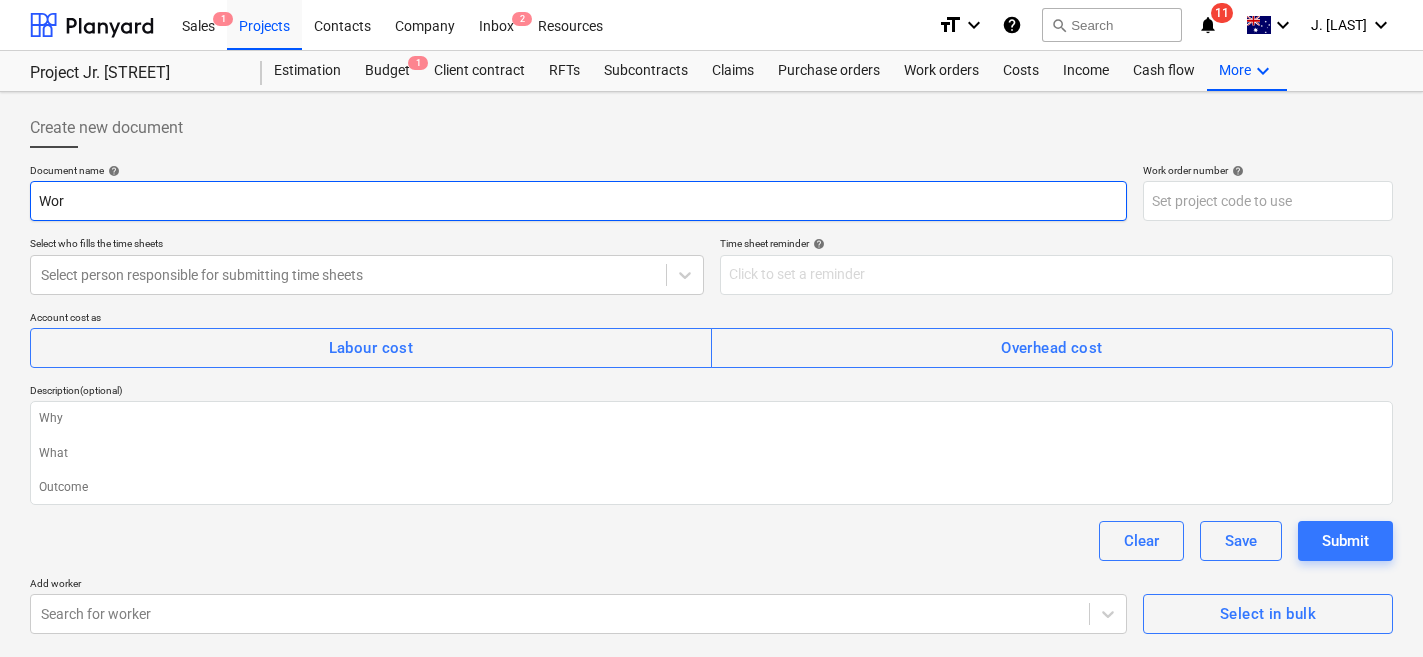 type on "x" 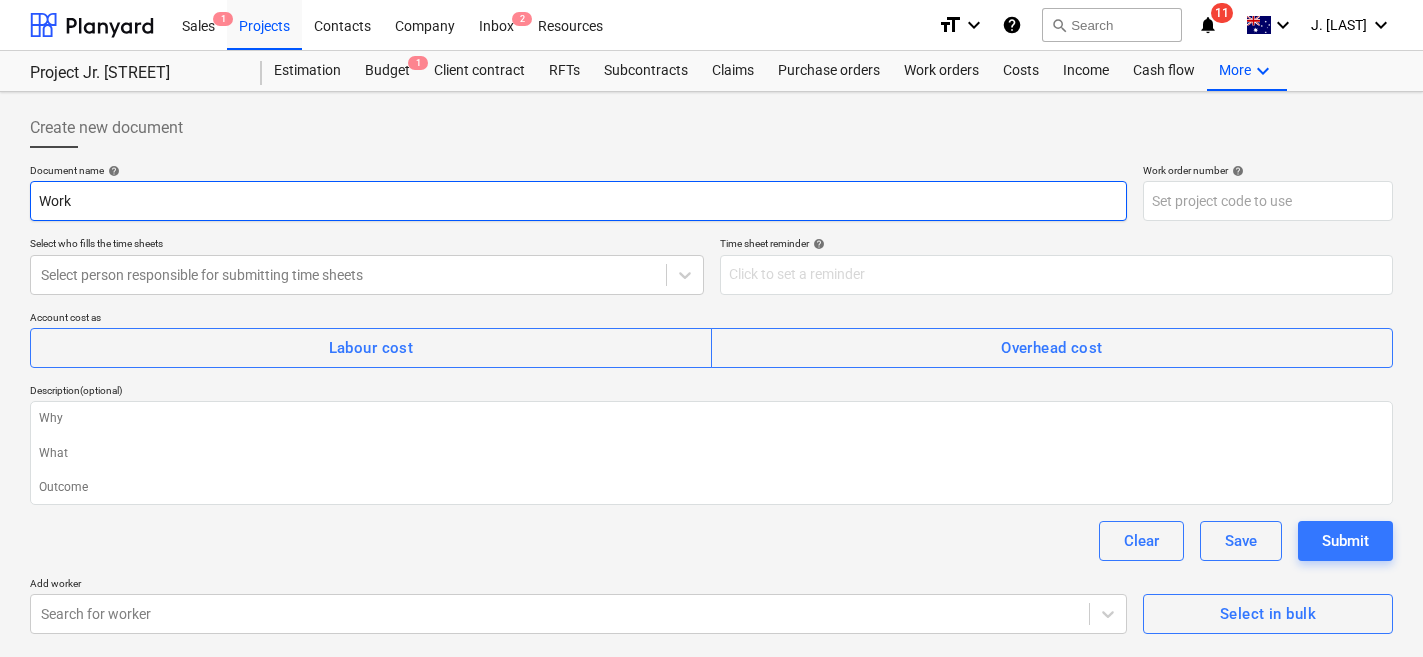 type on "x" 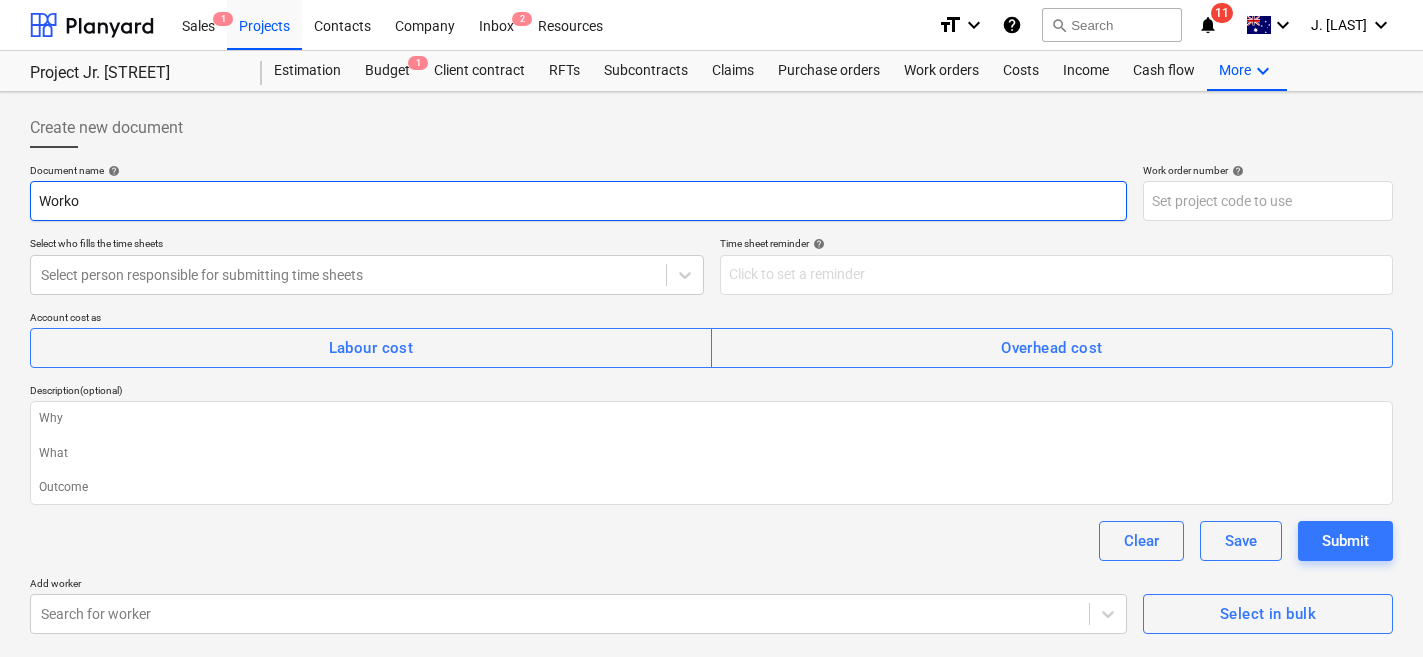 type on "x" 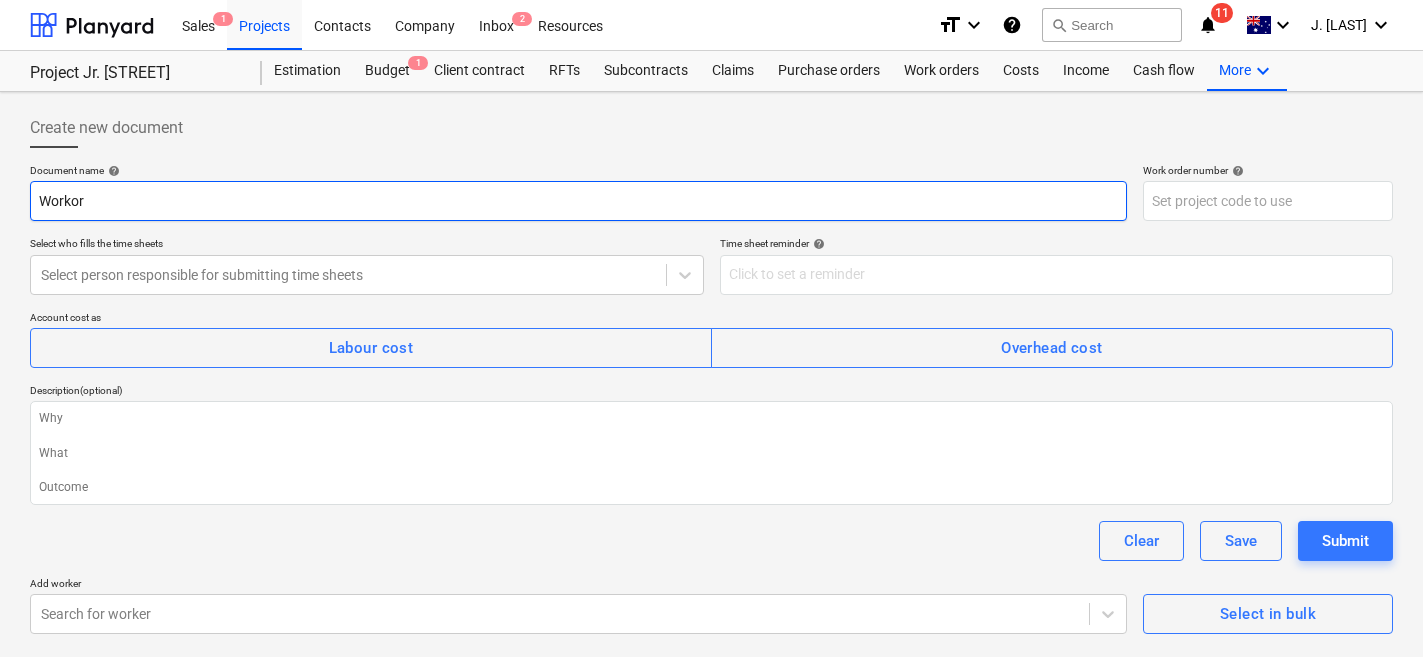 type on "x" 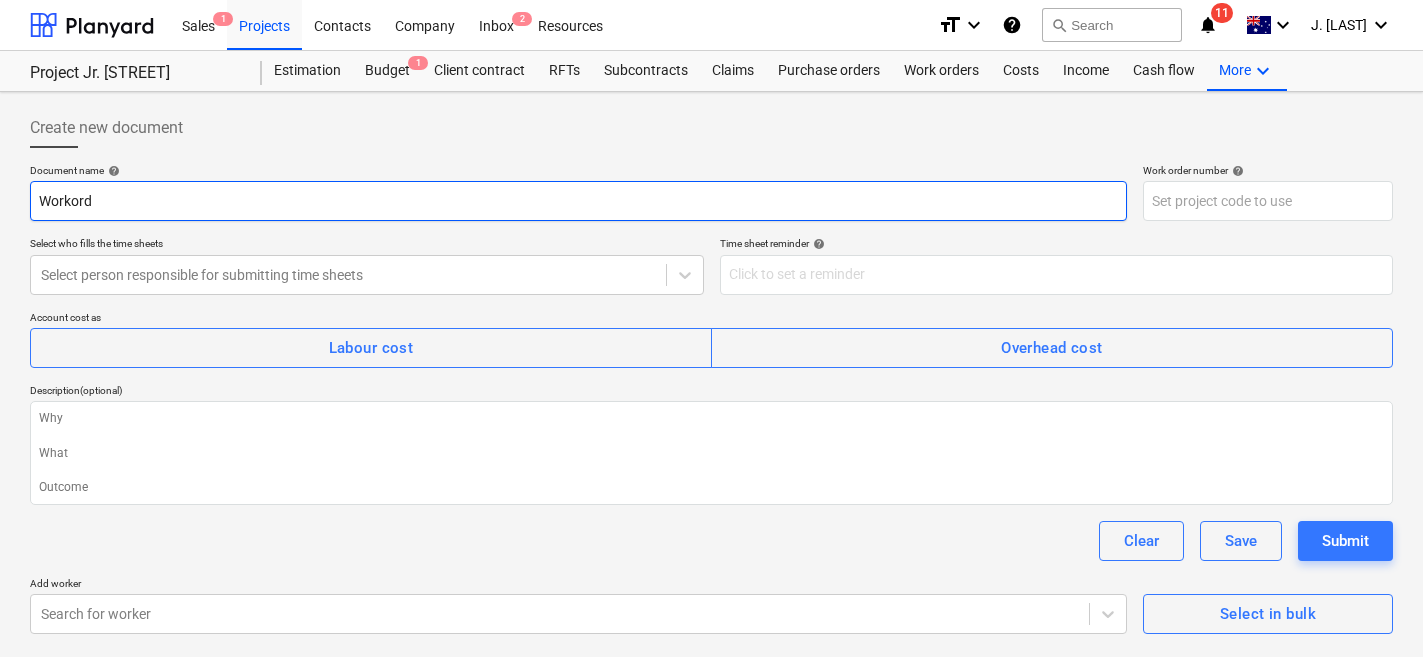 type on "x" 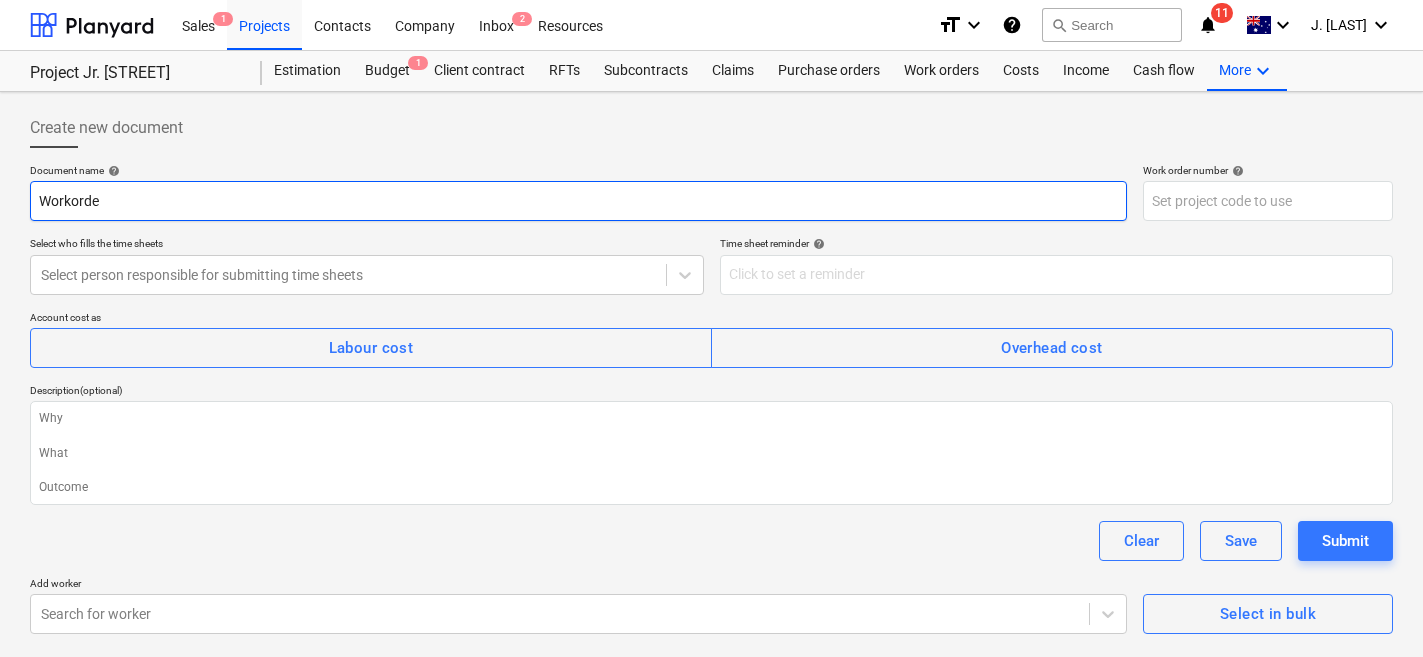 type on "x" 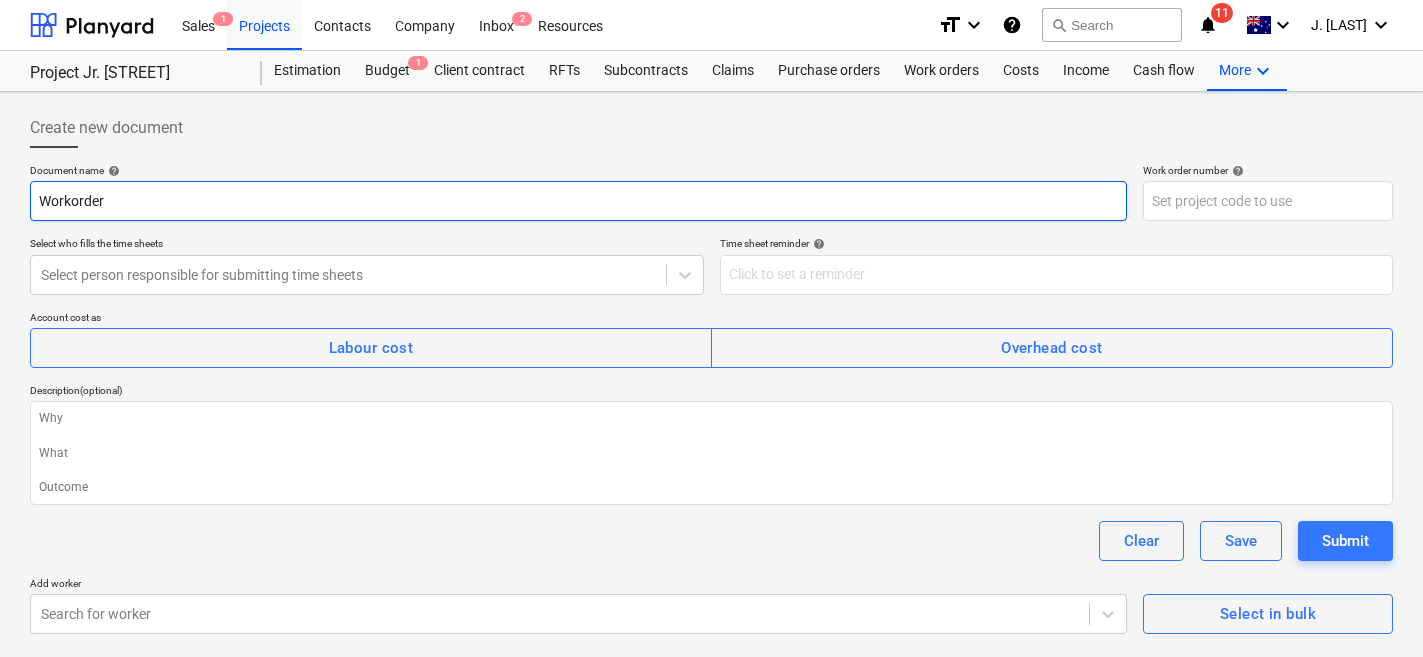 type on "Workorder" 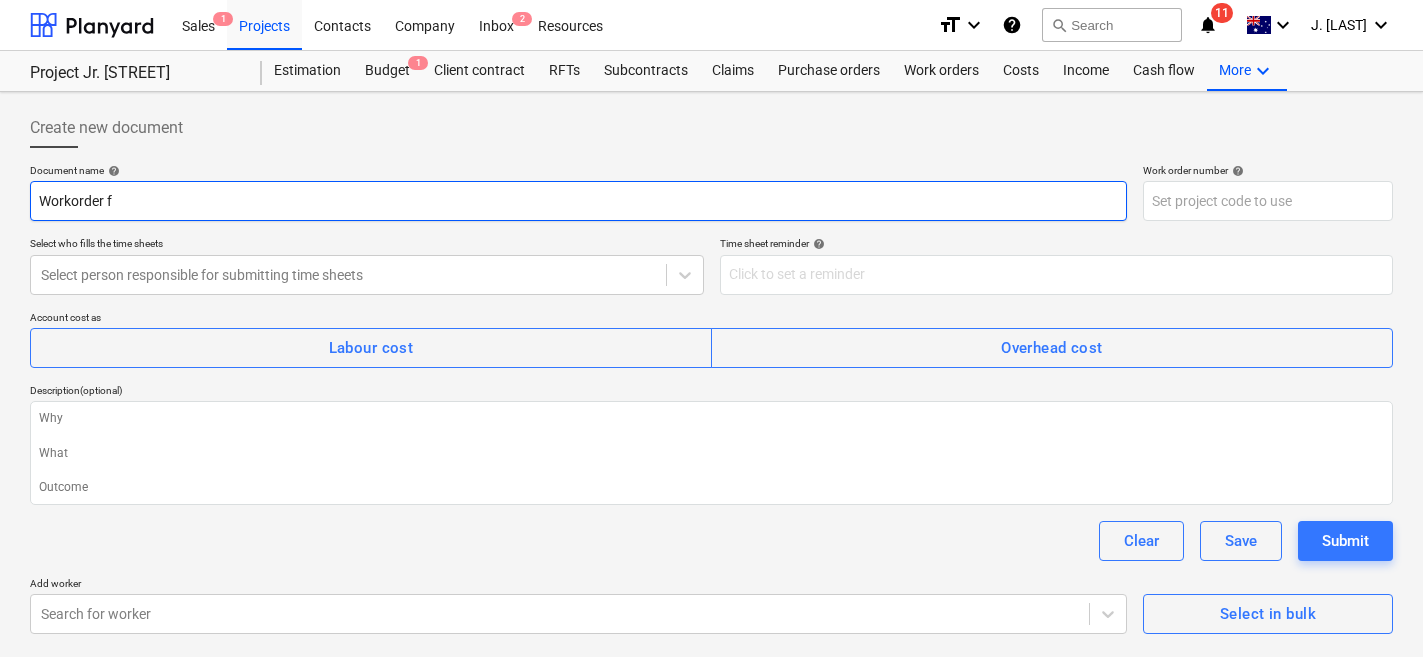 type on "x" 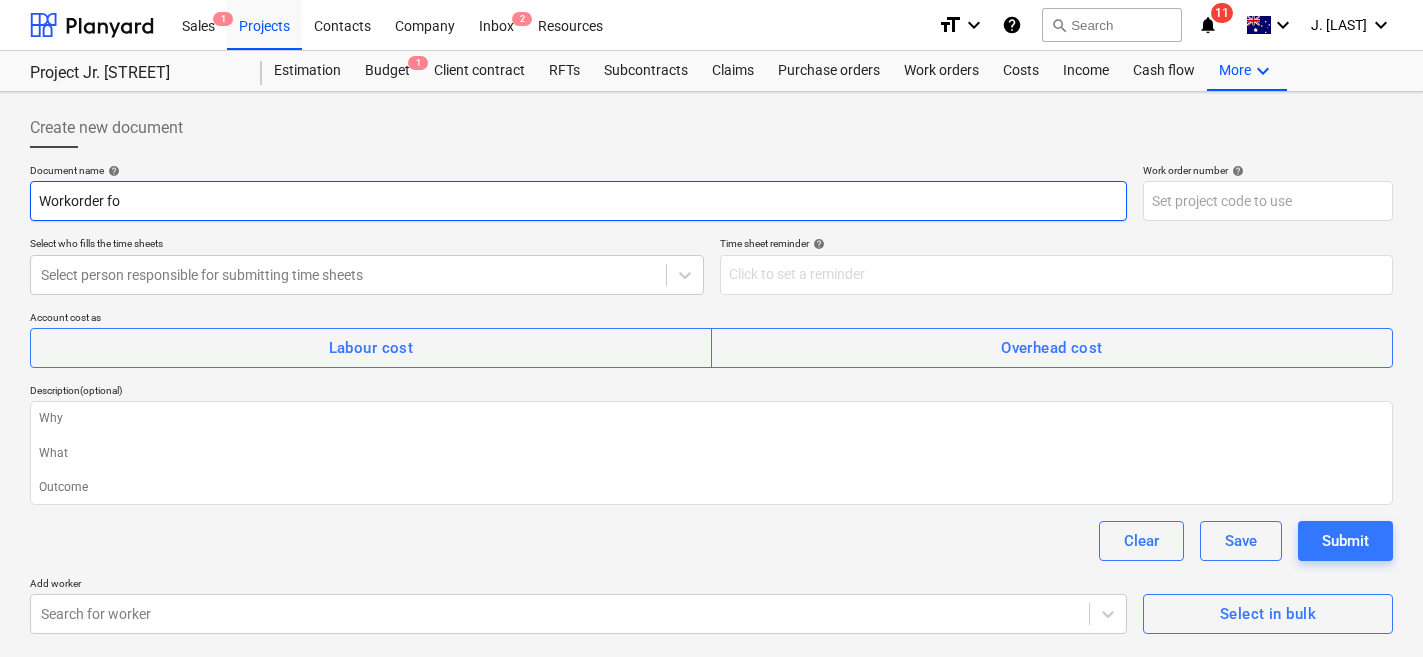 type on "x" 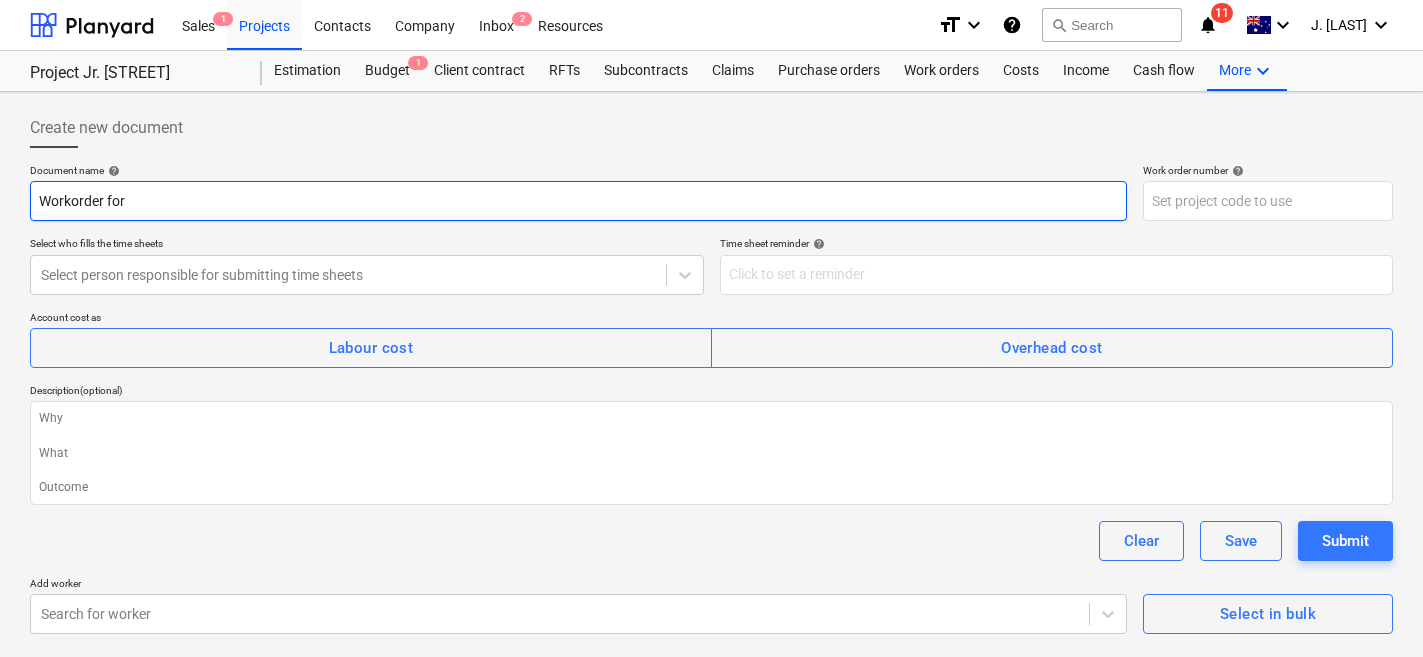 type on "x" 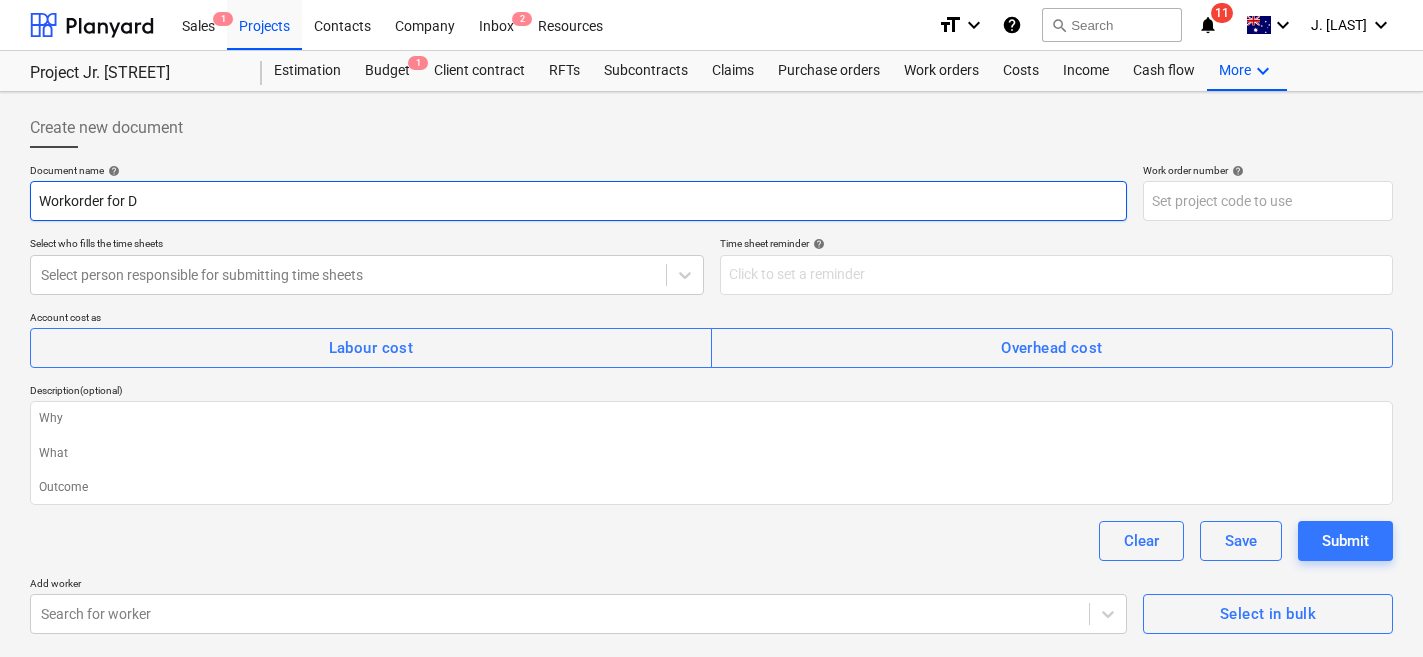 type on "x" 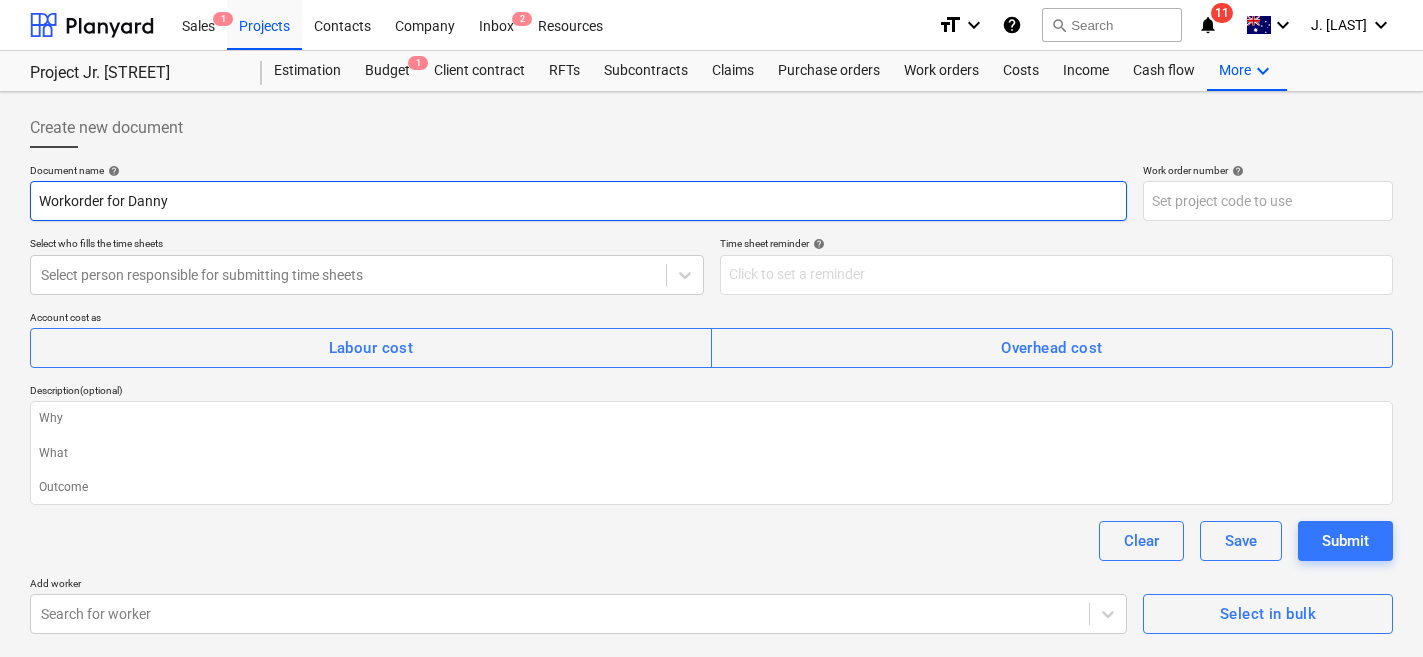 type on "x" 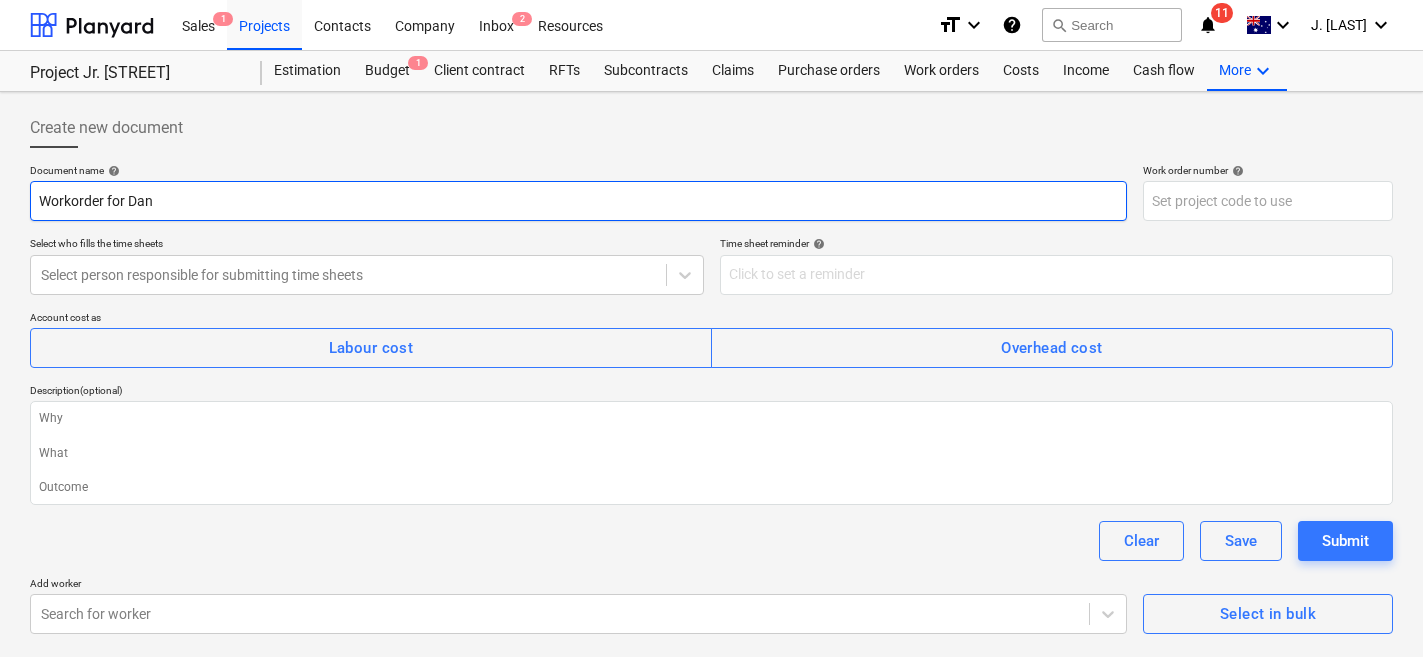 type on "x" 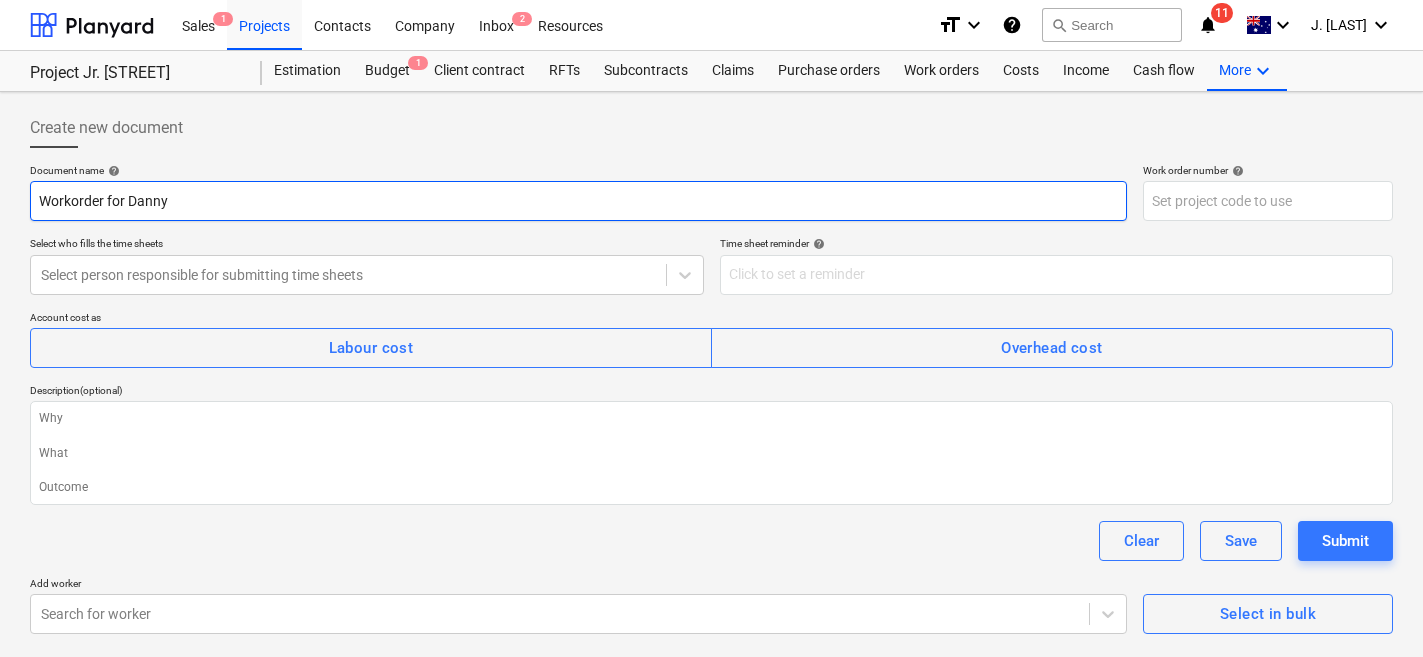 type on "x" 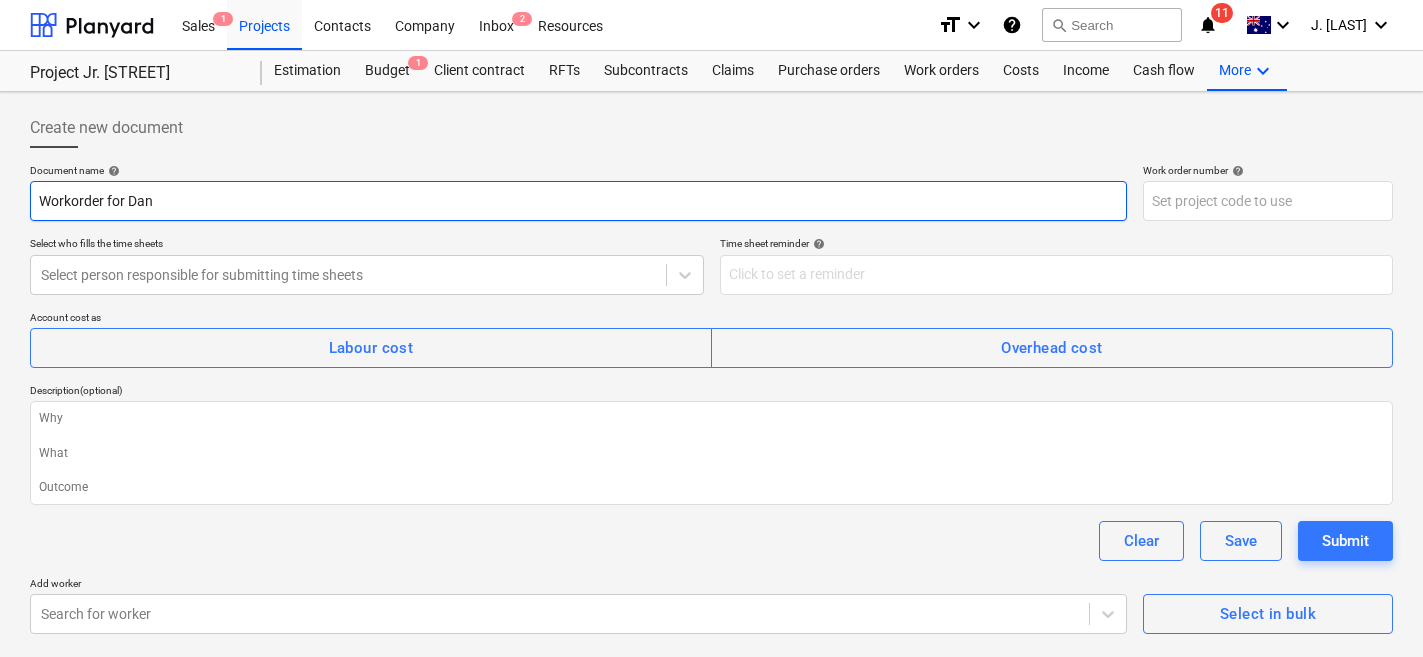type on "x" 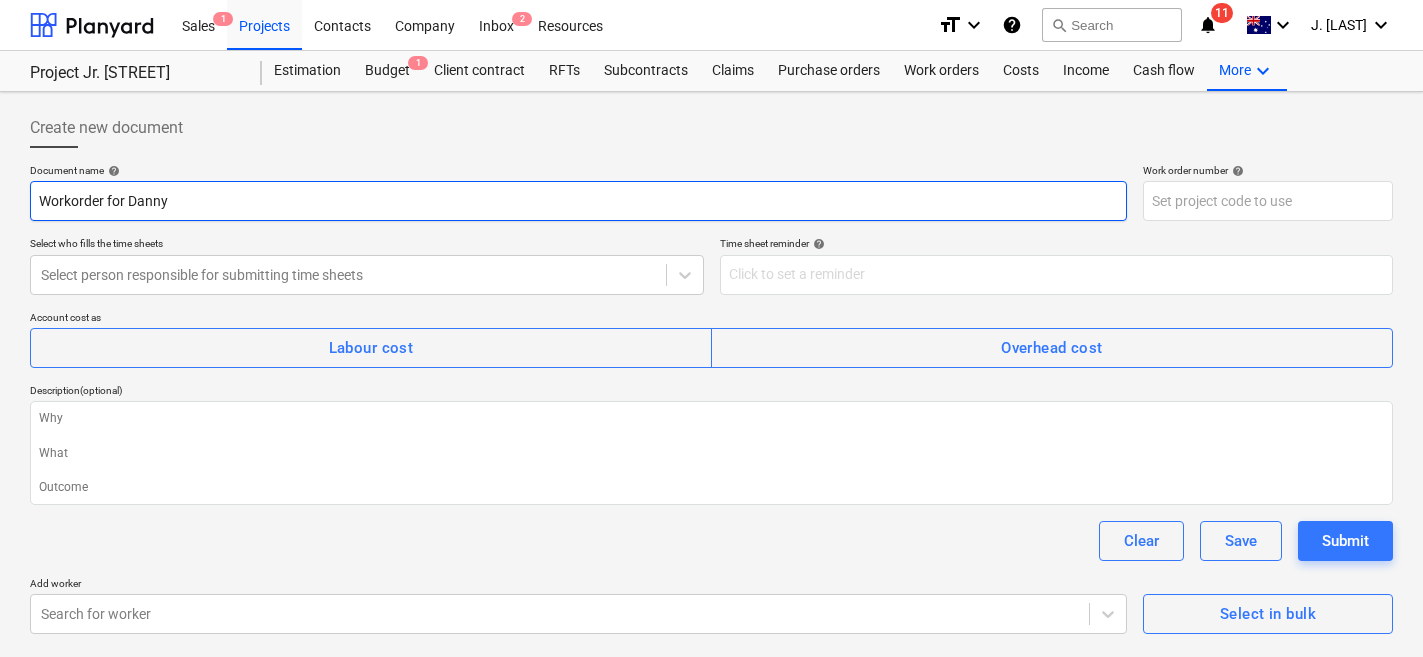 type on "x" 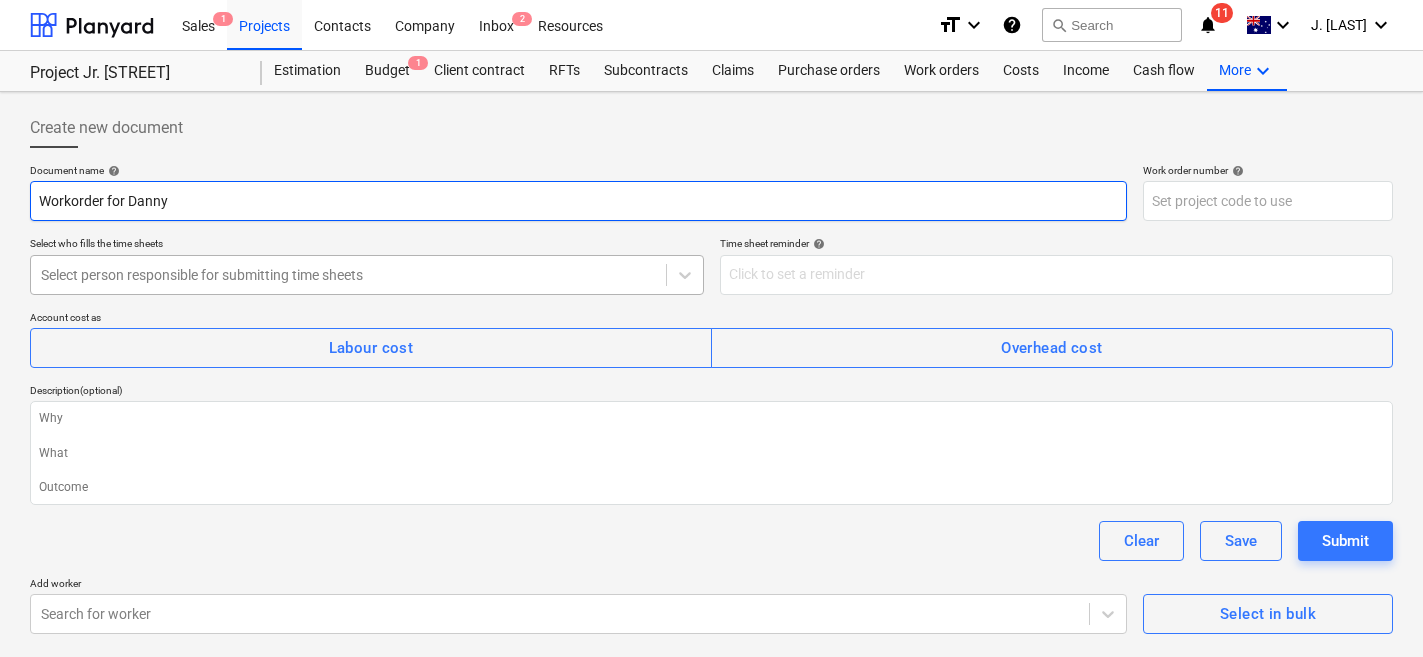 type on "Workorder for [PERSON]" 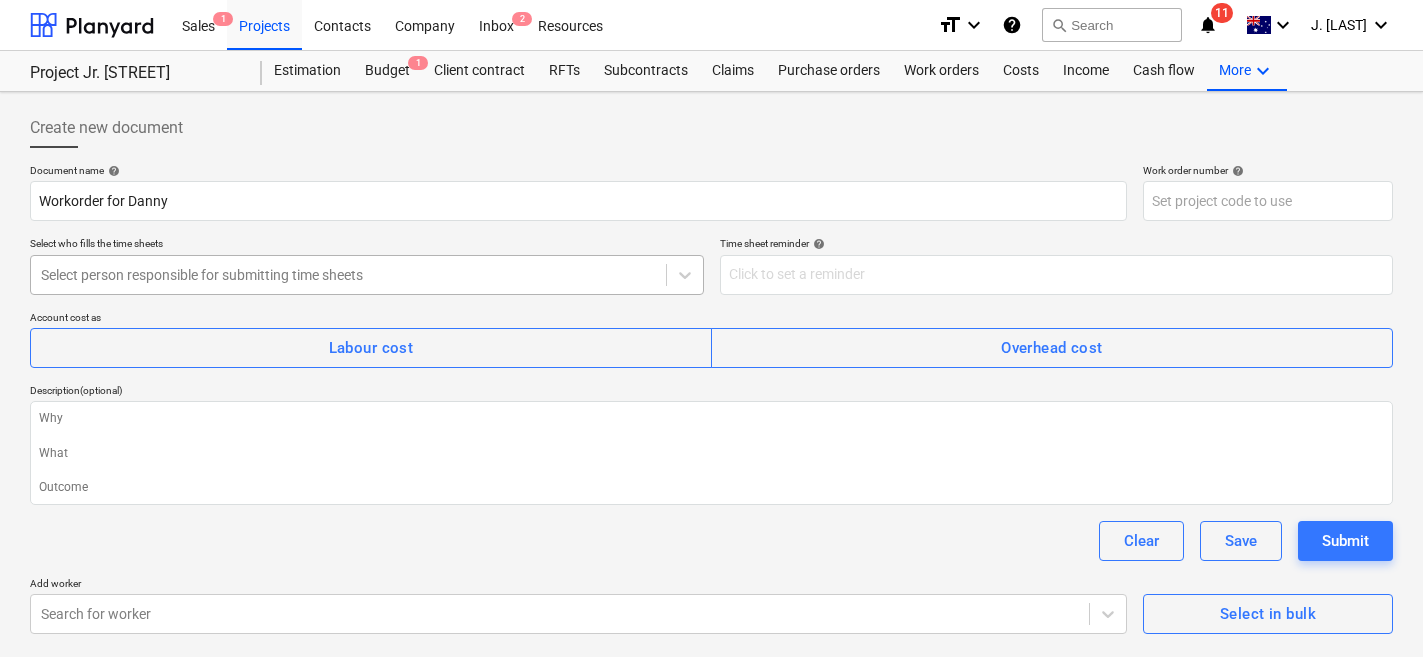 click at bounding box center [348, 275] 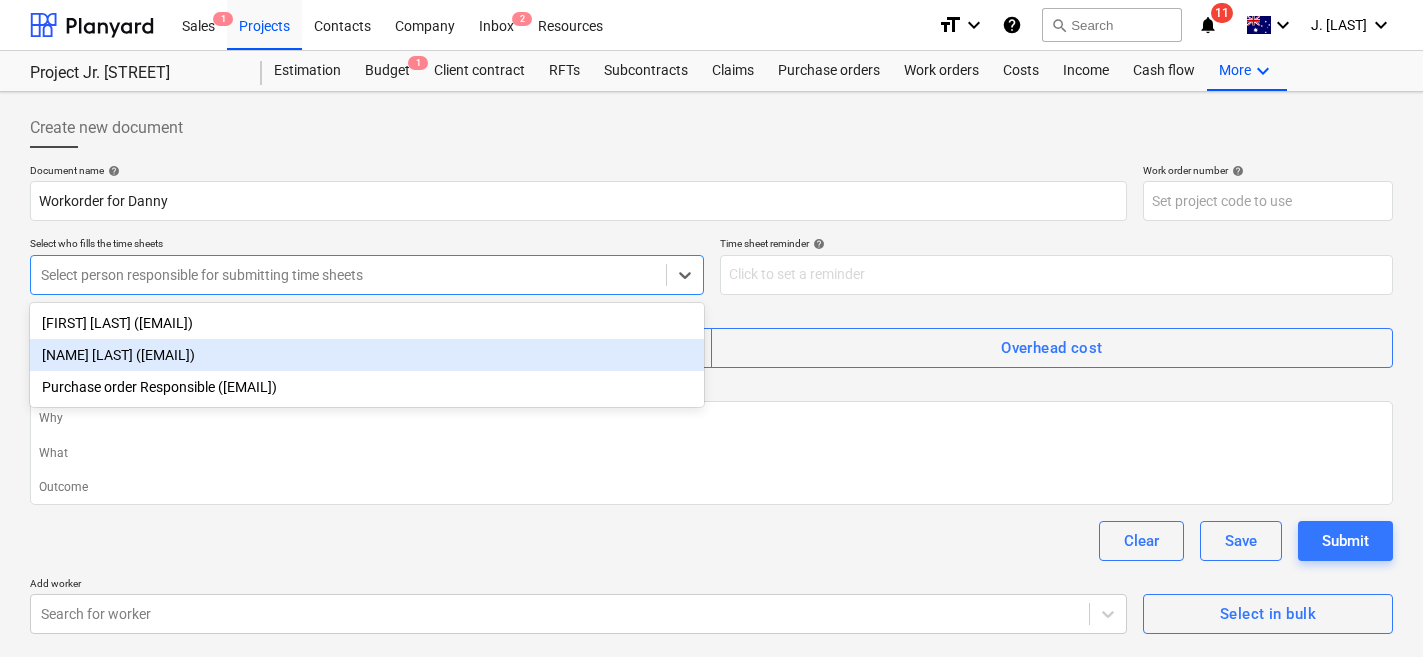 click on "Jane Holmes (carl+test@planyard.com)" at bounding box center [367, 355] 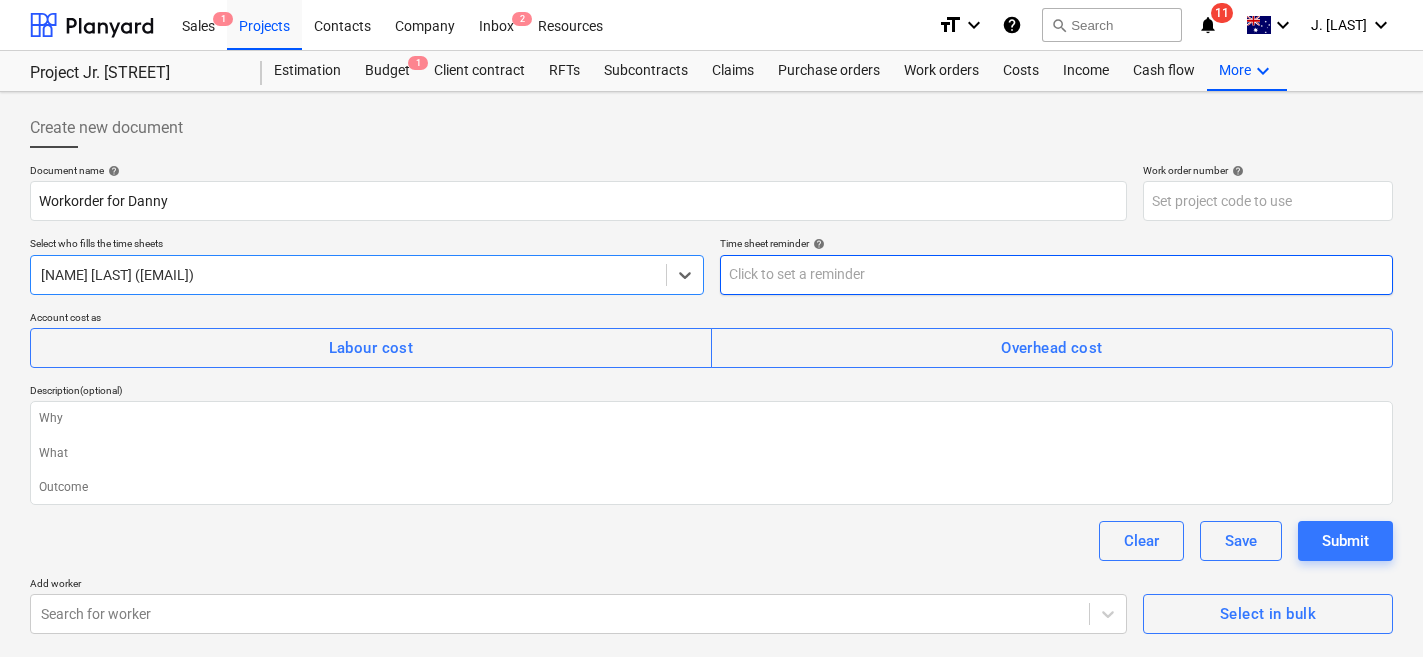 click at bounding box center (1057, 275) 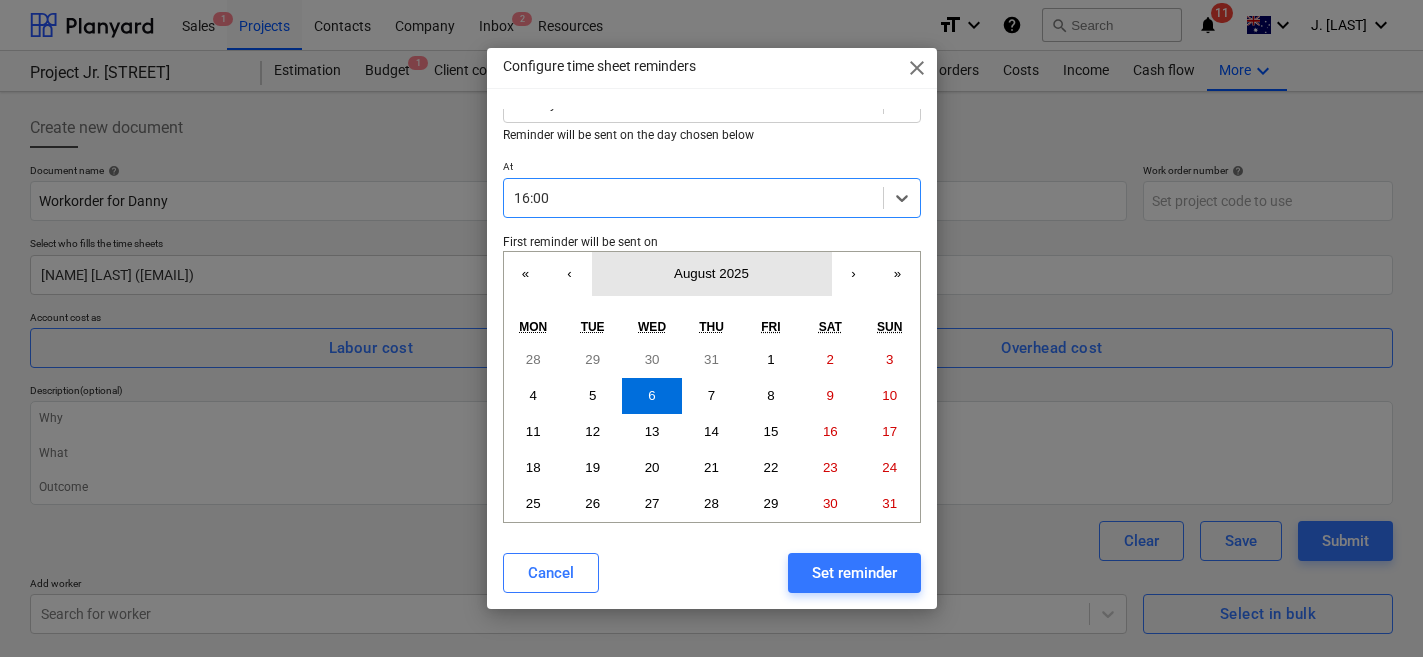 scroll, scrollTop: 56, scrollLeft: 0, axis: vertical 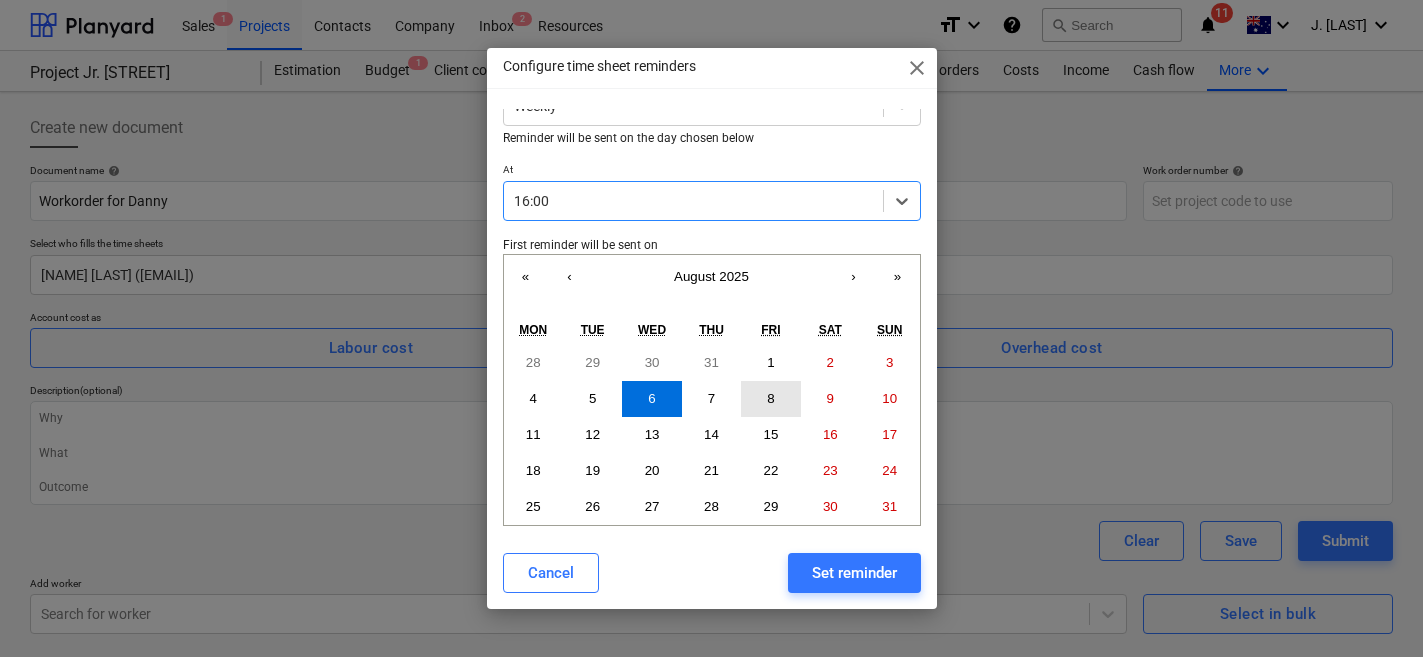 click on "8" at bounding box center (770, 399) 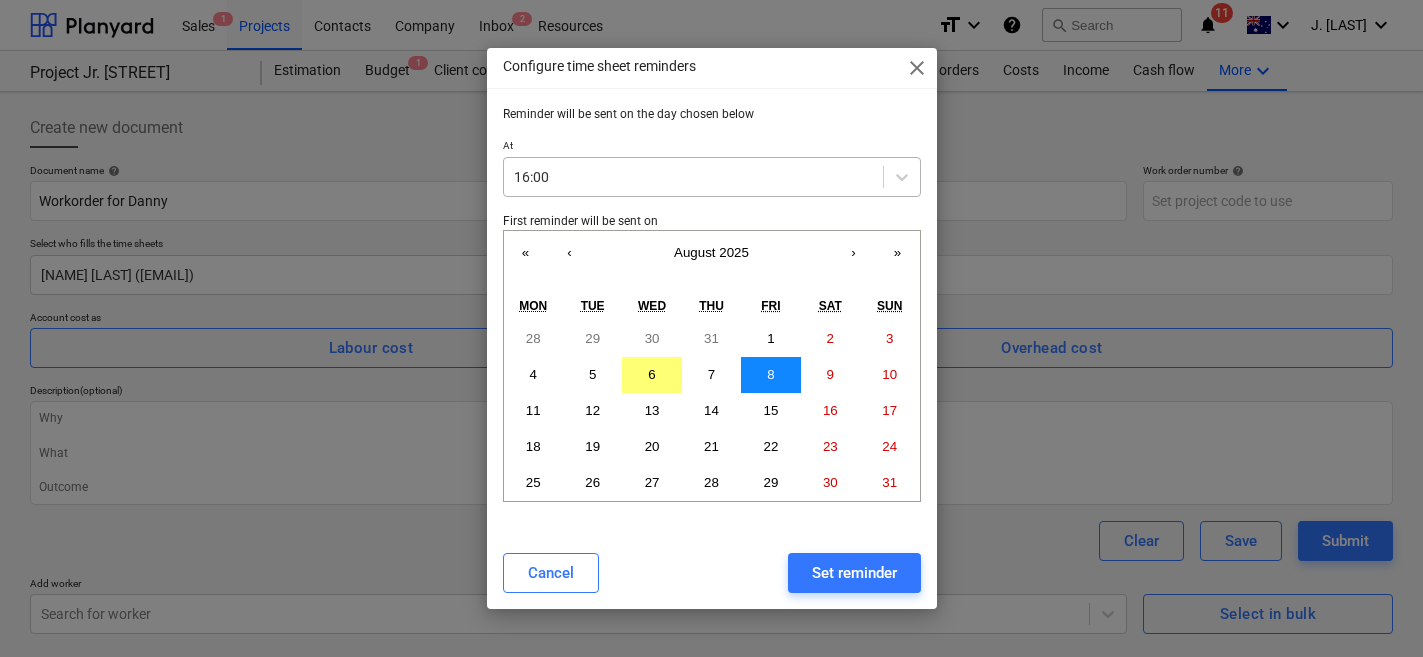 scroll, scrollTop: 97, scrollLeft: 0, axis: vertical 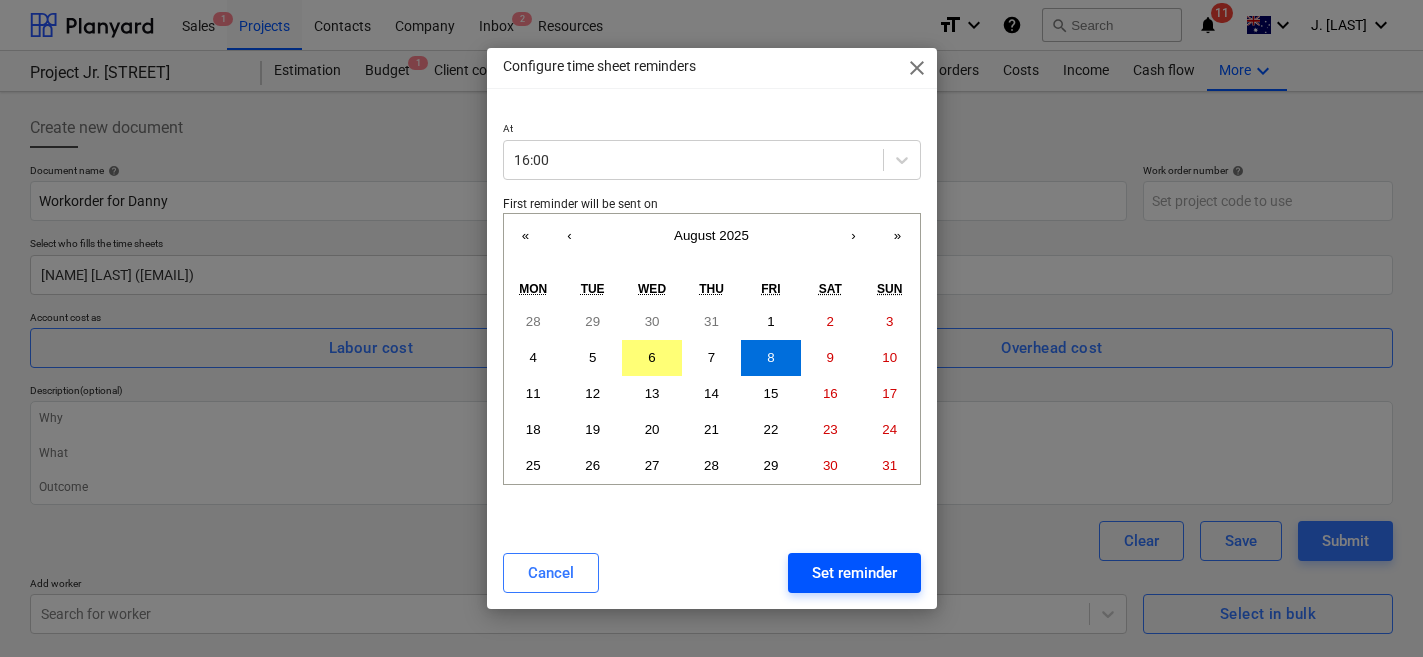 click on "Set reminder" at bounding box center [854, 573] 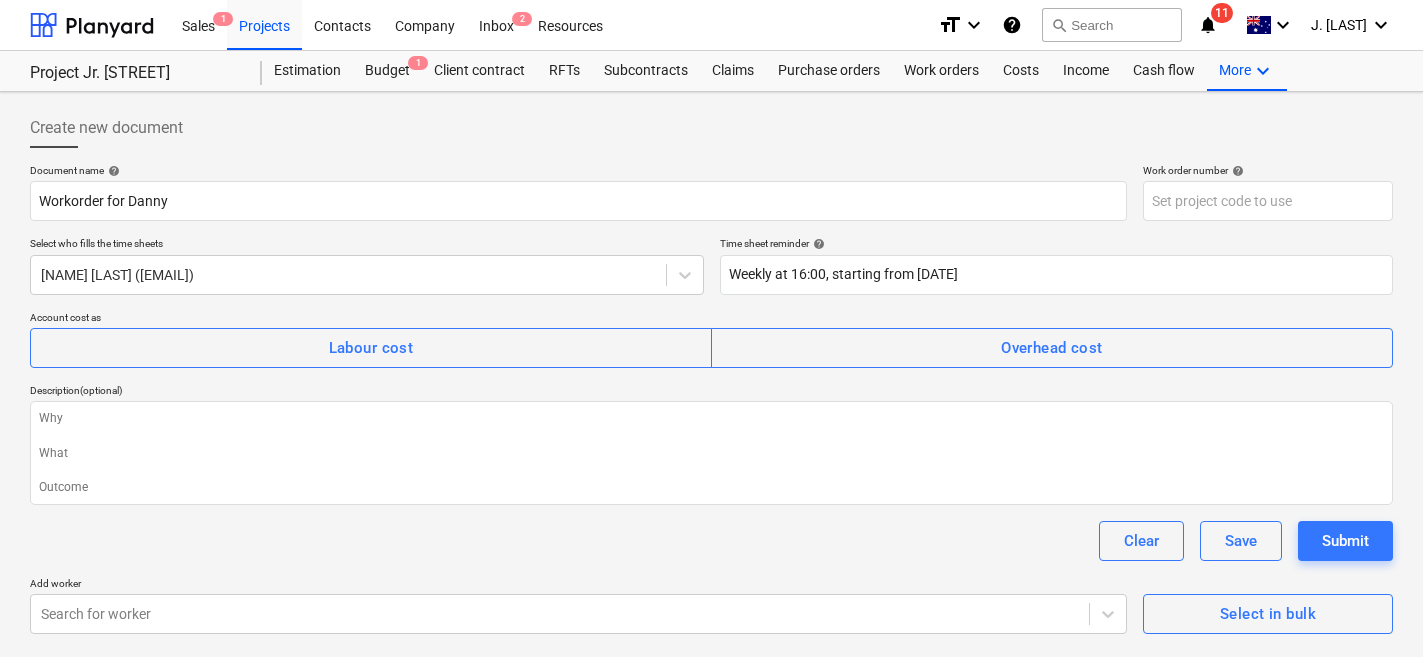 click on "Account cost as" at bounding box center (711, 317) 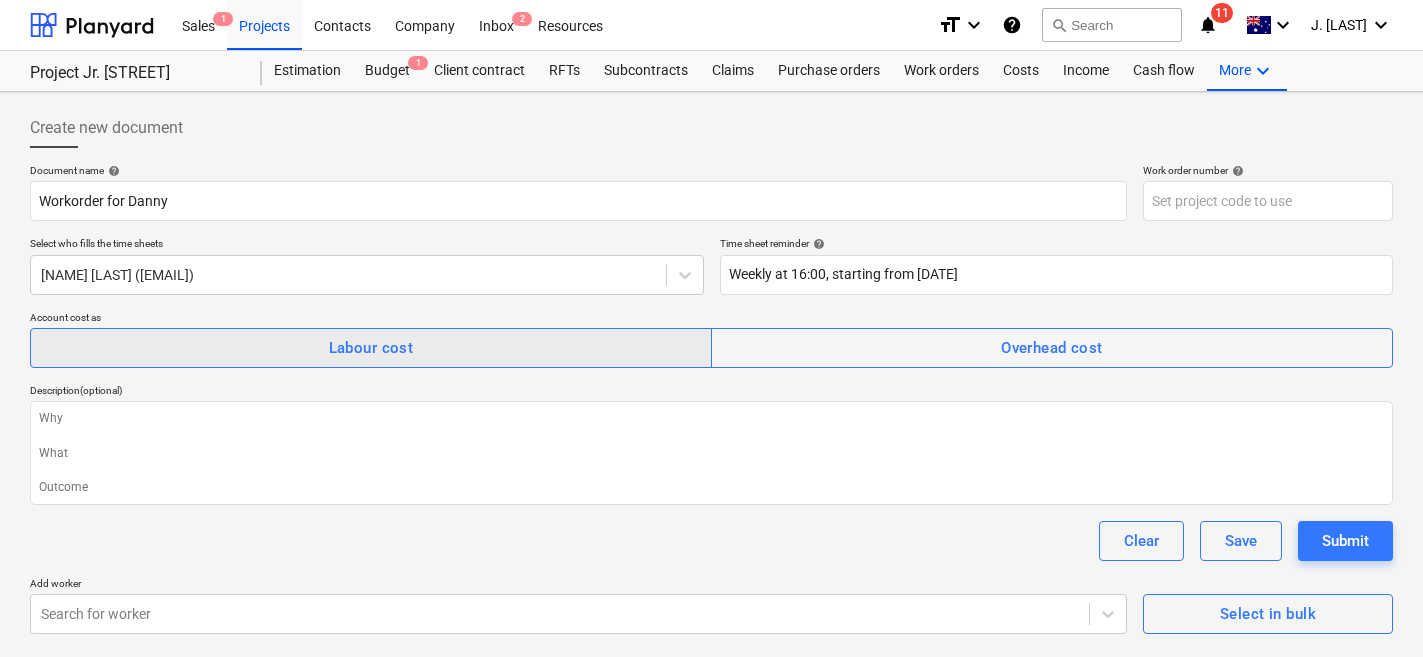 click on "Labour cost" at bounding box center [371, 348] 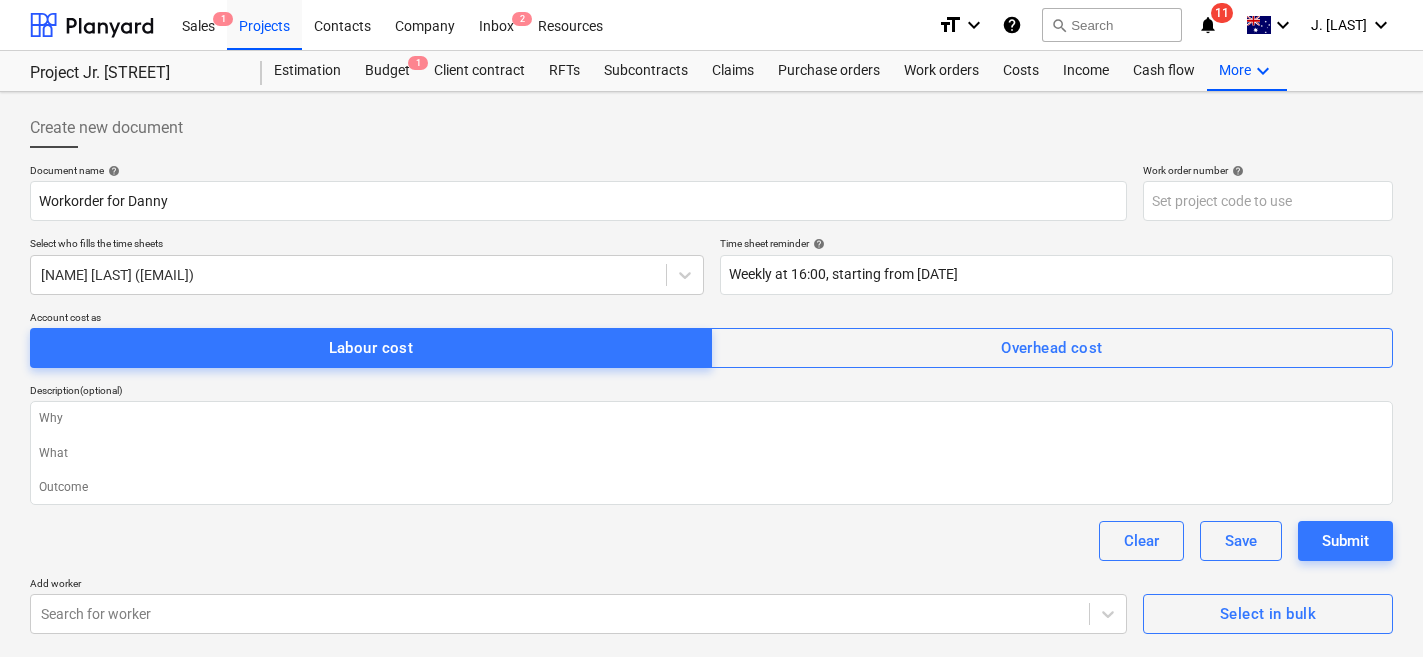 click on "Description  (optional)" at bounding box center (711, 390) 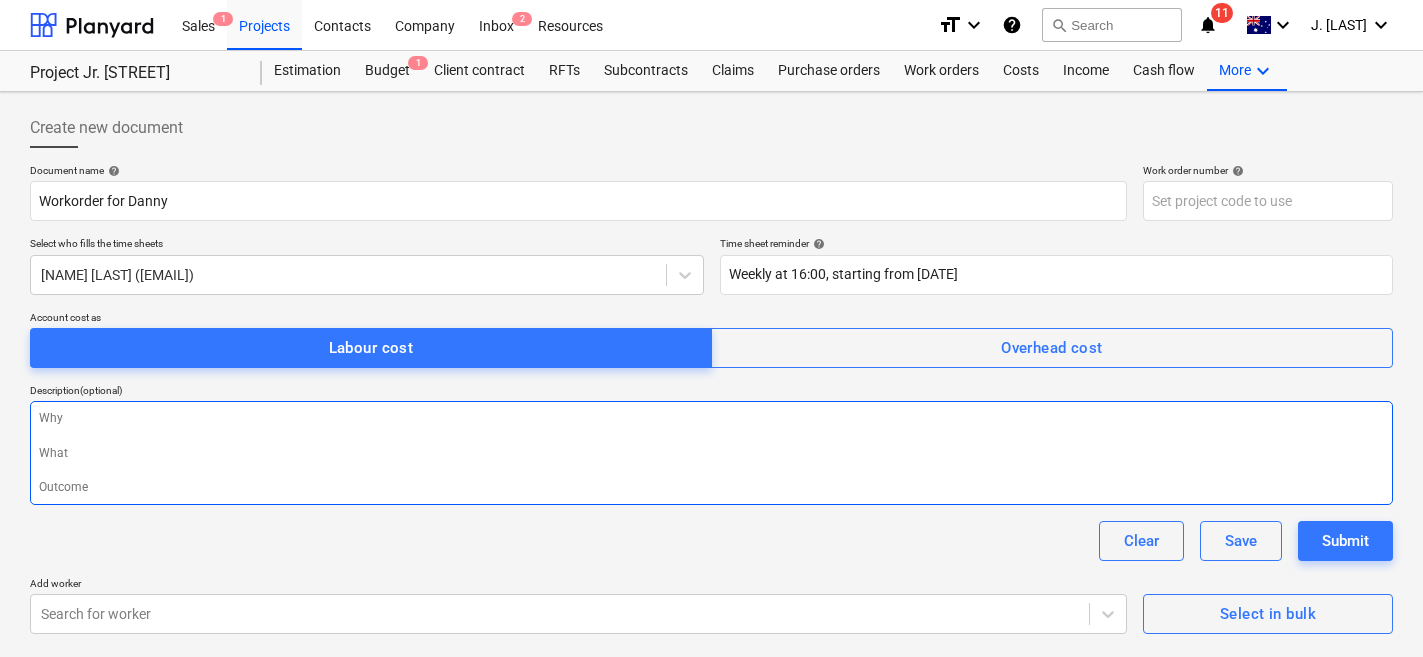 click at bounding box center (711, 453) 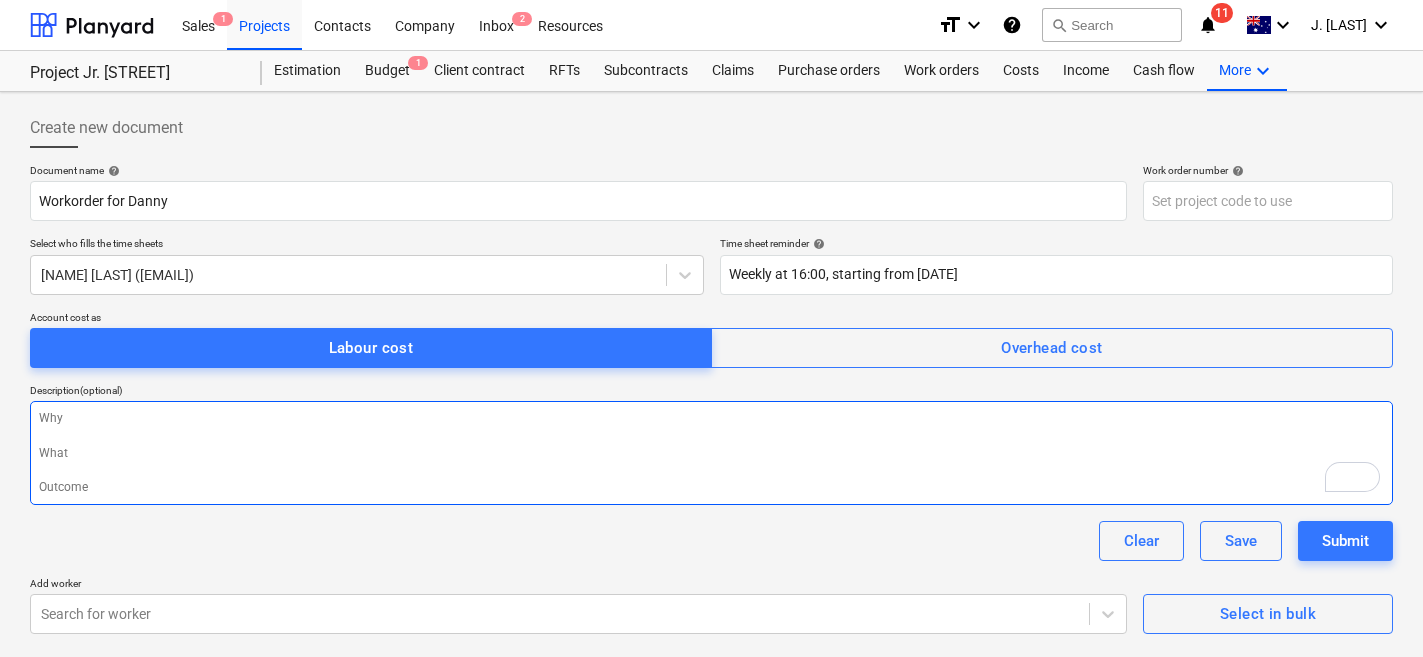 type on "x" 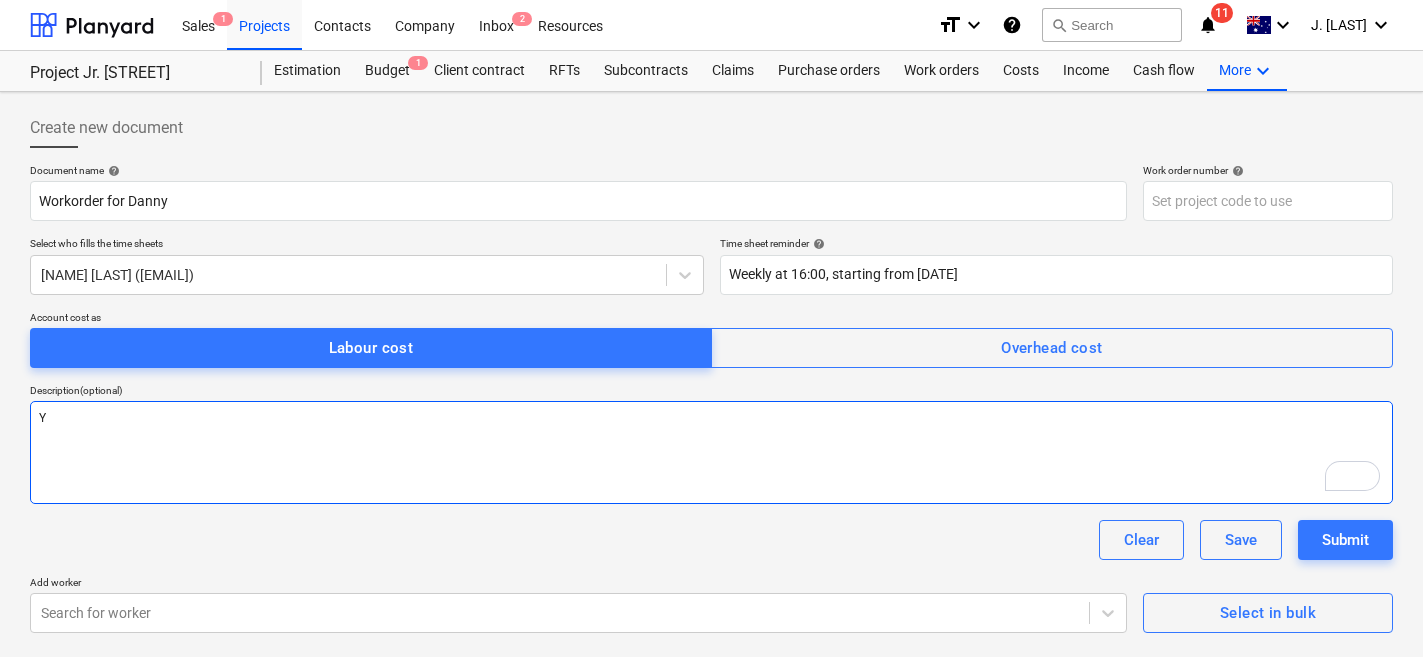 type on "Yo" 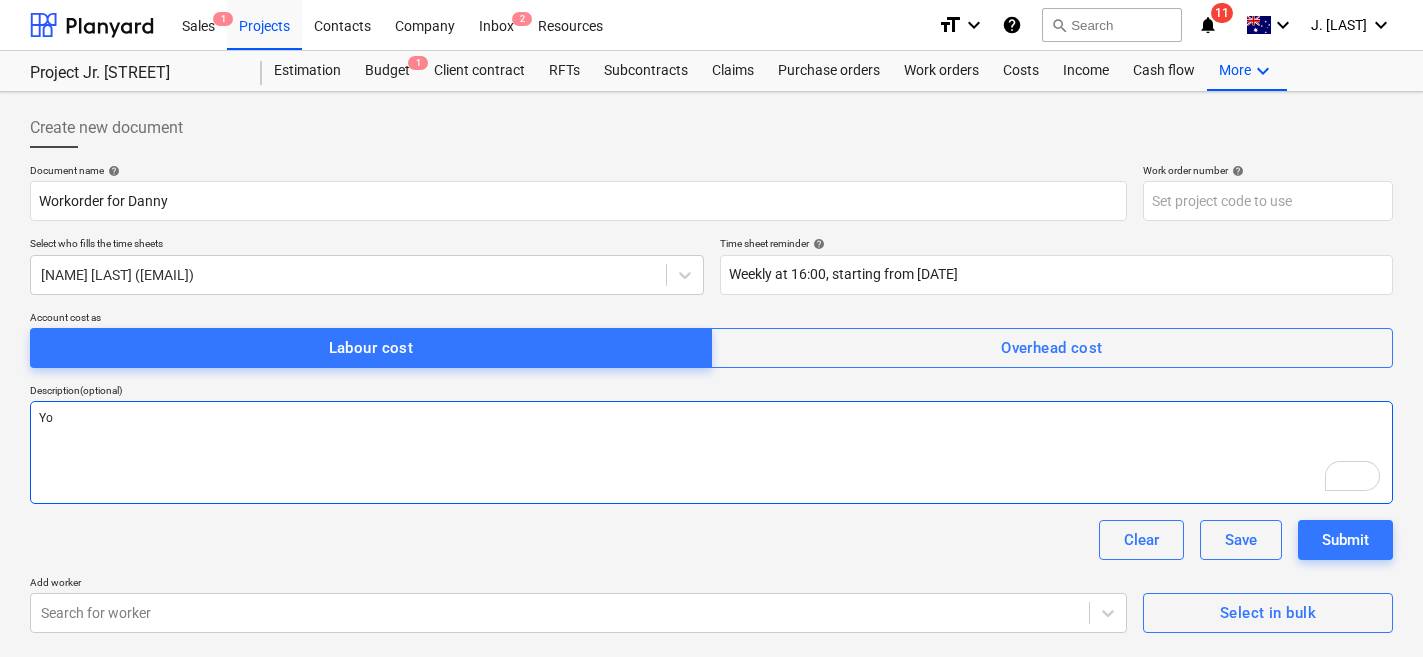 type on "x" 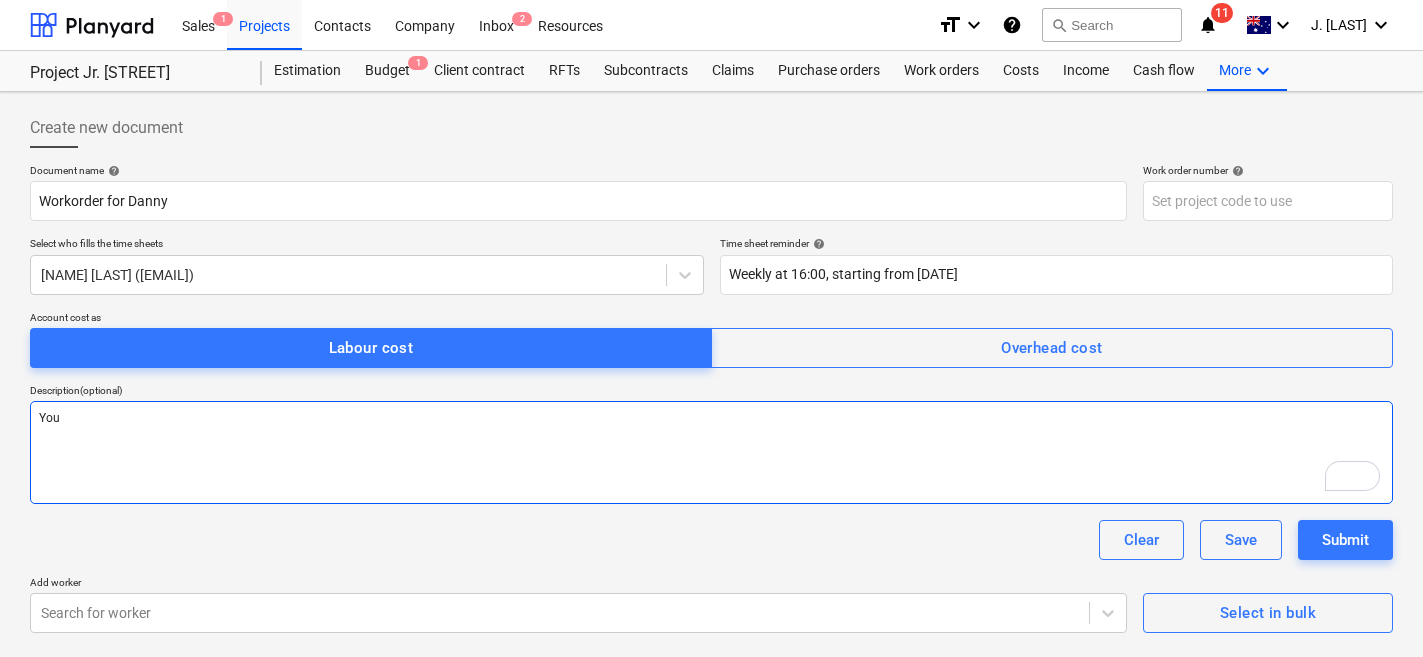 type on "x" 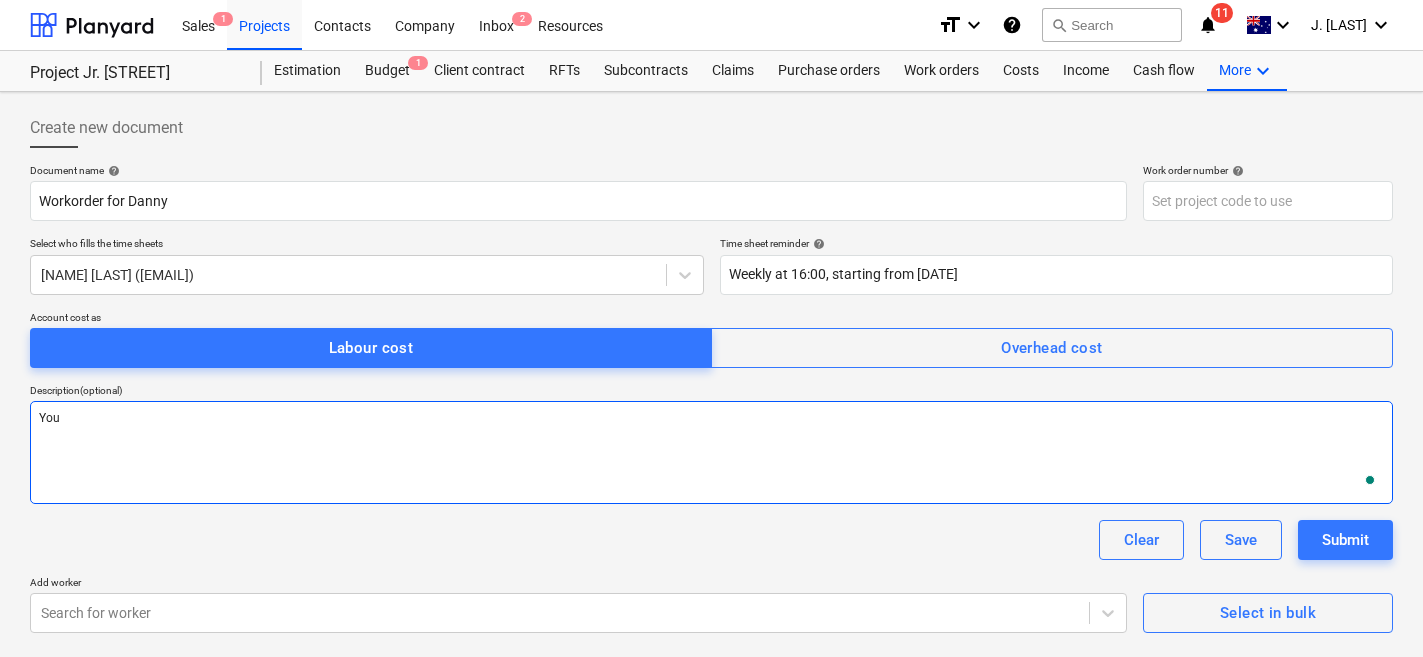 type on "x" 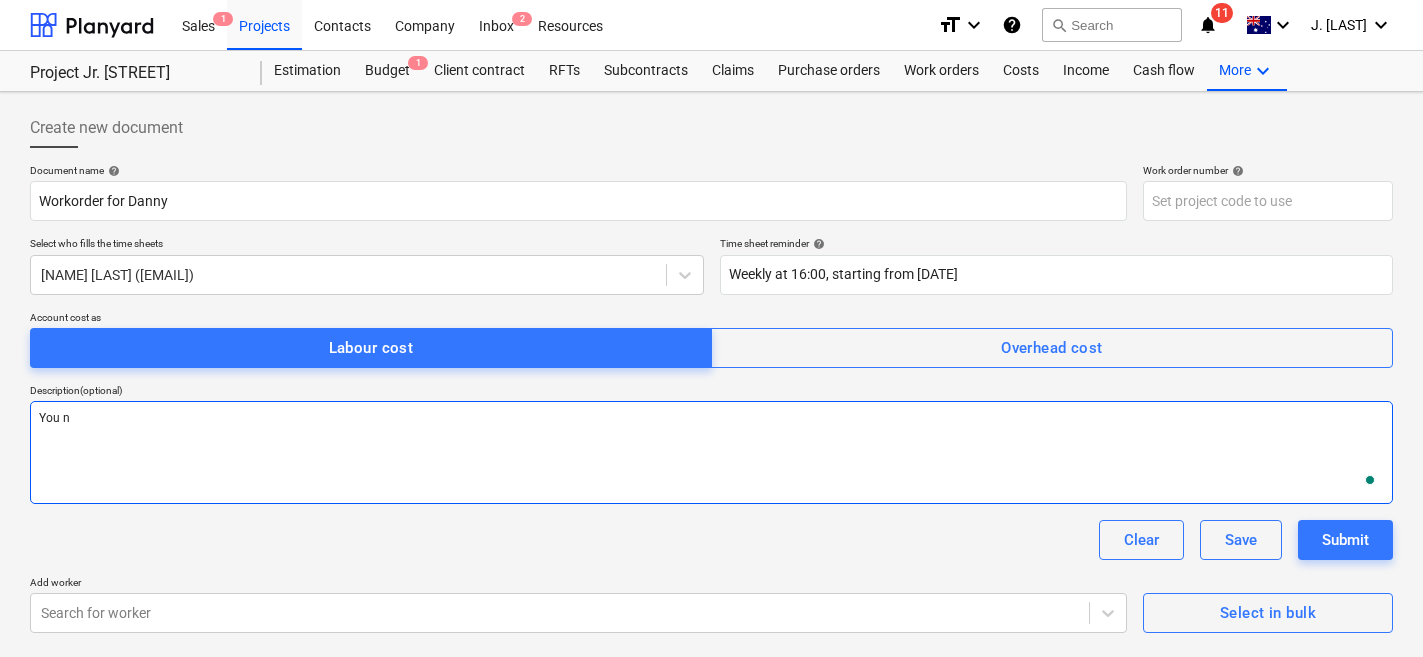 type on "x" 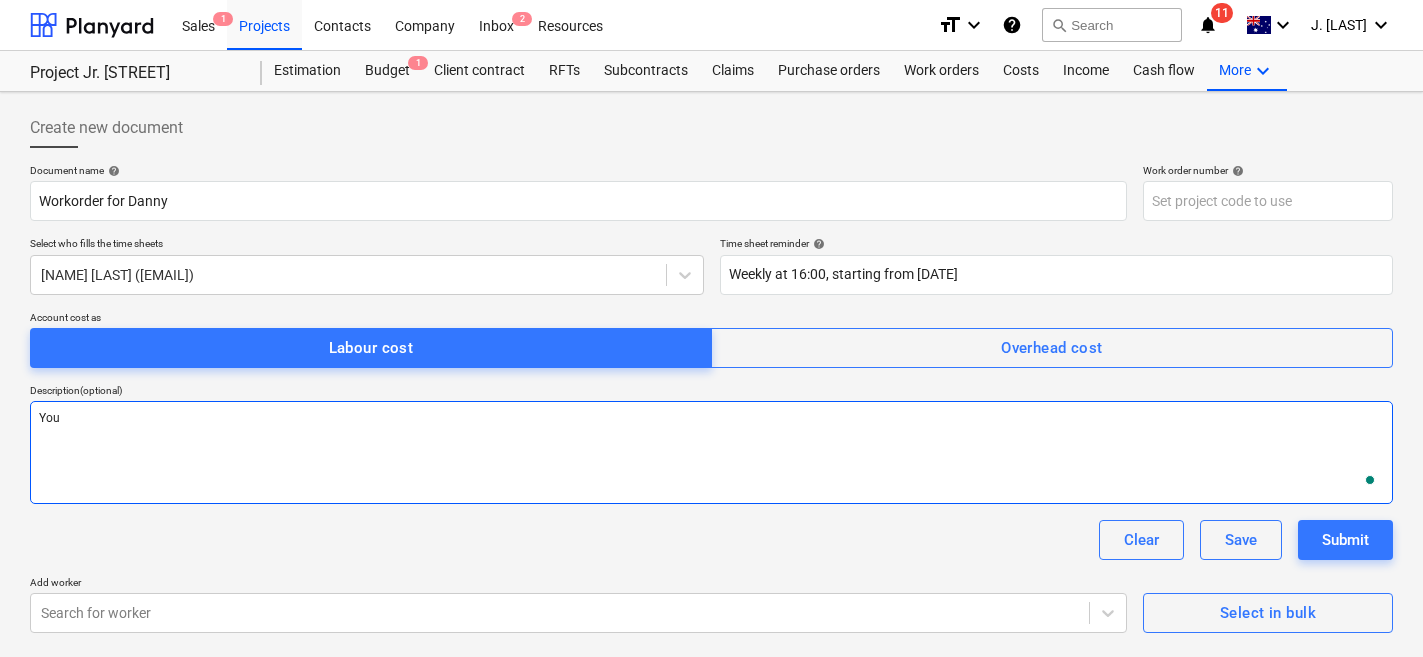 type on "x" 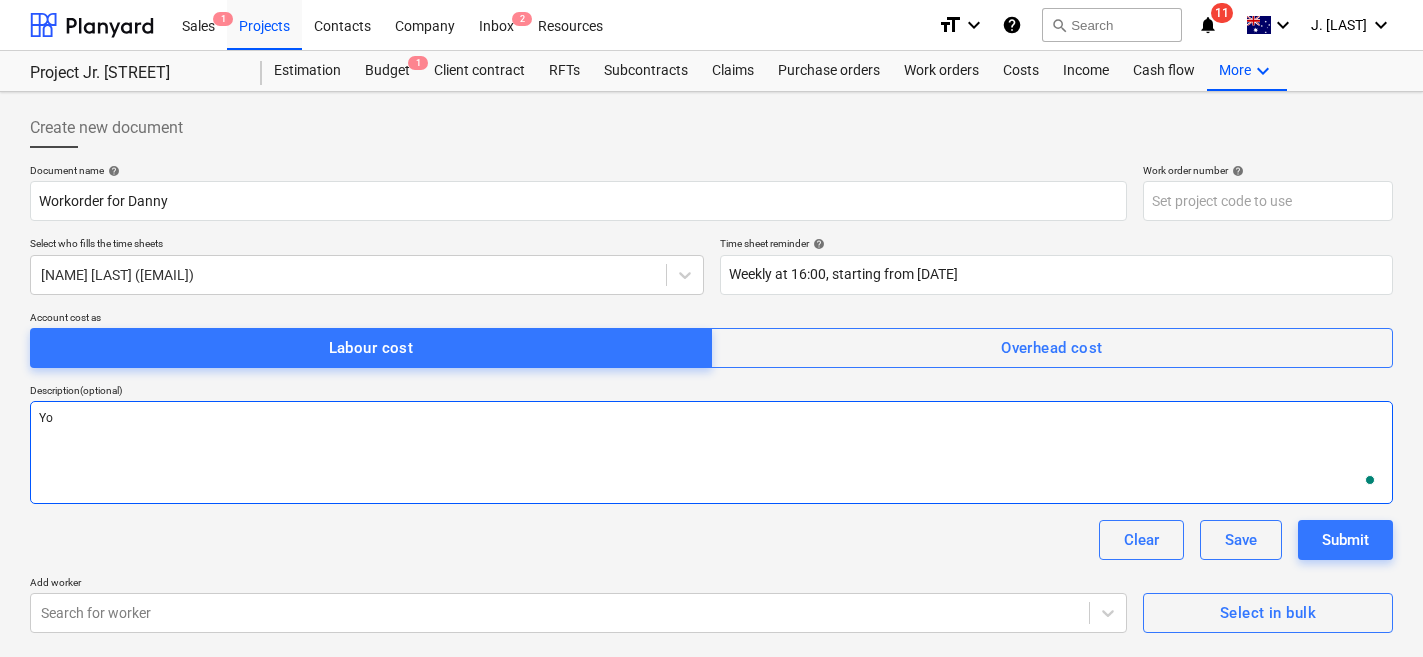type on "x" 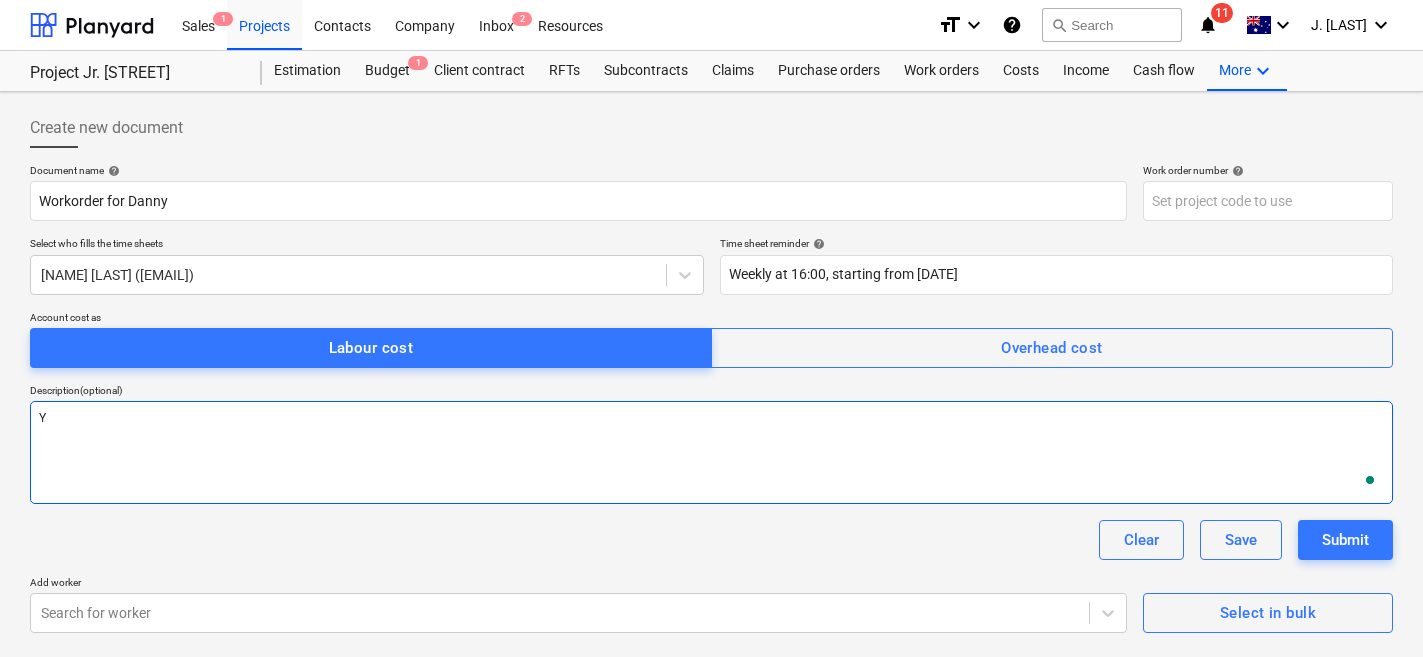 type on "x" 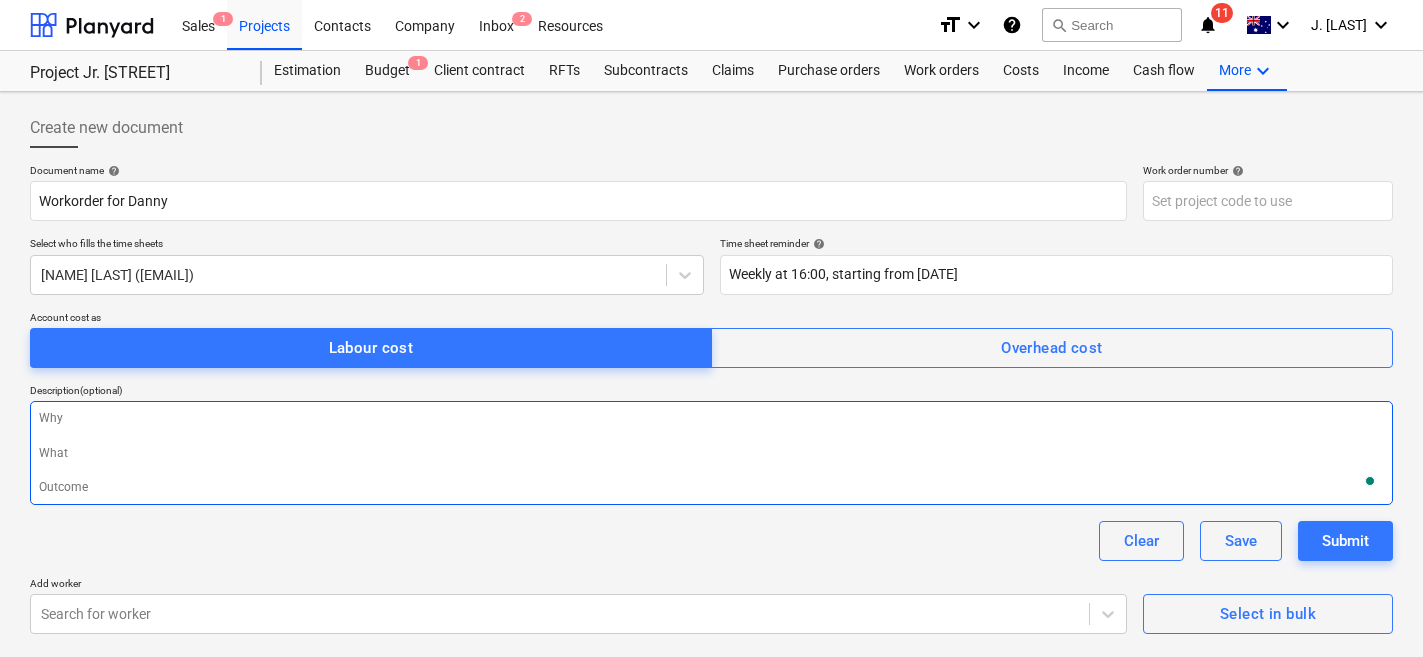 type on "x" 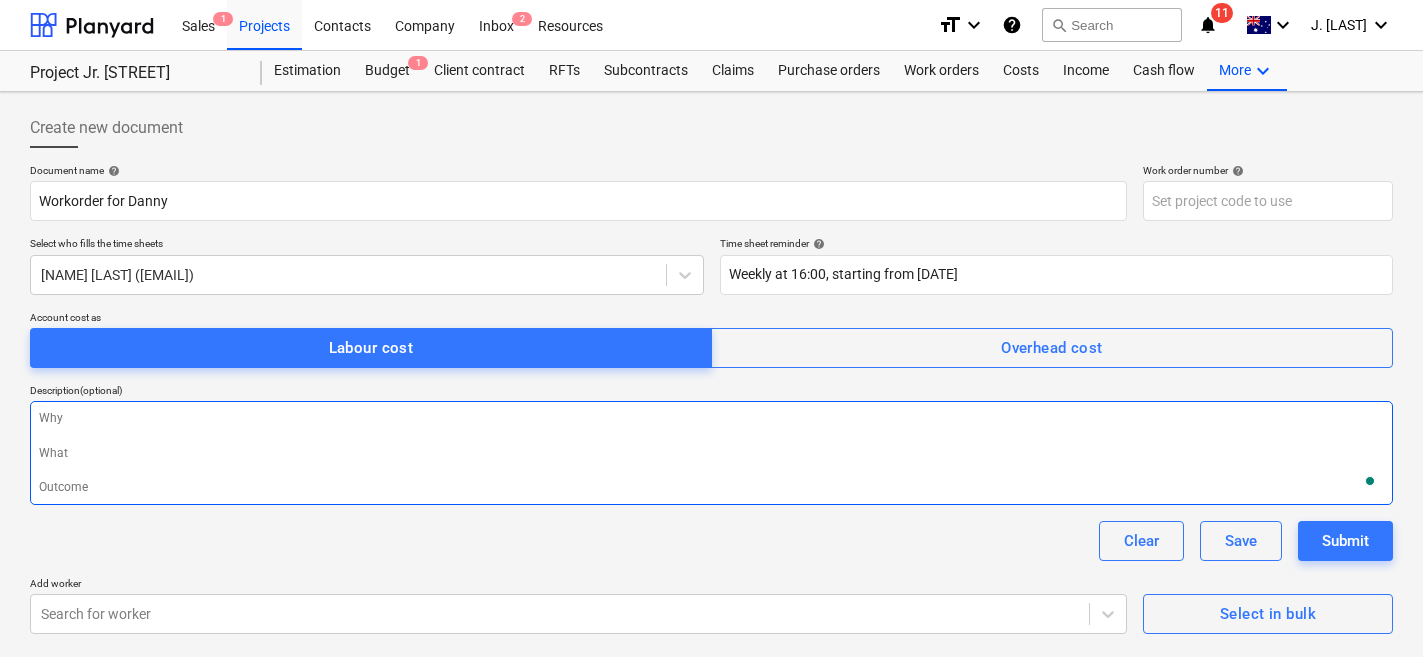 type on "B" 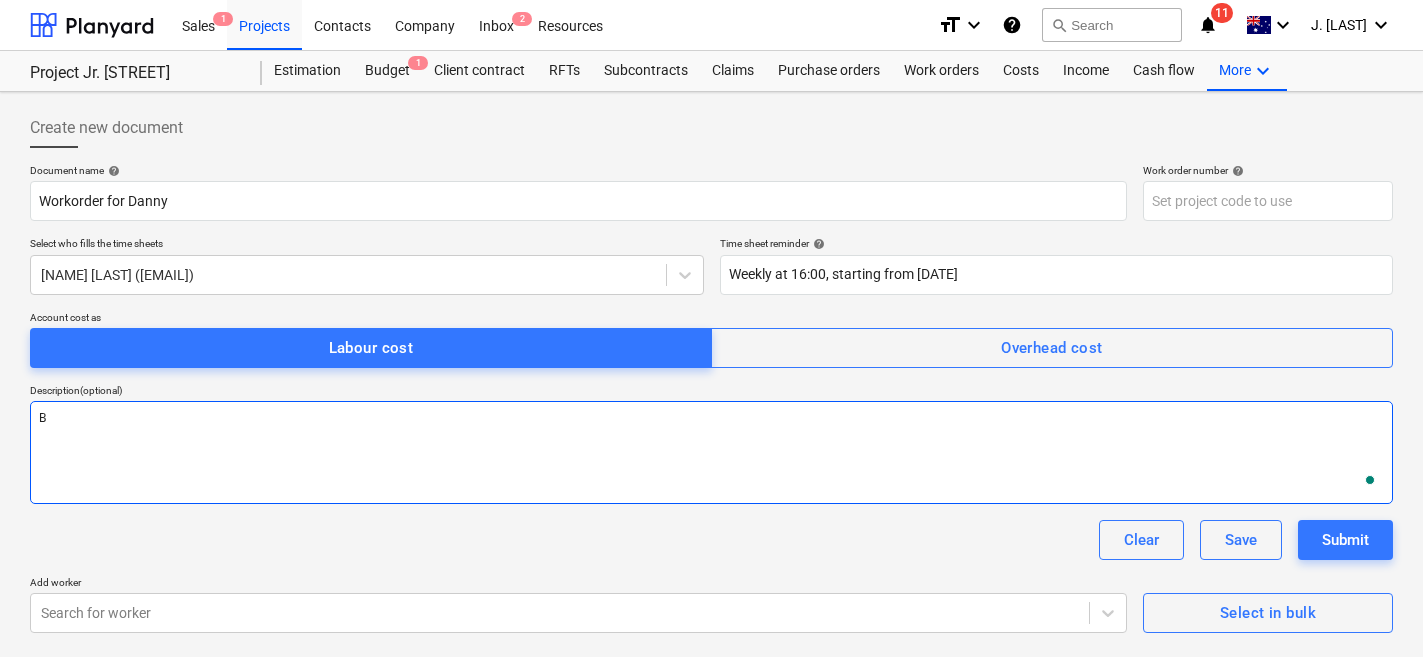 type on "x" 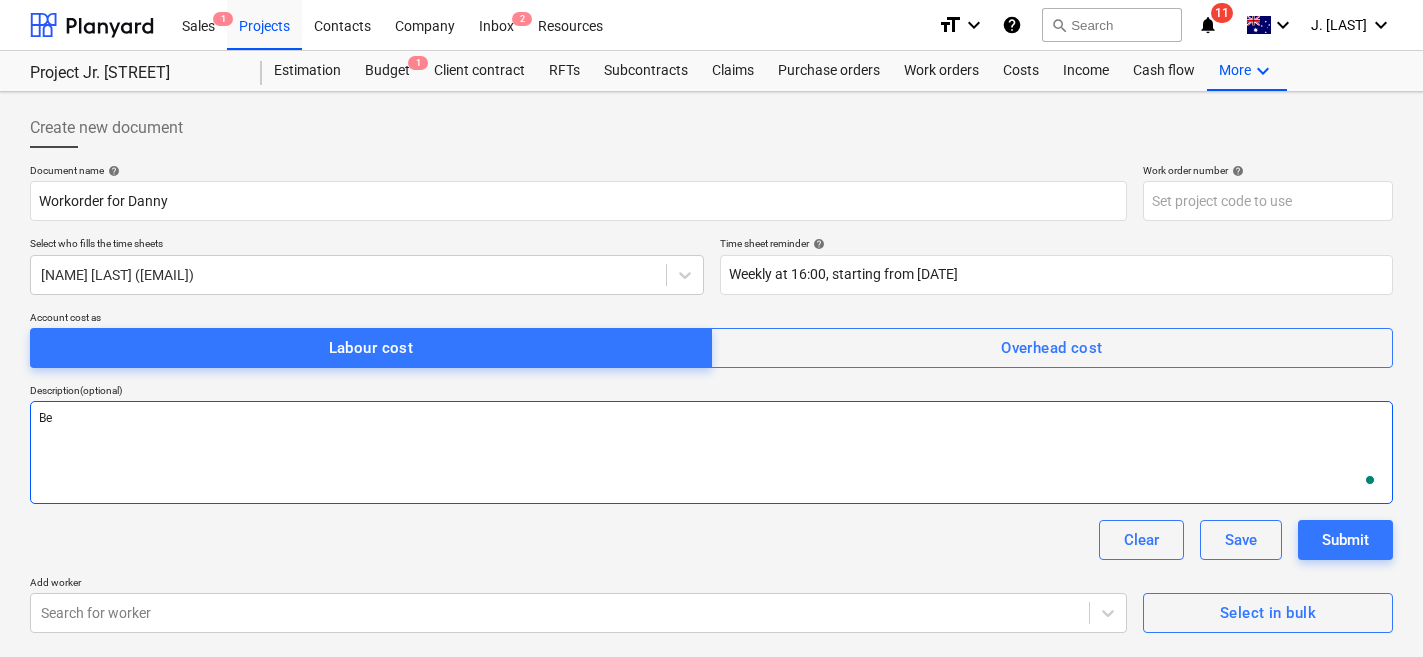 type on "x" 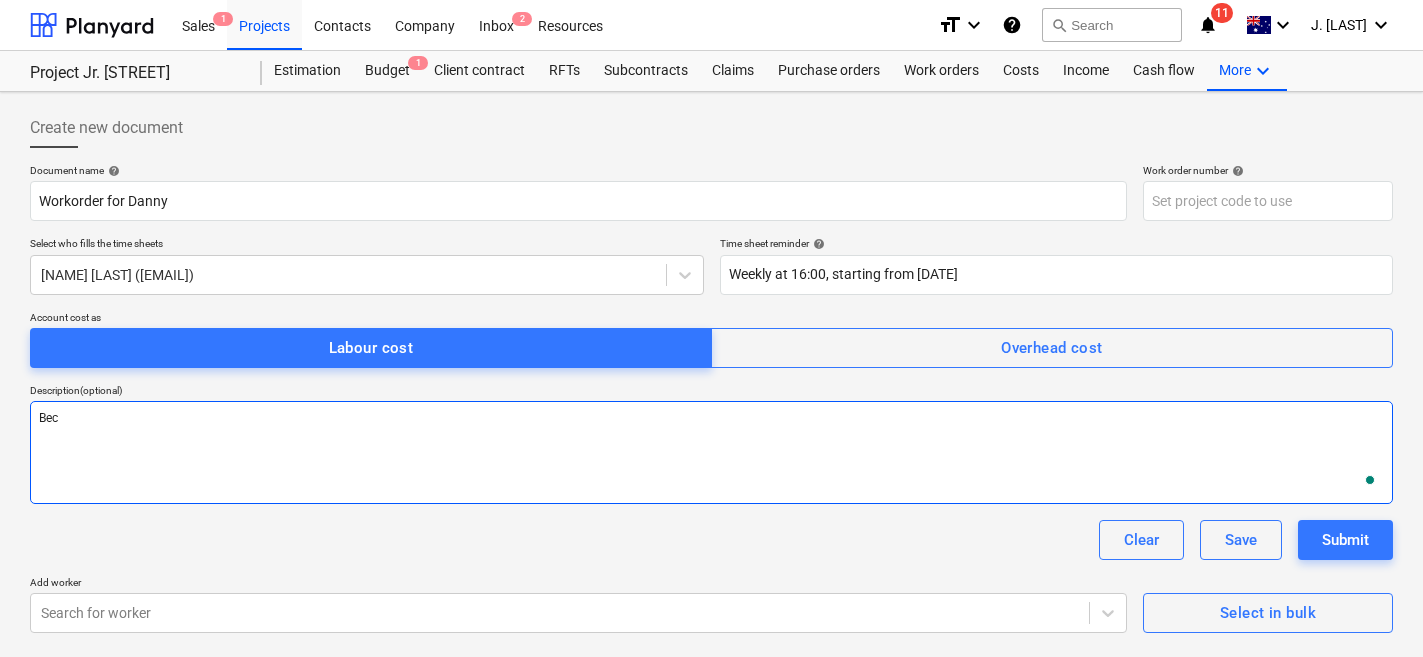 type on "x" 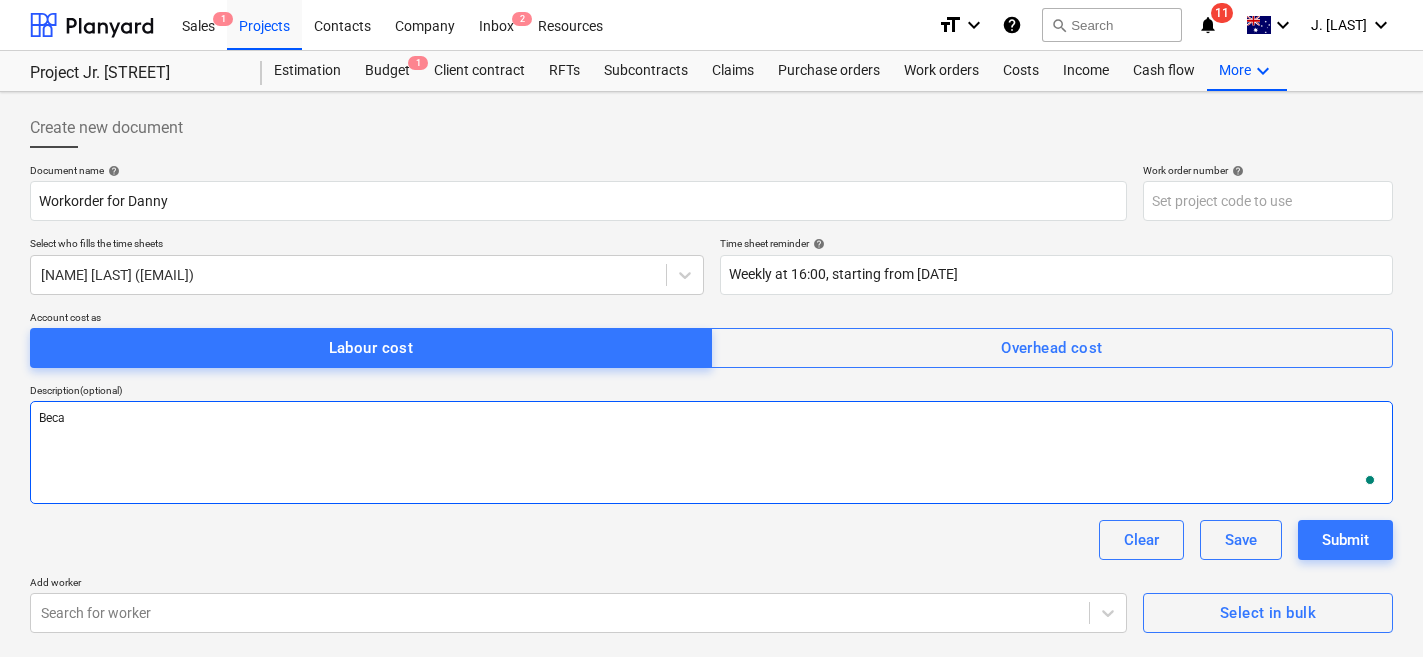 type on "x" 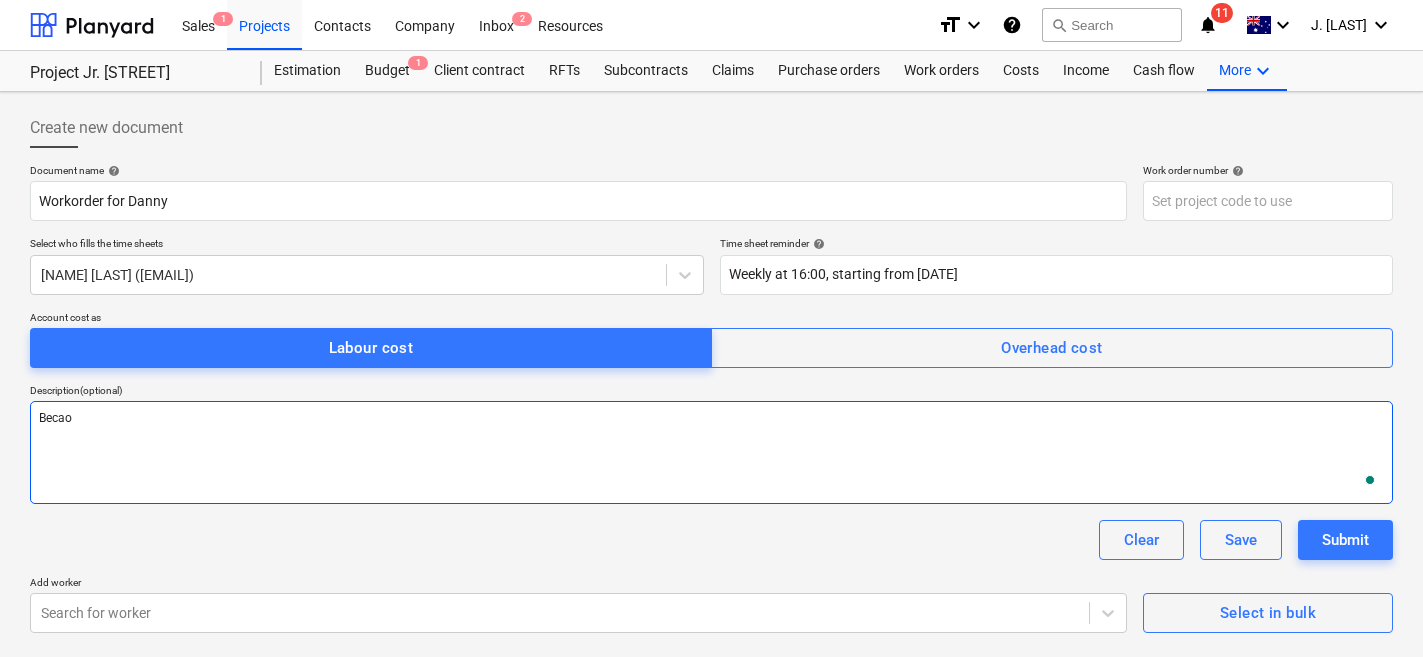 type on "x" 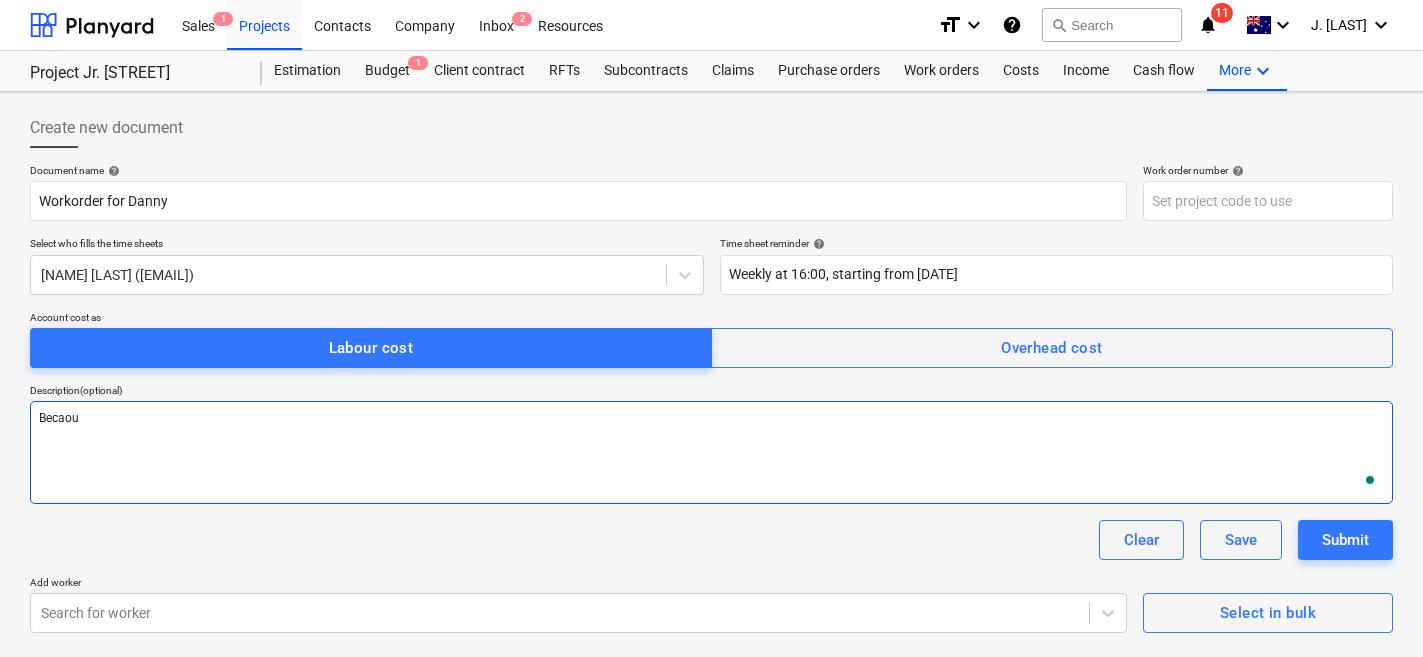 type on "x" 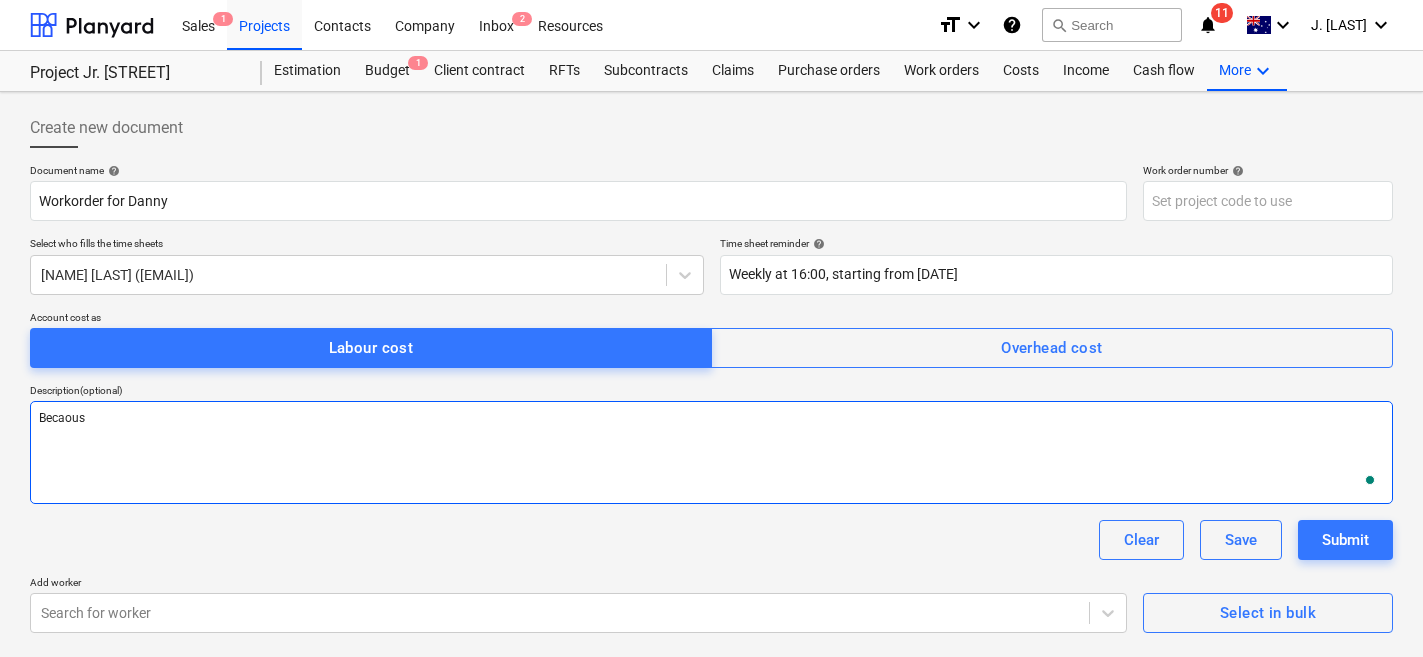 type on "x" 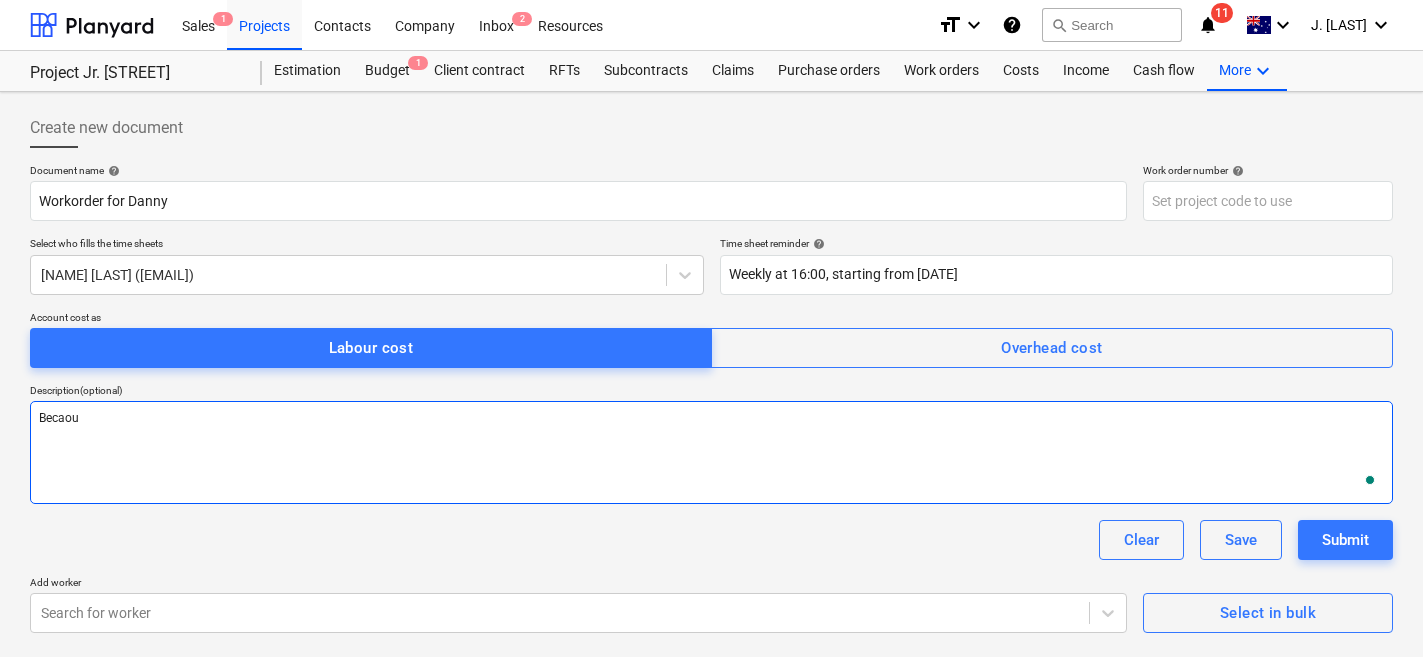 type on "x" 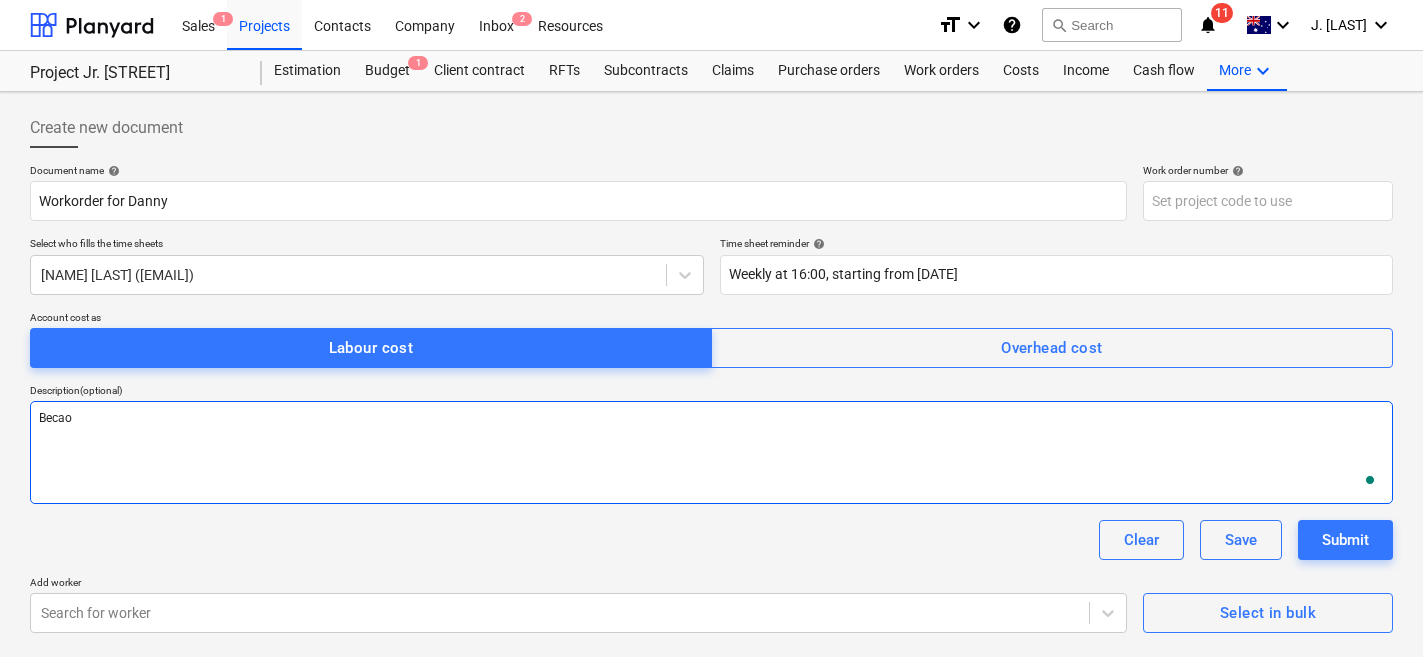 type on "x" 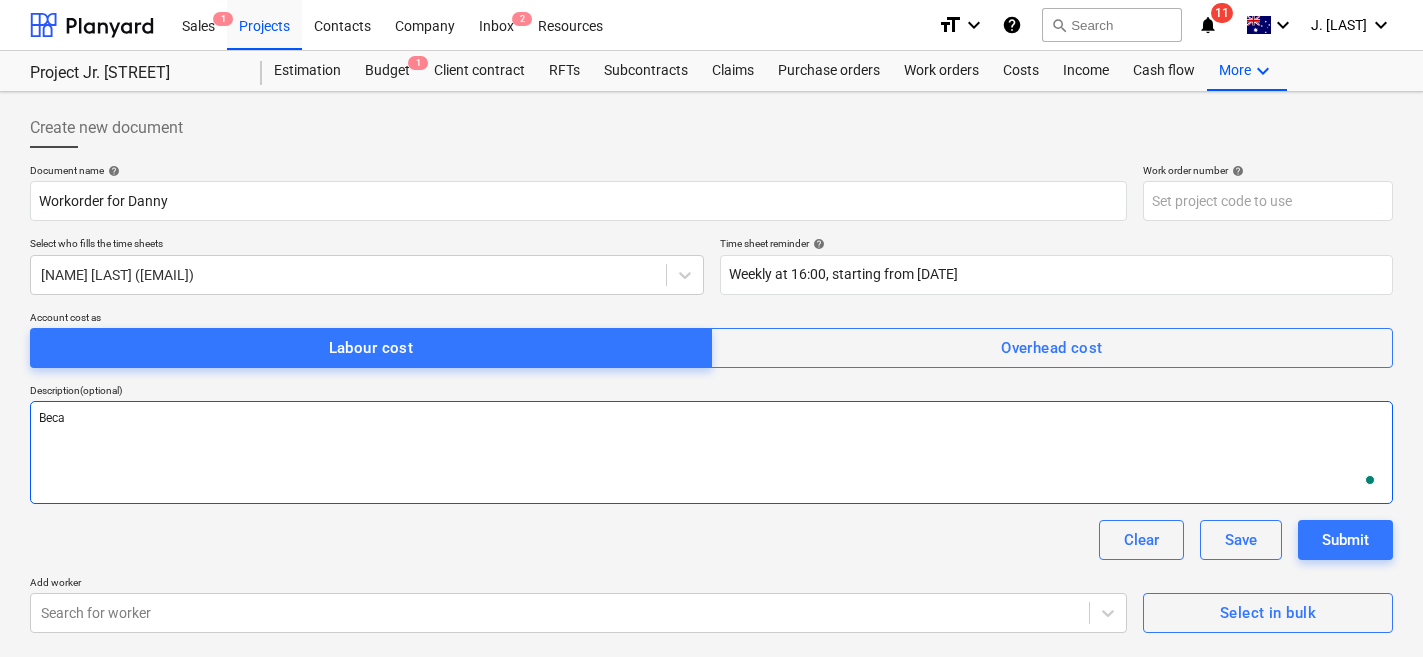 type on "x" 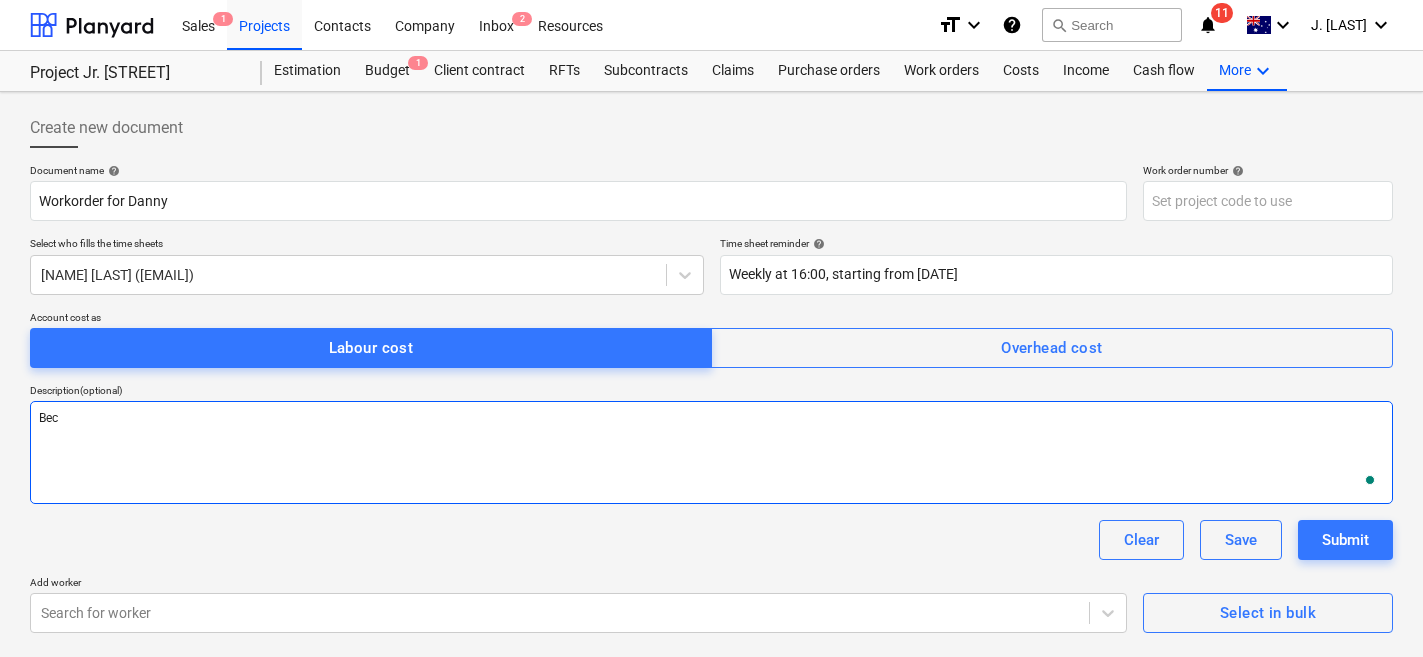 type on "x" 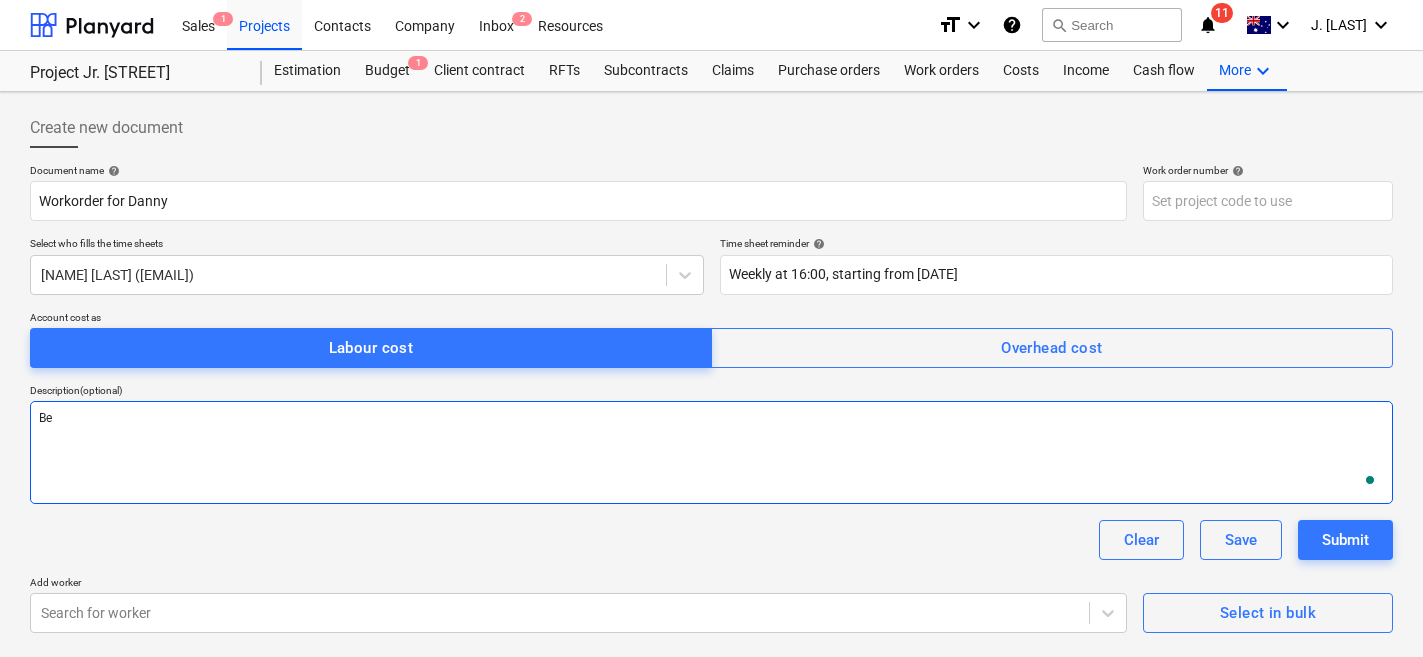 type on "x" 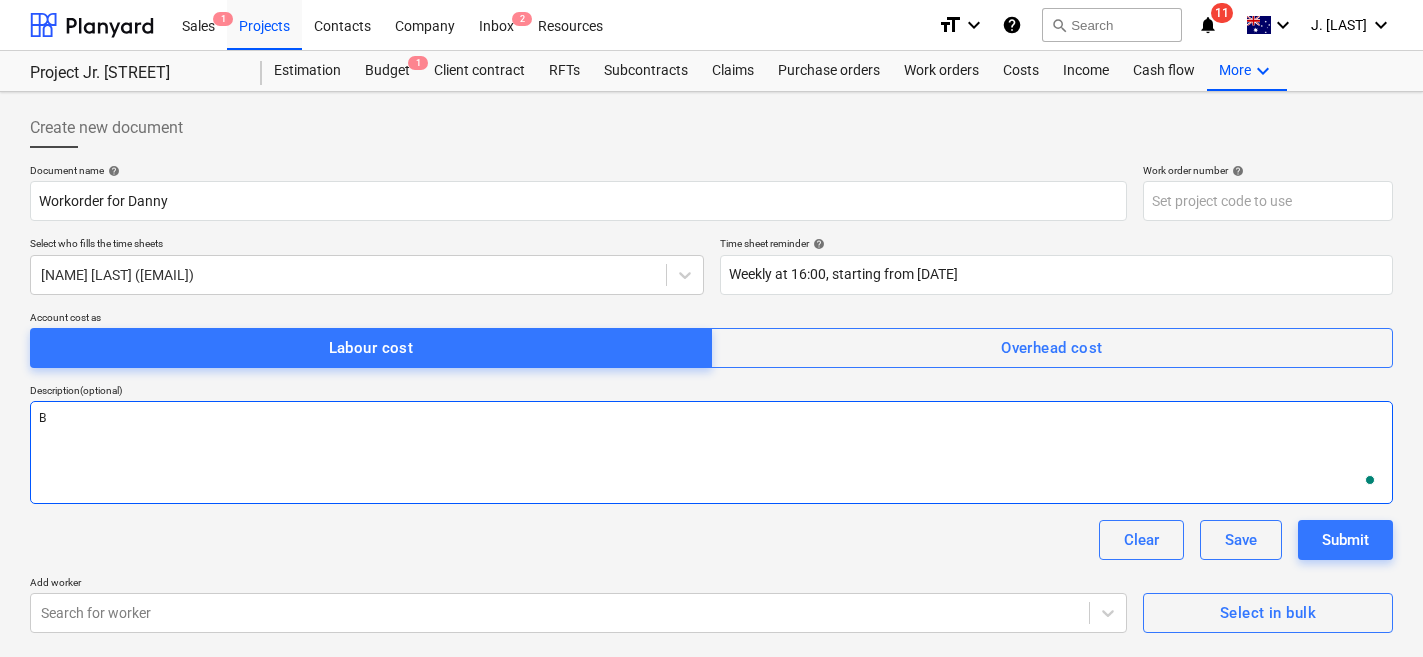 type on "x" 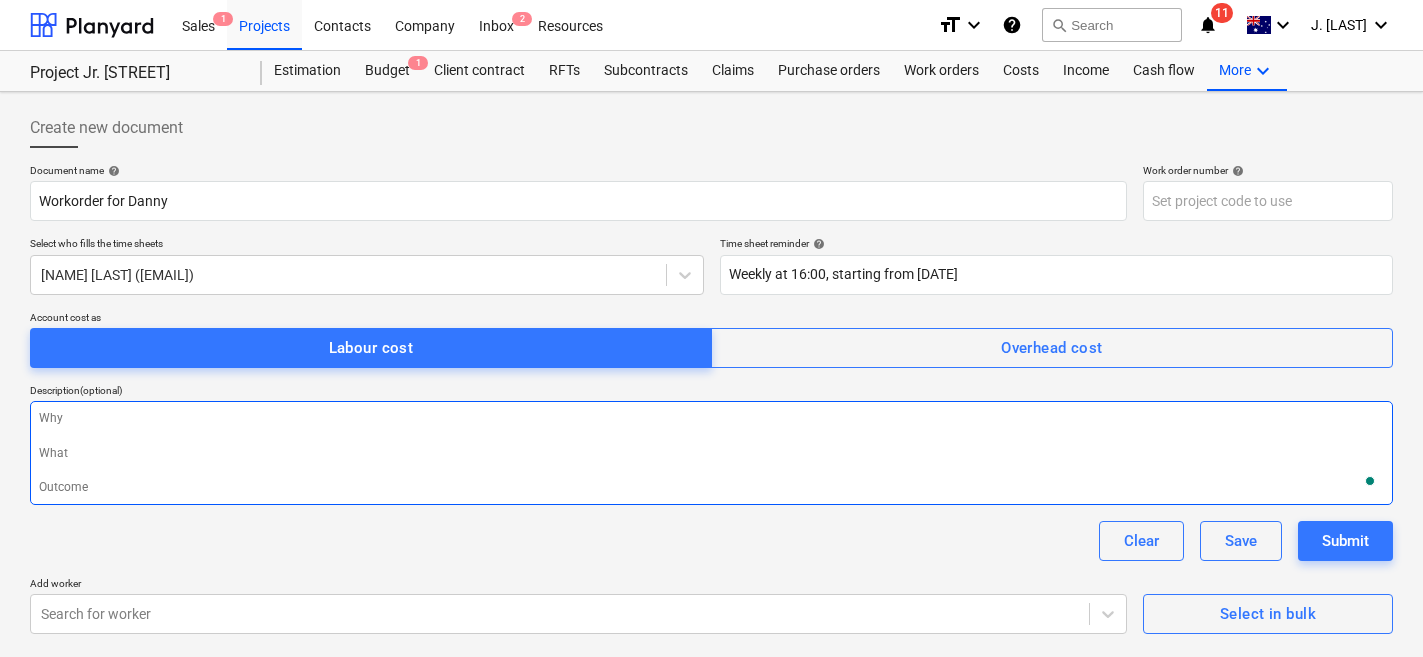 type on "x" 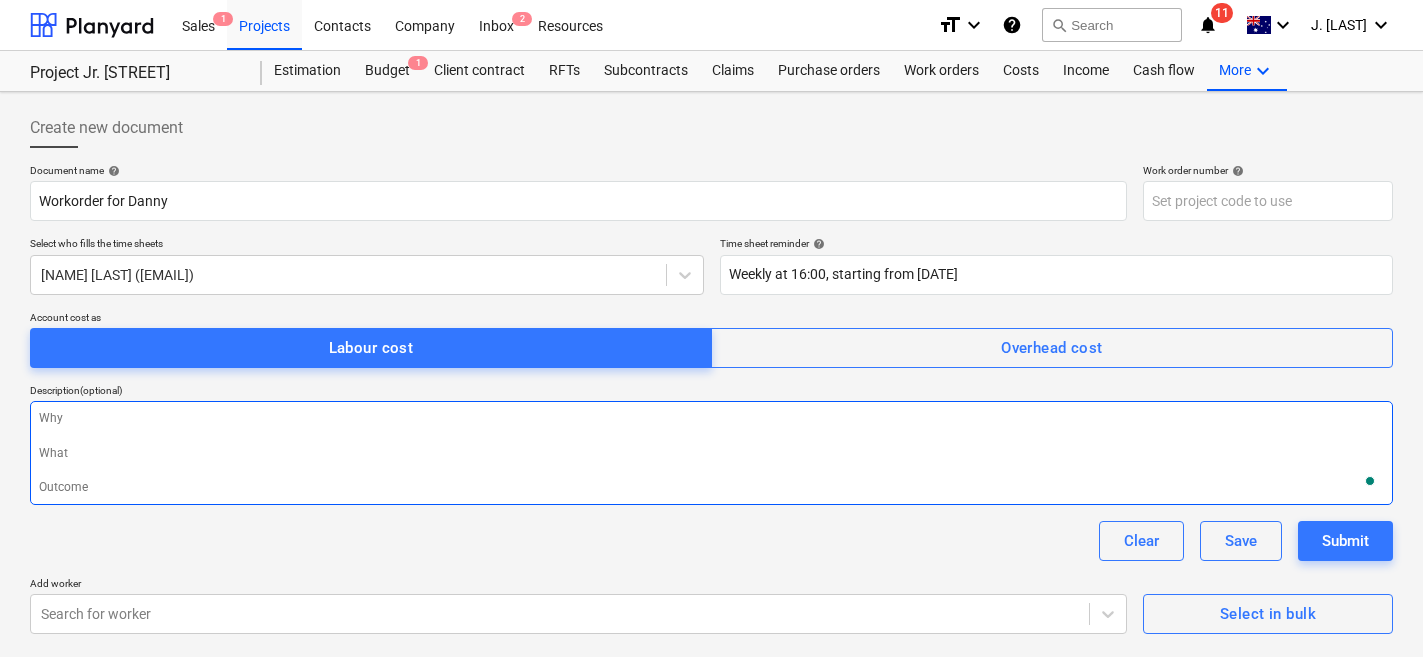 type on "Y" 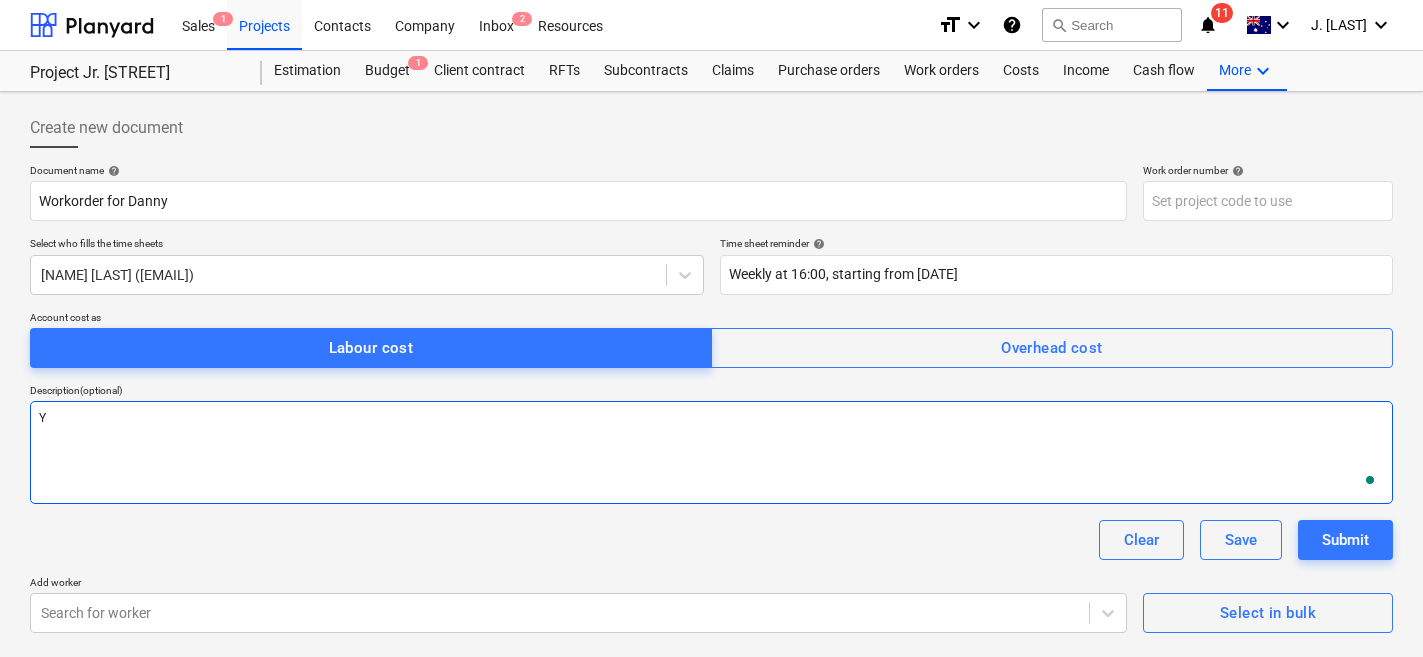 type on "x" 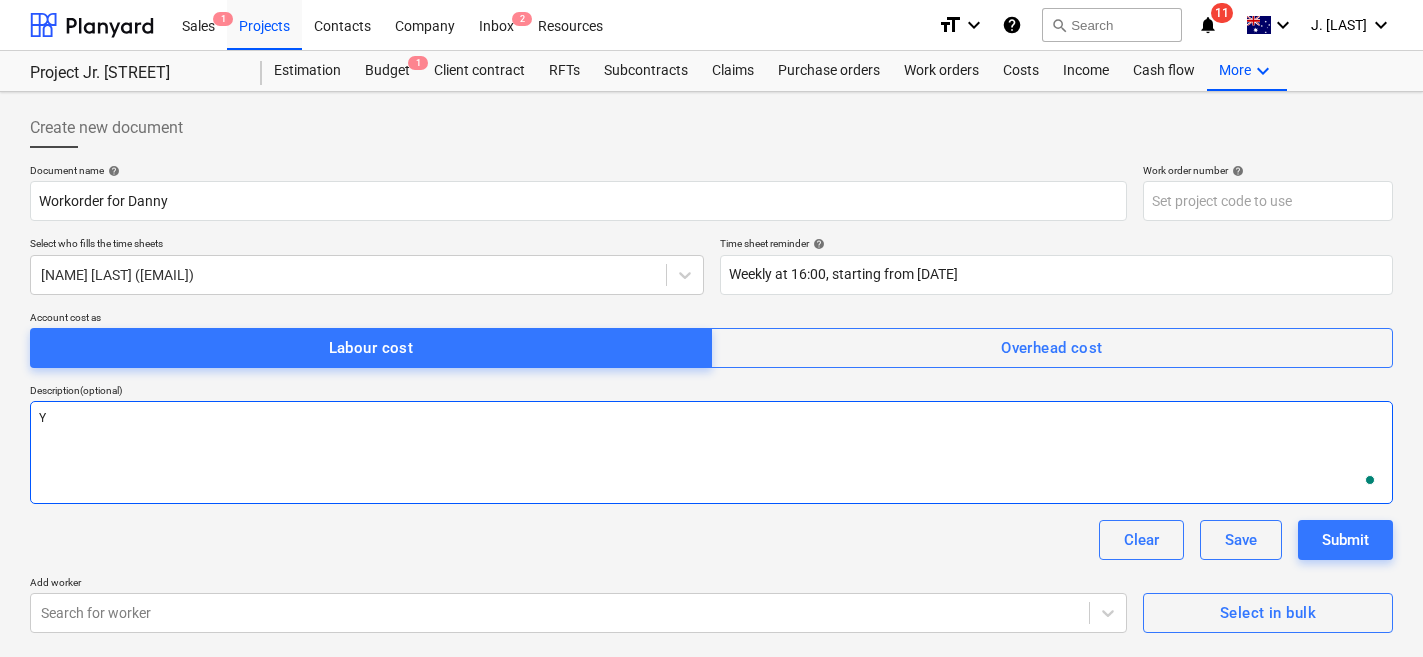 type on "YO" 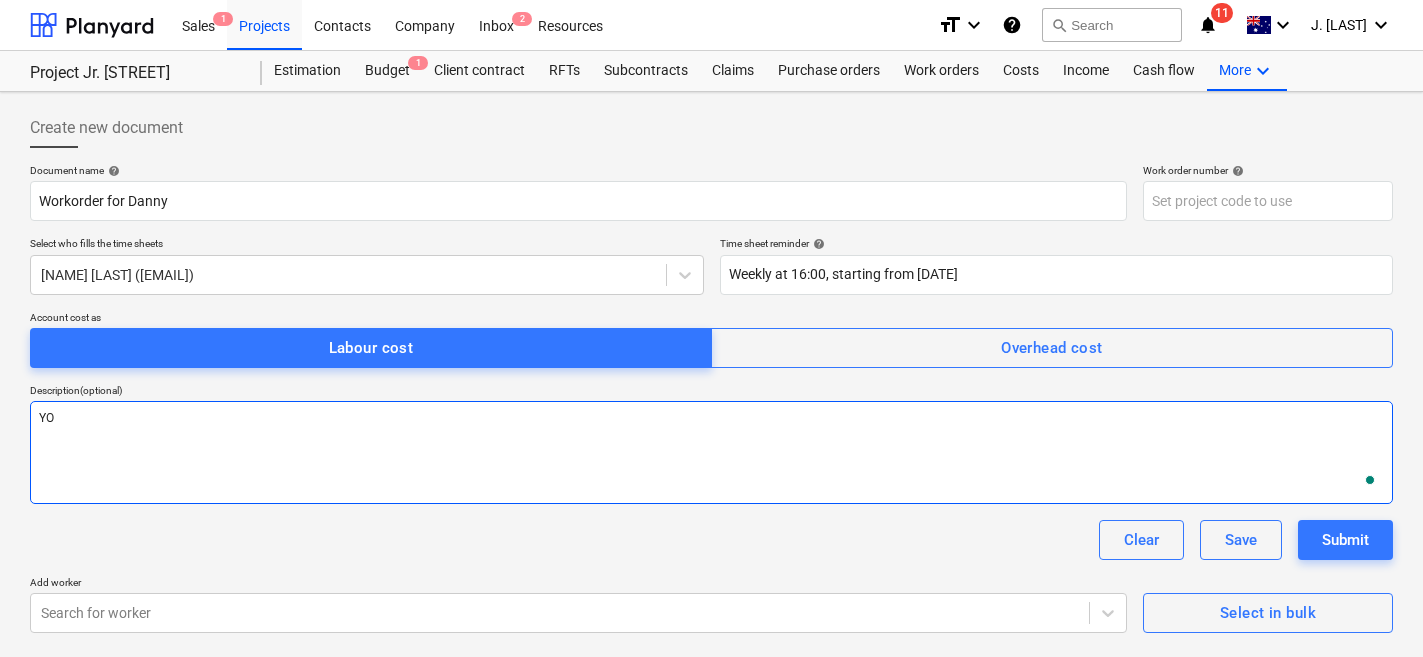 type on "x" 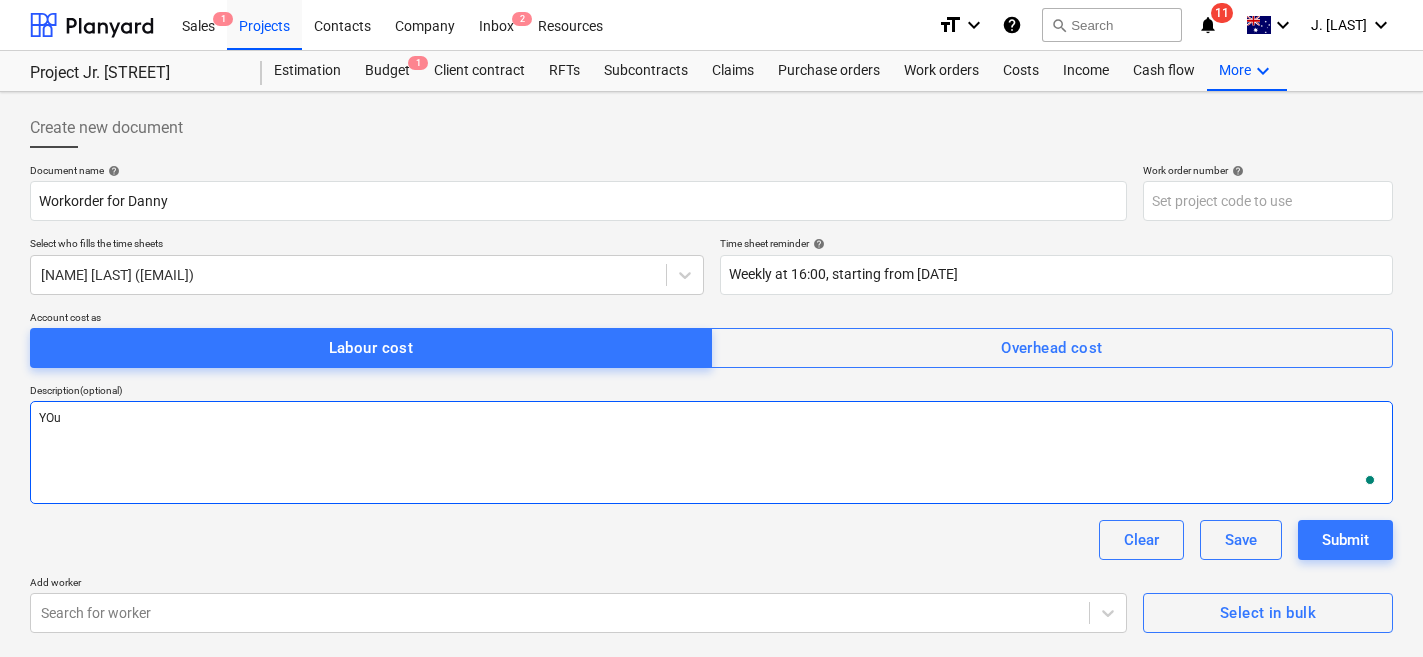 type on "x" 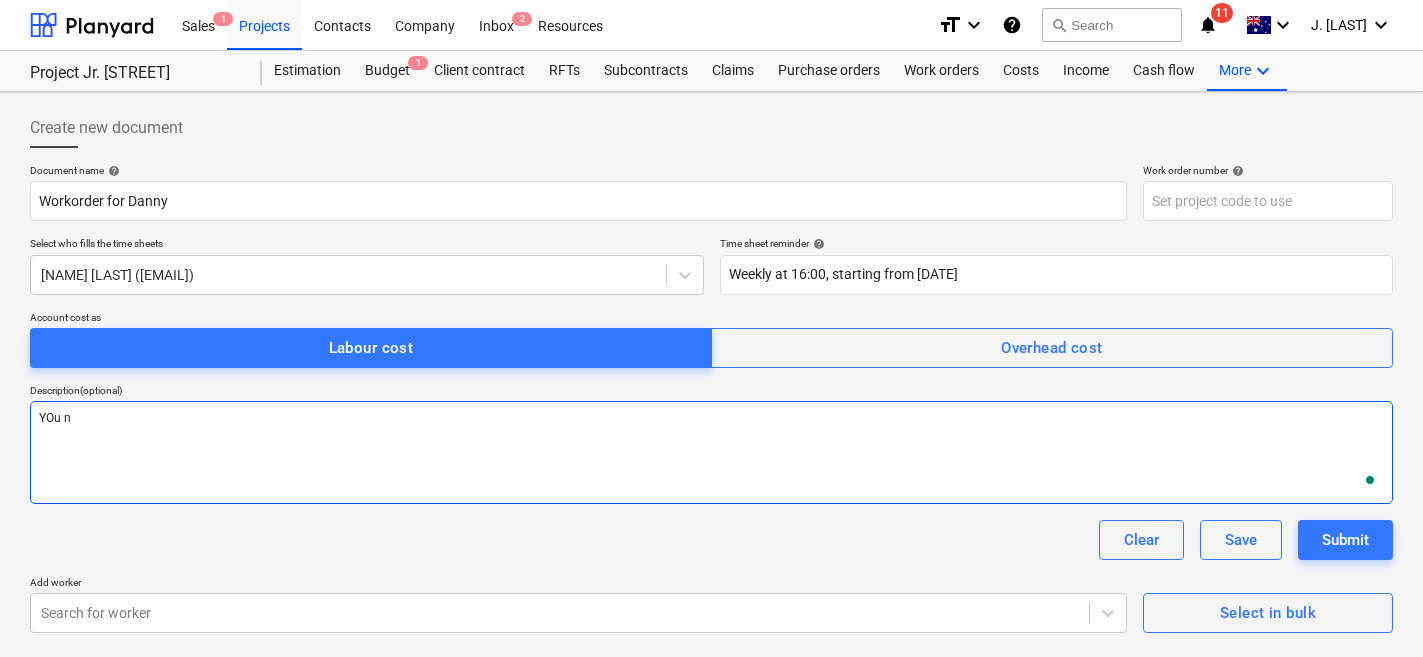 type on "x" 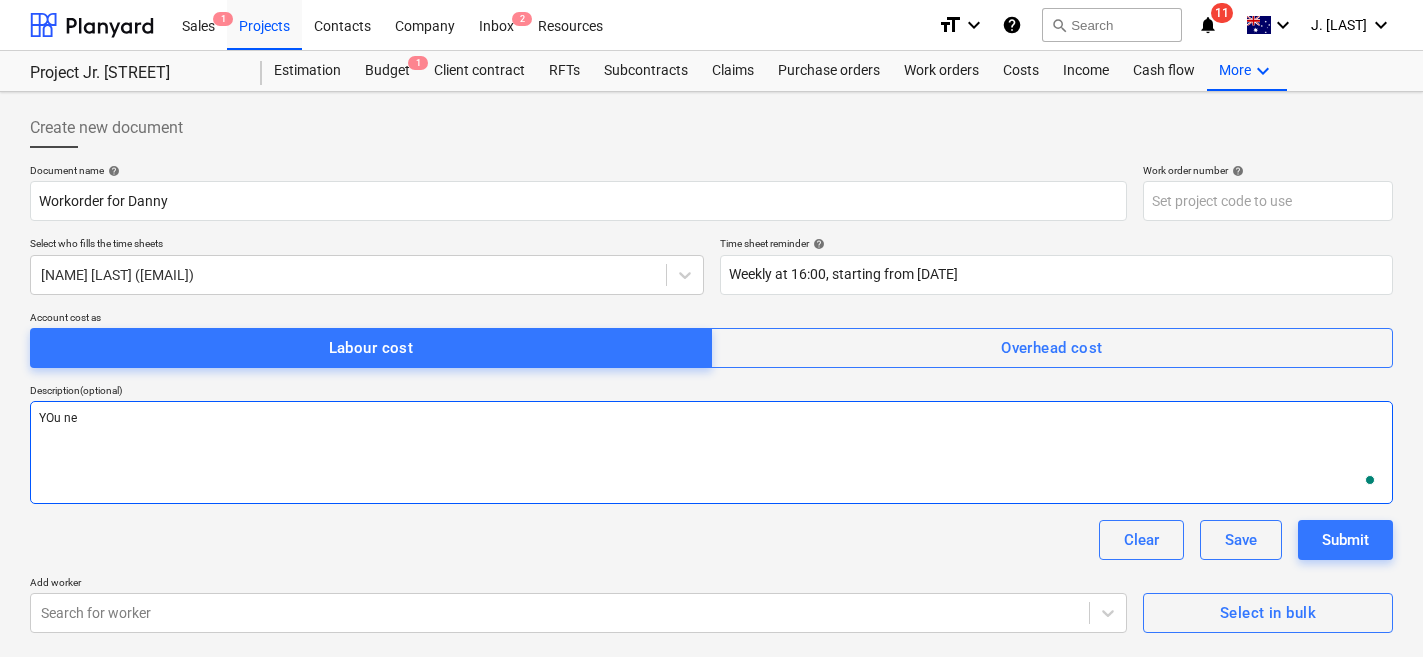 type on "x" 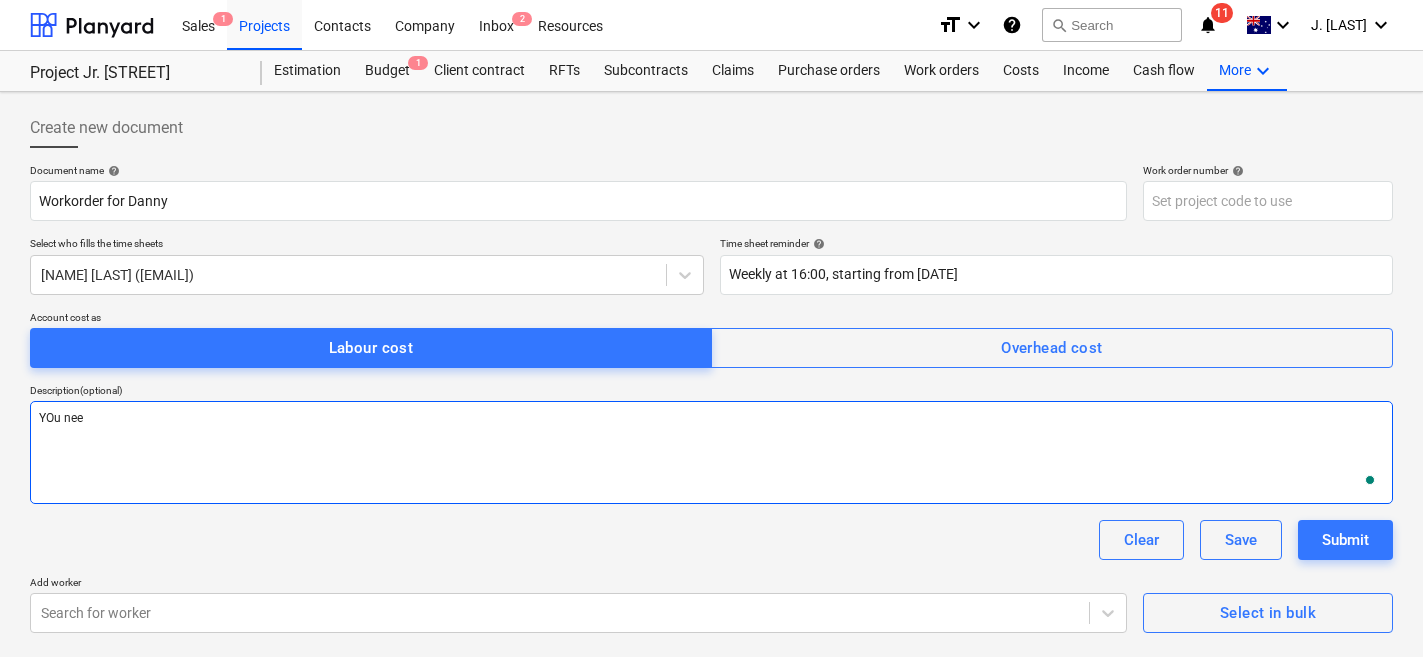 type on "x" 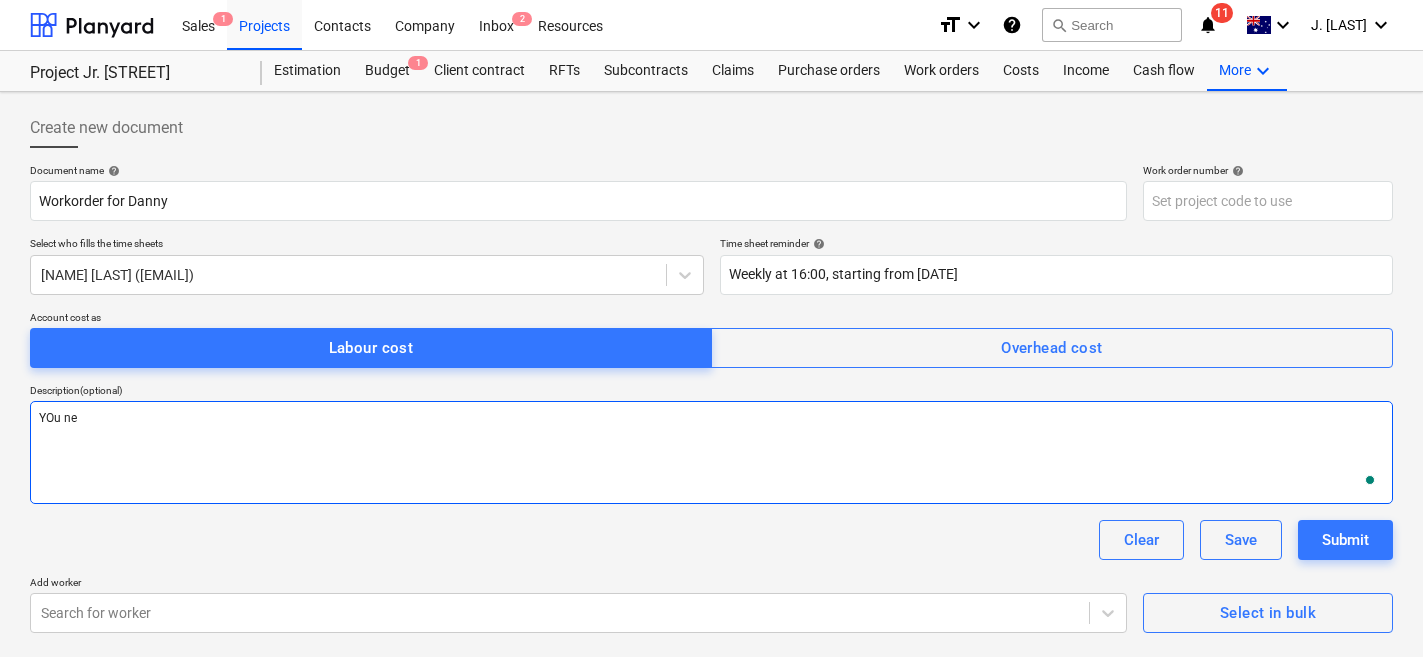 type on "x" 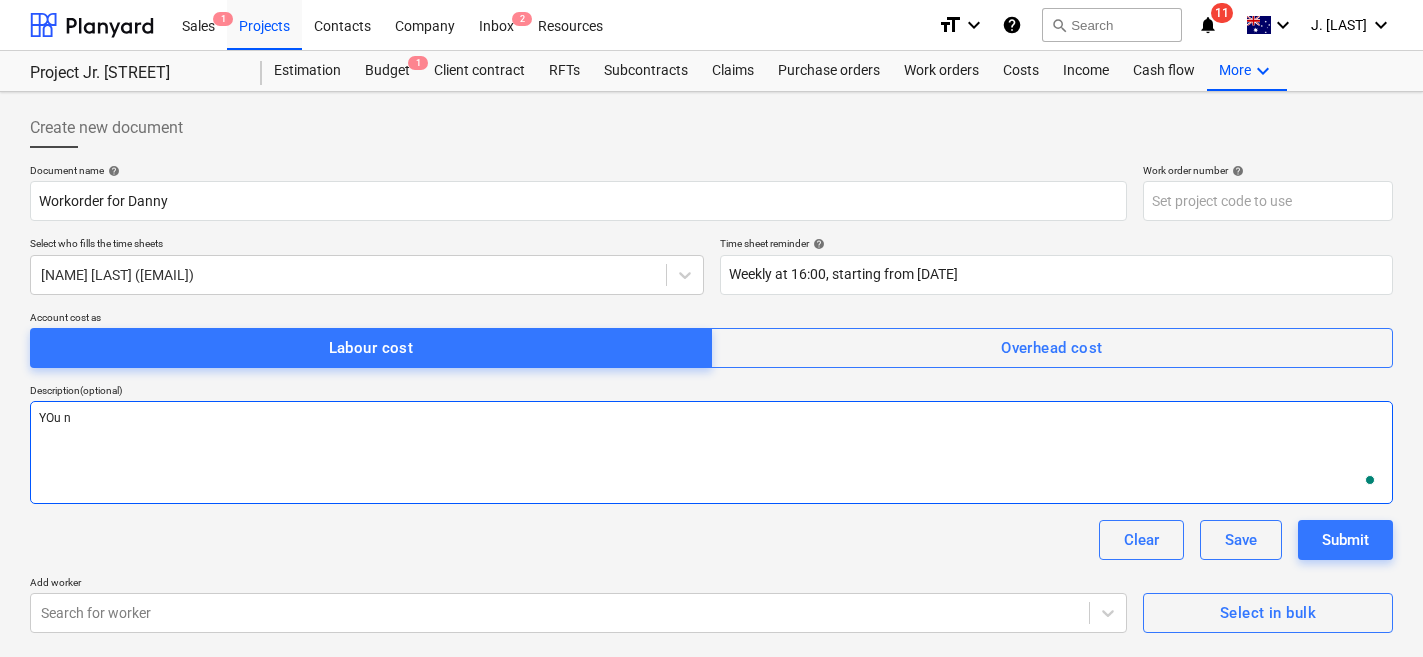 type on "x" 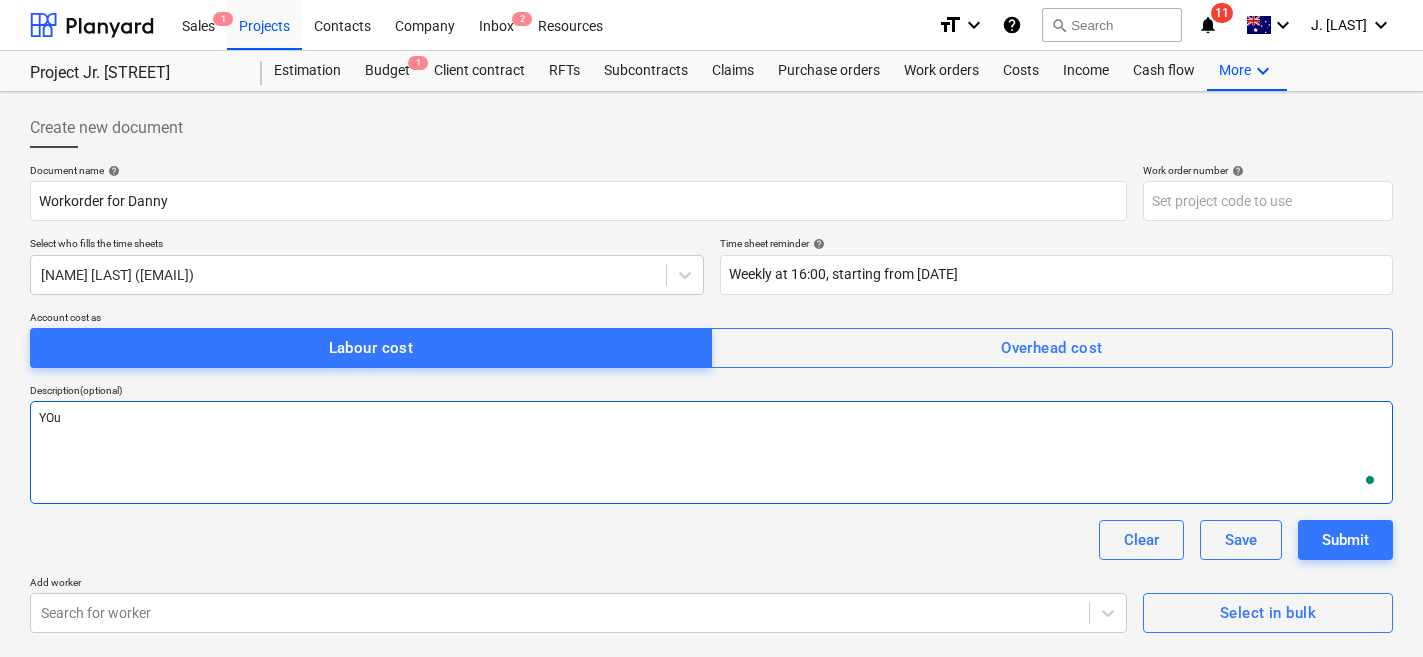 type on "x" 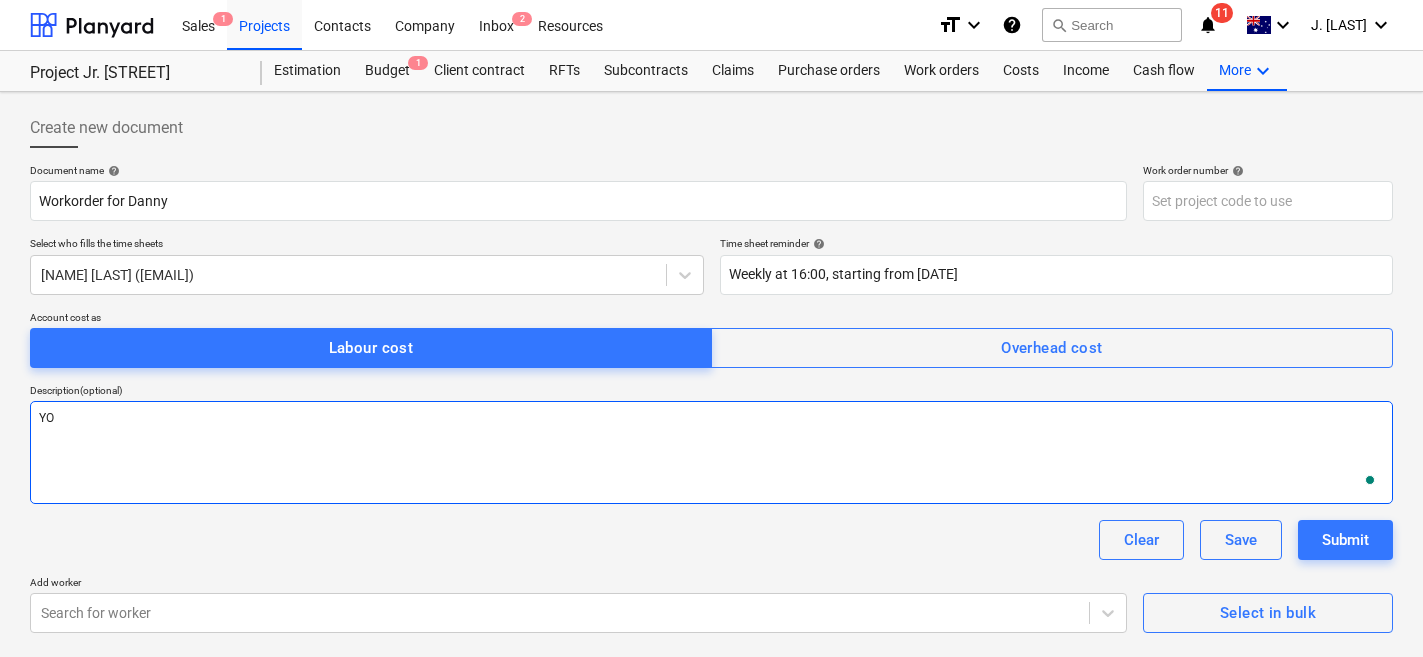 type on "x" 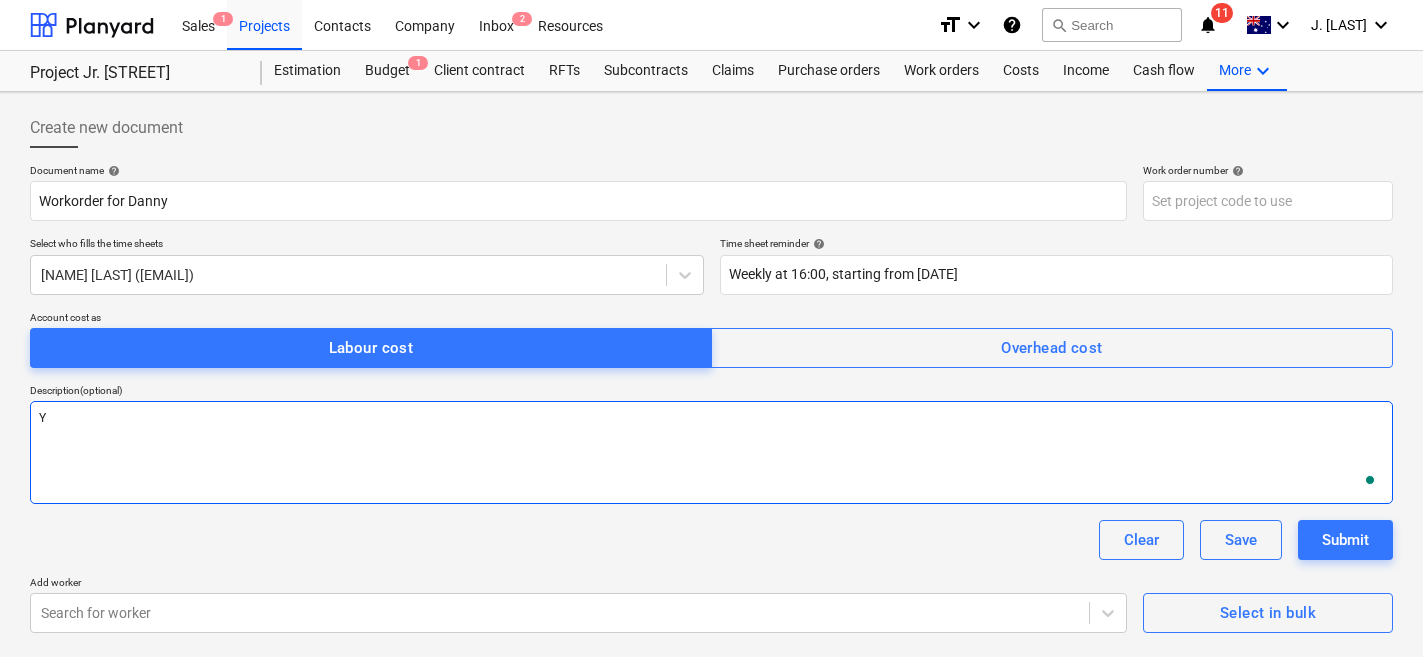 type on "x" 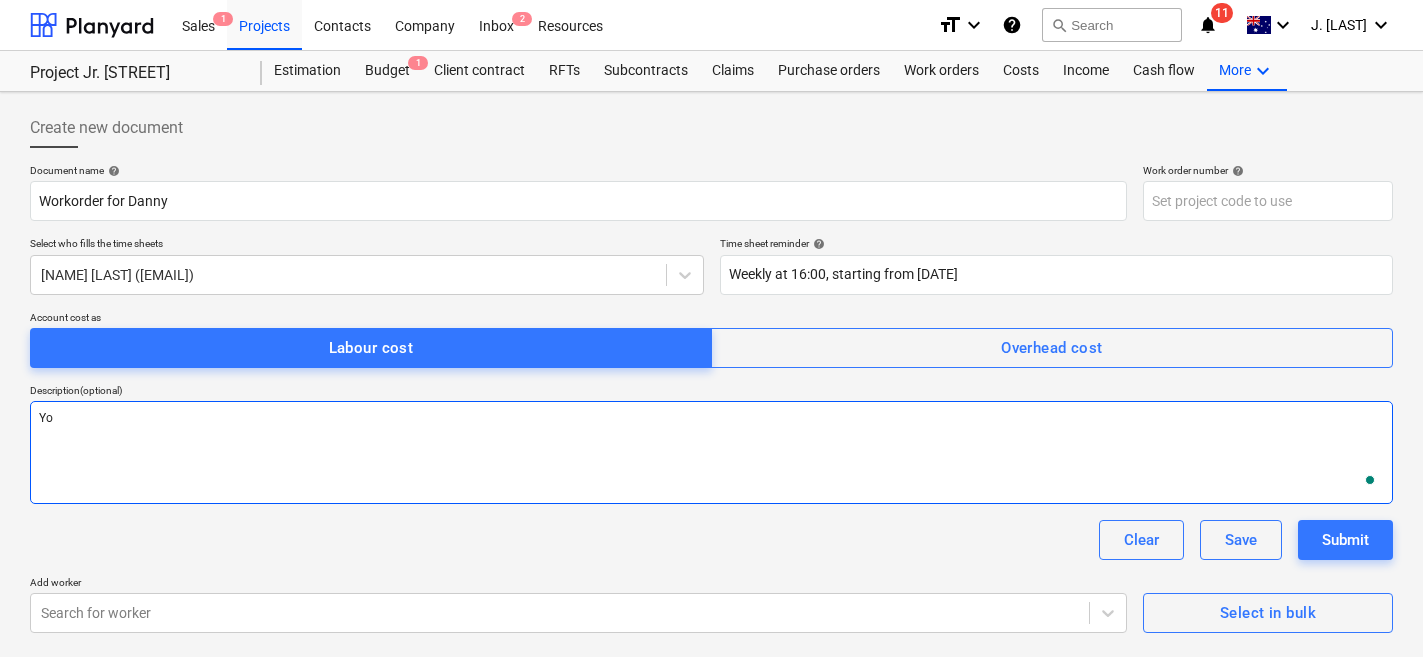 type on "x" 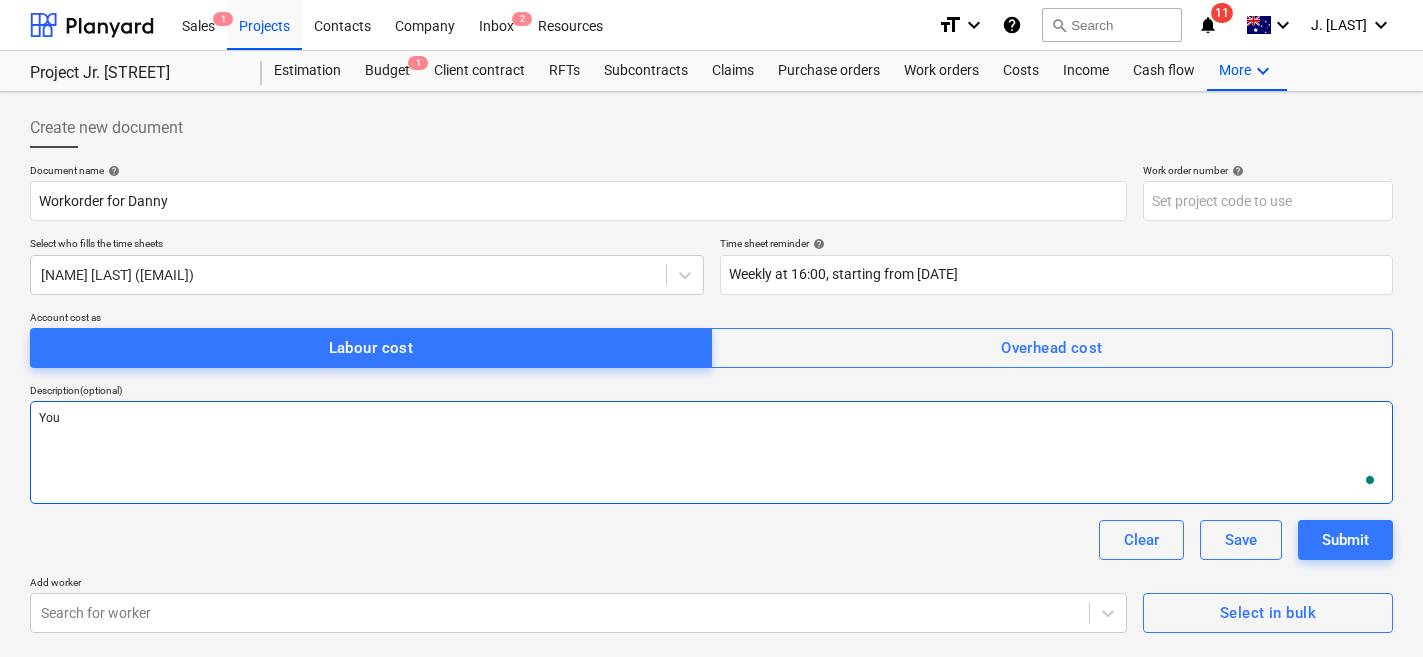 type on "You" 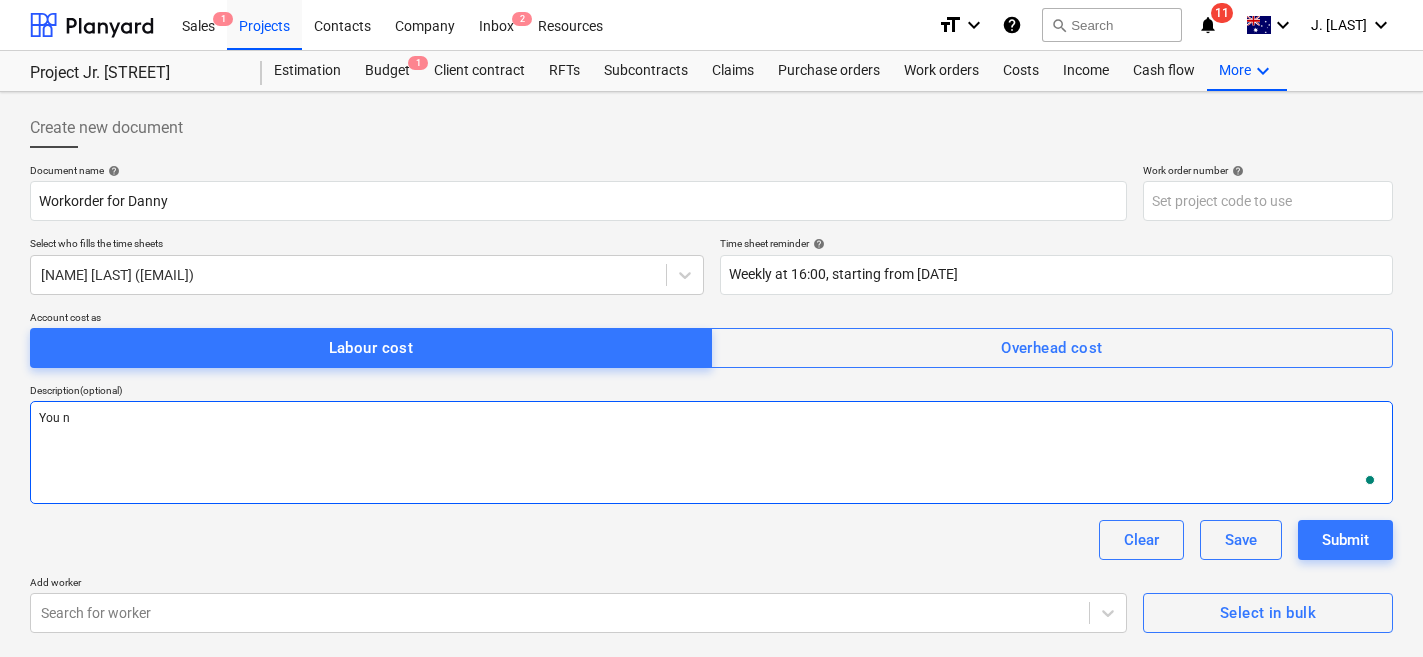 type on "x" 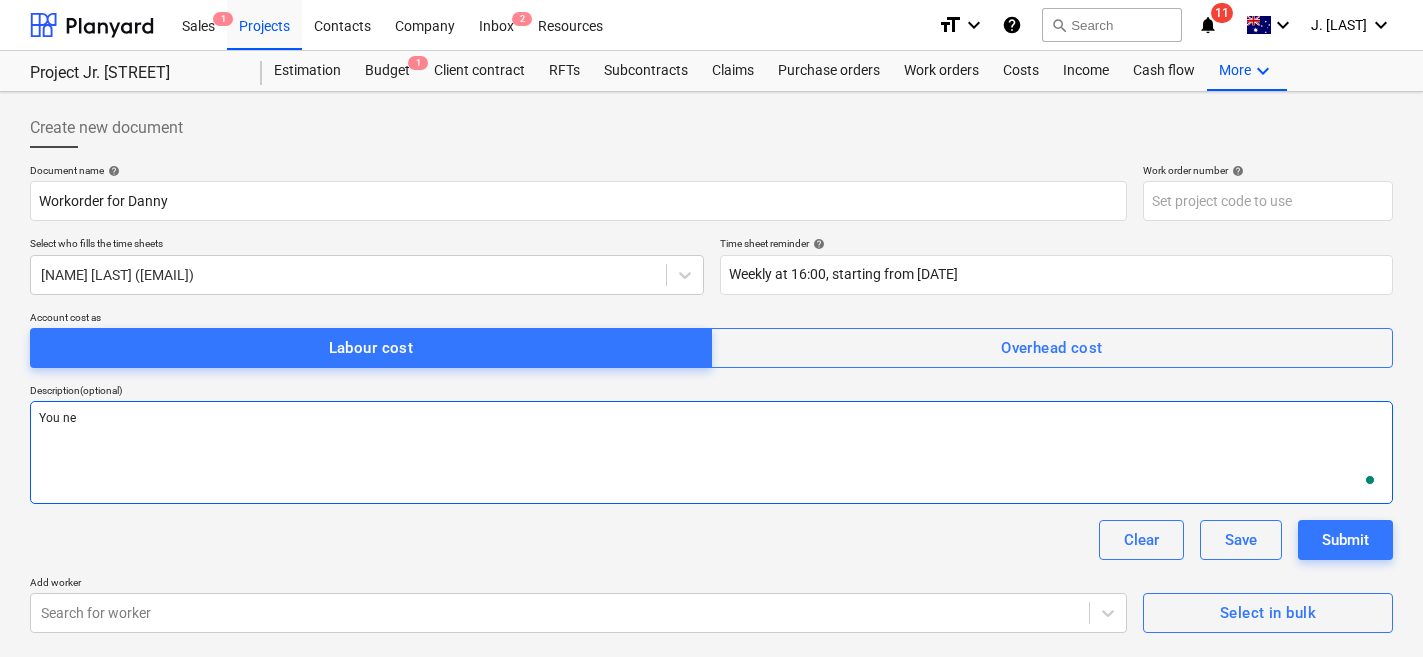 type on "x" 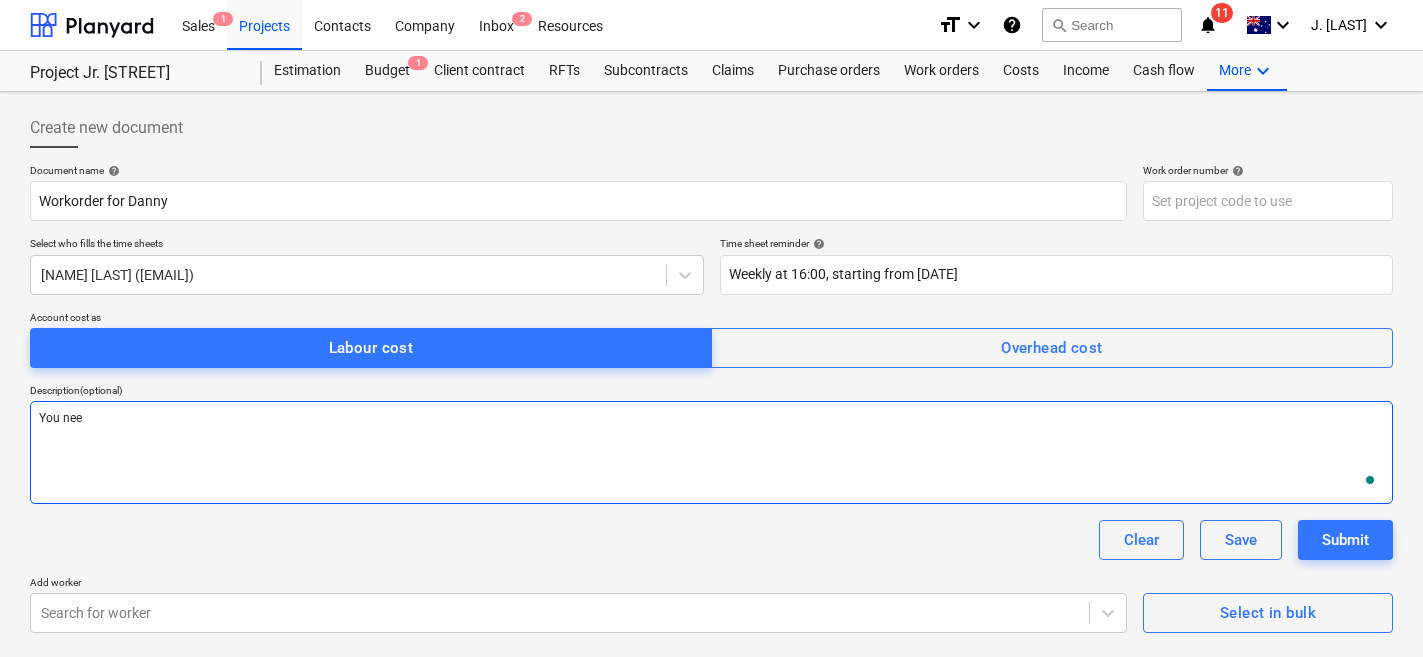 type on "x" 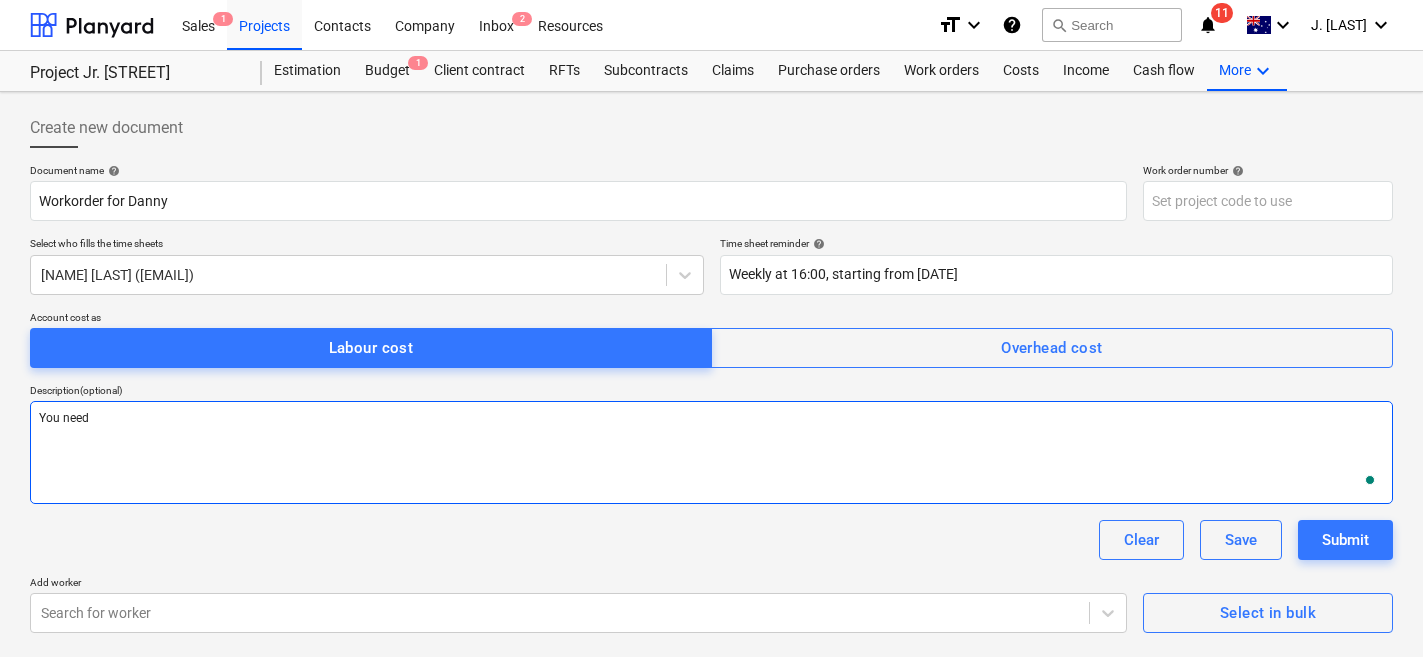 type on "x" 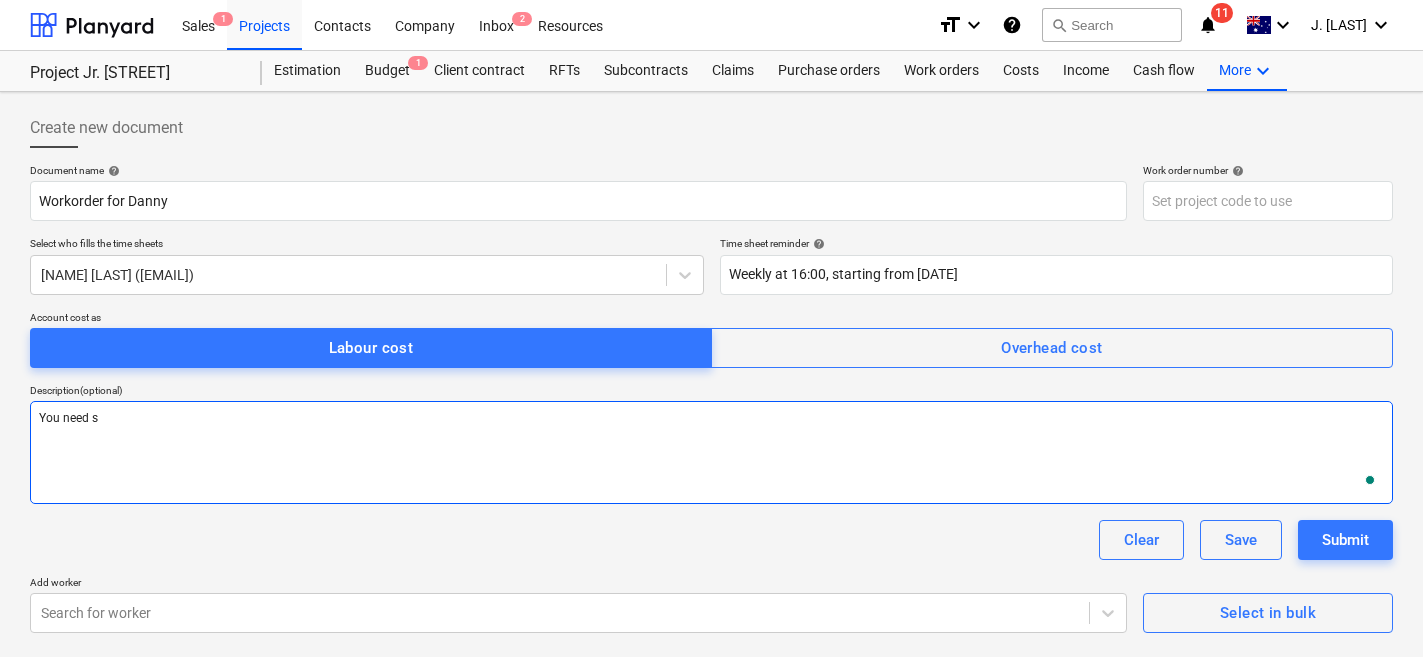 type on "x" 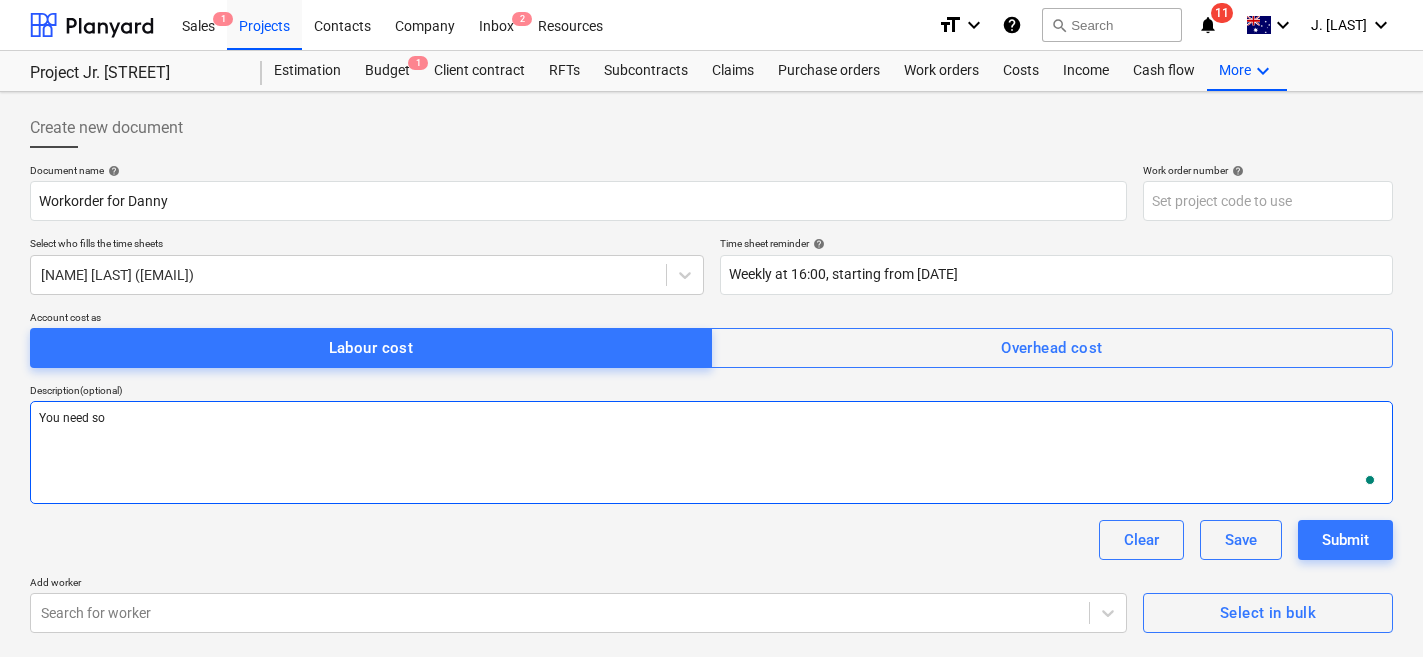 type on "x" 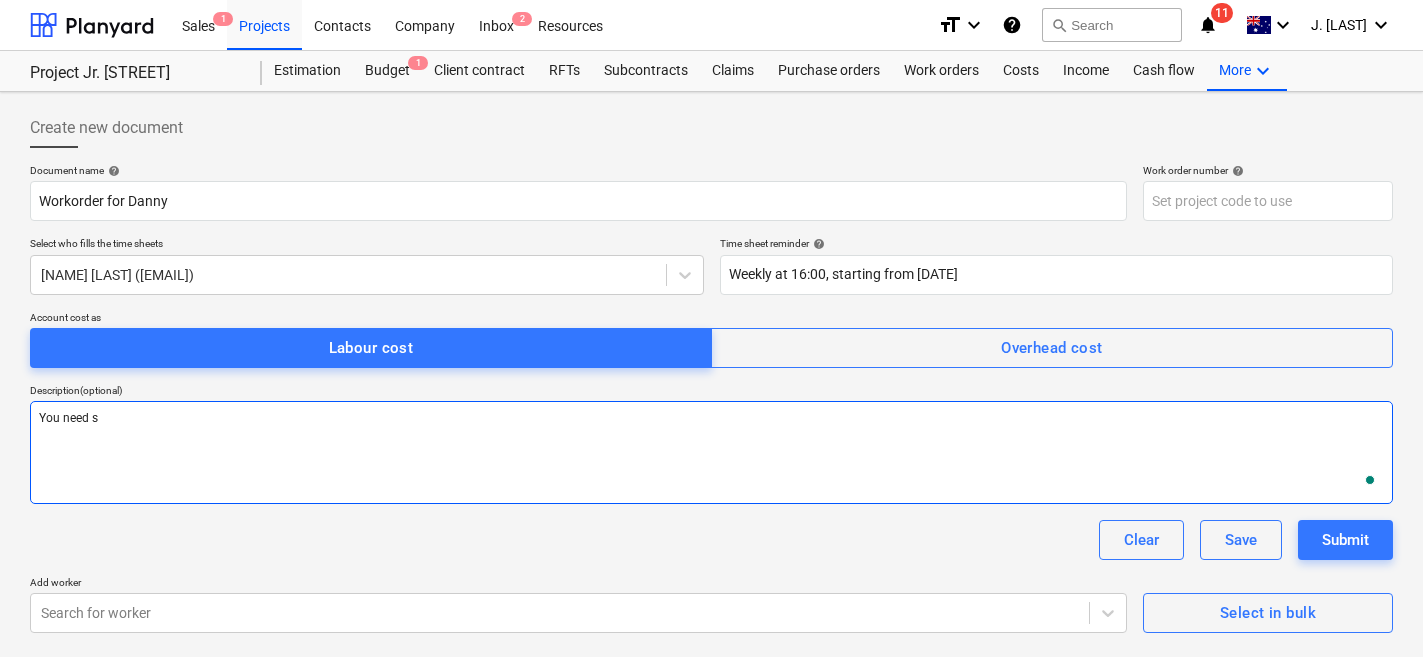 type on "x" 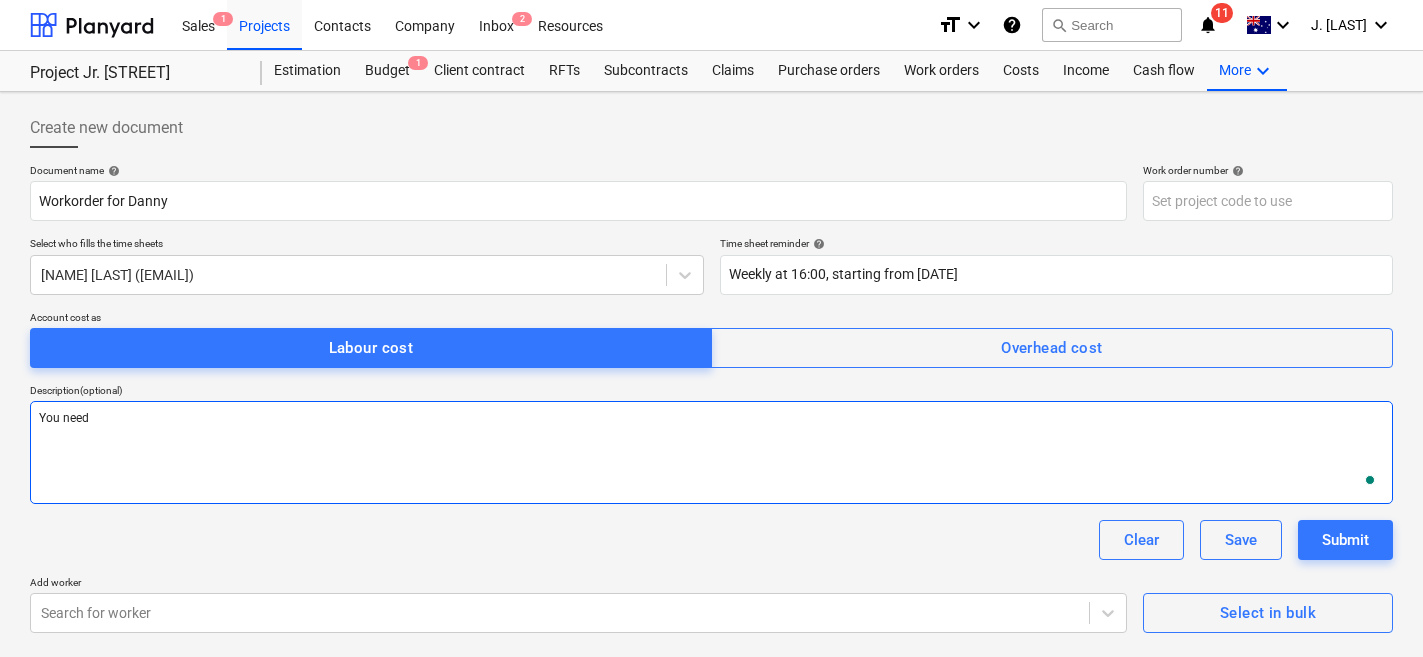 type on "x" 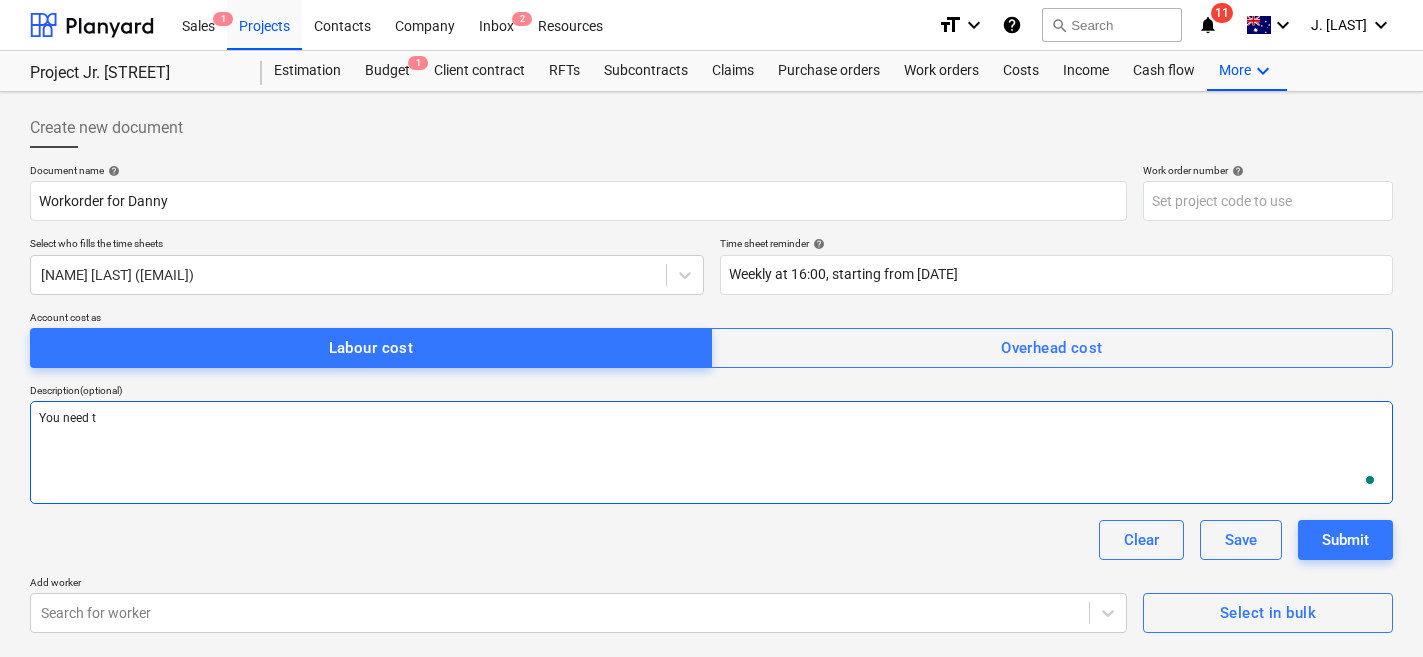 type on "x" 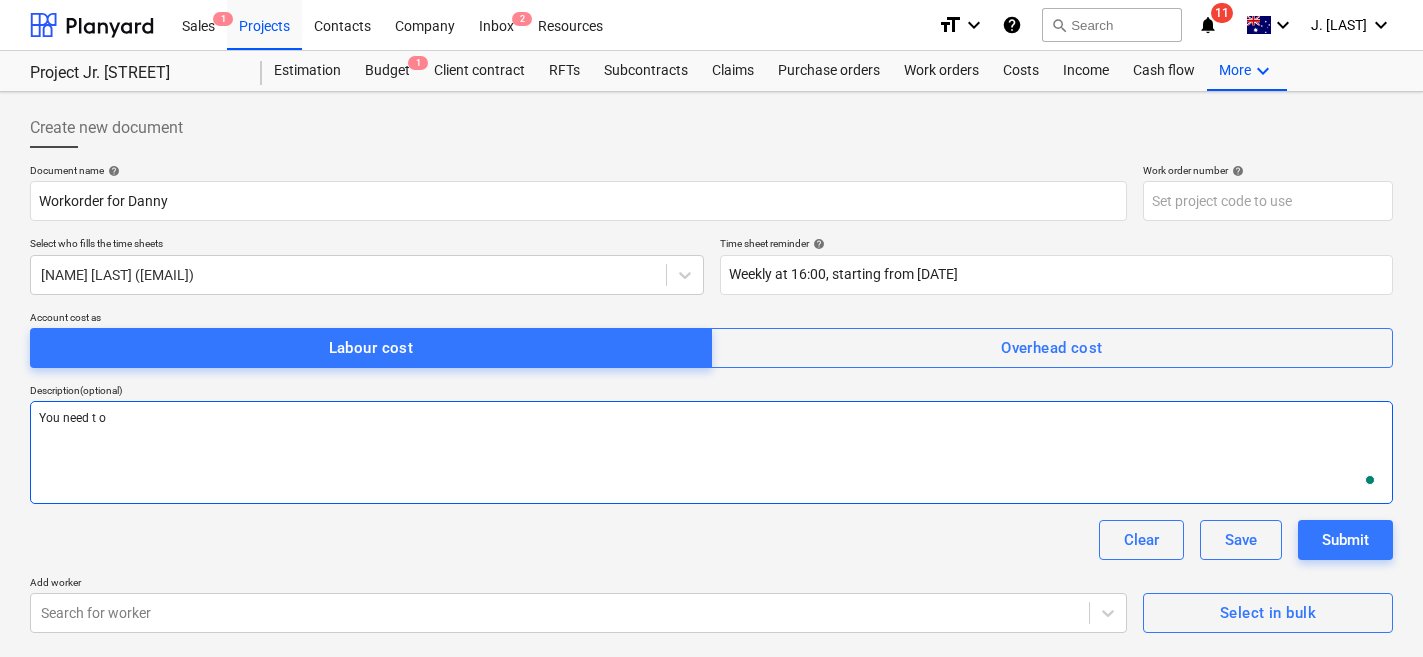 type on "x" 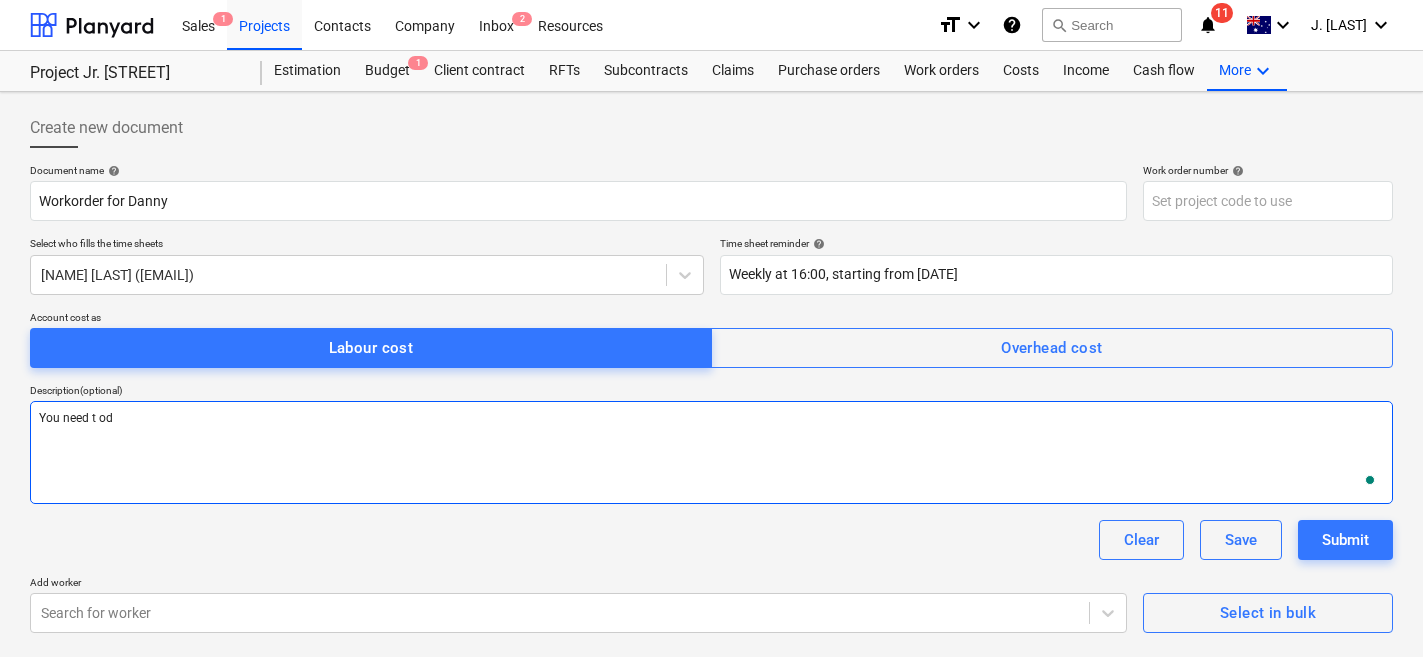 type on "x" 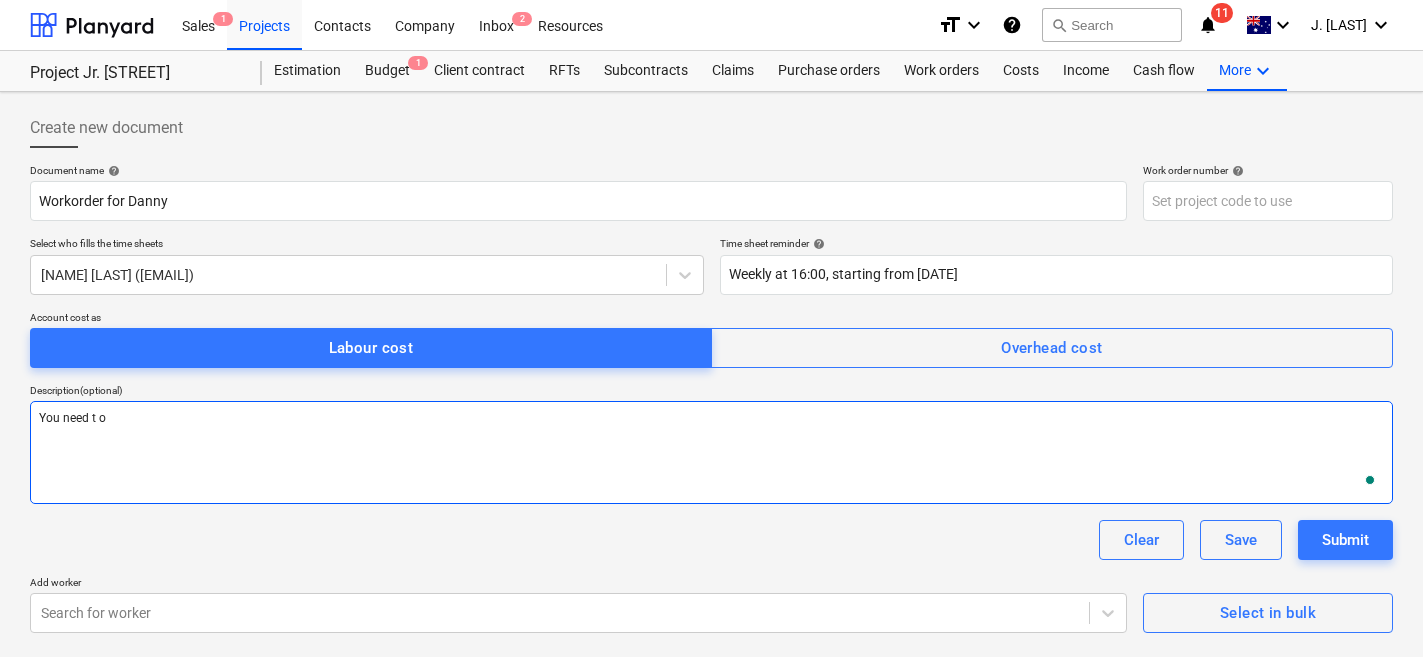 type on "x" 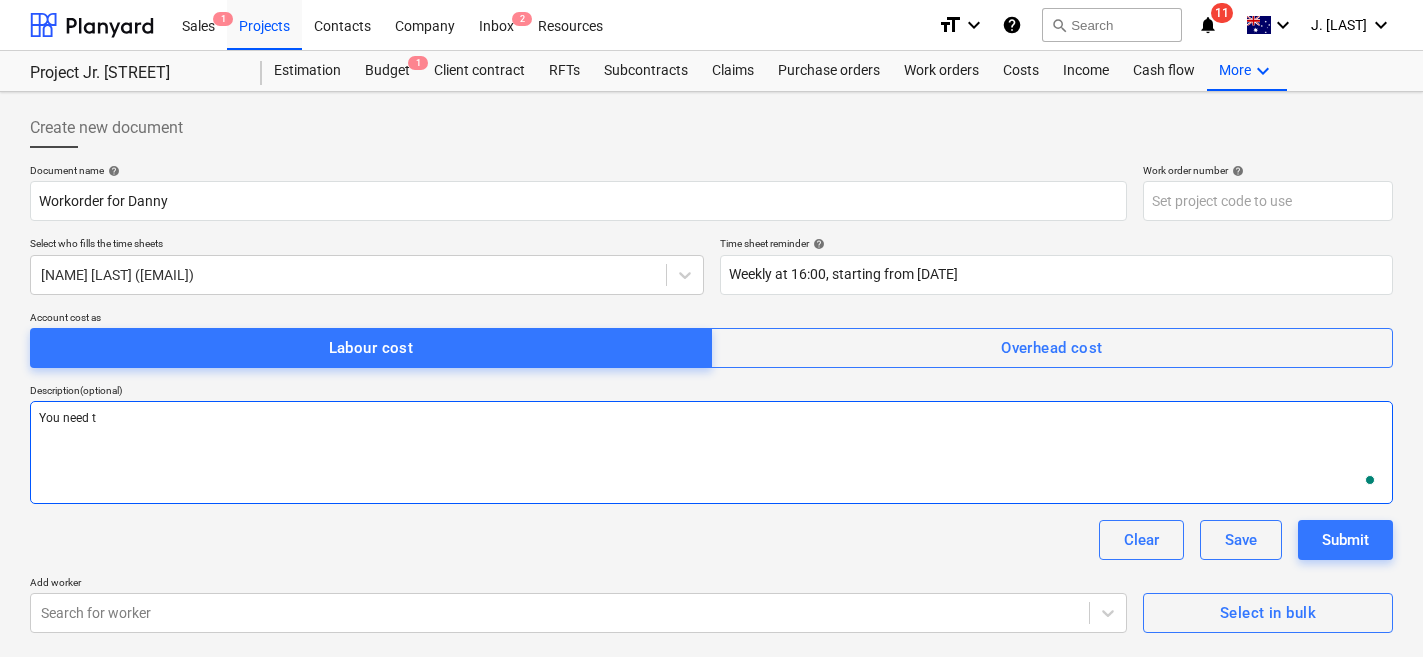 type on "x" 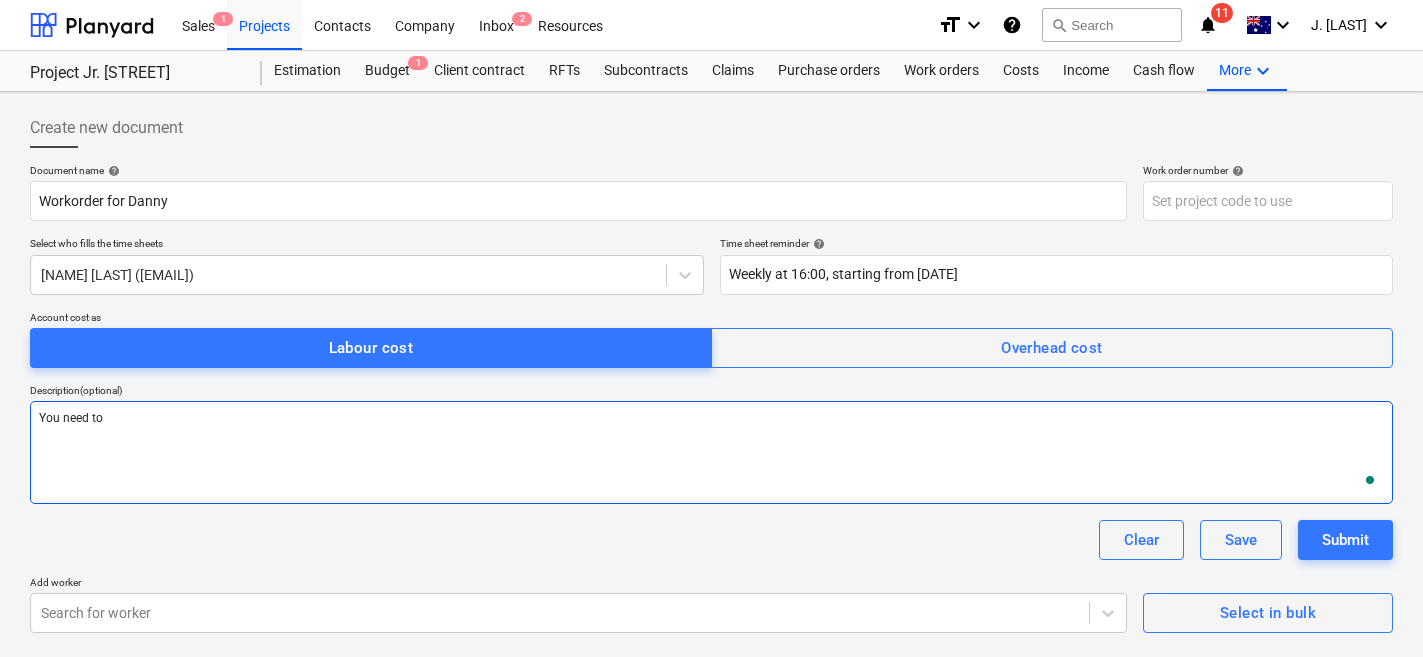type on "You need to" 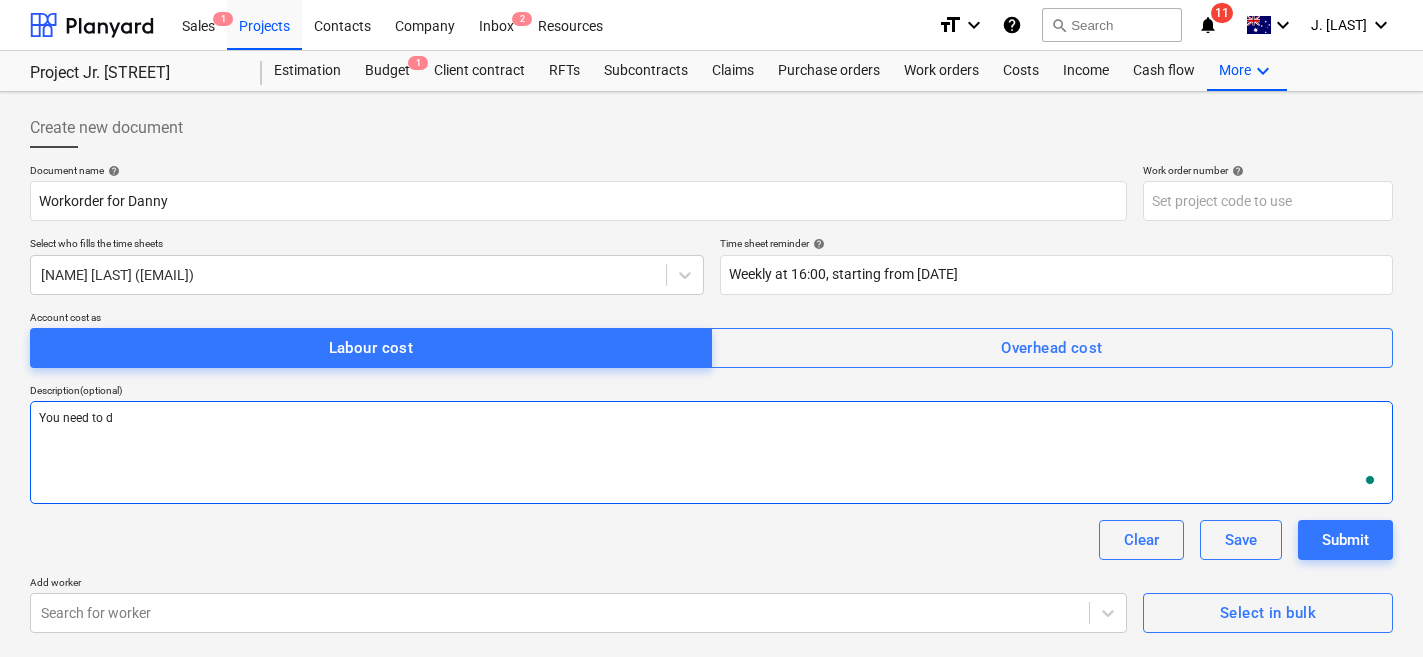 type on "You need to do" 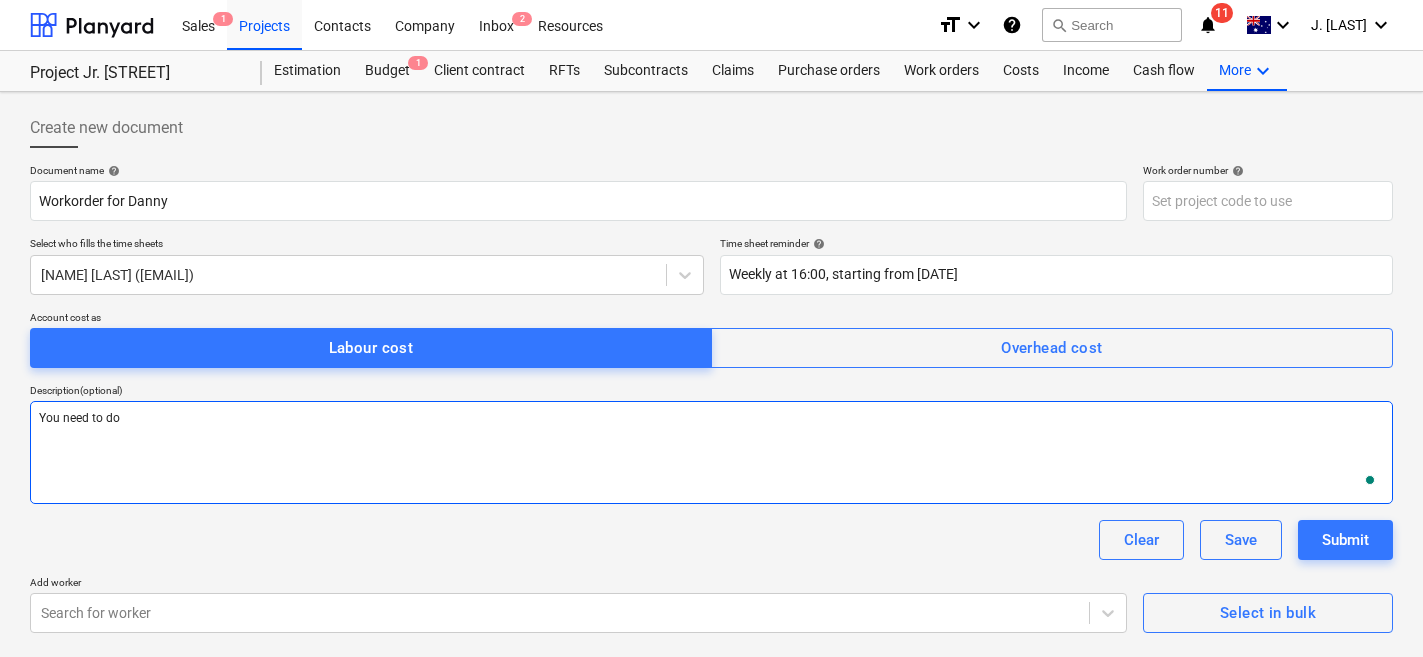type on "x" 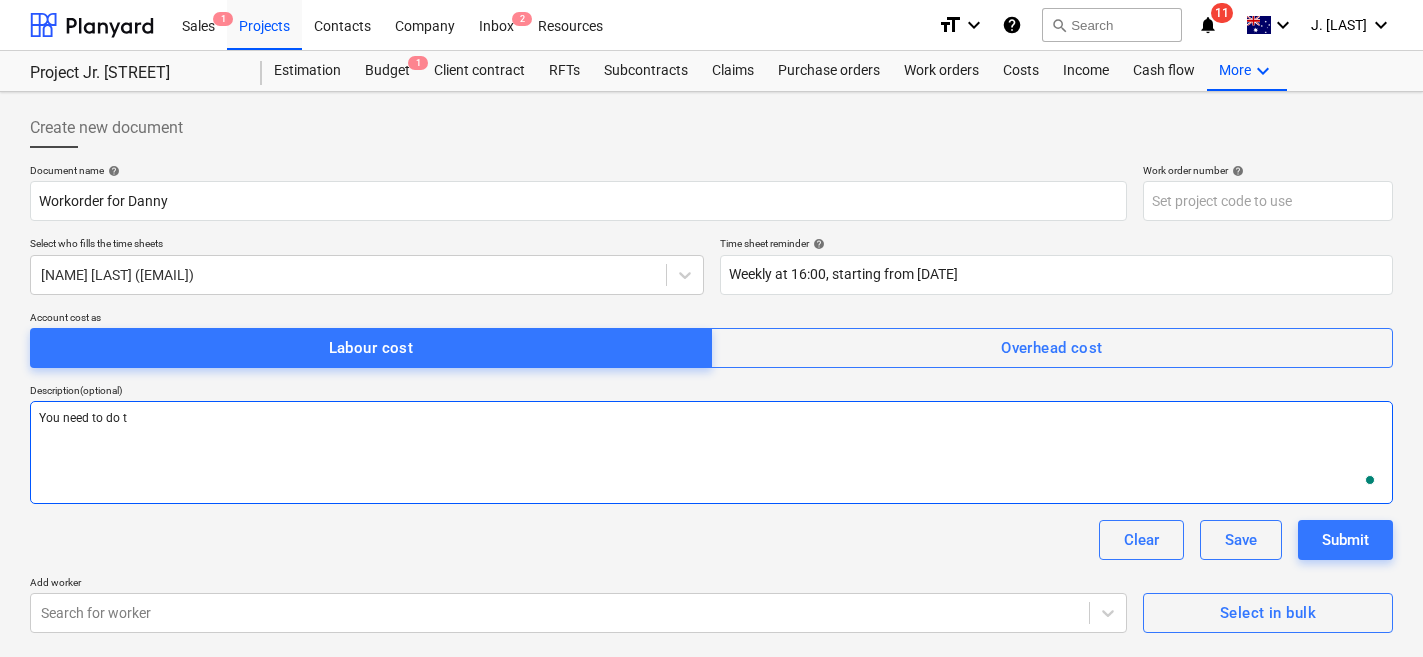type on "You need to do th" 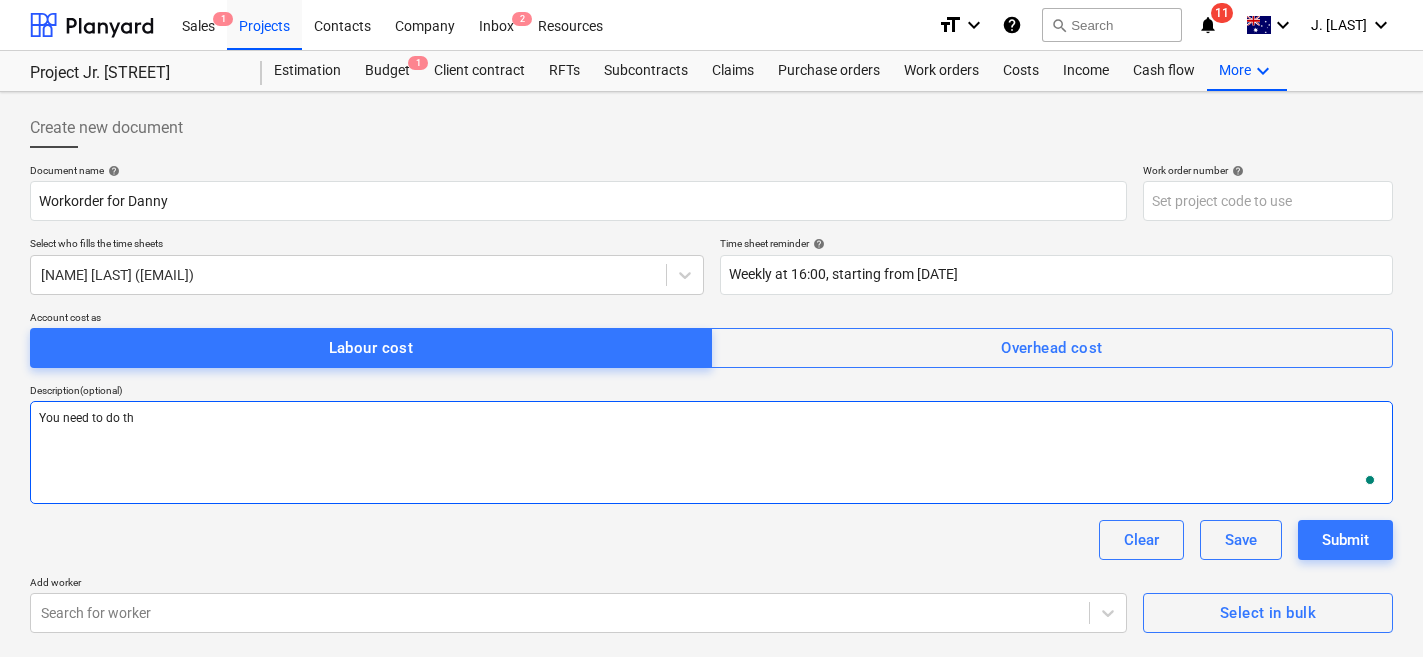 type on "x" 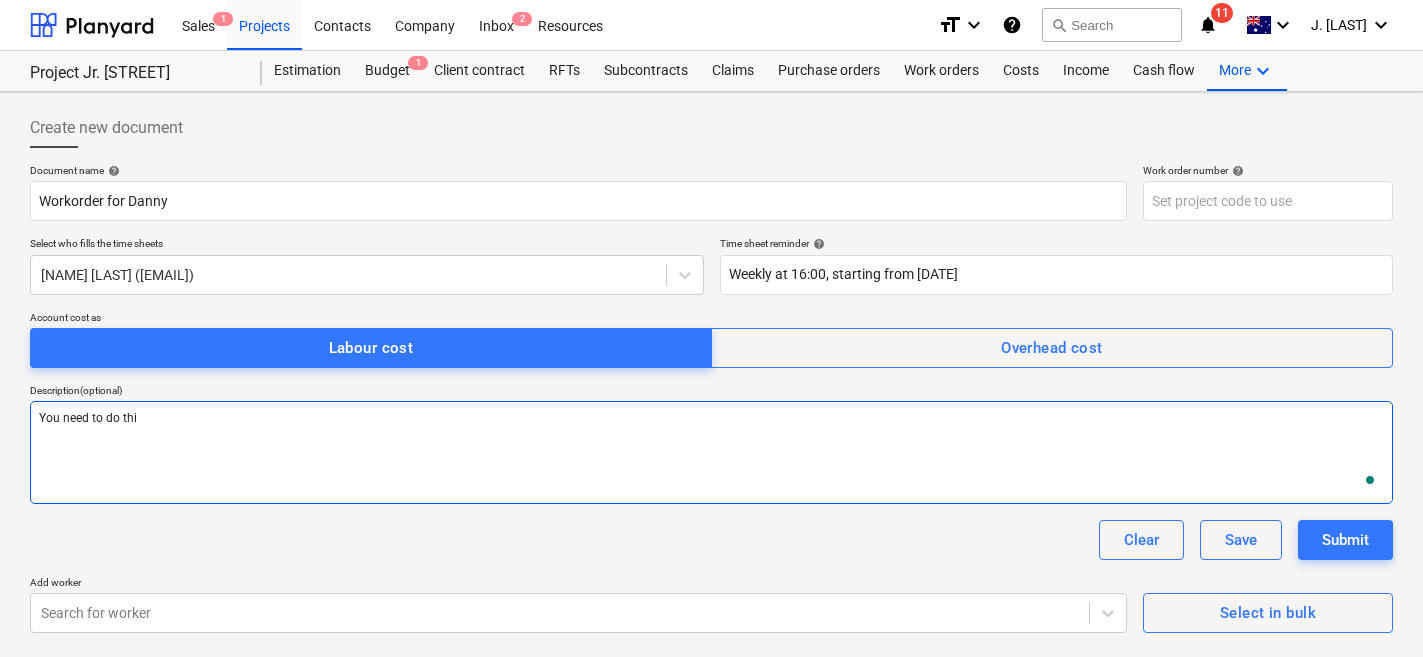 type on "You need to do this" 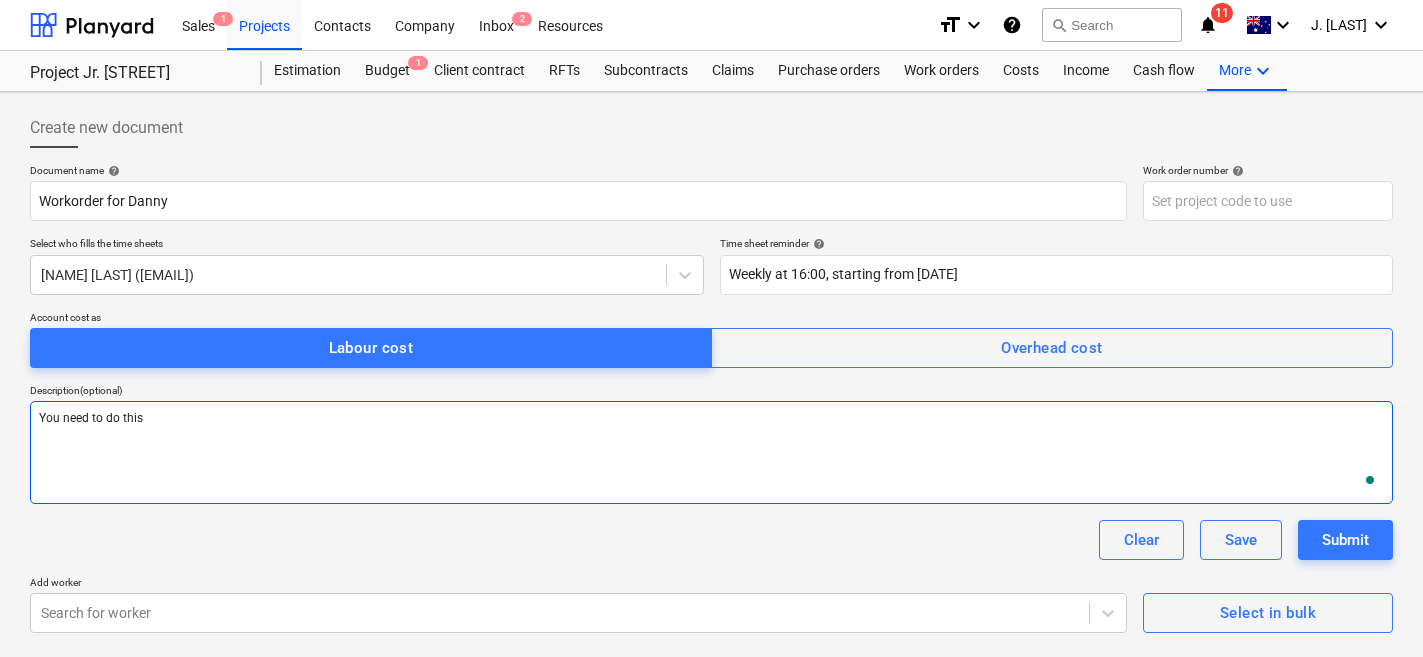 type on "x" 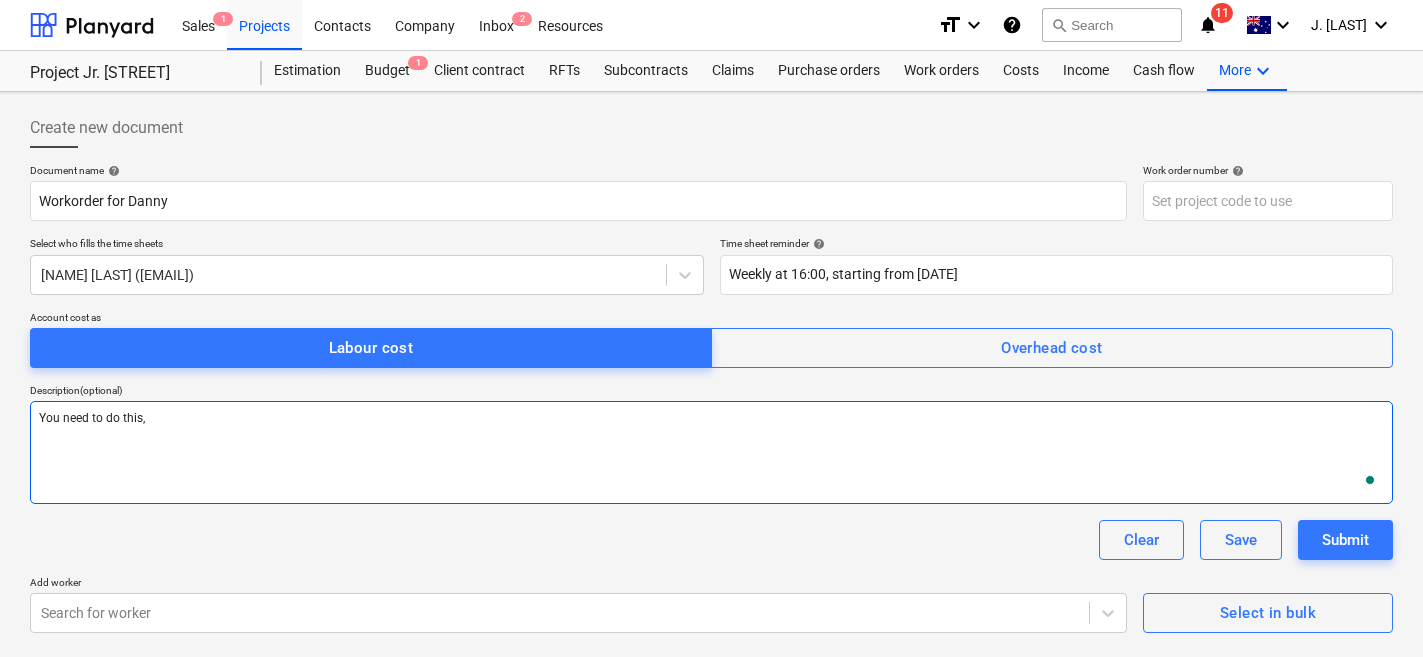 type on "x" 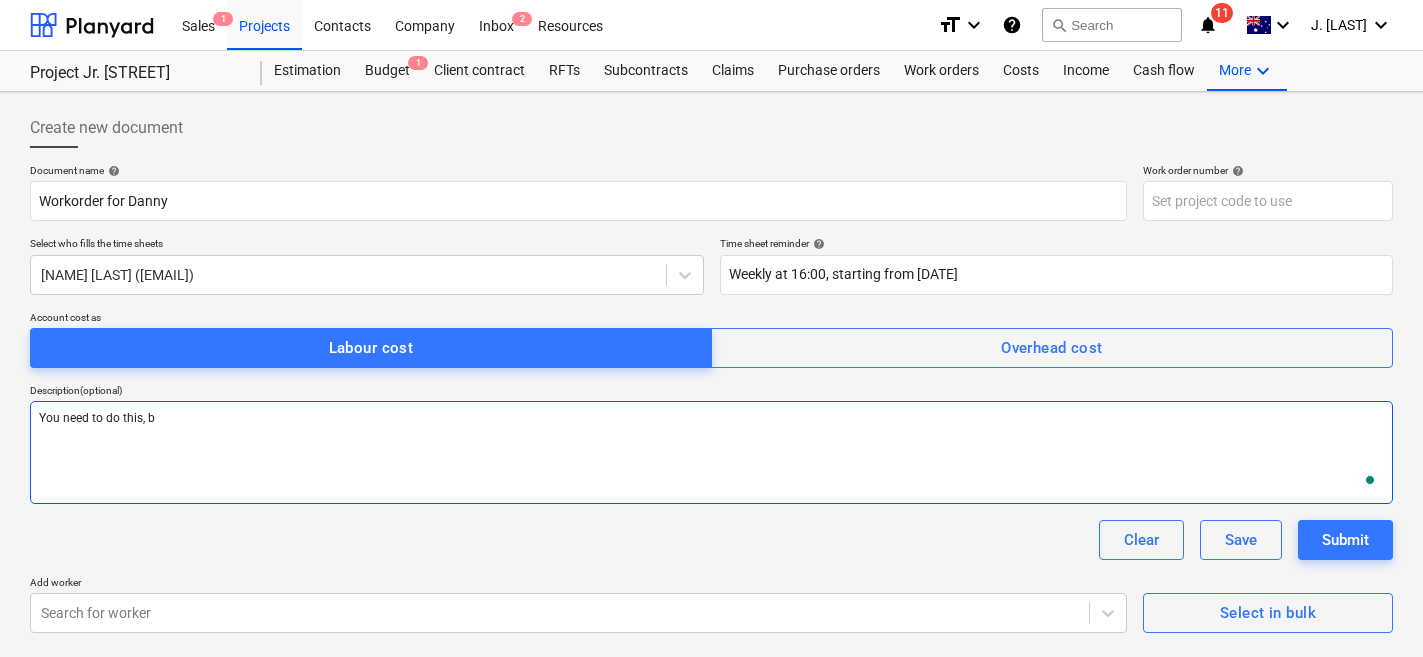 type on "x" 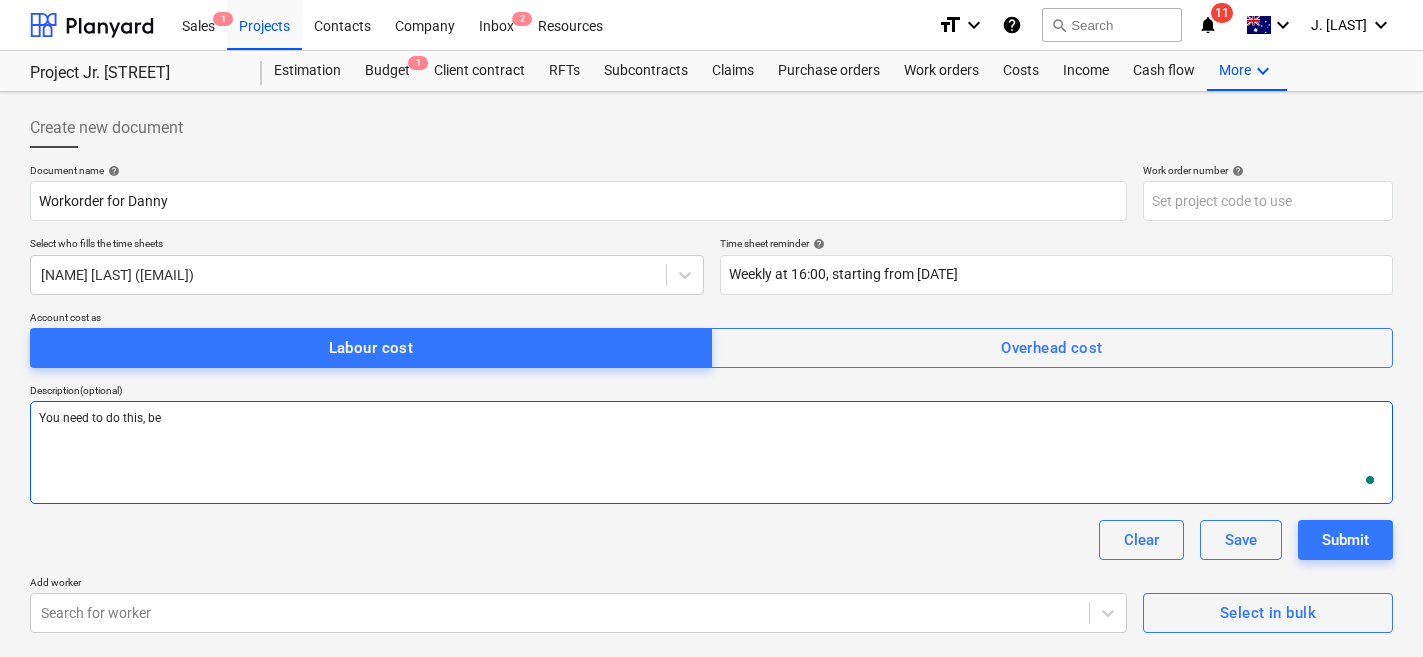 type on "x" 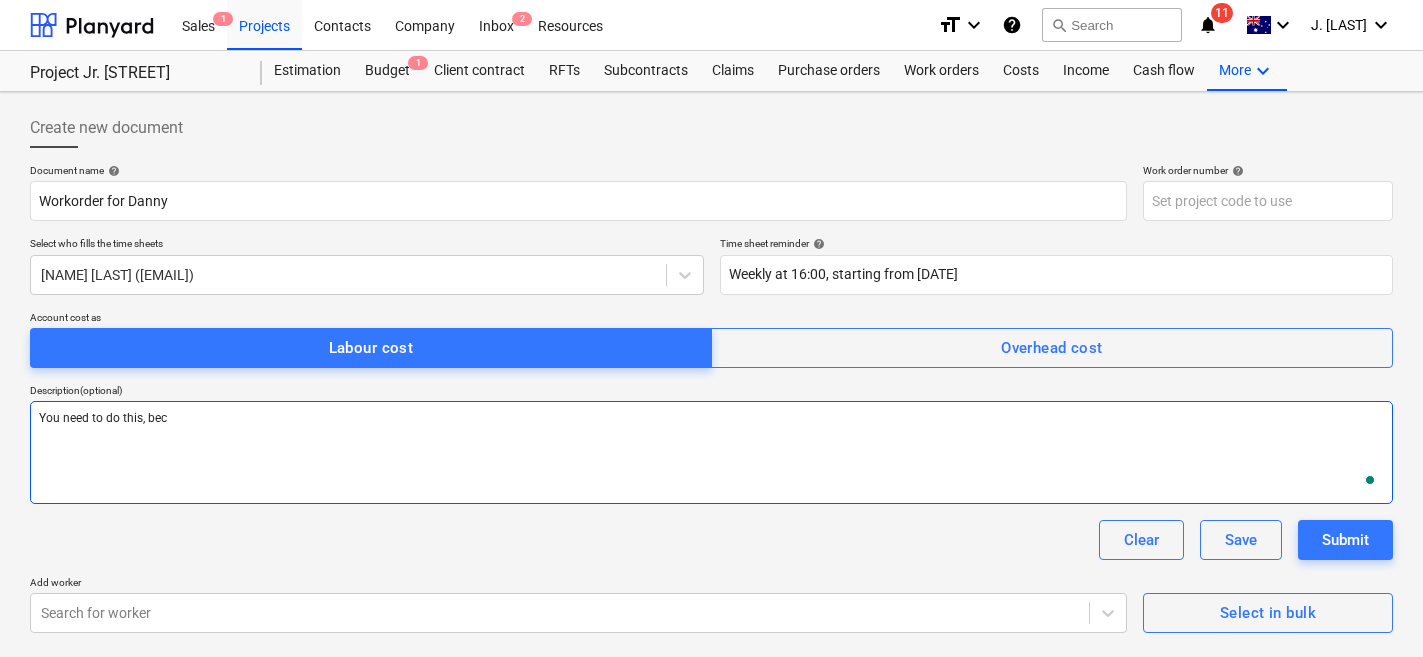 type on "x" 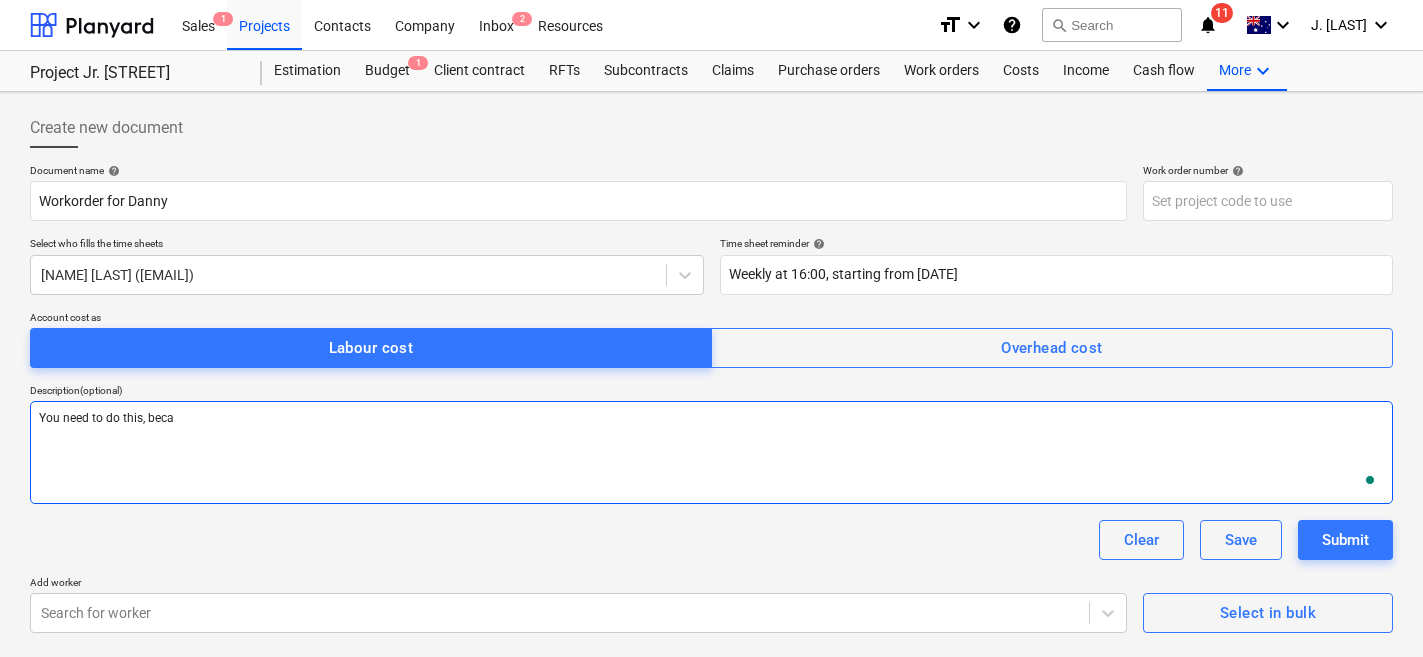 type on "x" 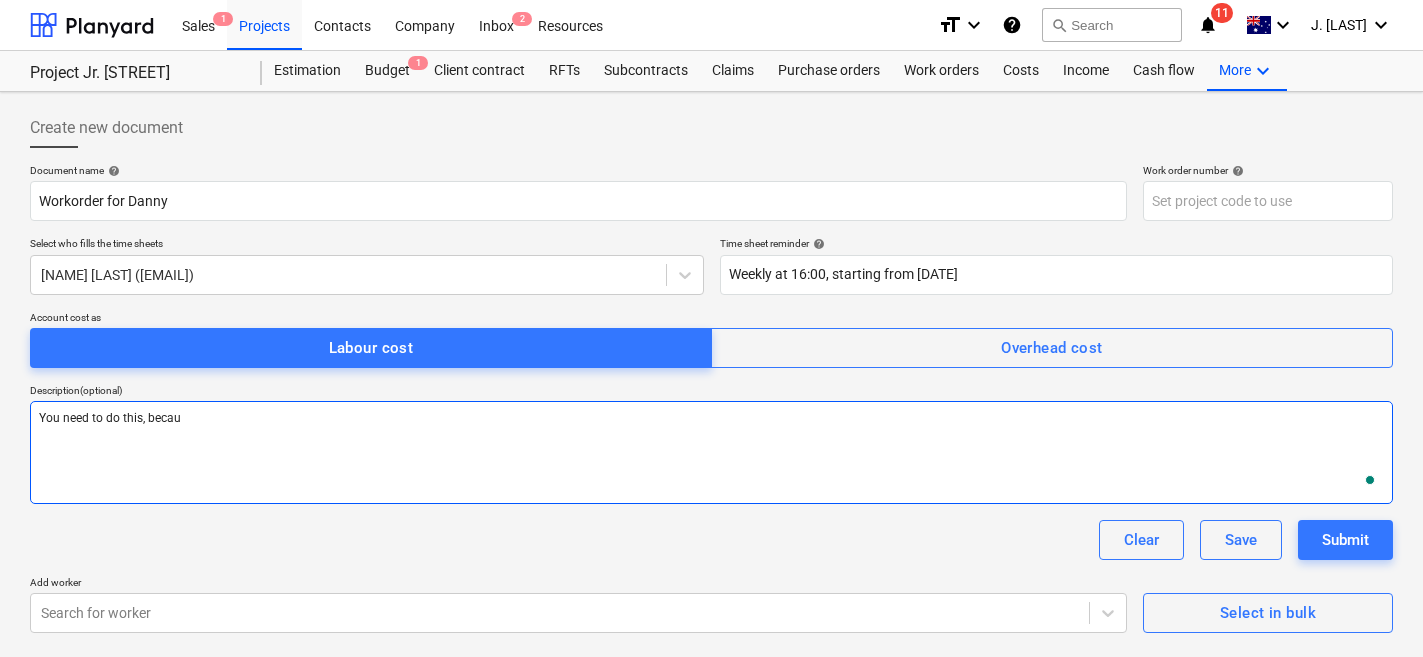 type on "x" 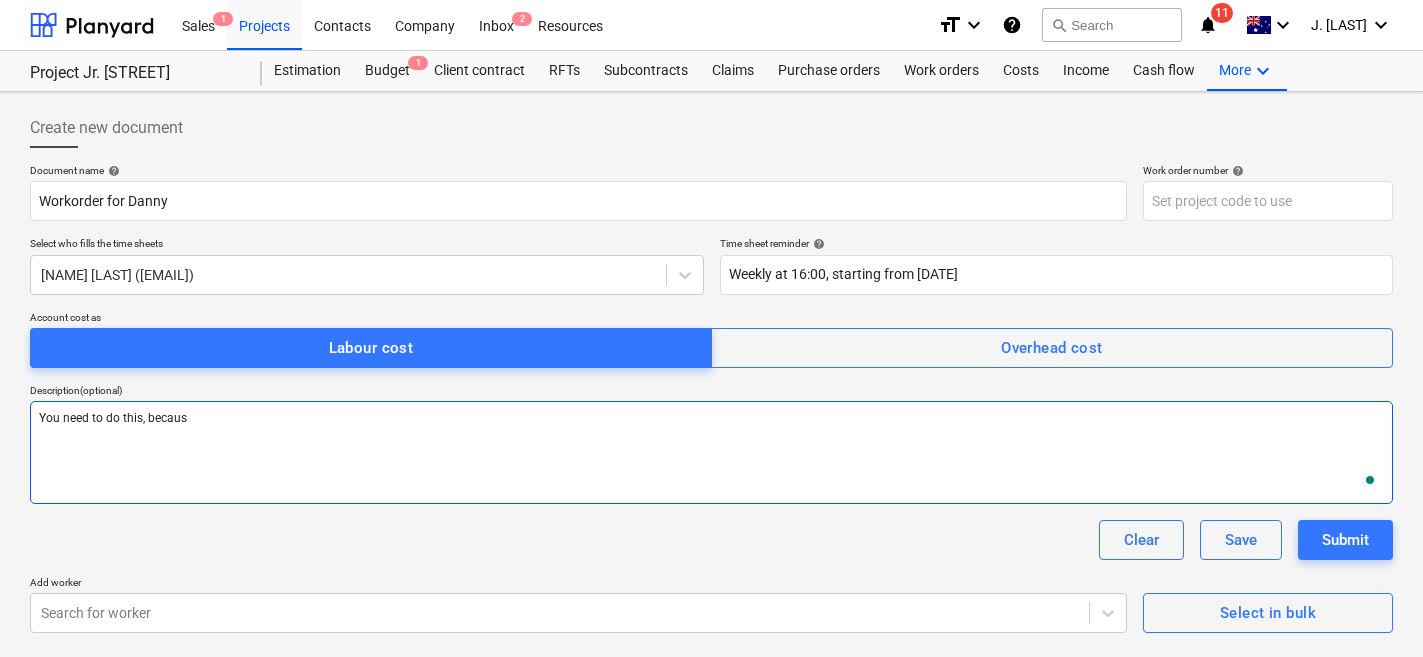 type 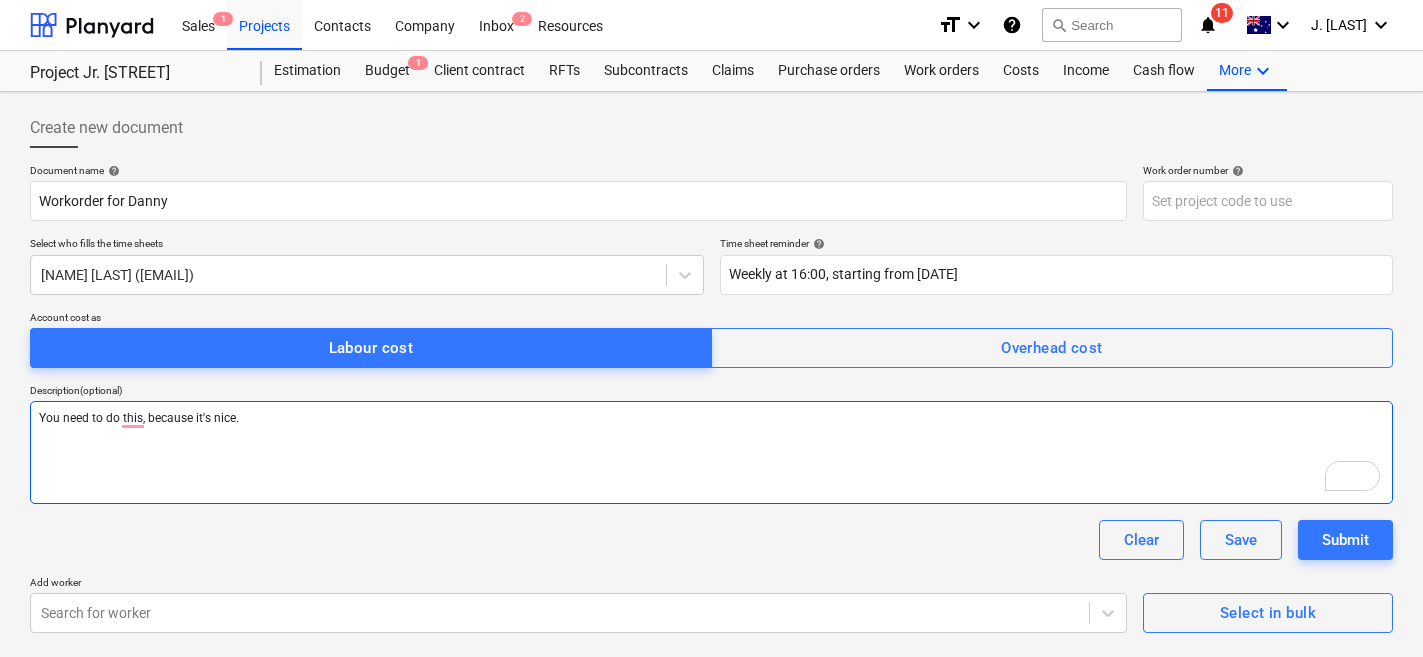 click on "You need to do this, because it's nice." at bounding box center [711, 452] 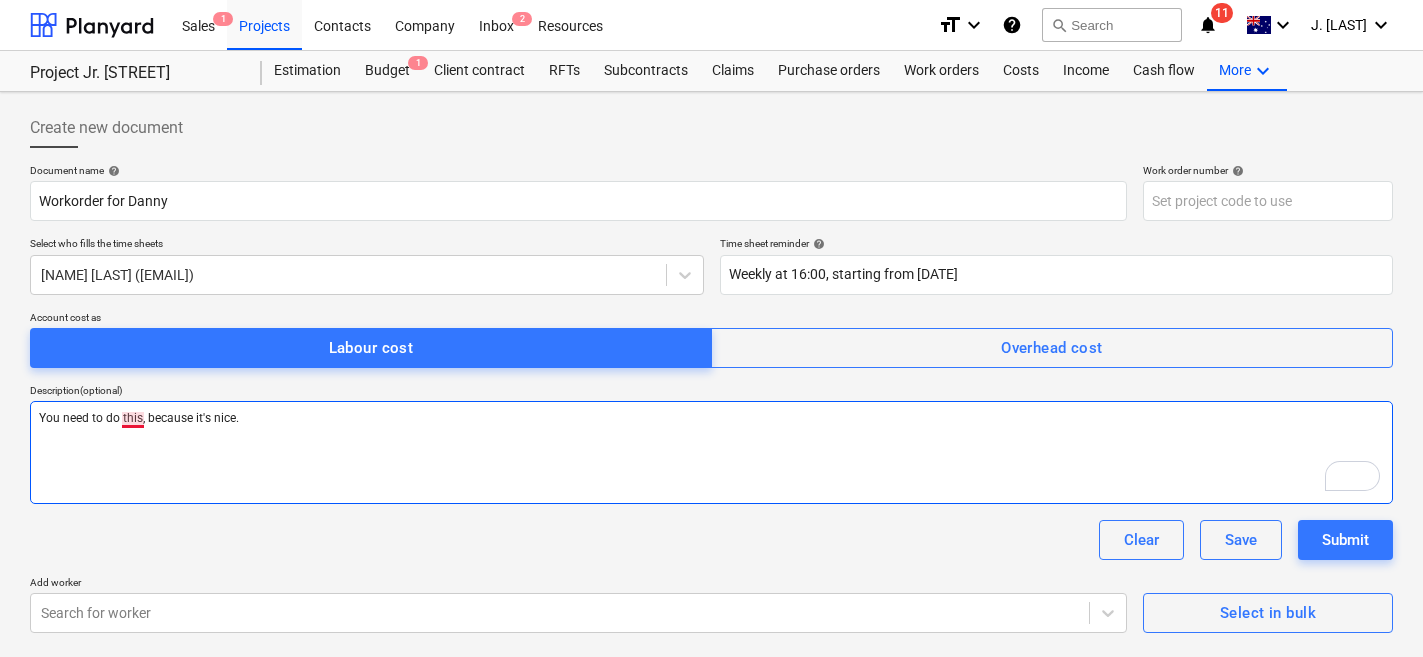 click on "You need to do this, because it's nice." at bounding box center (711, 452) 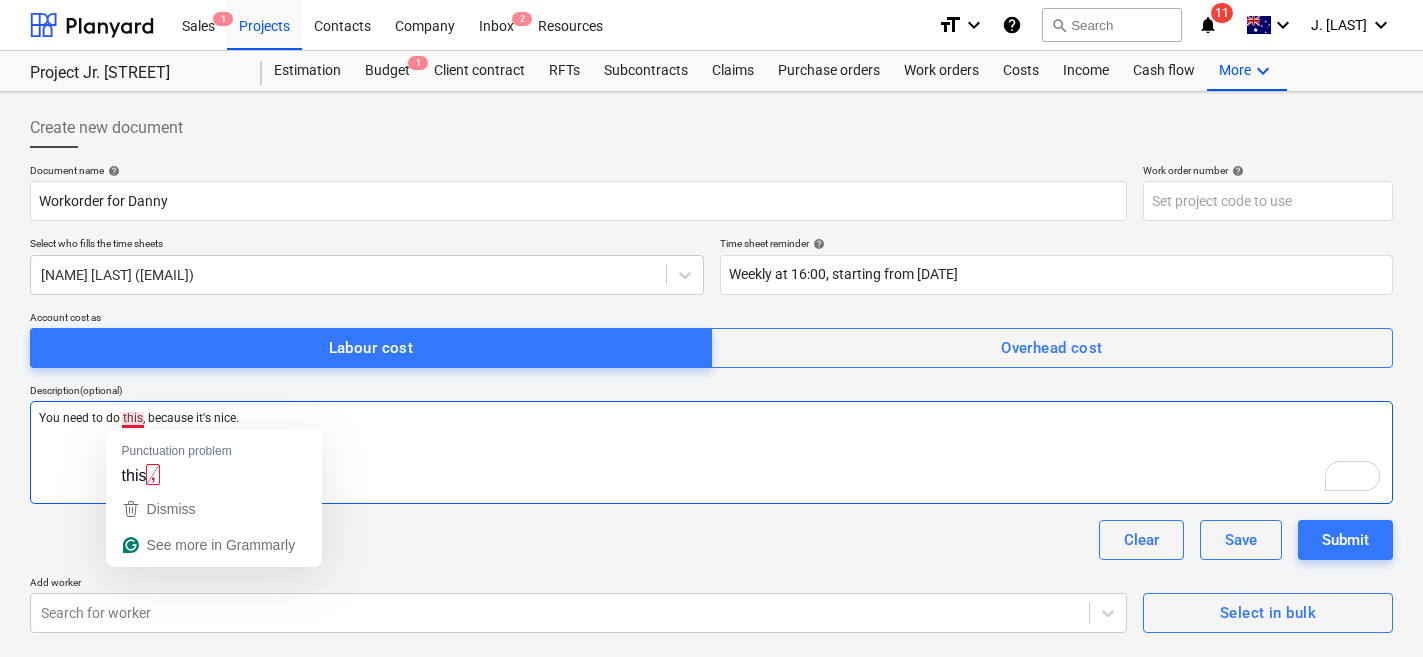 click on "You need to do this, because it's nice." at bounding box center [711, 452] 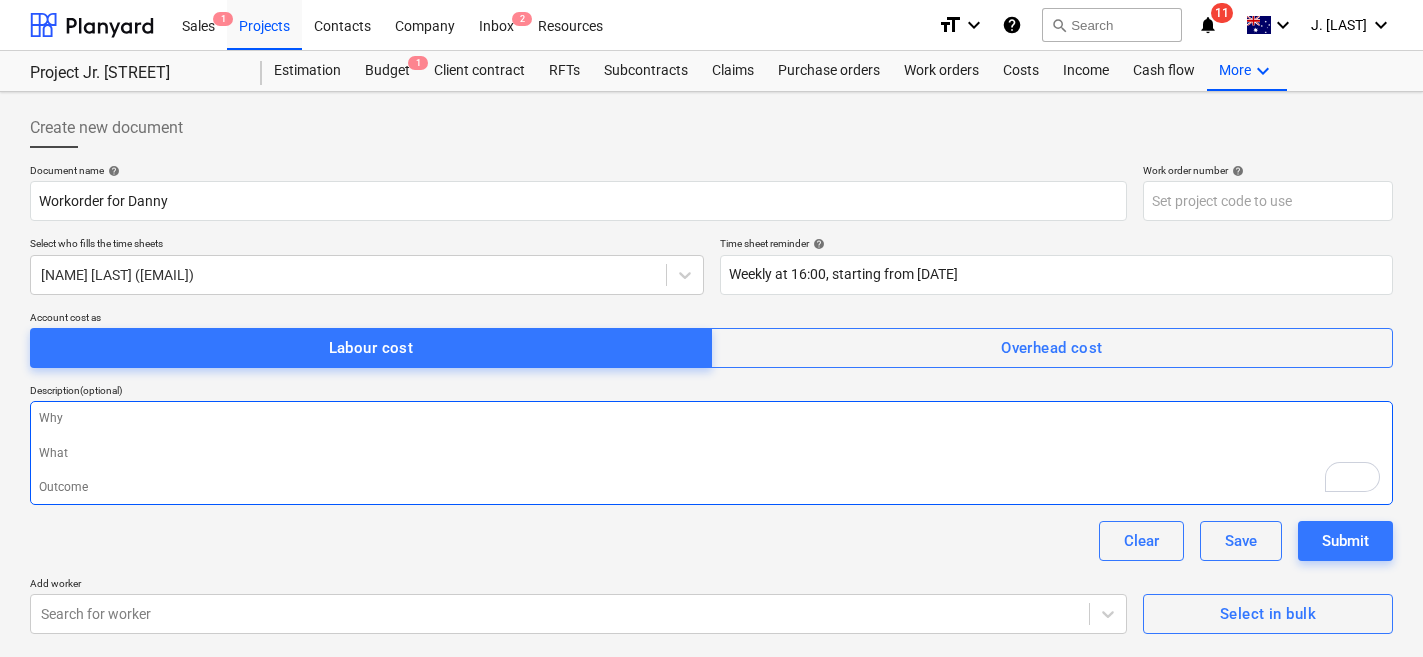 click at bounding box center [711, 453] 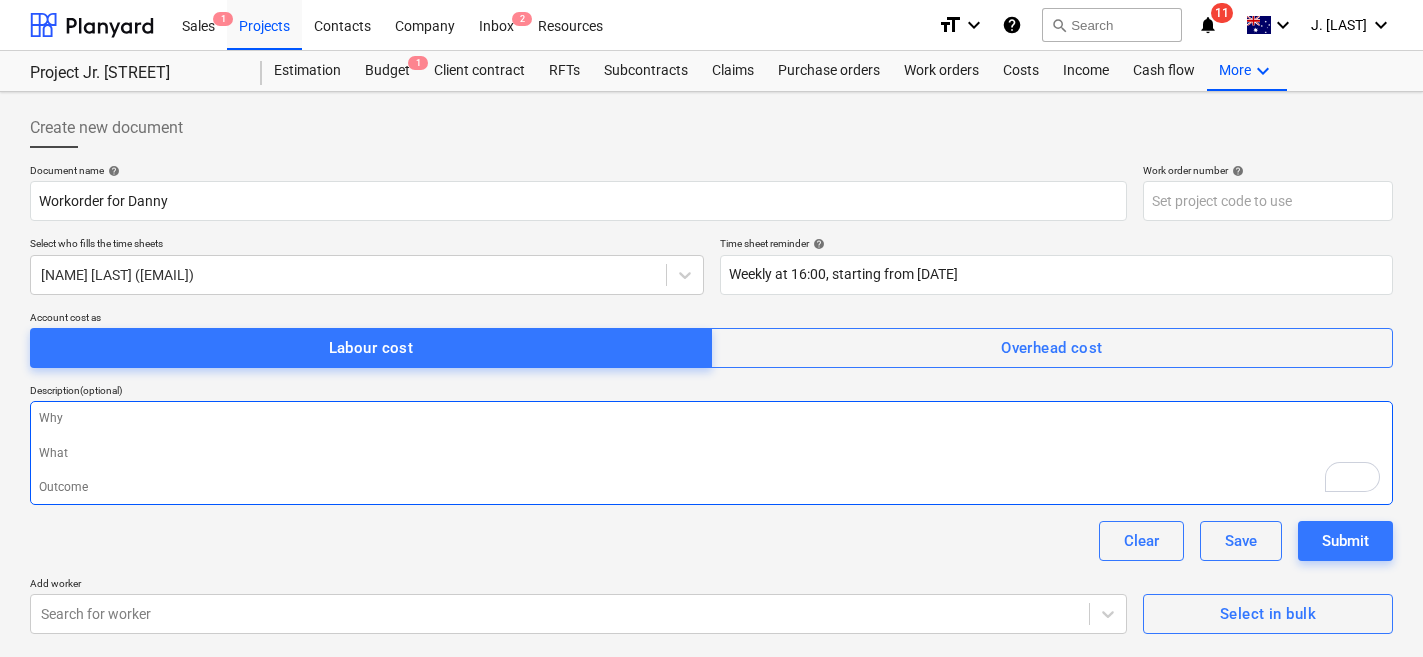 click at bounding box center [711, 453] 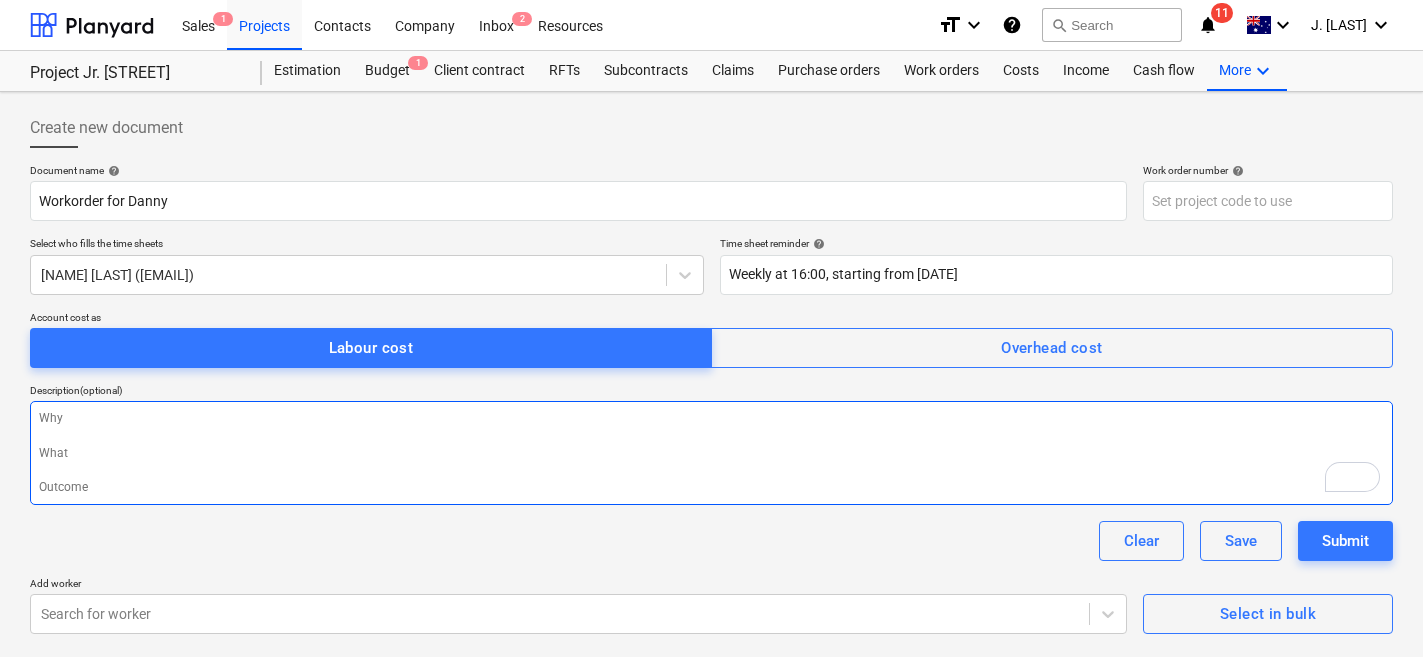 click at bounding box center [711, 453] 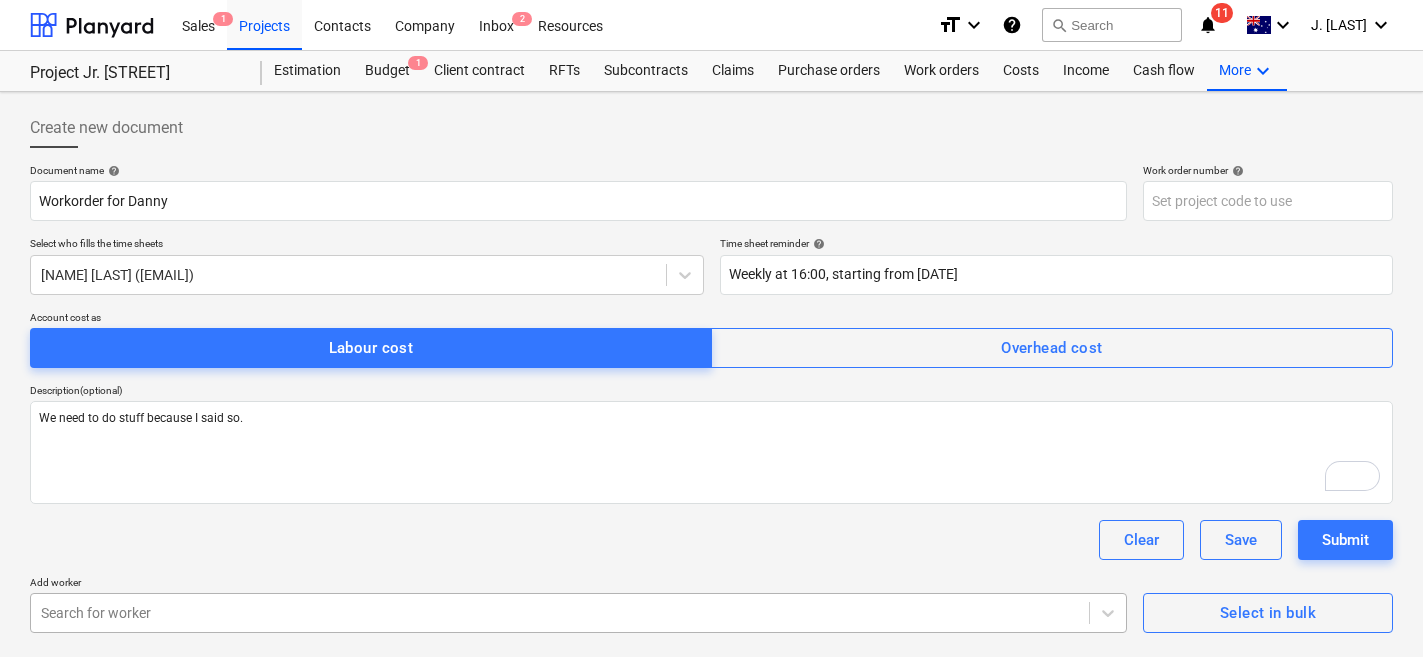 click on "Sales 1 Projects Contacts Company Inbox 2 Resources format_size keyboard_arrow_down help search Search notifications 11 keyboard_arrow_down J. Walker keyboard_arrow_down Project Jr. Street Estimation Budget 1 Client contract RFTs Subcontracts Claims Purchase orders Work orders Costs Income Cash flow More keyboard_arrow_down Create new document Document name help Workorder for Danny Work order number help Select who fills the time sheets Jane Holmes (carl+test@planyard.com) Time sheet reminder help Weekly at 16:00, starting from Fri, 08.08.2025 Account cost as Labour cost Overhead cost Description  (optional) We need to do stuff because I said so.  Clear Save Submit Add worker Search for worker Select in bulk
x" at bounding box center (711, 328) 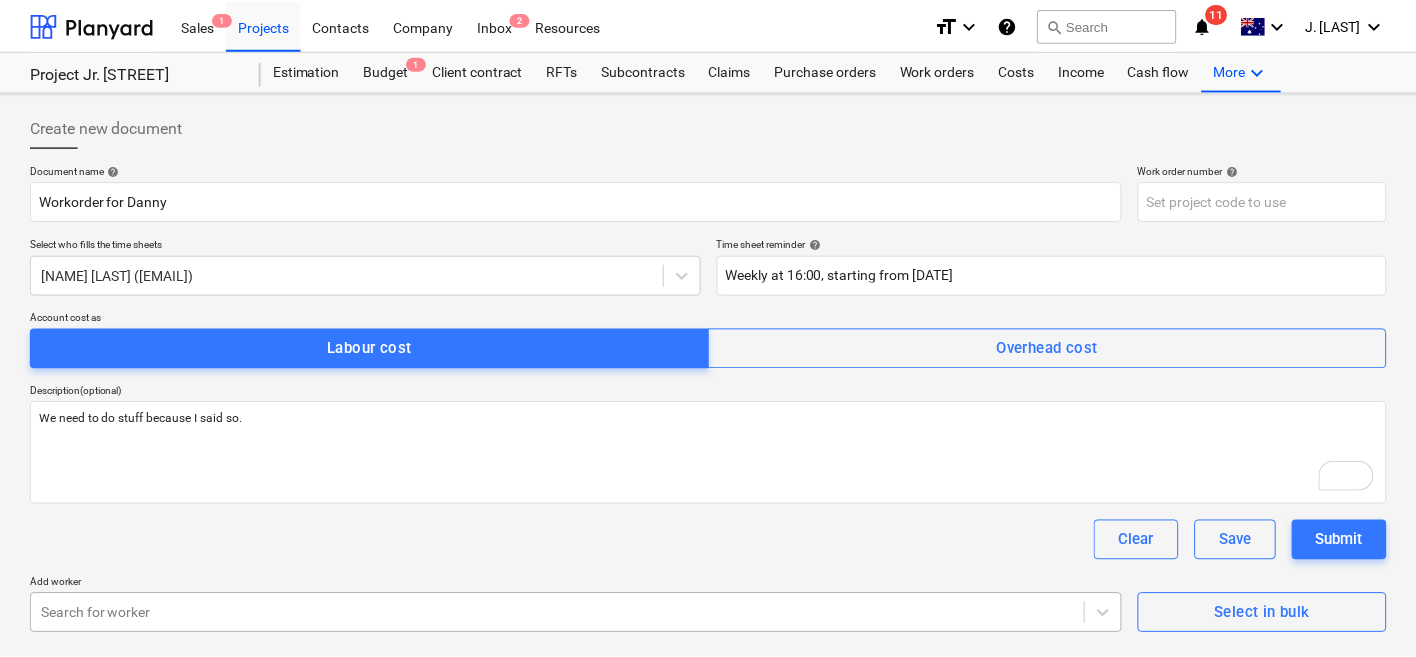 scroll, scrollTop: 288, scrollLeft: 0, axis: vertical 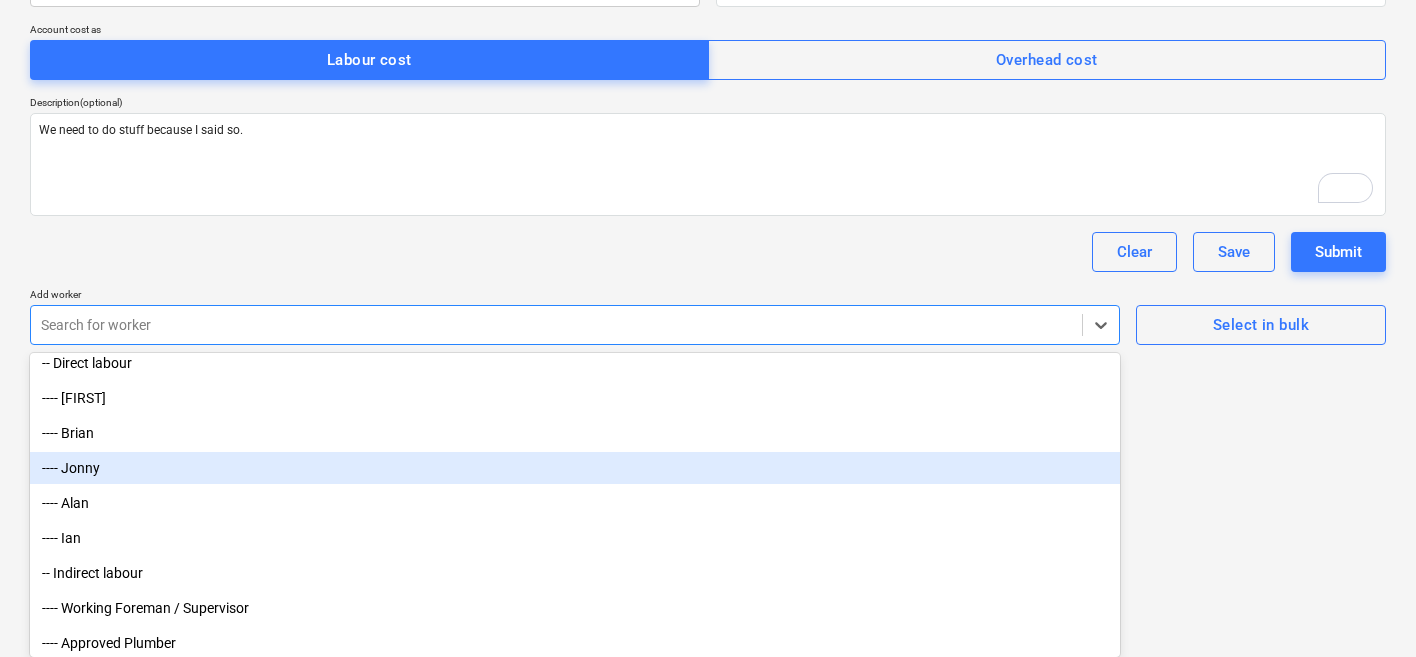 click on "---- Jonny" at bounding box center (575, 468) 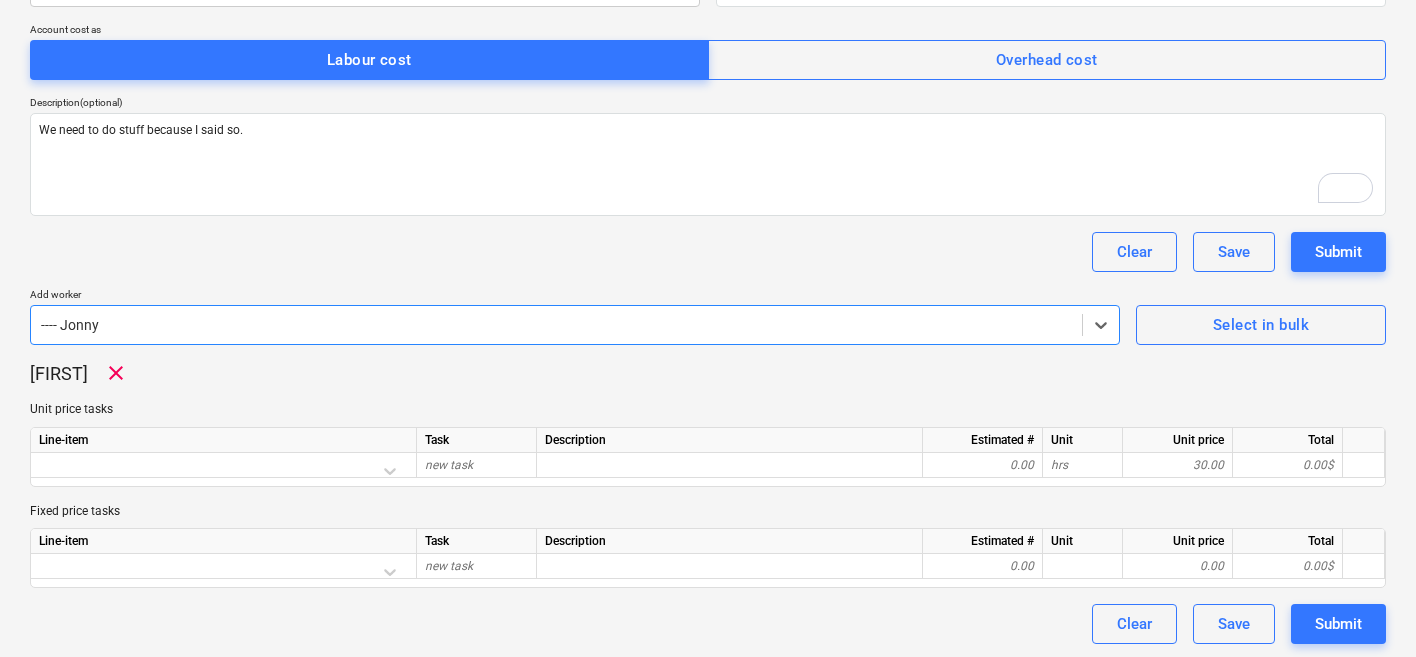 click at bounding box center [556, 325] 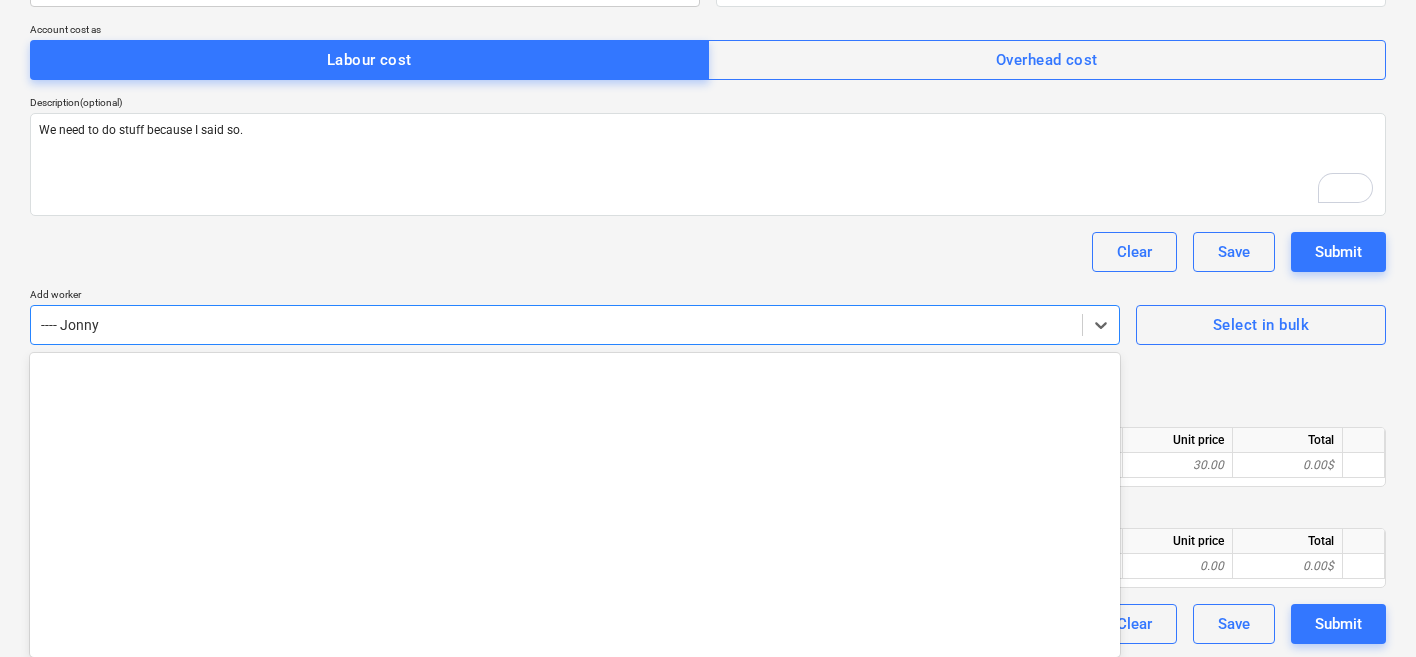 scroll, scrollTop: 595, scrollLeft: 0, axis: vertical 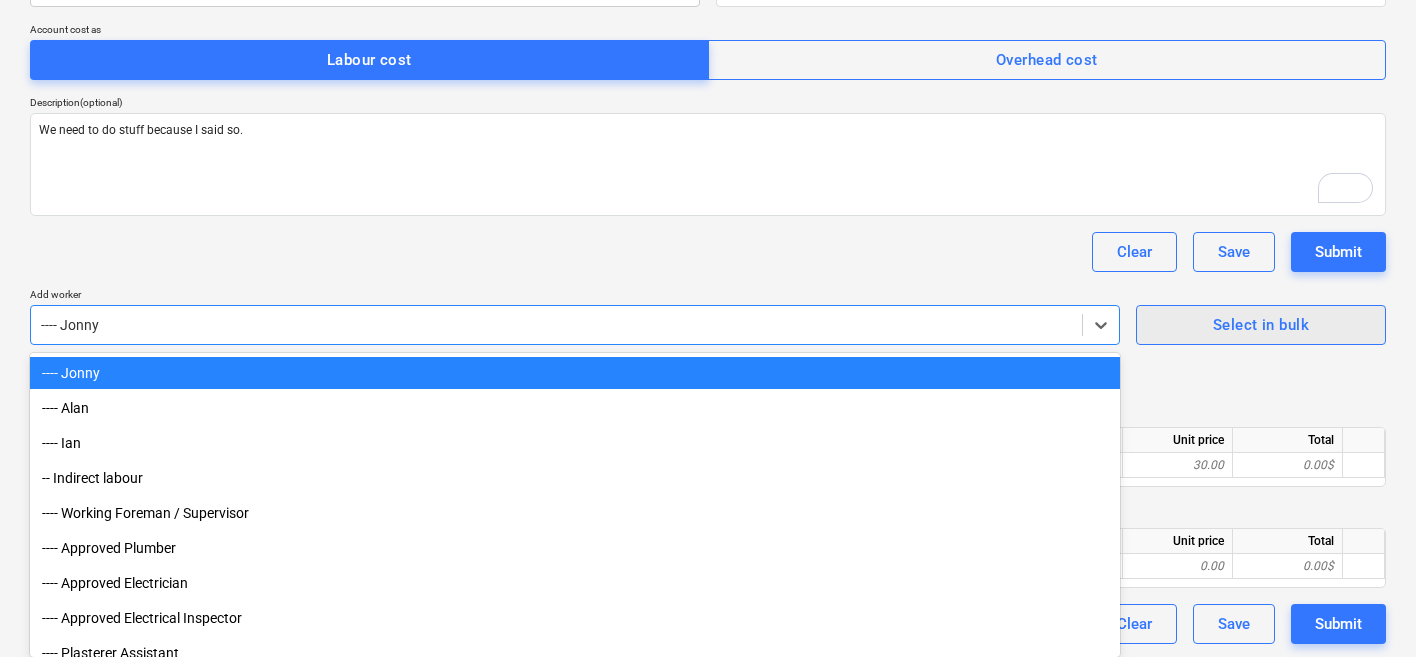 click on "Select in bulk" at bounding box center (1261, 325) 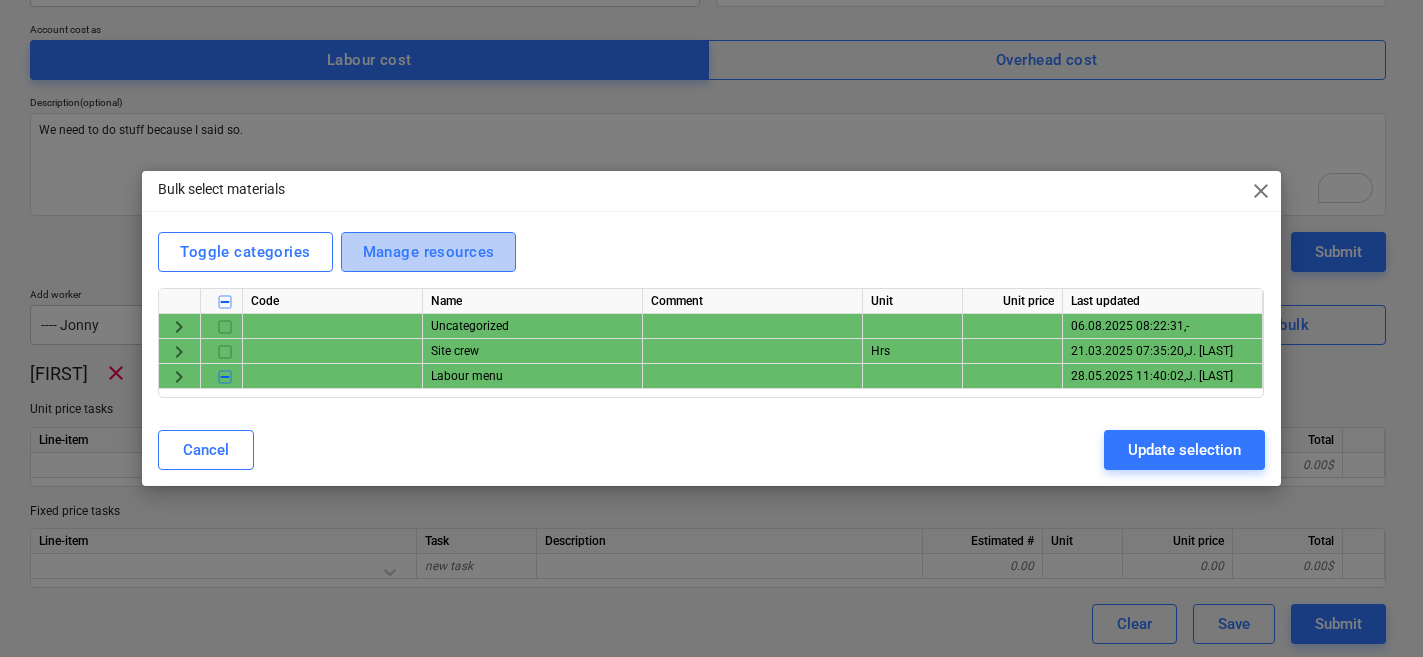 click on "Manage resources" at bounding box center (429, 252) 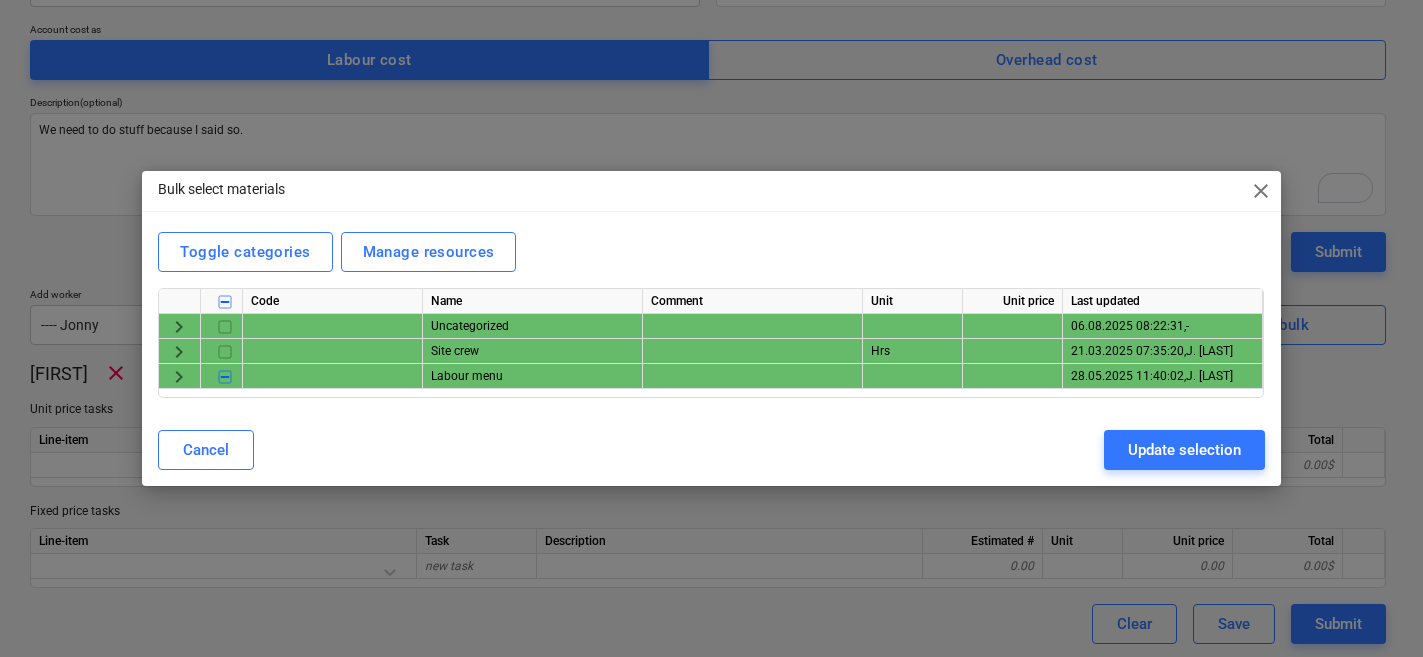 click on "close" at bounding box center (1261, 191) 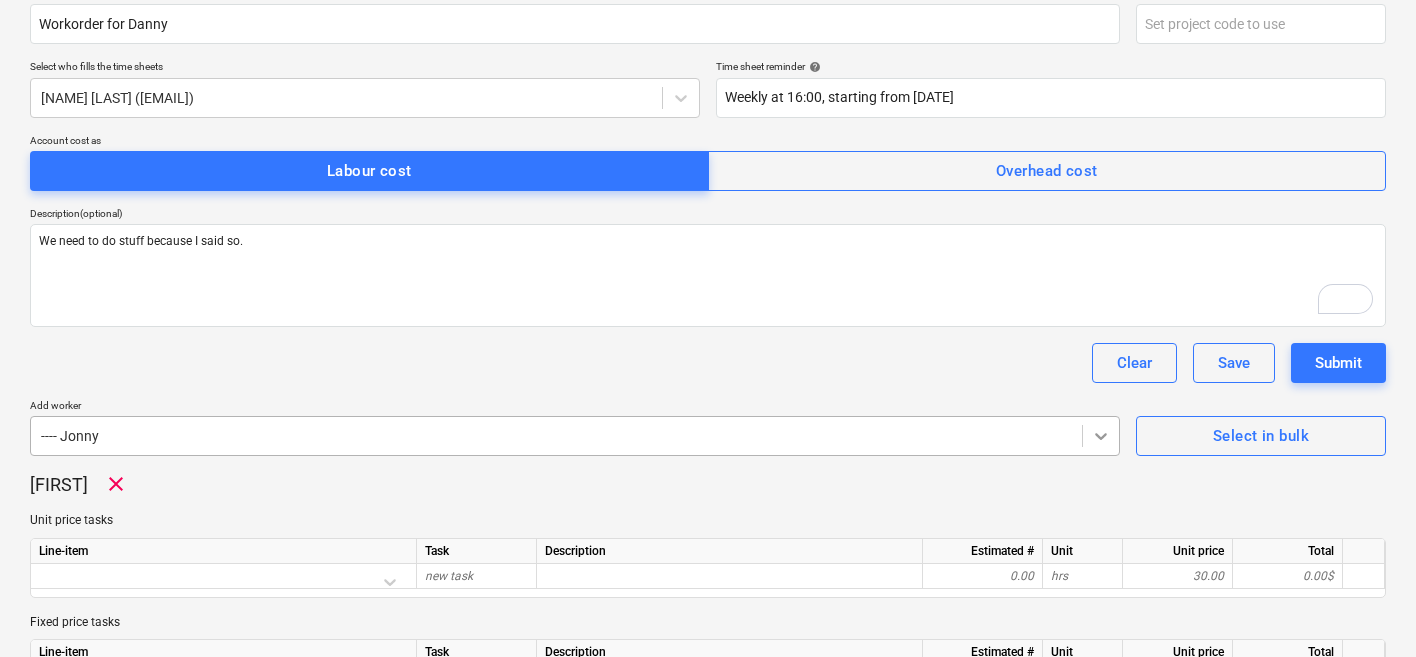 scroll, scrollTop: 291, scrollLeft: 0, axis: vertical 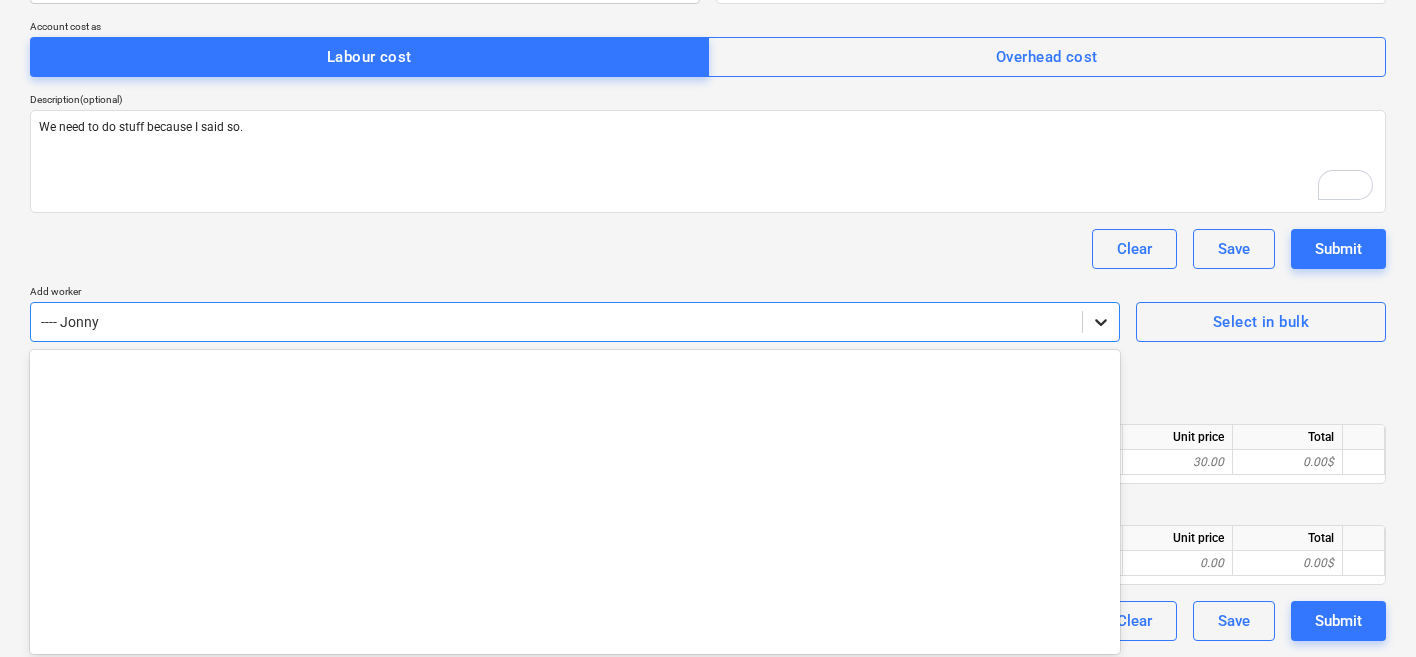 click at bounding box center [1101, 322] 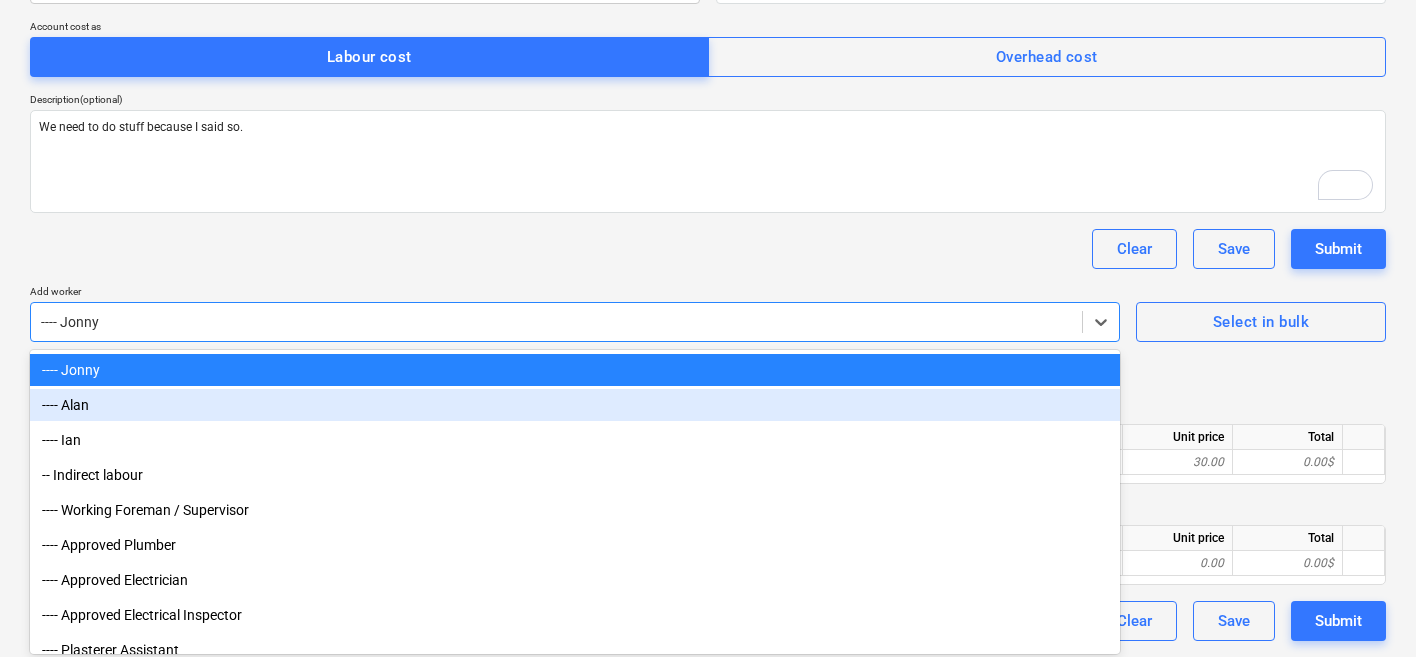click on "---- Alan" at bounding box center [575, 405] 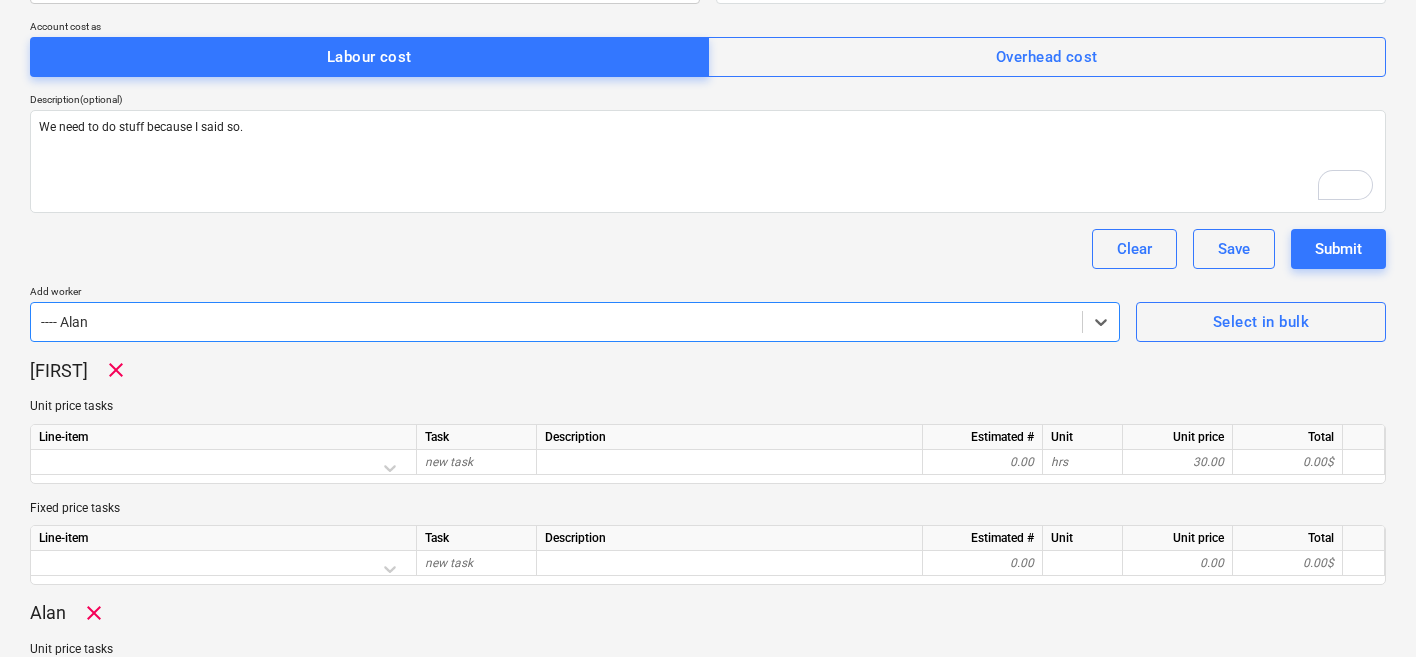 click on "Add worker" at bounding box center (575, 293) 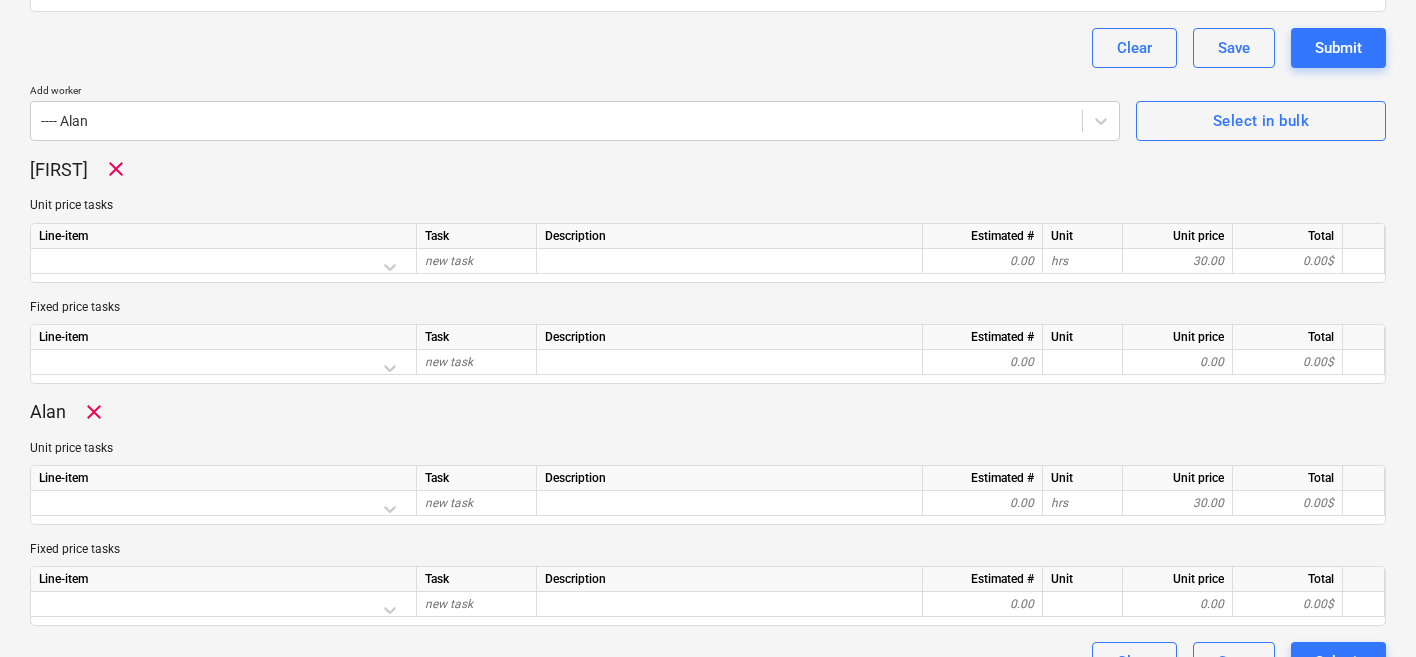 scroll, scrollTop: 533, scrollLeft: 0, axis: vertical 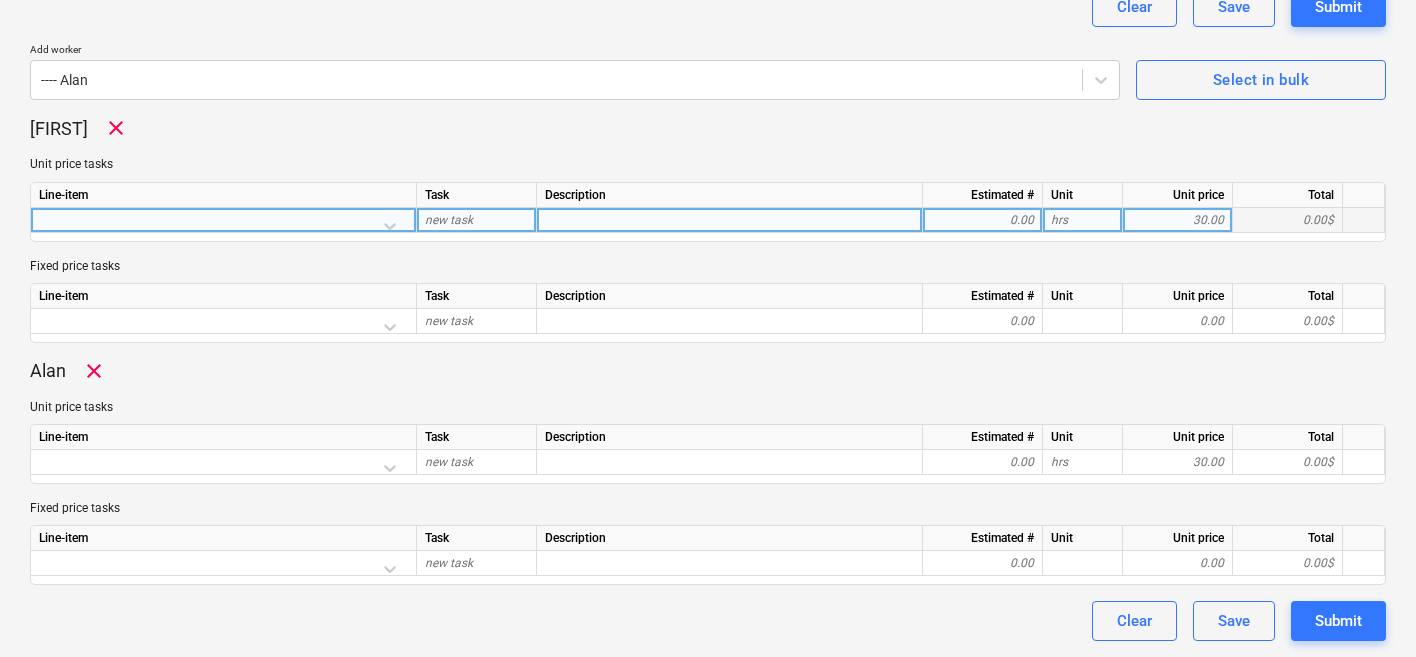 click at bounding box center [223, 225] 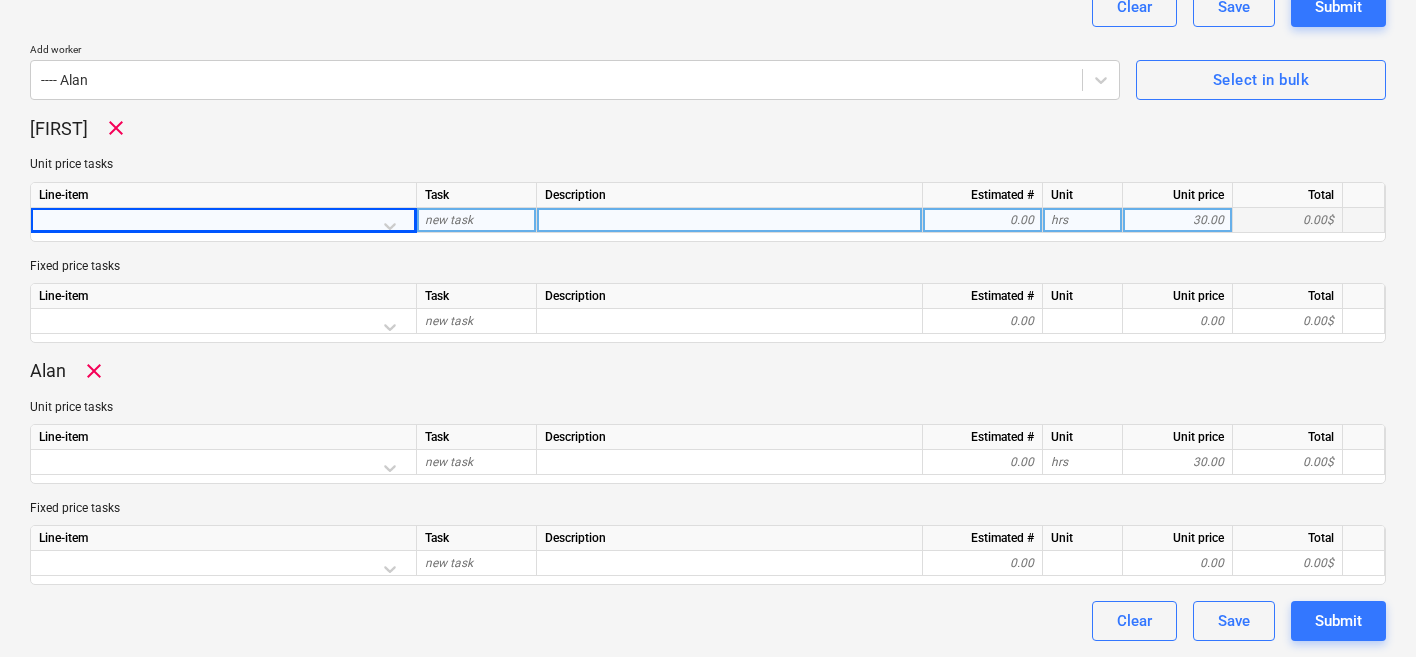 click on "Unit price tasks" at bounding box center [708, 164] 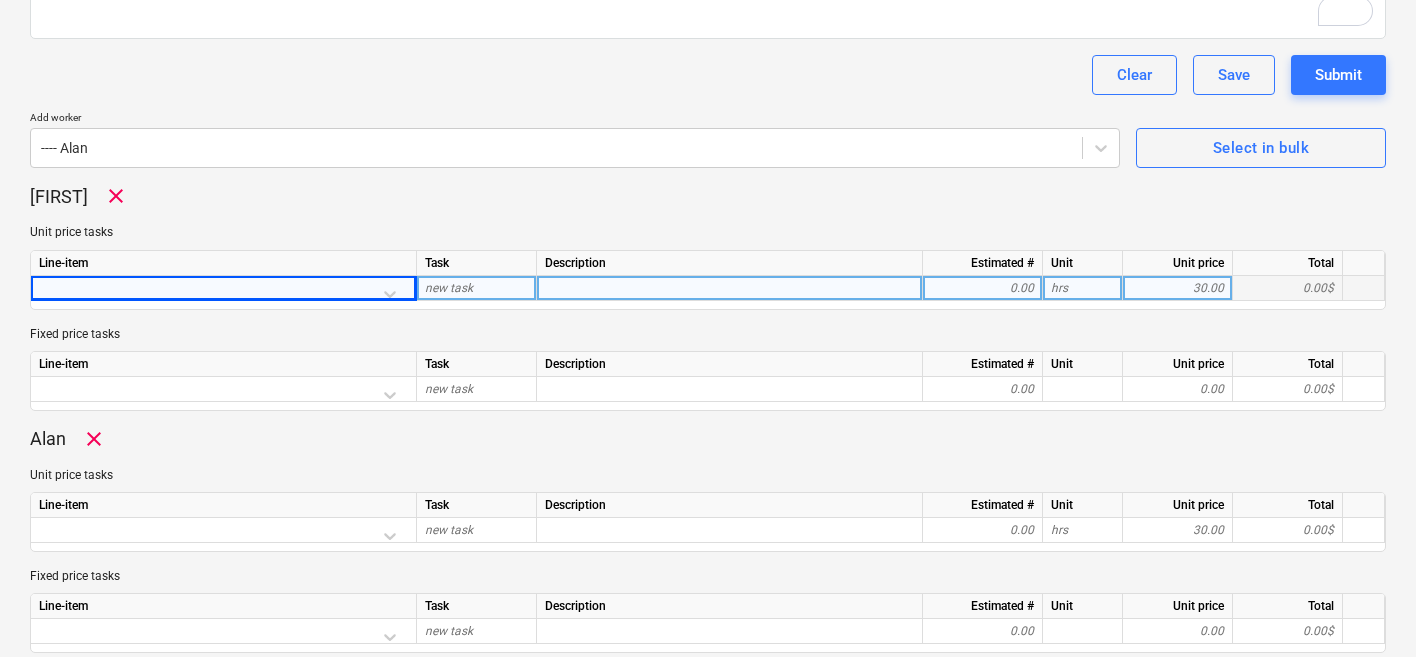 scroll, scrollTop: 533, scrollLeft: 0, axis: vertical 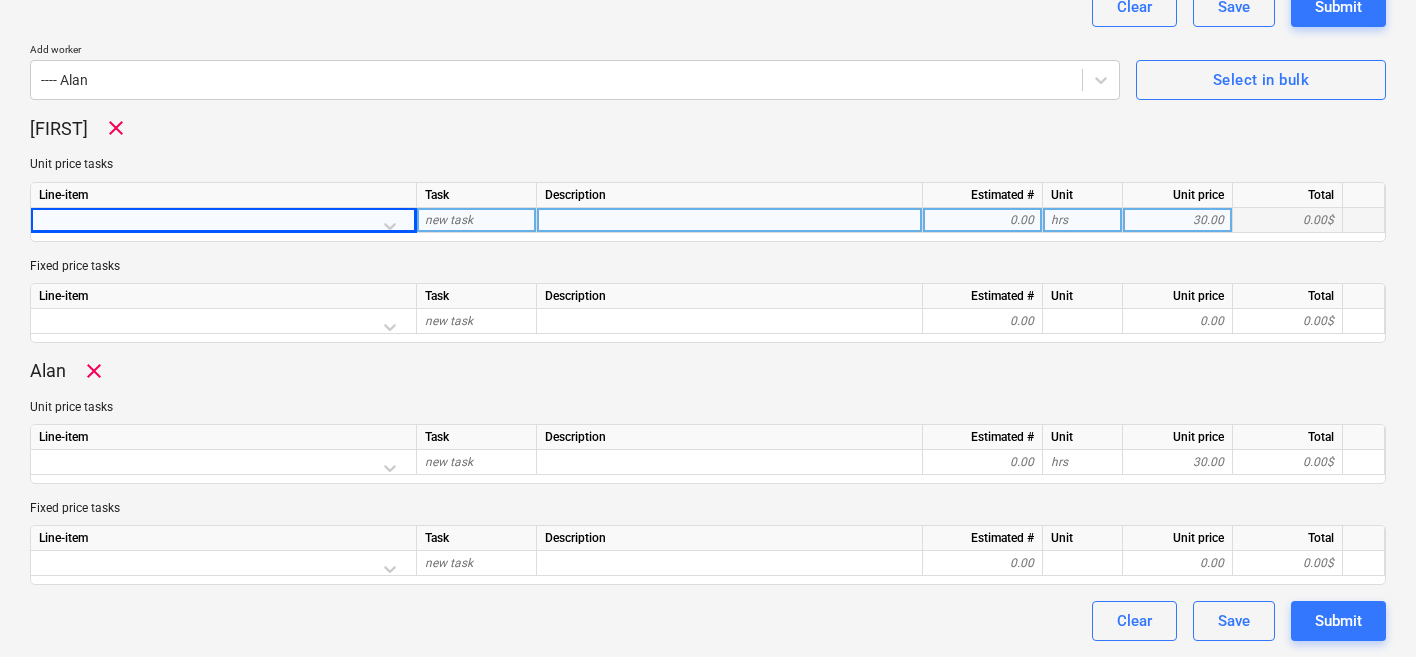 click on "30.00" at bounding box center [1177, 220] 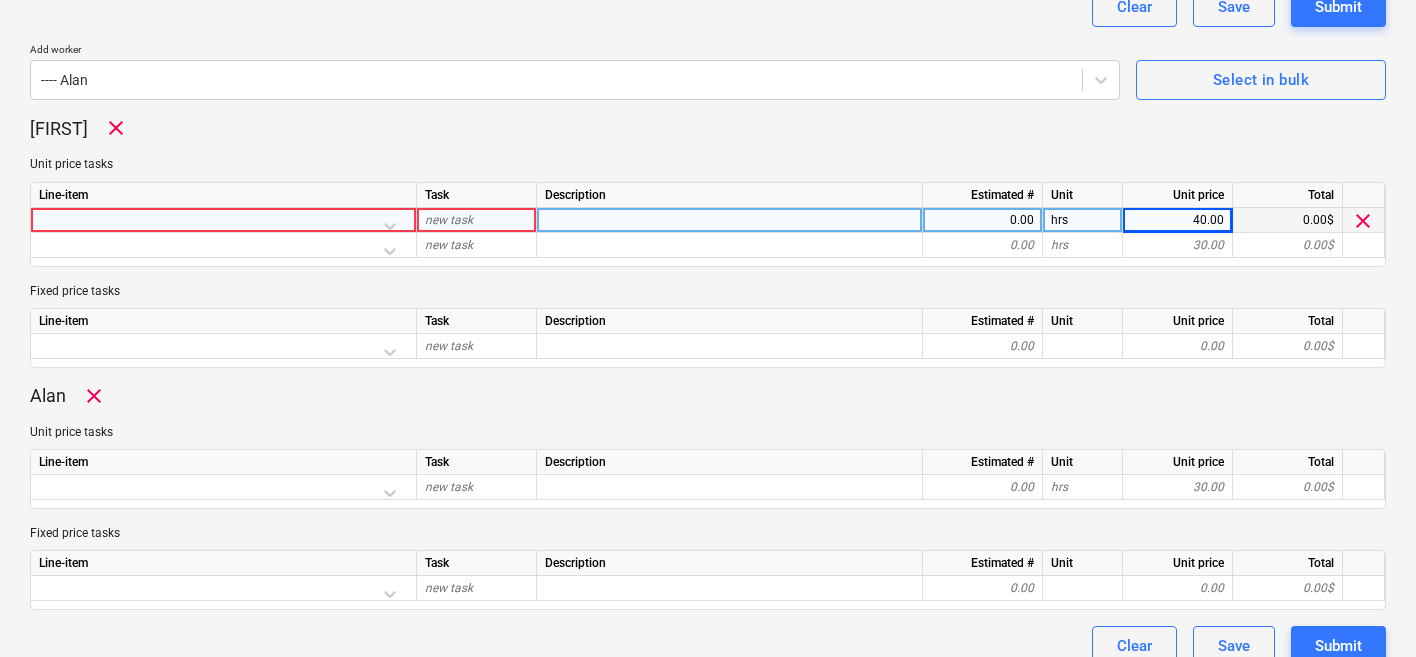 click on "Unit price tasks" at bounding box center (708, 164) 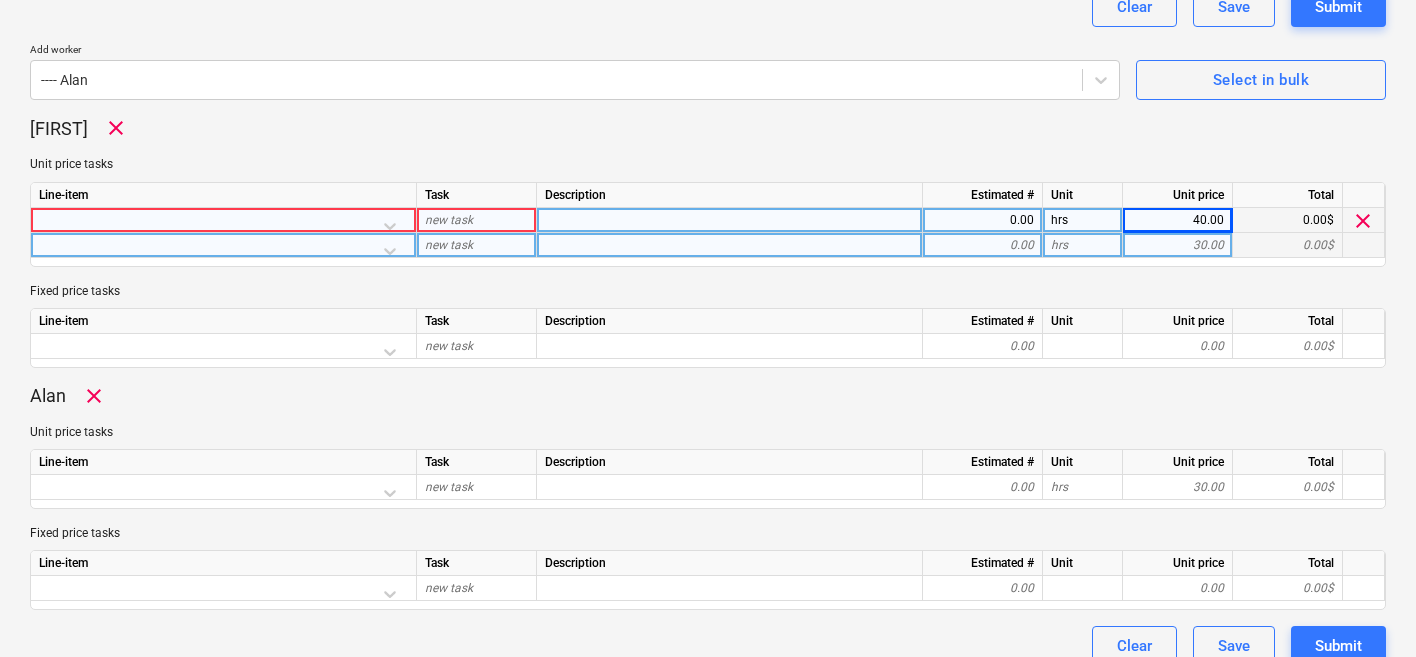 click on "30.00" at bounding box center [1177, 245] 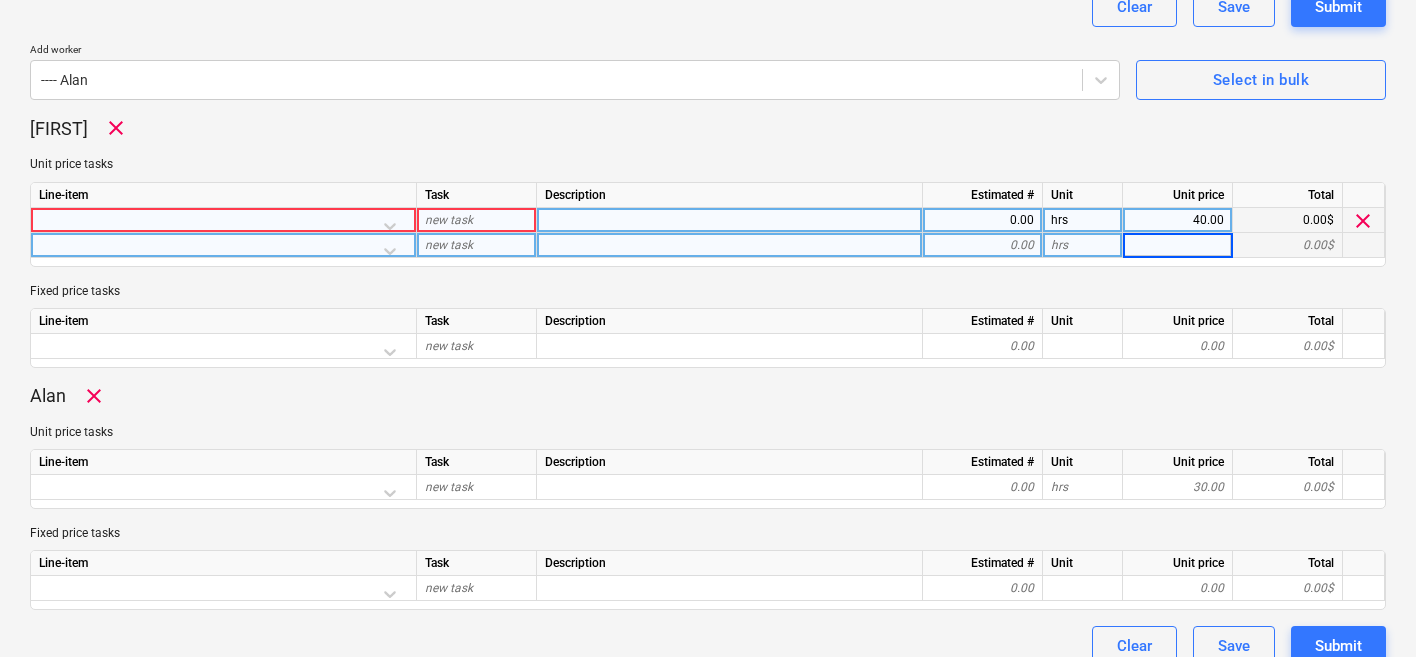 click on "Jonny clear Unit price tasks Line-item Task Description Estimated # Unit Unit price Total new task 0.00 hrs 40.00 0.00$ clear new task 0.00 hrs 0.00$ Fixed price tasks Line-item Task Description Estimated # Unit Unit price Total new task 0.00 0.00 0.00$" at bounding box center (708, 241) 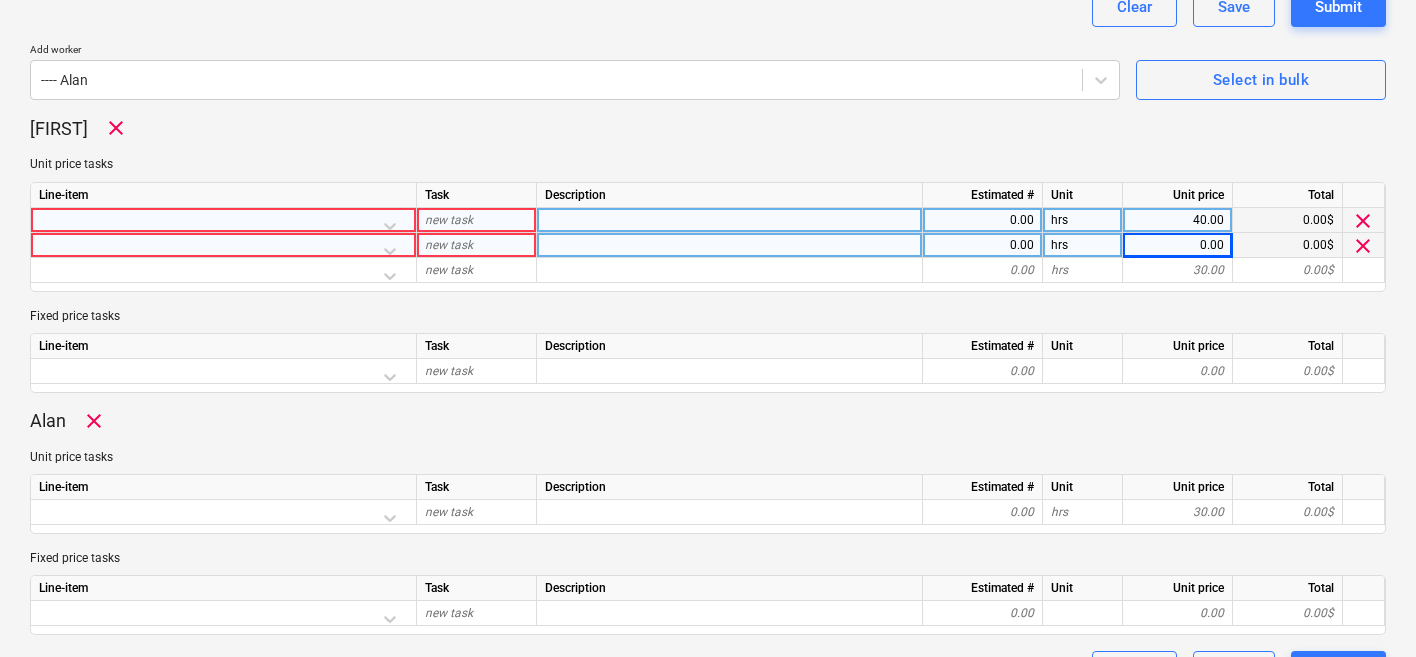 click at bounding box center [223, 225] 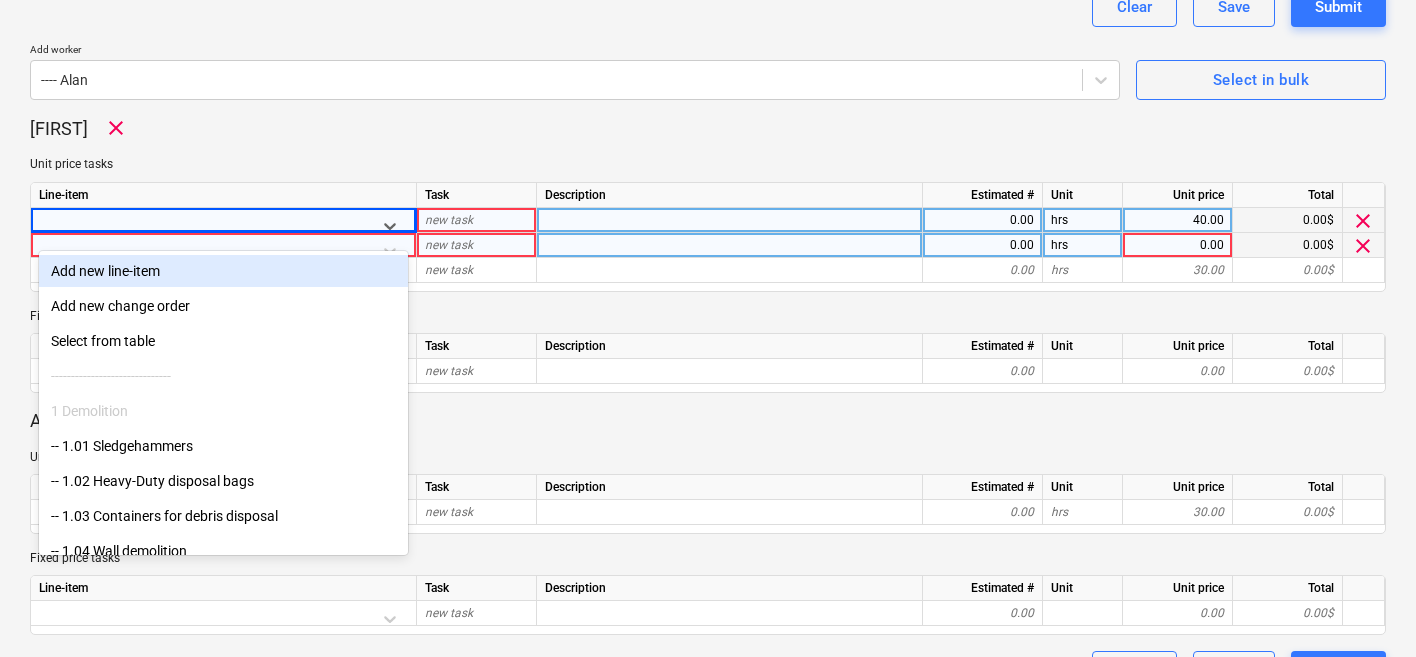 click on "Jonny clear Unit price tasks Line-item Task Description Estimated # Unit Unit price Total option Add new line-item focused, 1 of 124. 124 results available. Use Up and Down to choose options, press Enter to select the currently focused option, press Escape to exit the menu, press Tab to select the option and exit the menu. new task 0.00 hrs 40.00 0.00$ clear new task 0.00 hrs 0.00 0.00$ clear new task 0.00 hrs 30.00 0.00$ Fixed price tasks Line-item Task Description Estimated # Unit Unit price Total new task 0.00 0.00 0.00$" at bounding box center [708, 254] 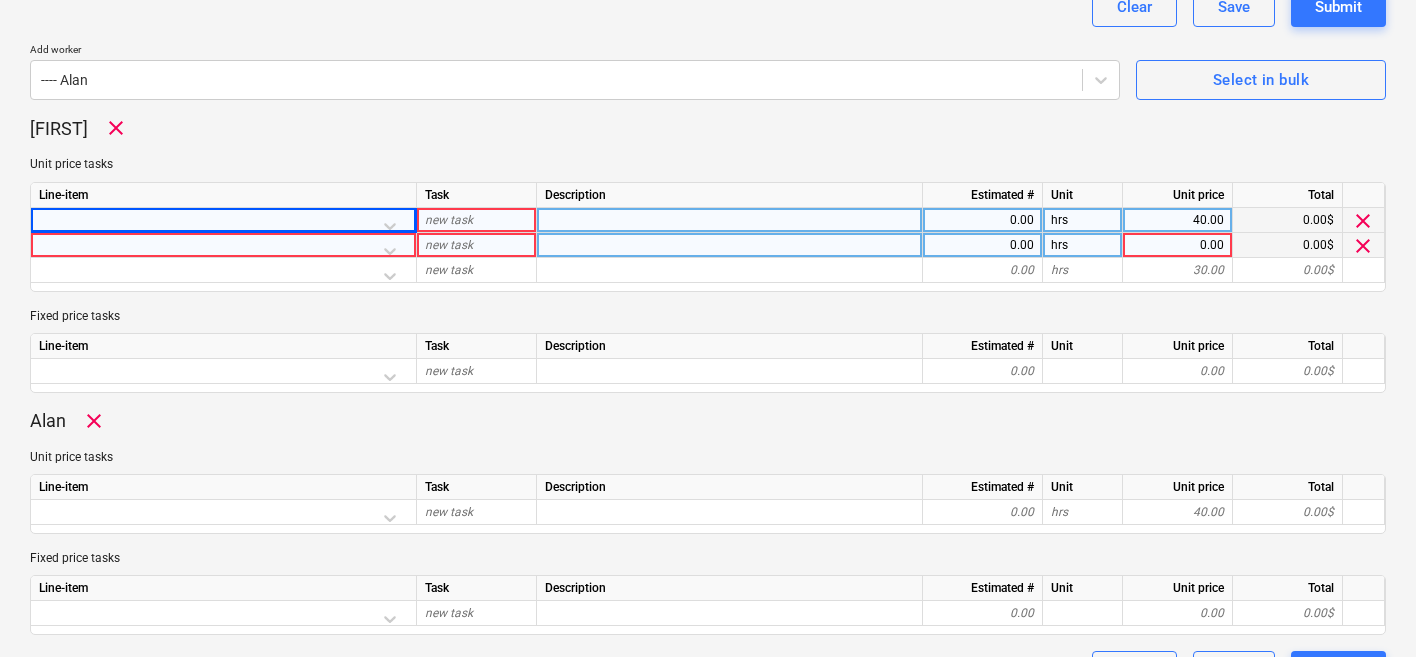 scroll, scrollTop: 583, scrollLeft: 0, axis: vertical 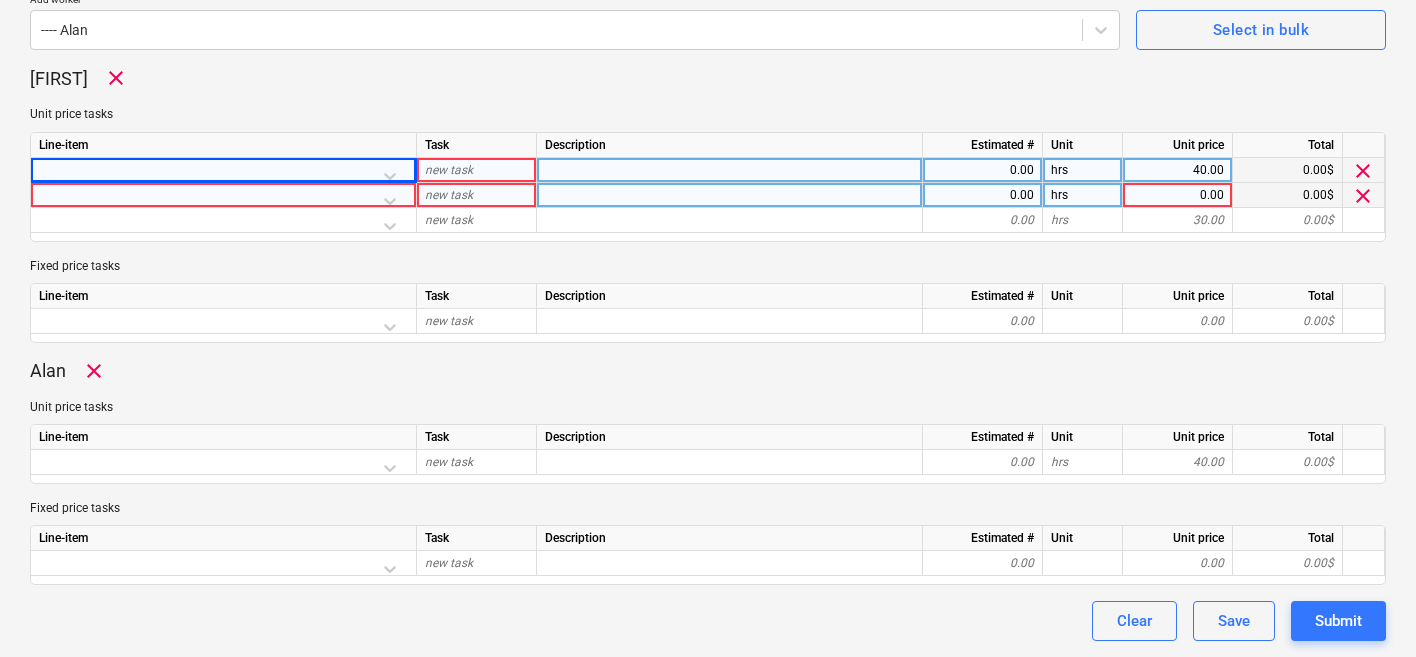 click at bounding box center [223, 175] 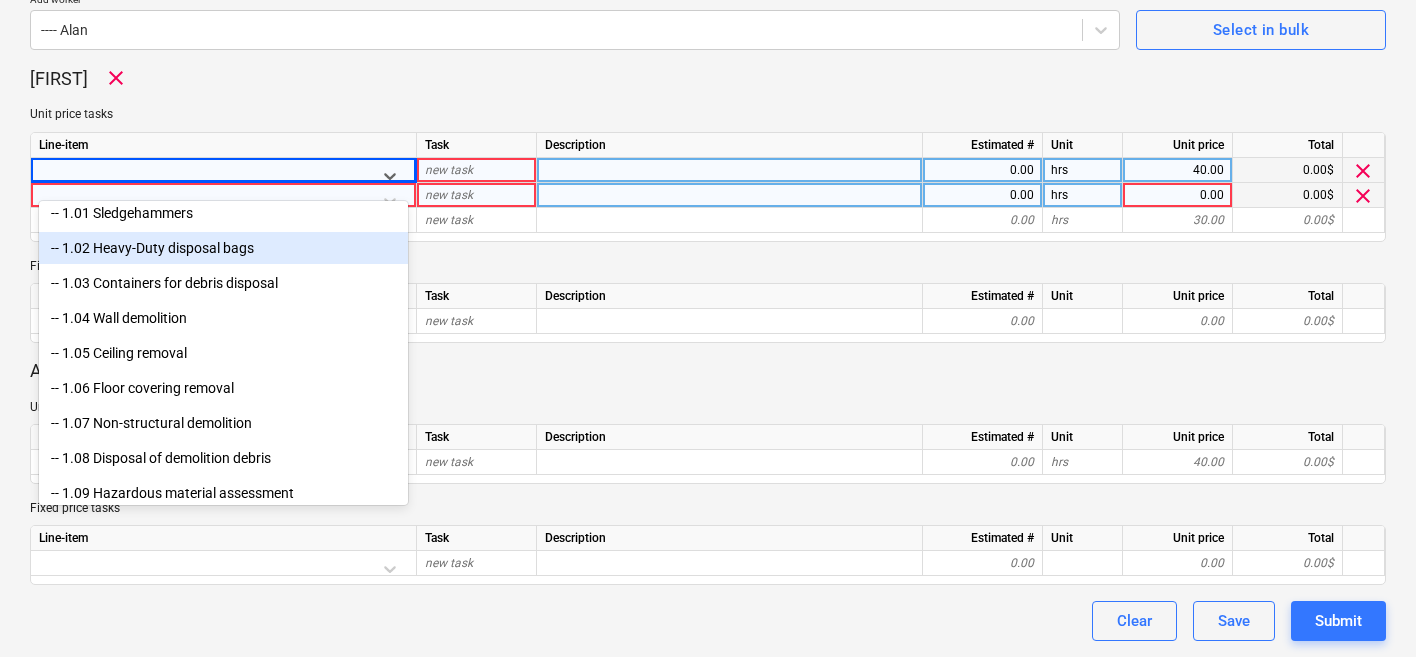 scroll, scrollTop: 194, scrollLeft: 0, axis: vertical 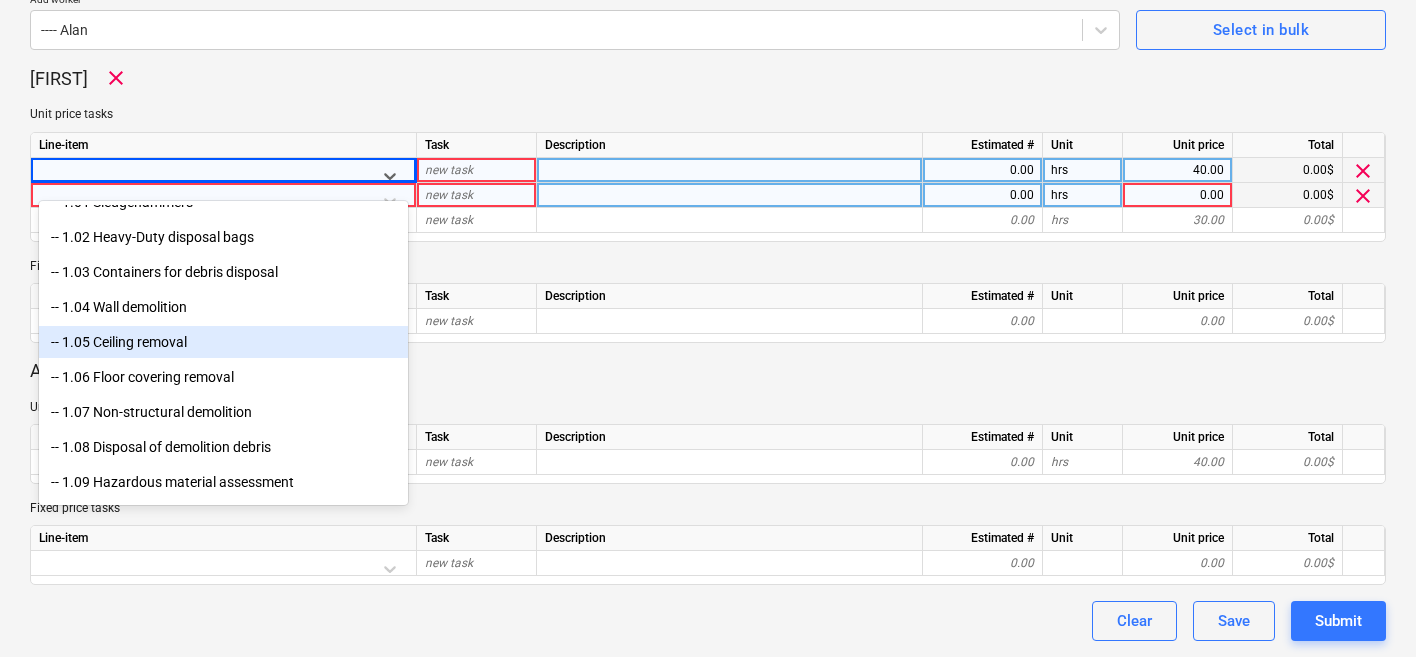 click on "--  1.05 Ceiling removal" at bounding box center [223, 342] 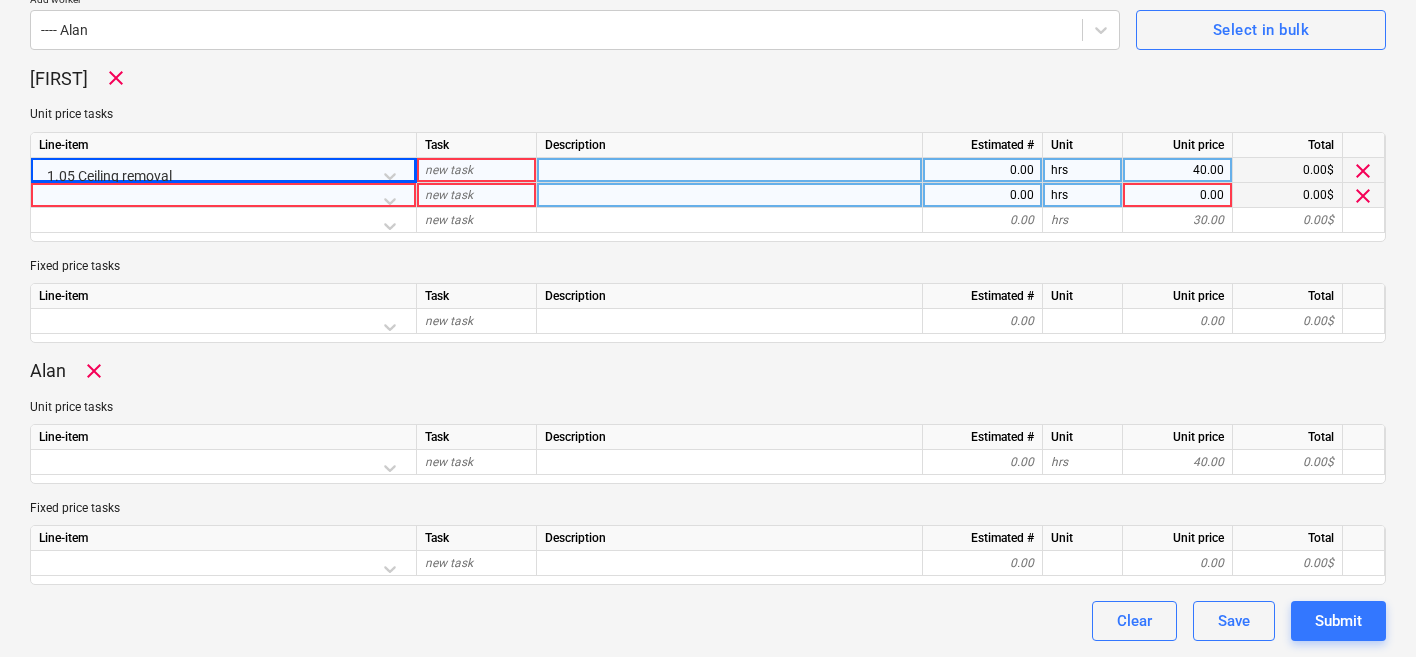 click on "new task" at bounding box center [477, 170] 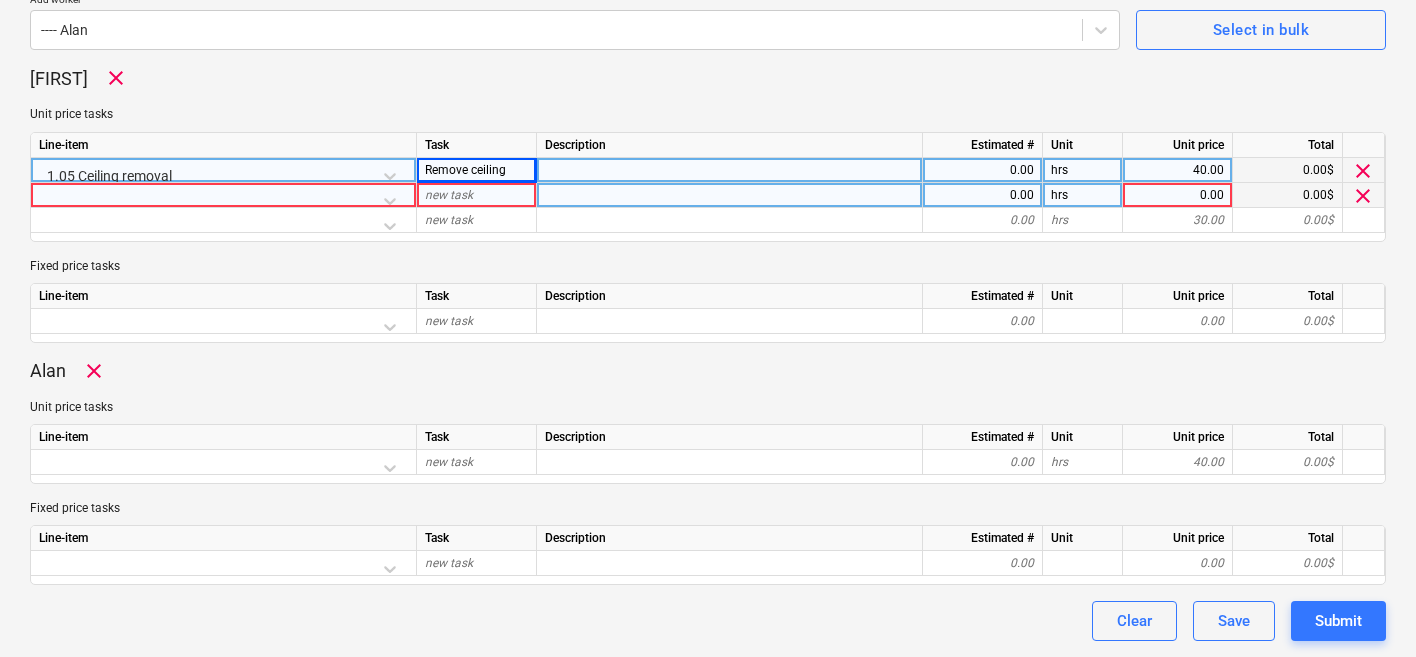 click on "Task" at bounding box center (477, 145) 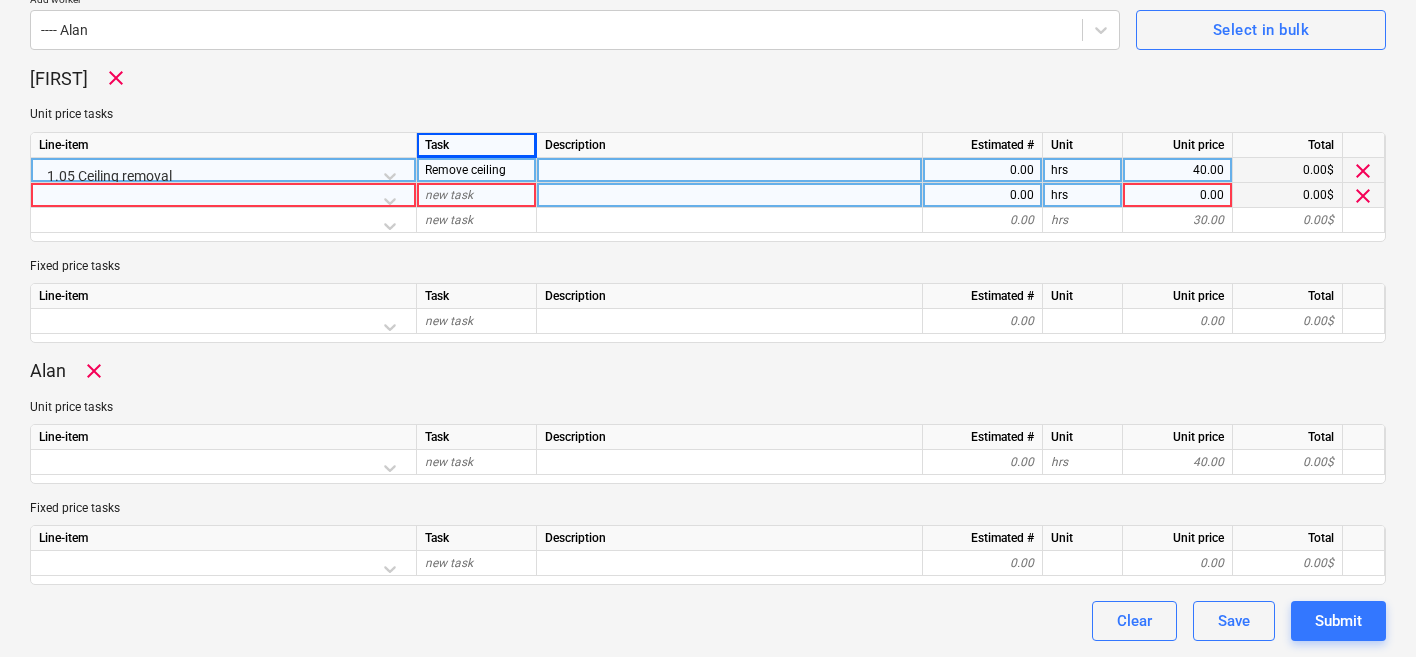 click at bounding box center (730, 170) 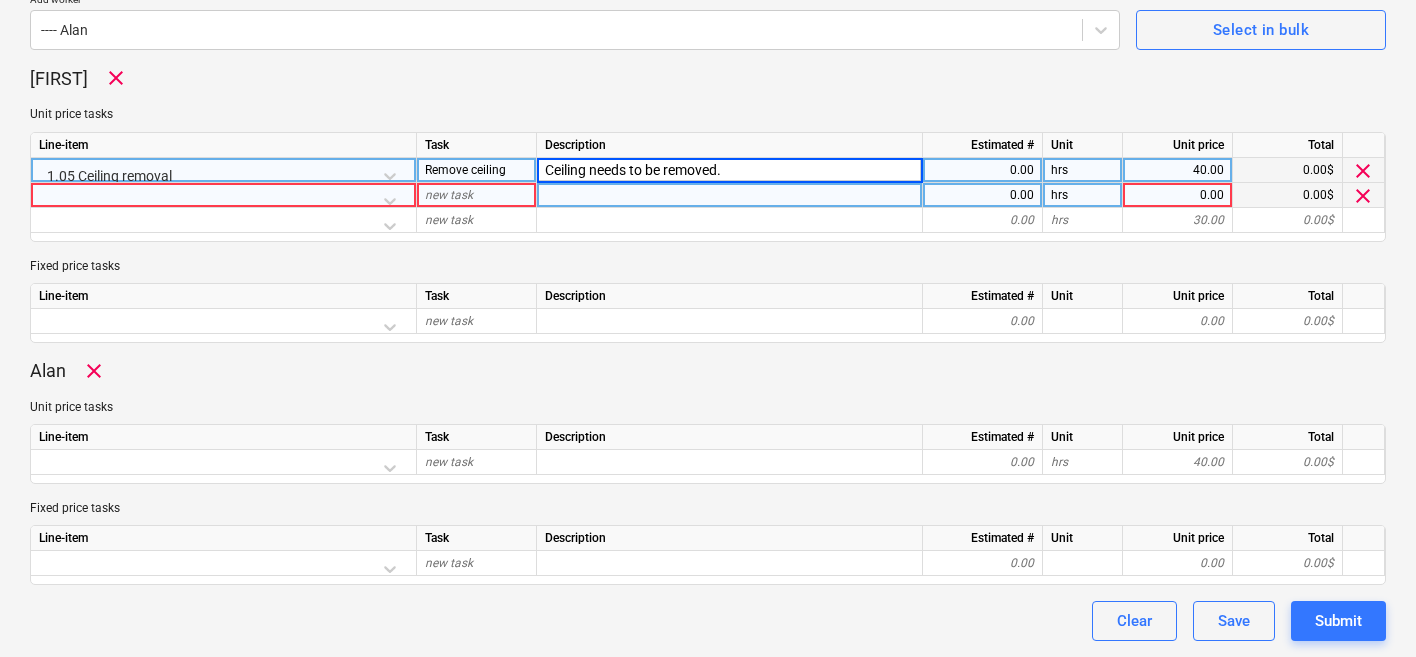 click on "Unit price tasks" at bounding box center [708, 114] 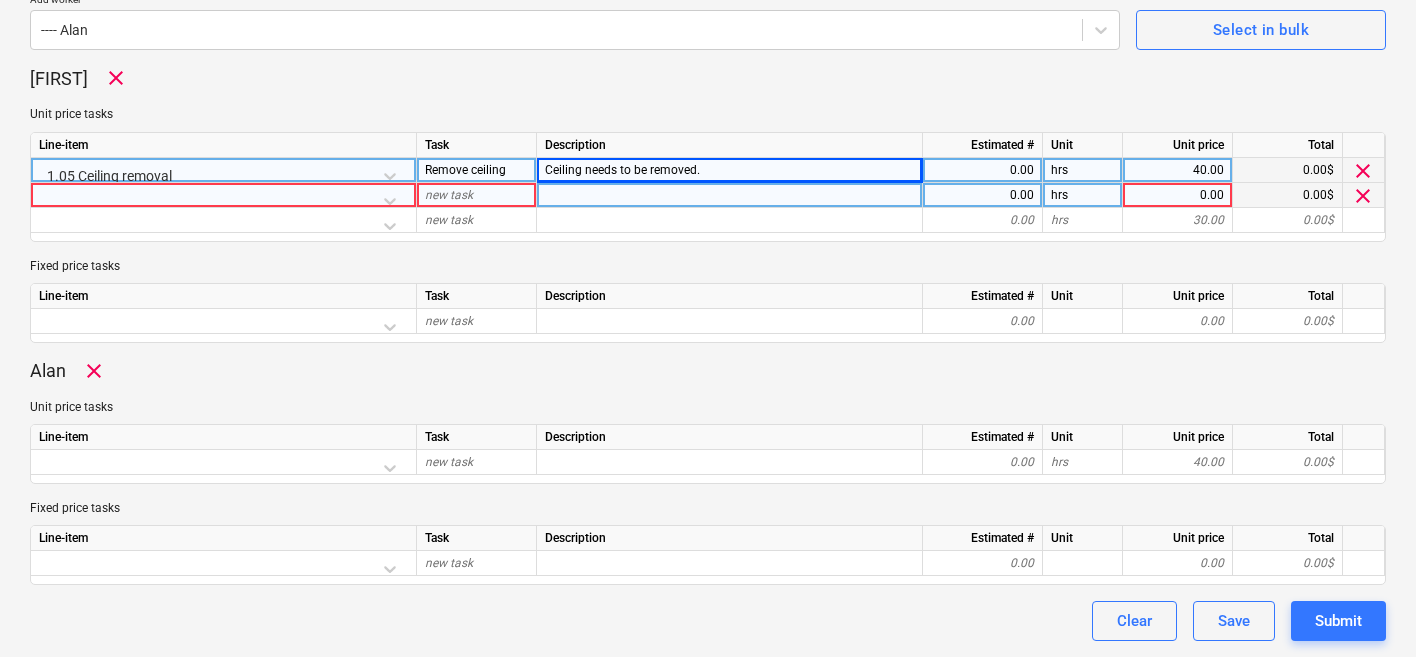 click on "0.00" at bounding box center [982, 170] 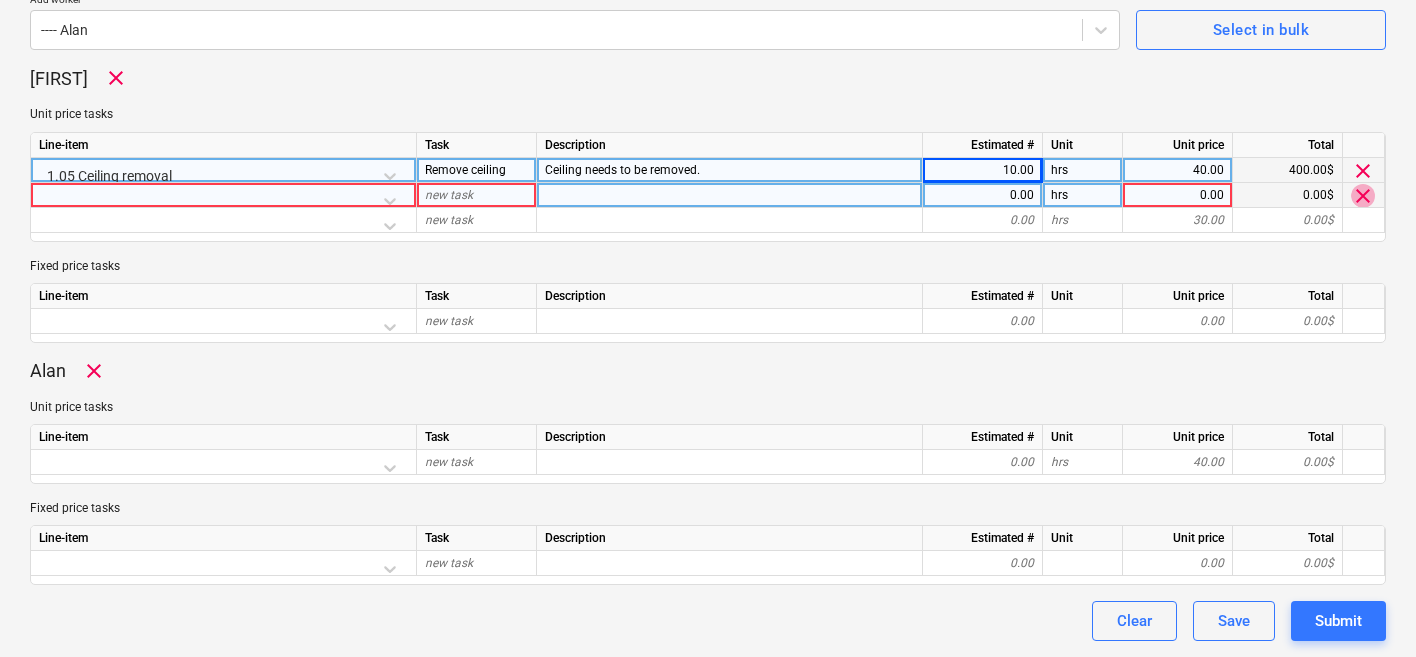click on "clear" at bounding box center [1363, 195] 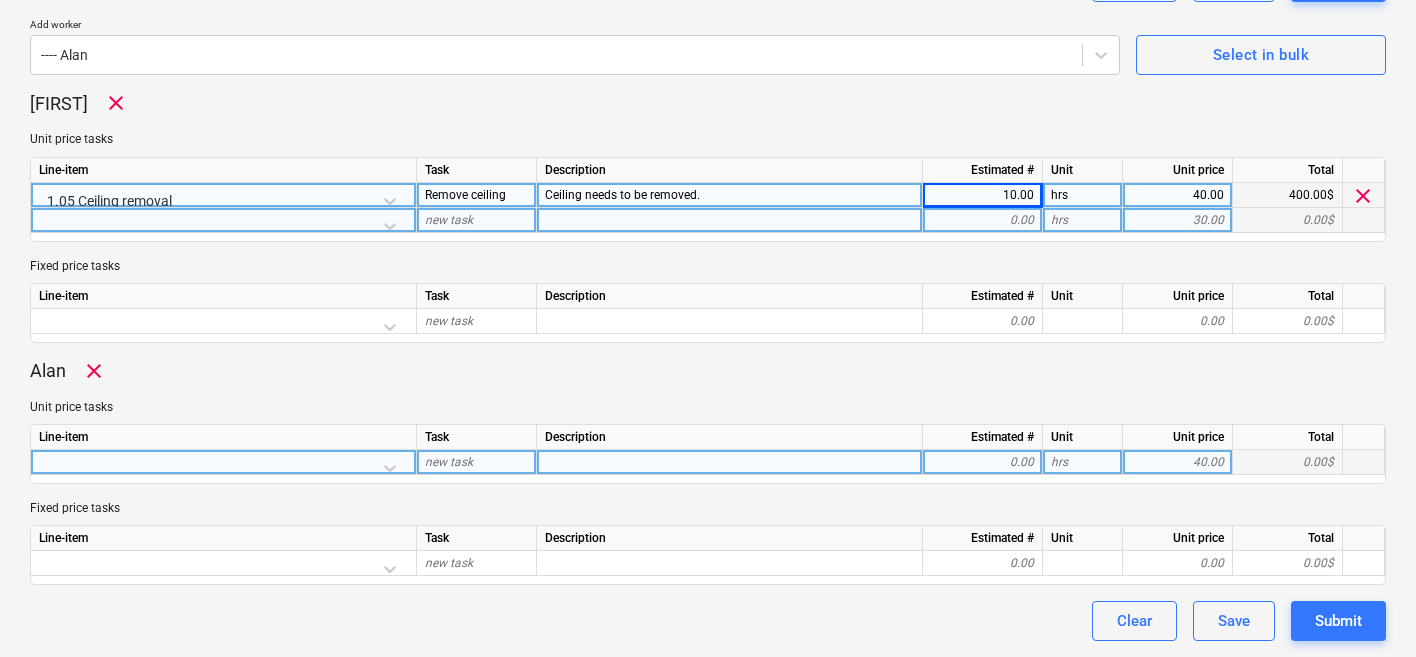 click at bounding box center (223, 467) 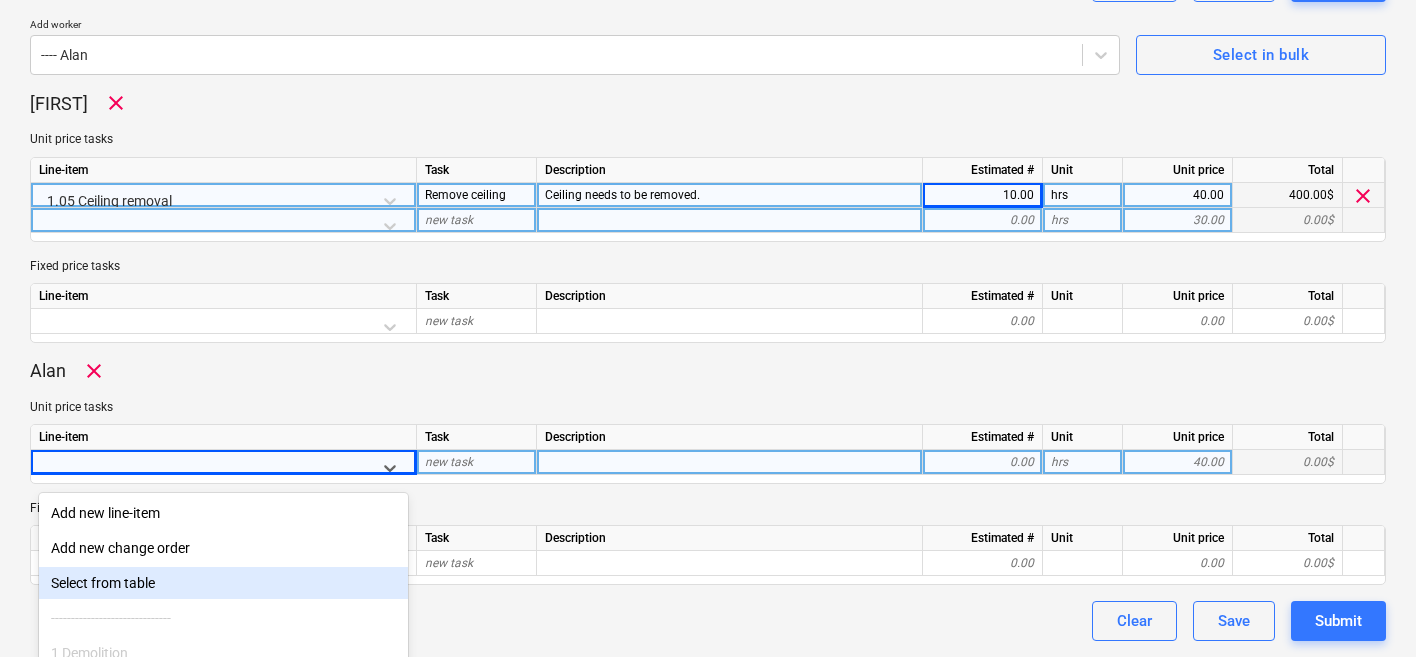 scroll, scrollTop: 698, scrollLeft: 0, axis: vertical 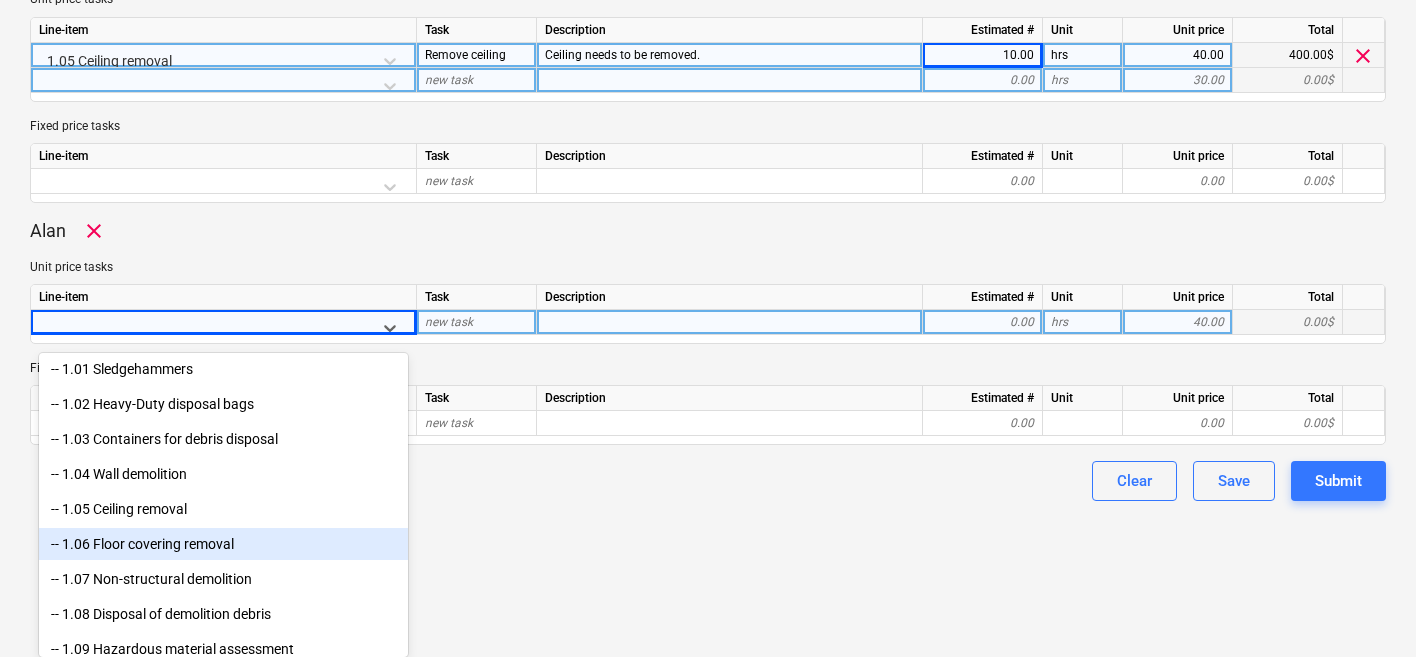click on "--  1.06 Floor covering removal" at bounding box center [223, 544] 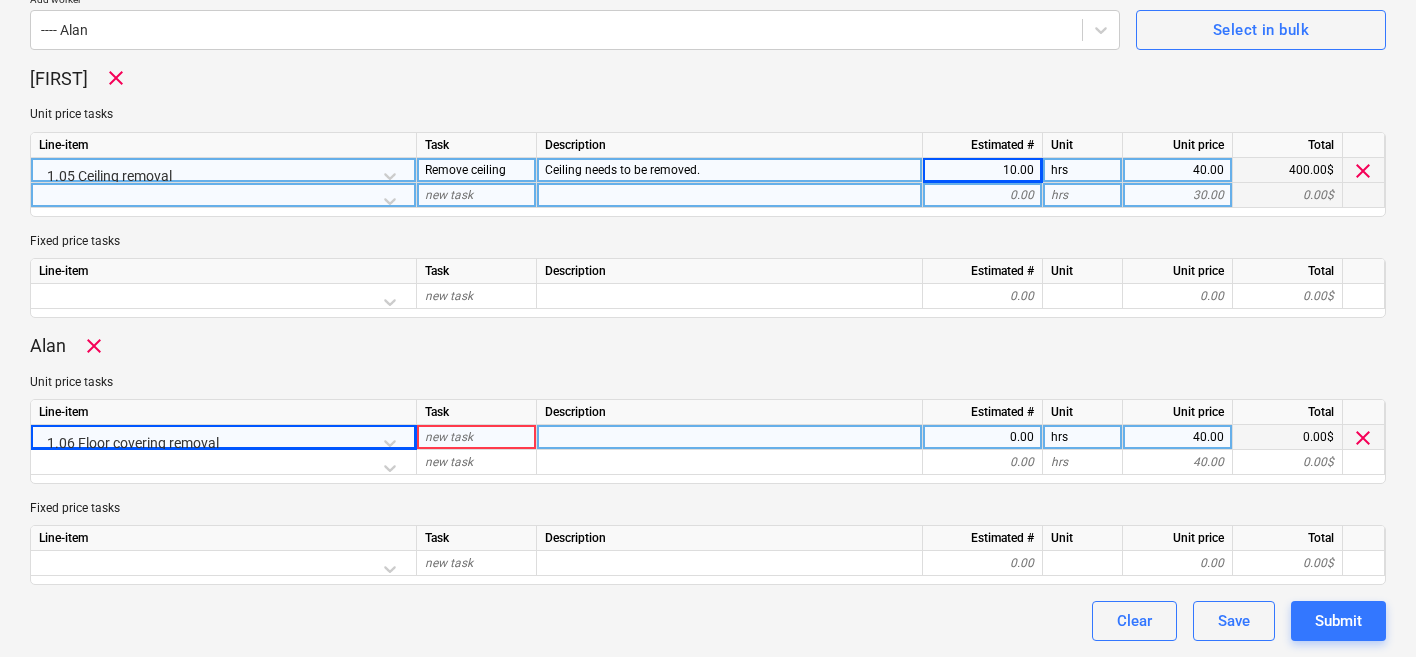 scroll, scrollTop: 583, scrollLeft: 0, axis: vertical 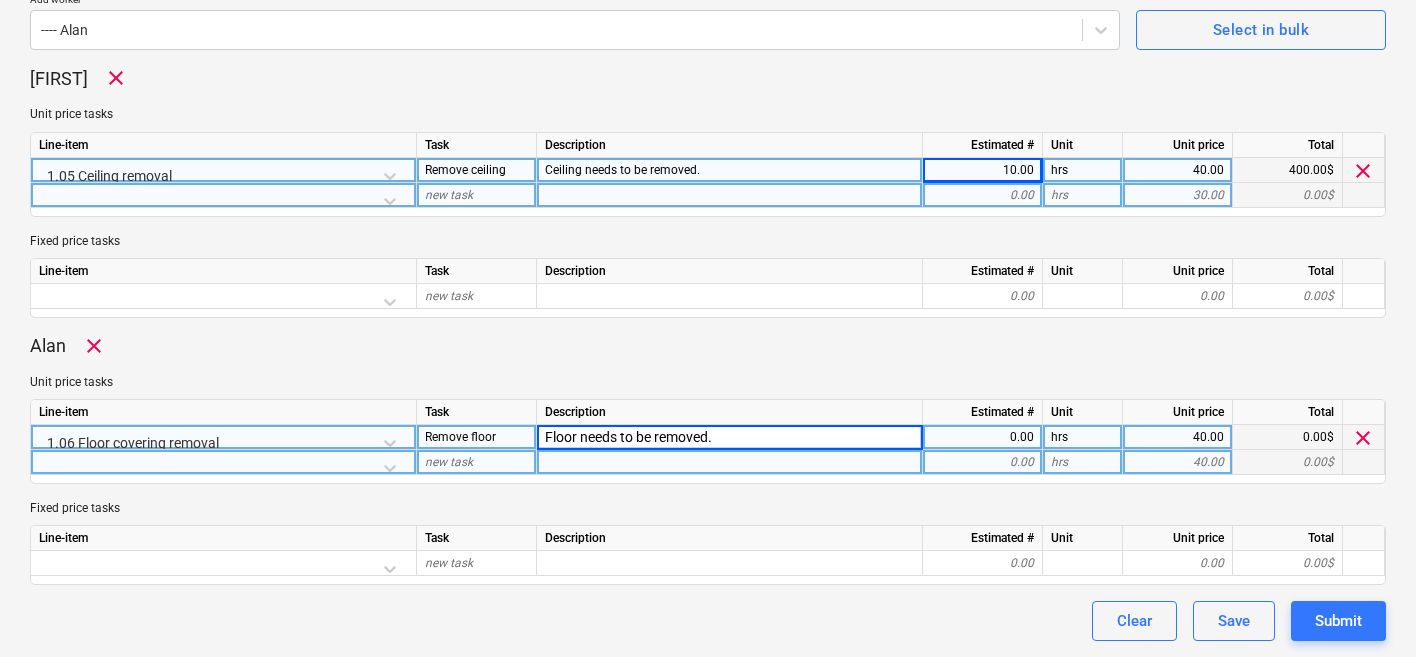 click on "0.00" at bounding box center (982, 462) 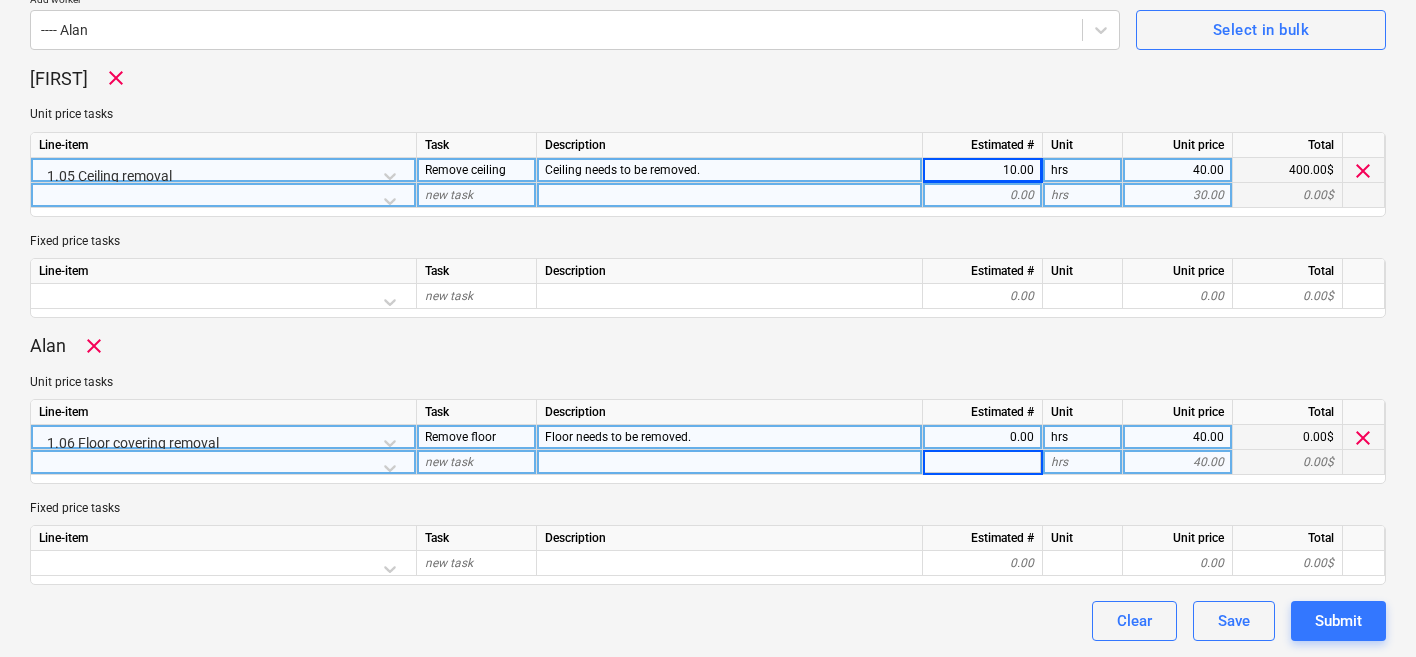 click on "0.00" at bounding box center [982, 437] 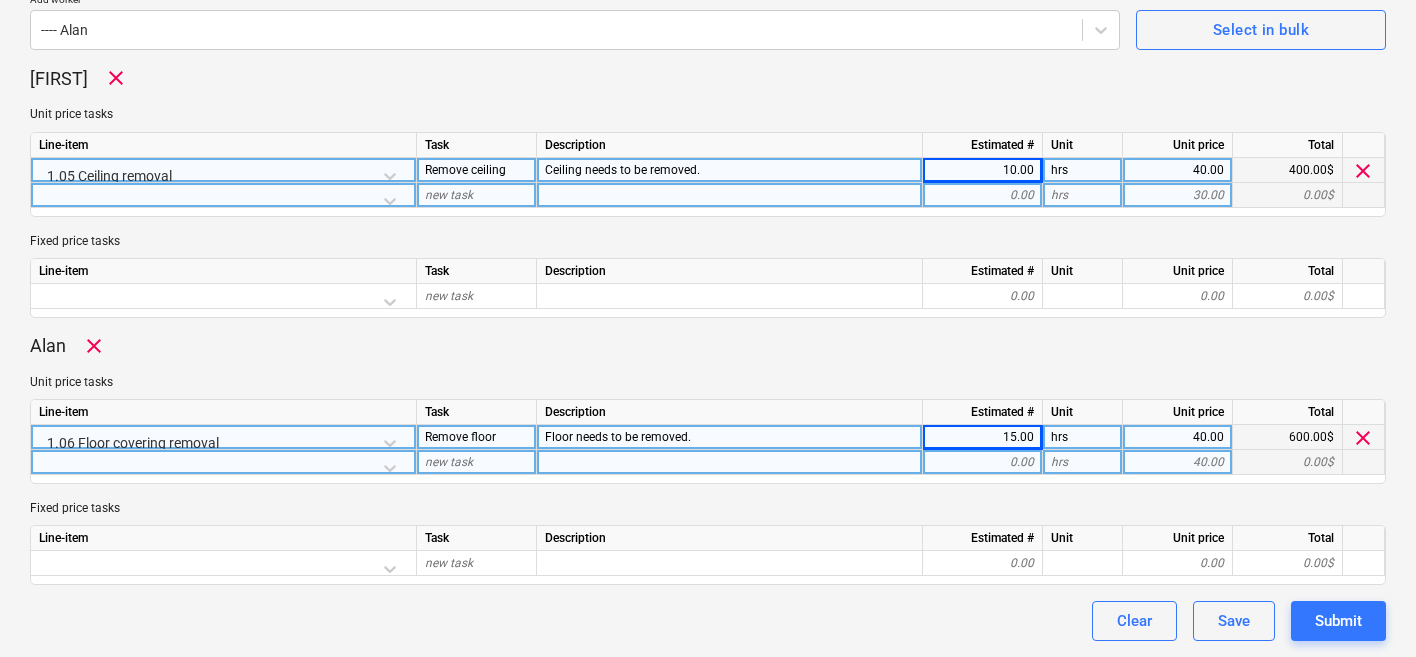 click on "Alan clear Unit price tasks Line-item Task Description Estimated # Unit Unit price Total 1.06 Floor covering removal Remove floor Floor needs to be removed.  15.00 hrs 40.00 600.00$ clear new task 0.00 hrs 40.00 0.00$ Fixed price tasks Line-item Task Description Estimated # Unit Unit price Total new task 0.00 0.00 0.00$" at bounding box center (708, 459) 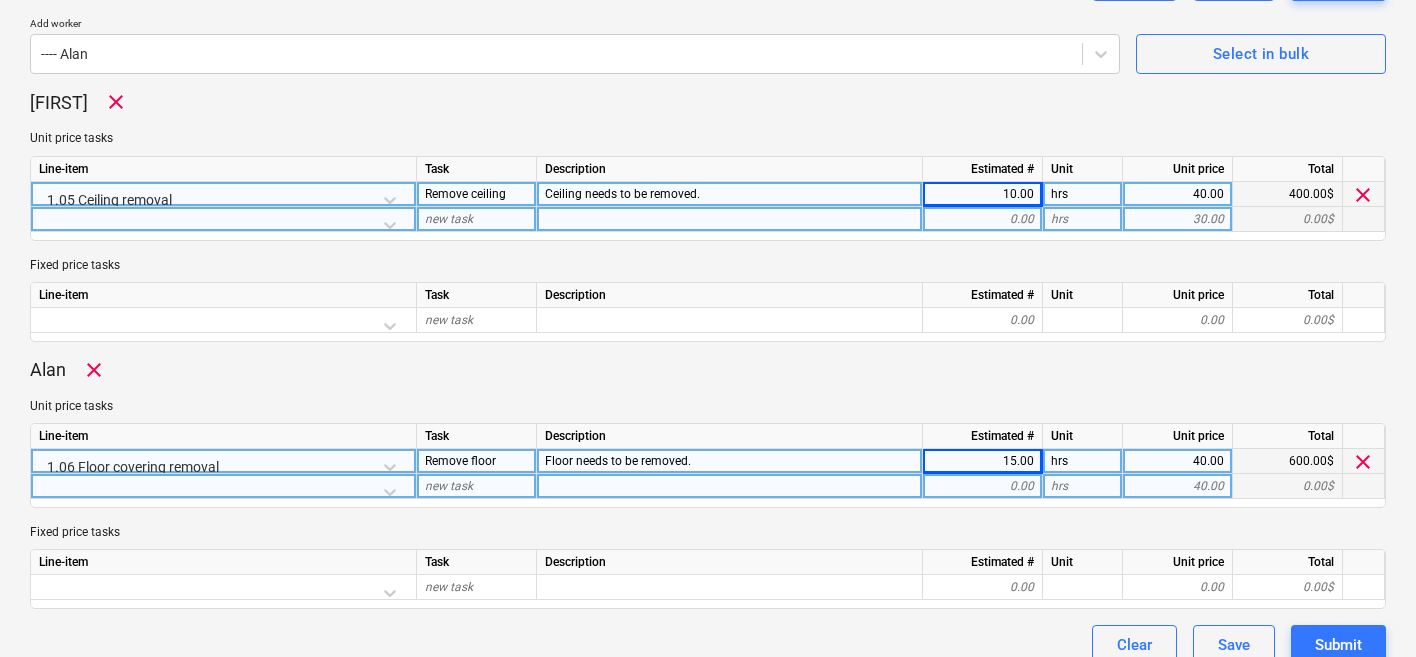 scroll, scrollTop: 541, scrollLeft: 0, axis: vertical 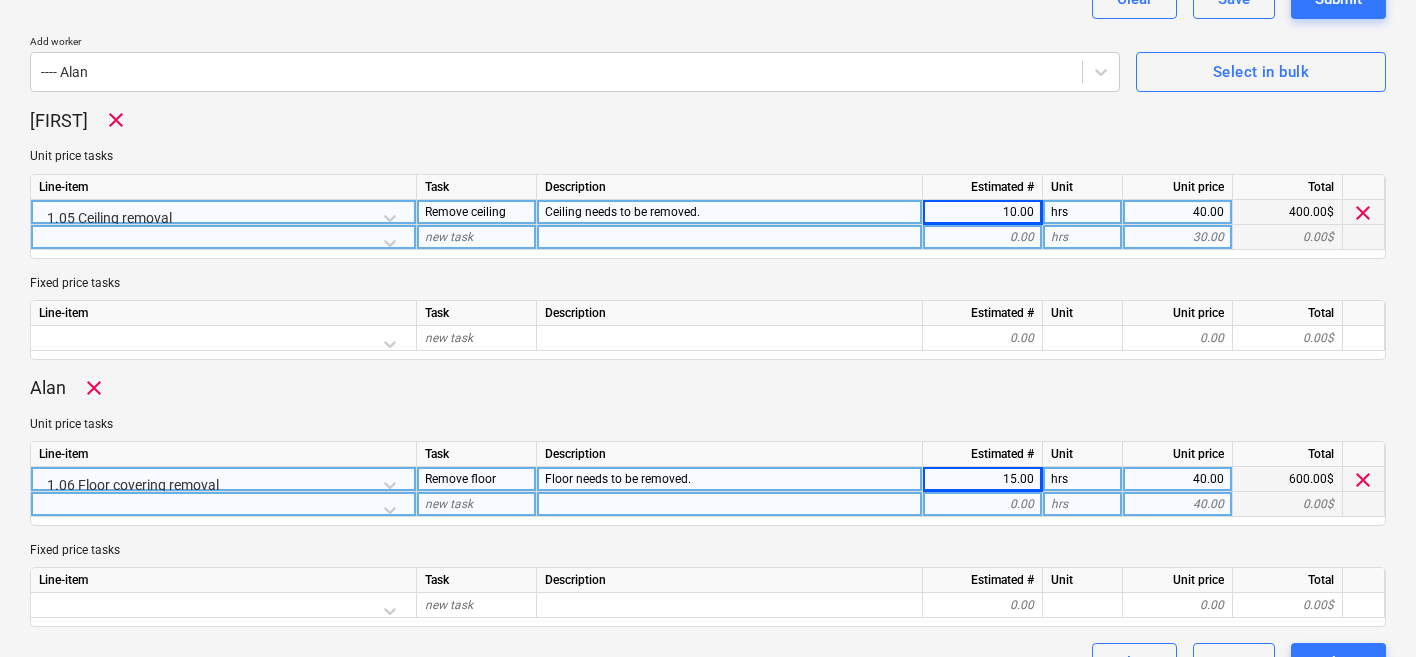 click on "Line-item Task Description Estimated # Unit Unit price Total new task 0.00 0.00 0.00$" at bounding box center [708, 330] 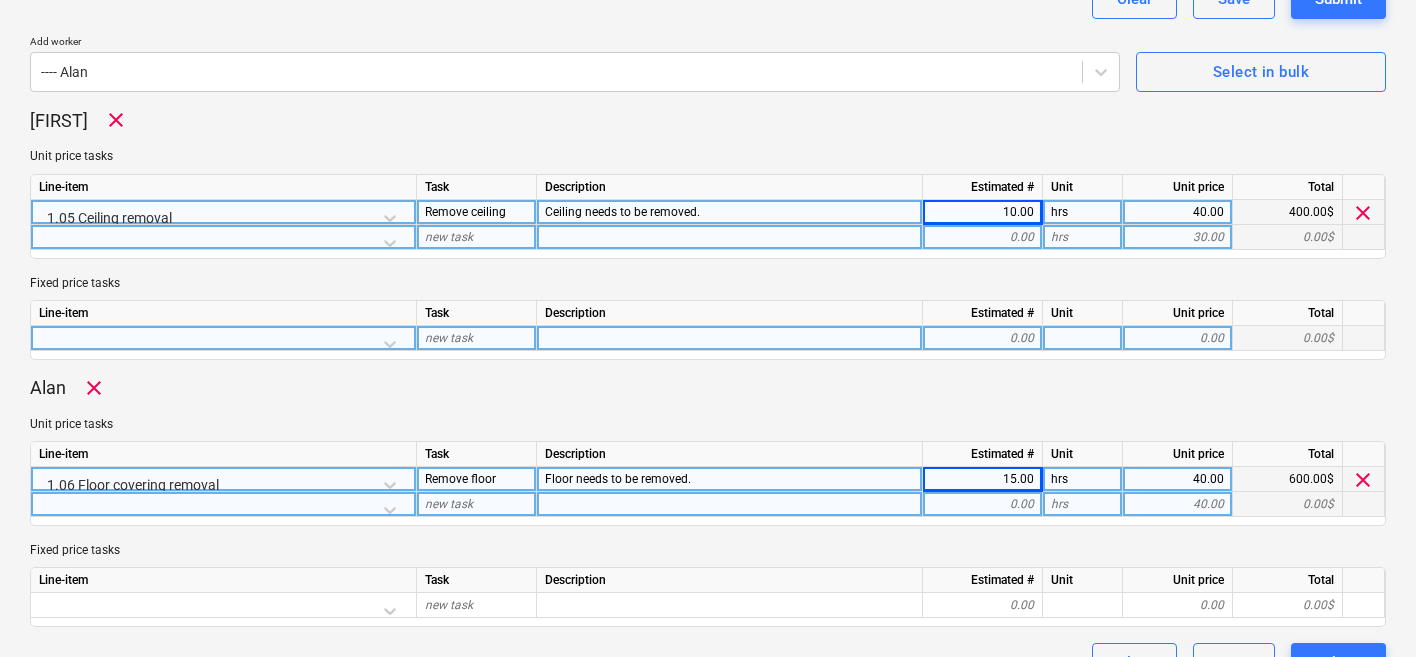 click at bounding box center [223, 343] 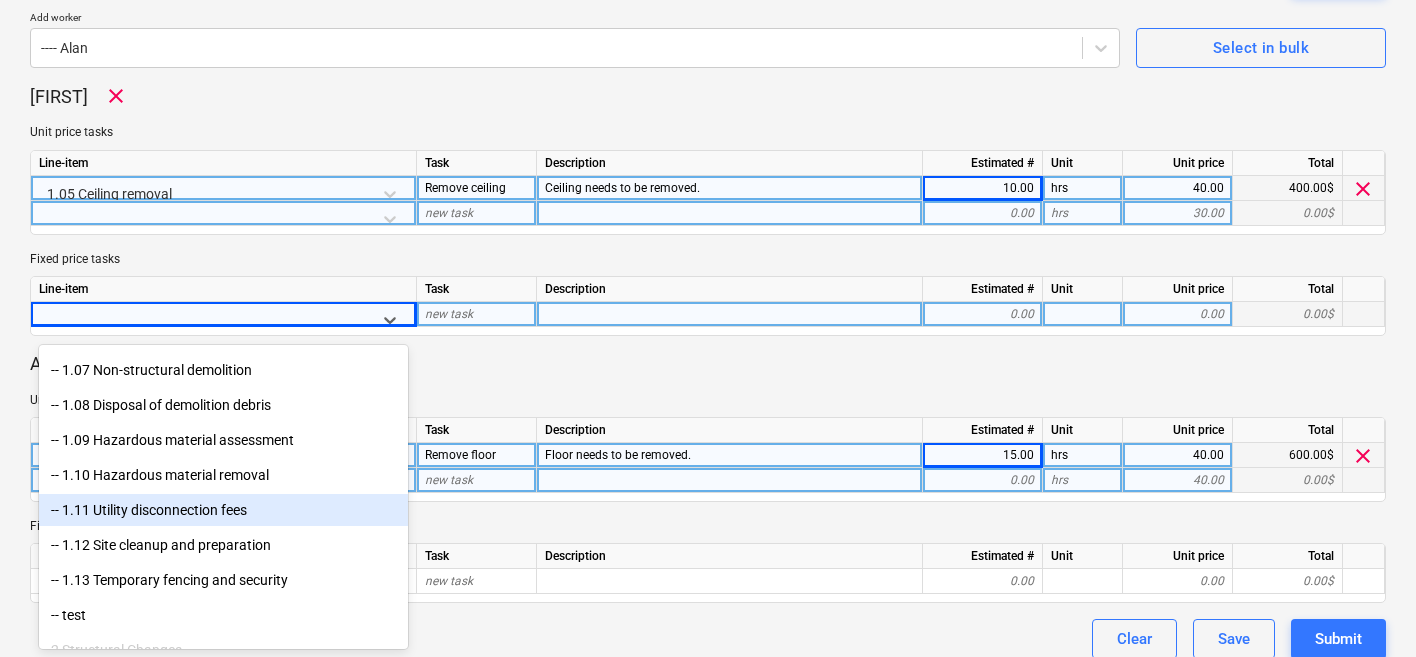 scroll, scrollTop: 462, scrollLeft: 0, axis: vertical 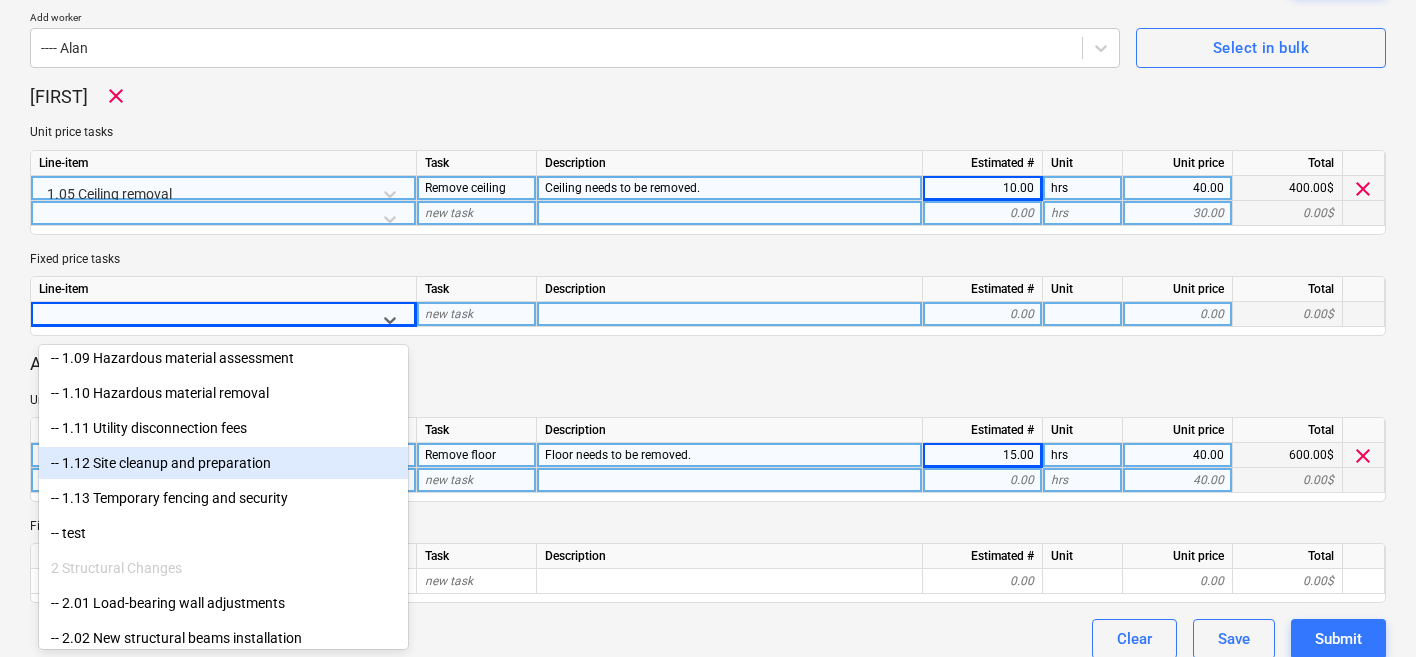 click on "--  1.12 Site cleanup and preparation" at bounding box center [223, 463] 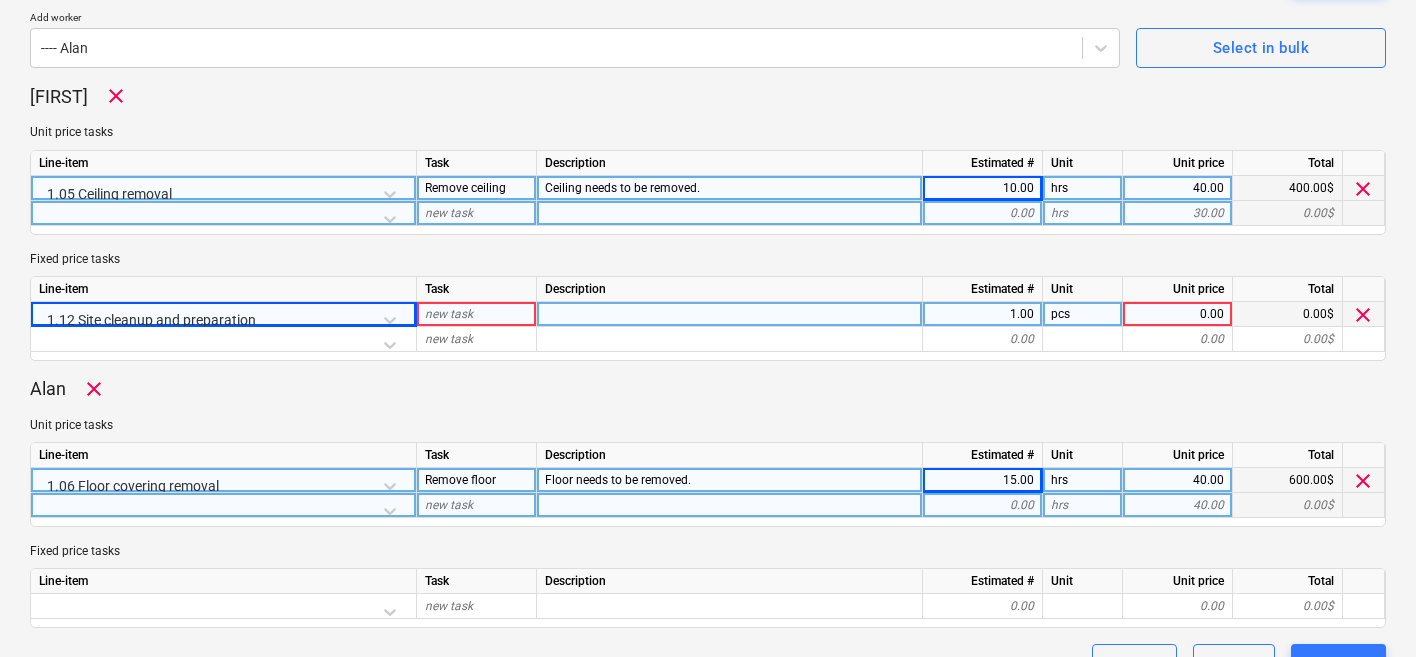 click on "pcs" at bounding box center (1083, 314) 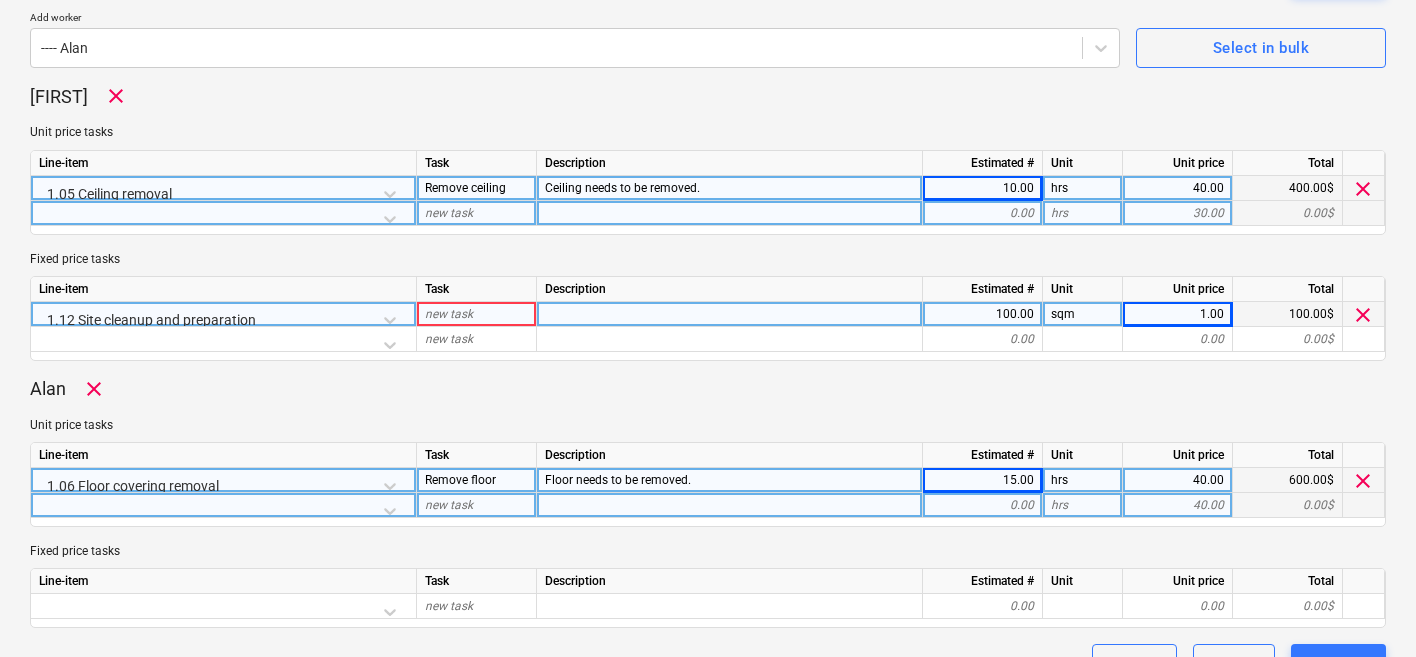 click on "Jonny clear Unit price tasks Line-item Task Description Estimated # Unit Unit price Total 1.05 Ceiling removal Remove ceiling Ceiling needs to be removed.  10.00 hrs 40.00 400.00$ clear new task 0.00 hrs 30.00 0.00$ Fixed price tasks Line-item Task Description Estimated # Unit Unit price Total 1.12 Site cleanup and preparation new task 100.00 sqm 1.00 100.00$ clear new task 0.00 0.00 0.00$" at bounding box center [708, 222] 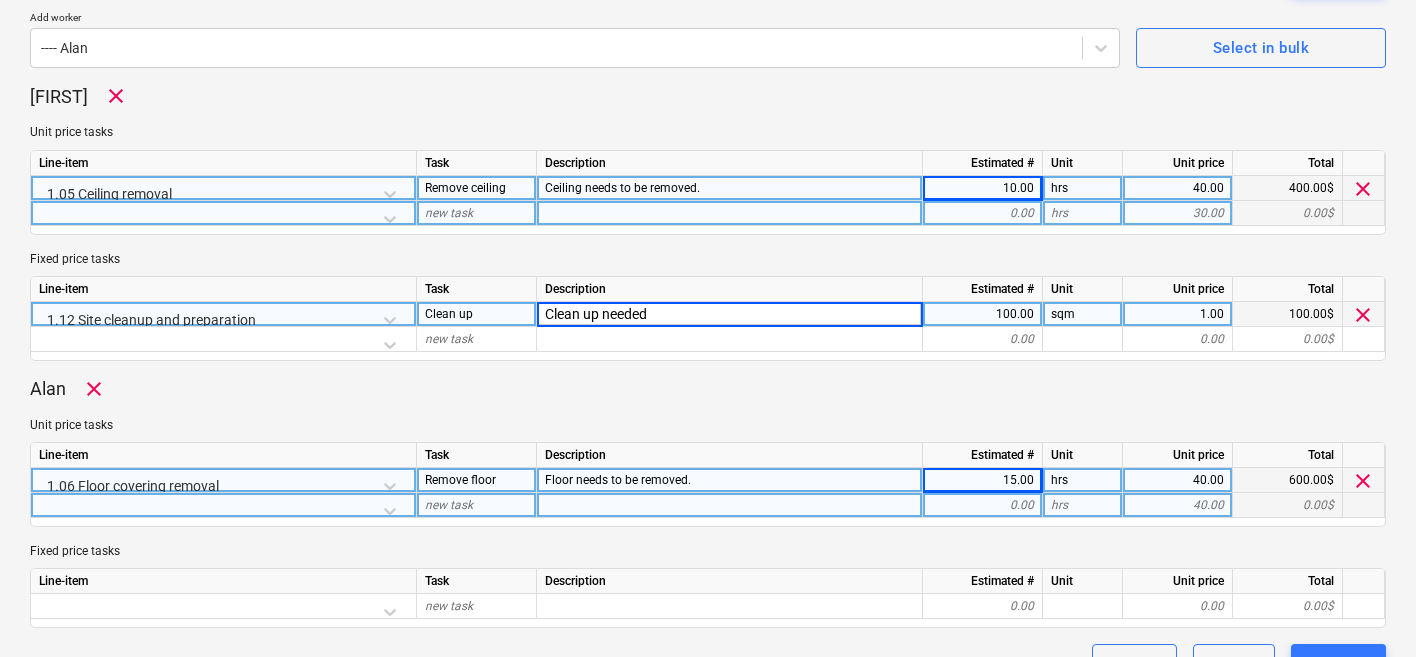 click on "Alan clear Unit price tasks Line-item Task Description Estimated # Unit Unit price Total 1.06 Floor covering removal Remove floor Floor needs to be removed.  15.00 hrs 40.00 600.00$ clear new task 0.00 hrs 40.00 0.00$ Fixed price tasks Line-item Task Description Estimated # Unit Unit price Total new task 0.00 0.00 0.00$" at bounding box center [708, 502] 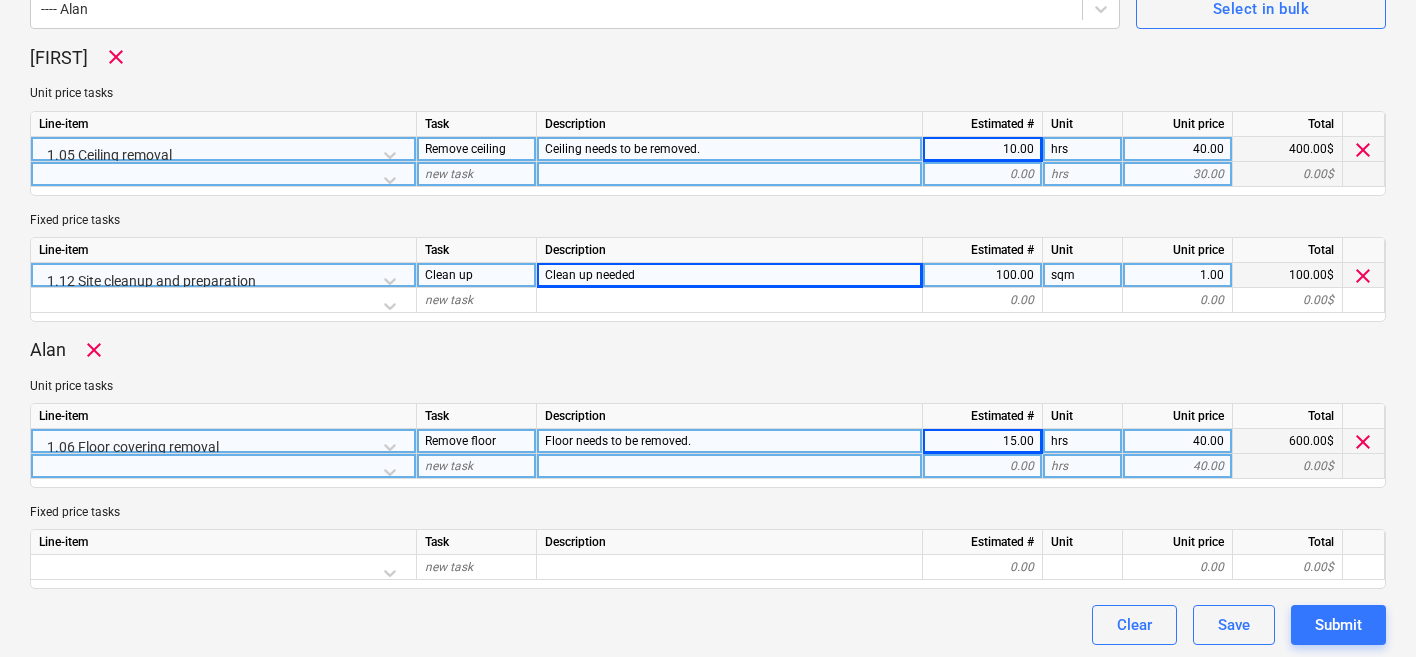 scroll, scrollTop: 608, scrollLeft: 0, axis: vertical 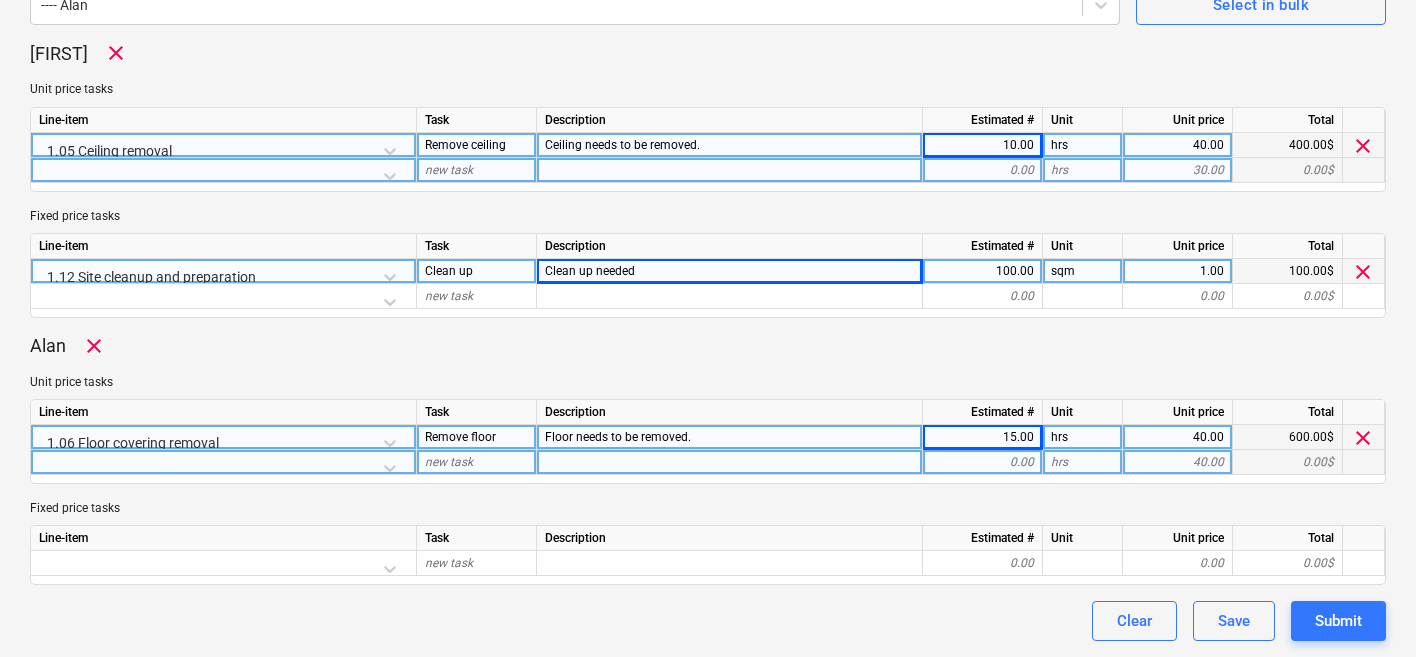 click on "Document name help Workorder for Danny Work order number help Select who fills the time sheets Jane Holmes (carl+test@planyard.com) Time sheet reminder help Weekly at 16:00, starting from Fri, 08.08.2025 Account cost as Labour cost Overhead cost Description  (optional) We need to do stuff because I said so.  Clear Save Submit Add worker ---- Alan Select in bulk Jonny clear Unit price tasks Line-item Task Description Estimated # Unit Unit price Total 1.05 Ceiling removal Remove ceiling Ceiling needs to be removed.  10.00 hrs 40.00 400.00$ clear new task 0.00 hrs 30.00 0.00$ Fixed price tasks Line-item Task Description Estimated # Unit Unit price Total 1.12 Site cleanup and preparation Clean up Clean up needed 100.00 sqm 1.00 100.00$ clear new task 0.00 0.00 0.00$ Alan clear Unit price tasks Line-item Task Description Estimated # Unit Unit price Total 1.06 Floor covering removal Remove floor Floor needs to be removed.  15.00 hrs 40.00 600.00$ clear new task 0.00 hrs 40.00 0.00$ Fixed price tasks Line-item Task" at bounding box center (708, 98) 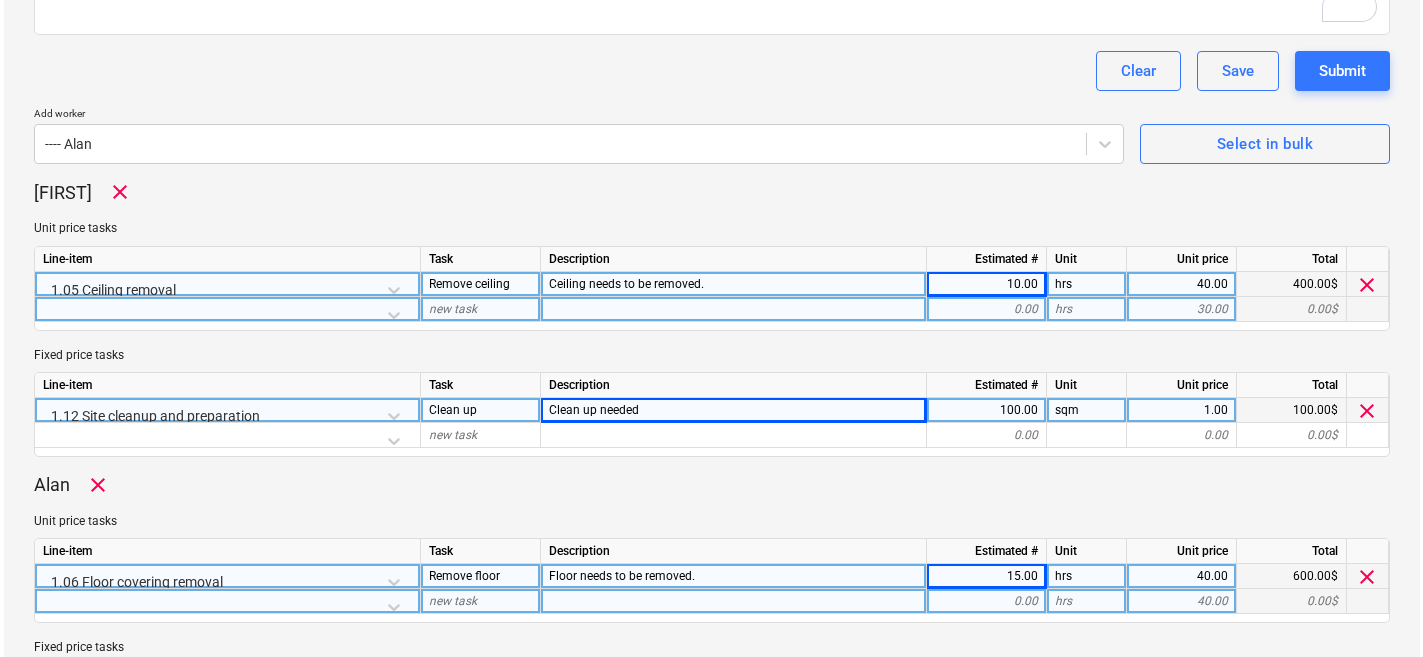 scroll, scrollTop: 608, scrollLeft: 0, axis: vertical 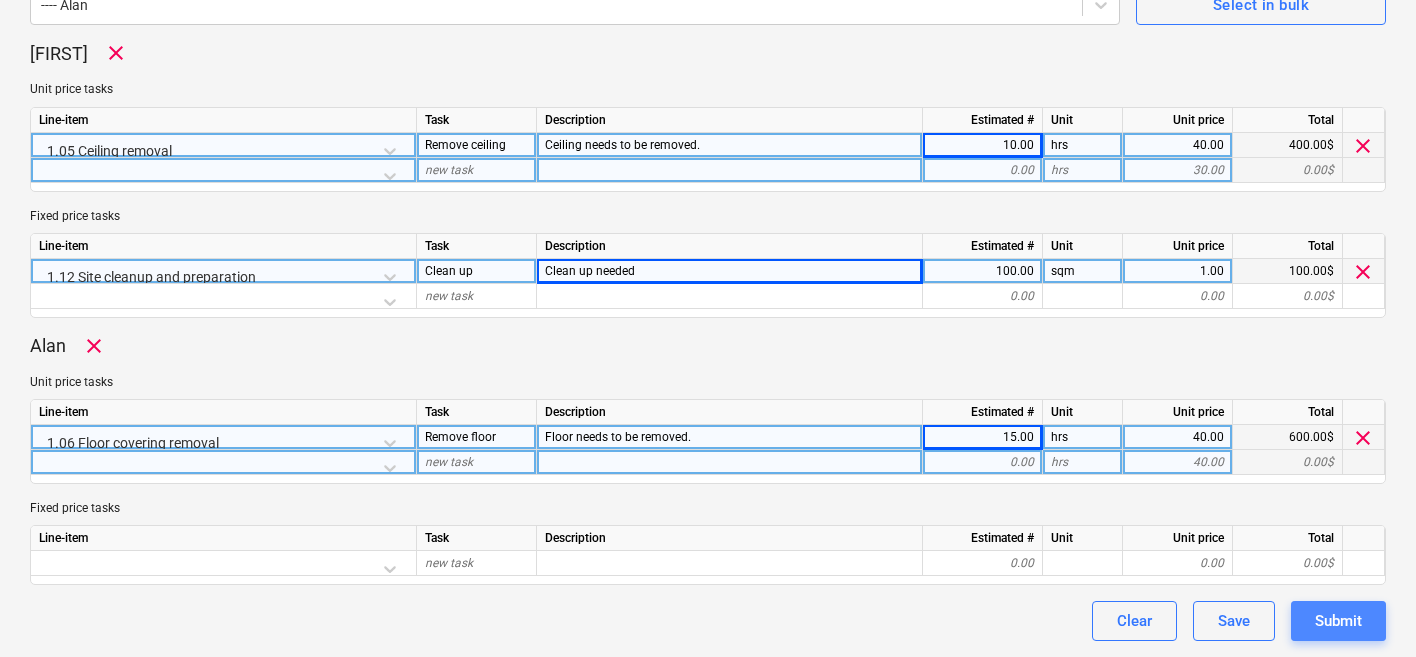 click on "Submit" at bounding box center [1338, 621] 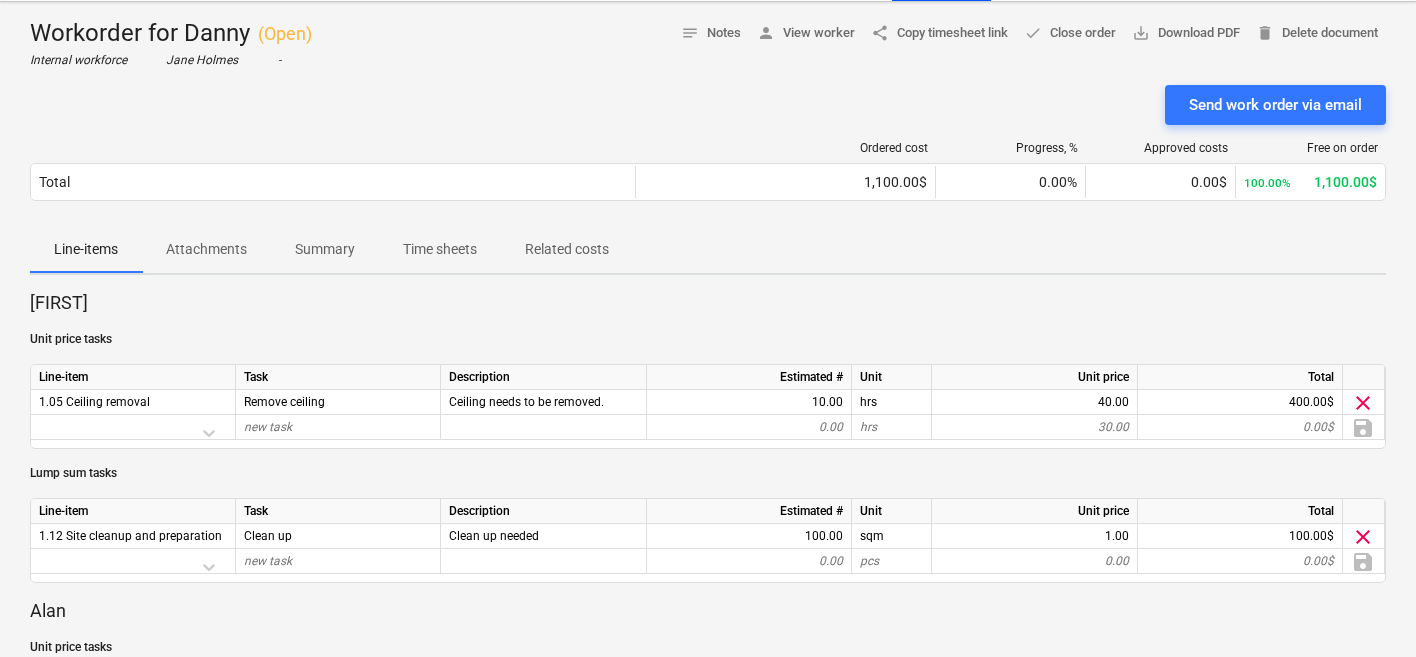 scroll, scrollTop: 0, scrollLeft: 0, axis: both 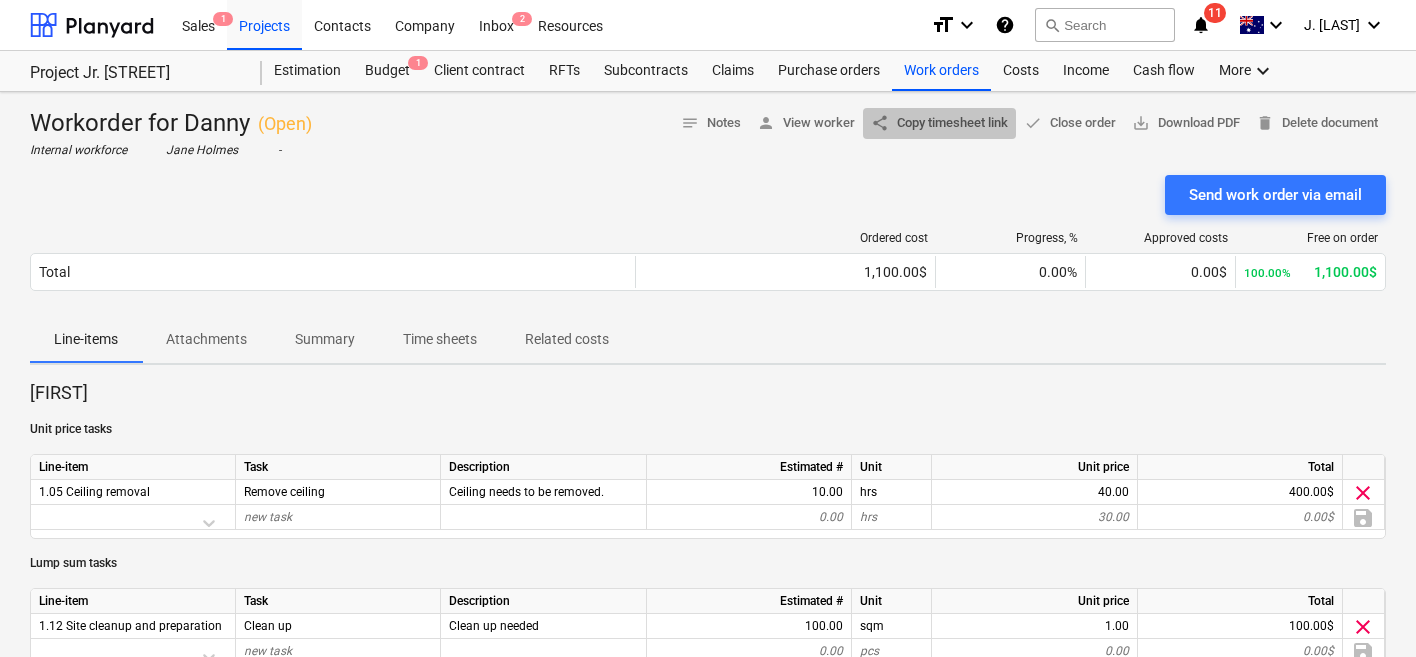 click on "share Copy timesheet link" at bounding box center [939, 123] 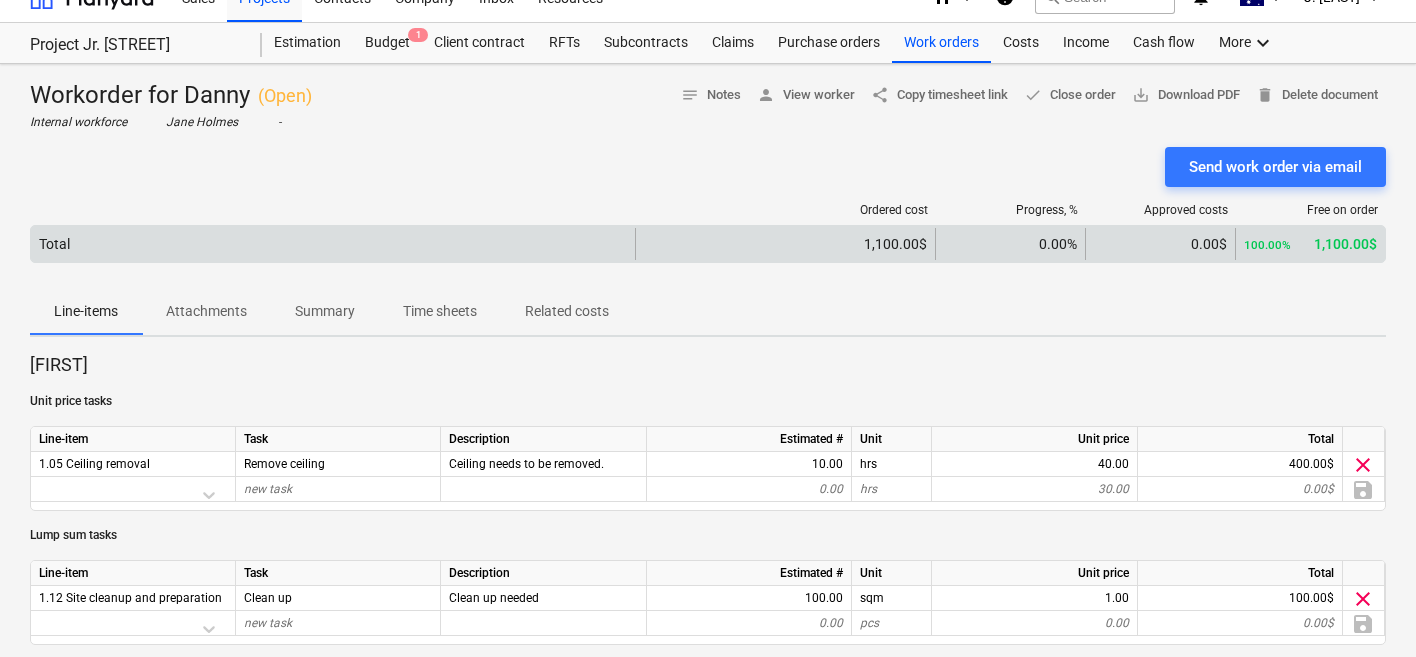 scroll, scrollTop: 26, scrollLeft: 0, axis: vertical 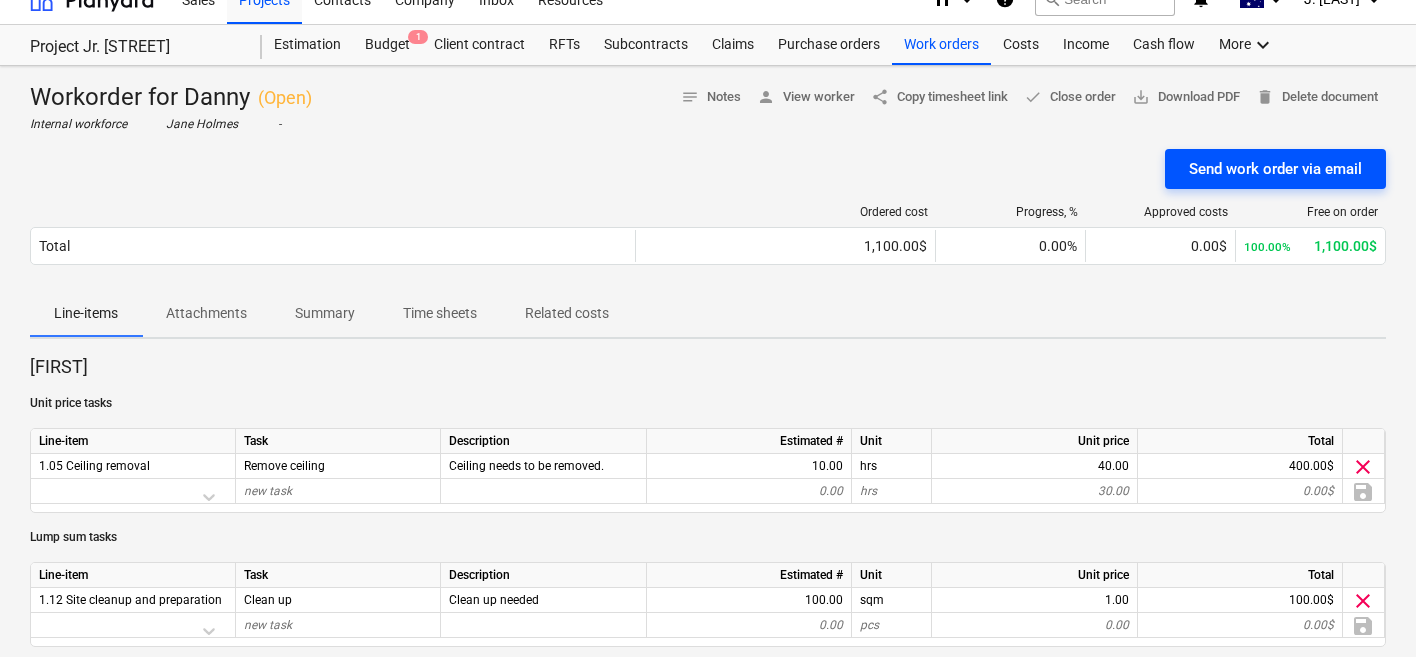 click on "Send work order via email" at bounding box center [1275, 169] 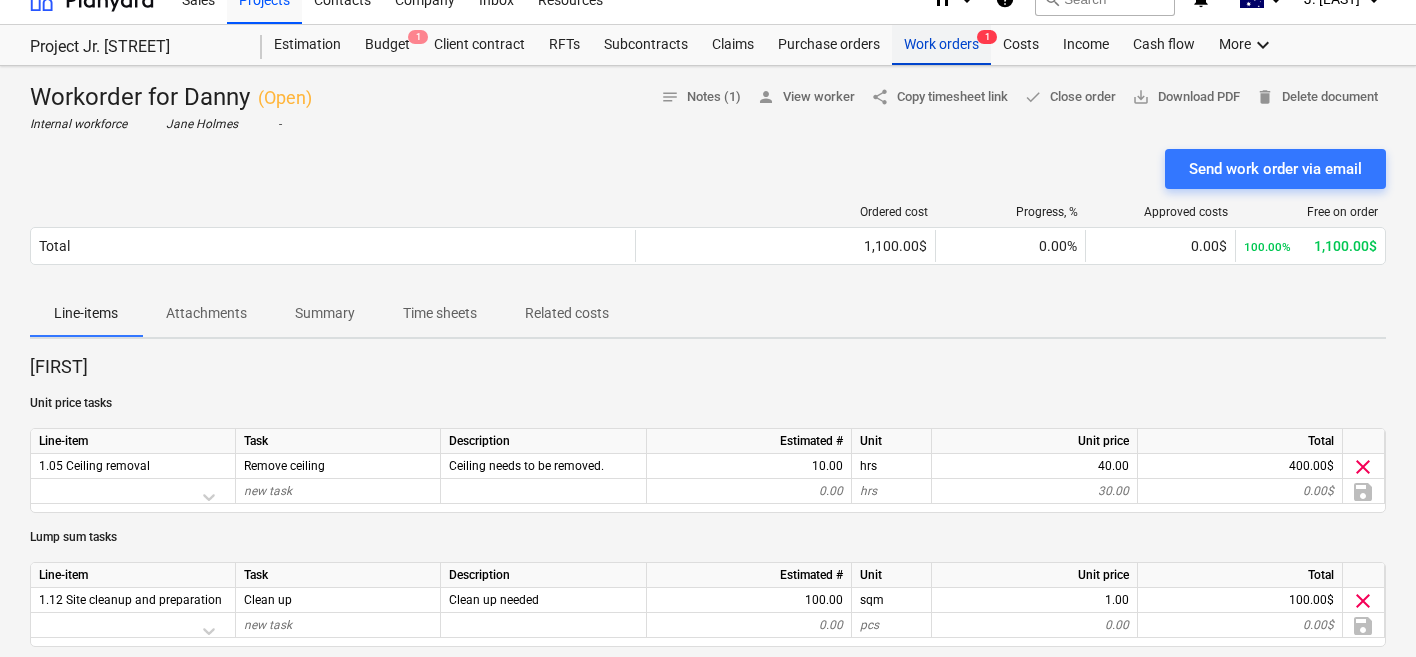 click on "Work orders 1" at bounding box center [941, 45] 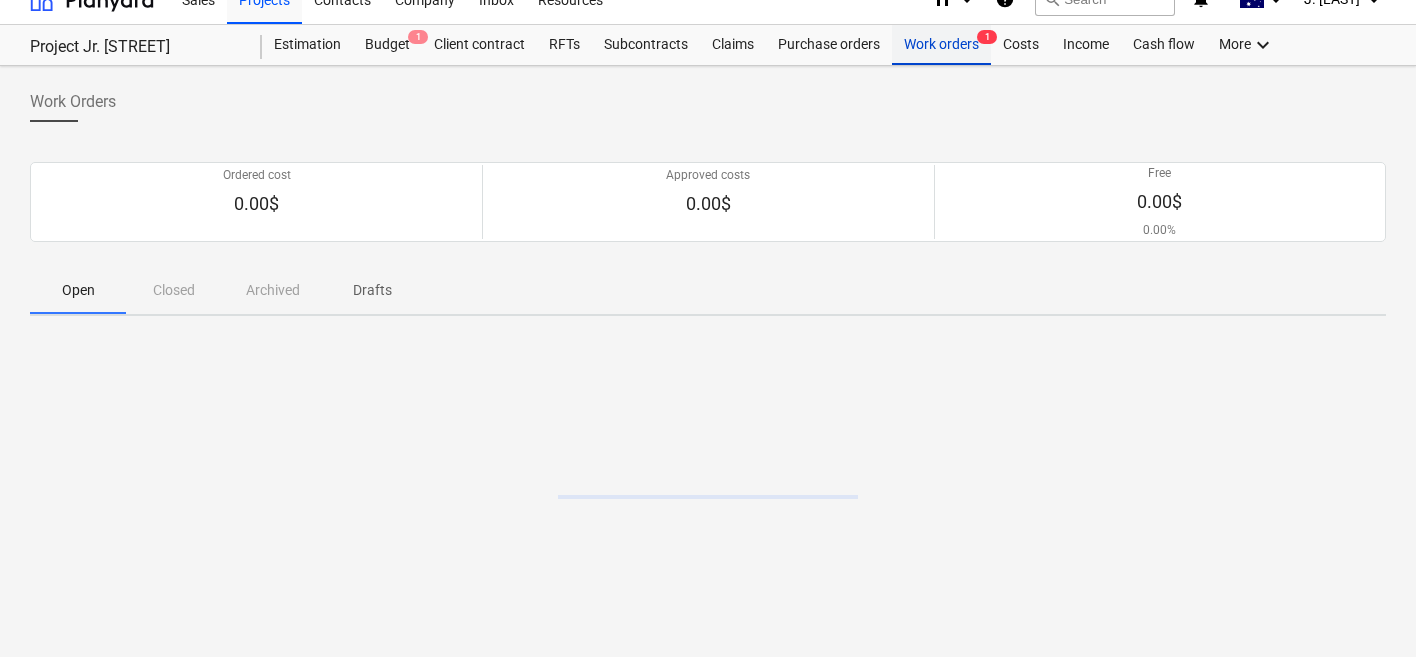 click on "Work orders 1" at bounding box center (941, 45) 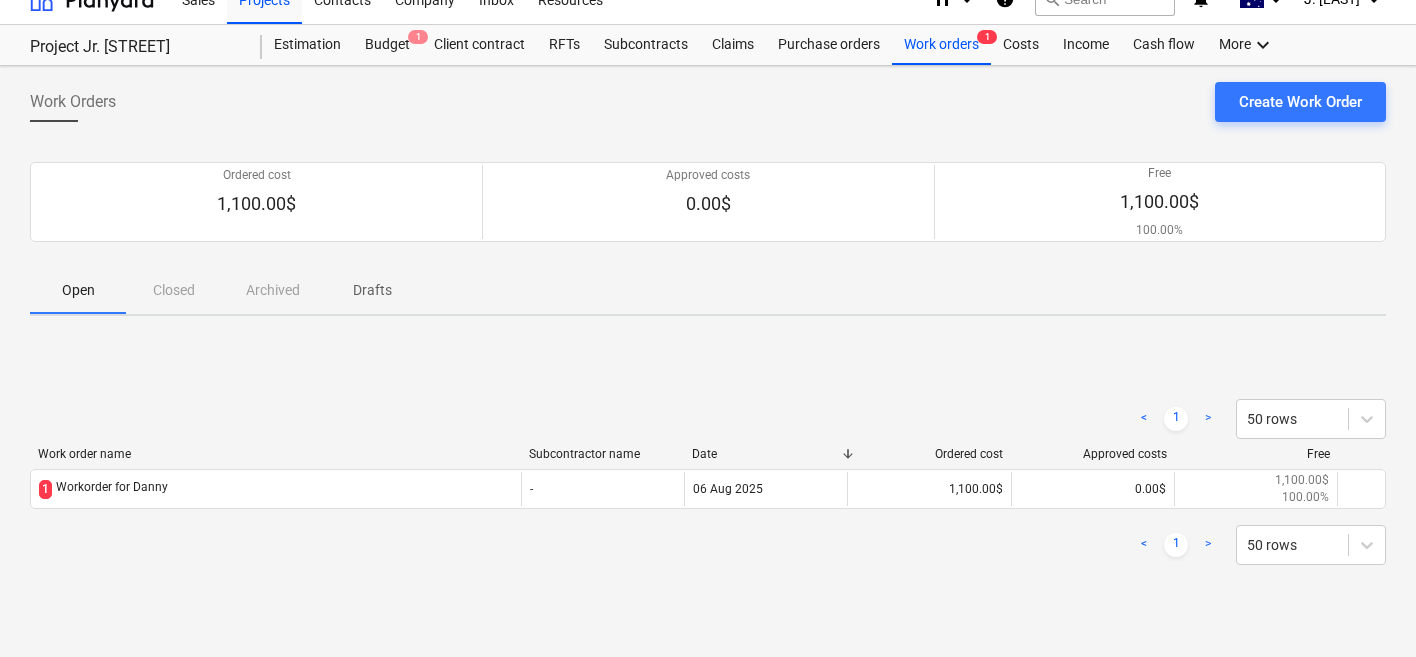 scroll, scrollTop: 0, scrollLeft: 0, axis: both 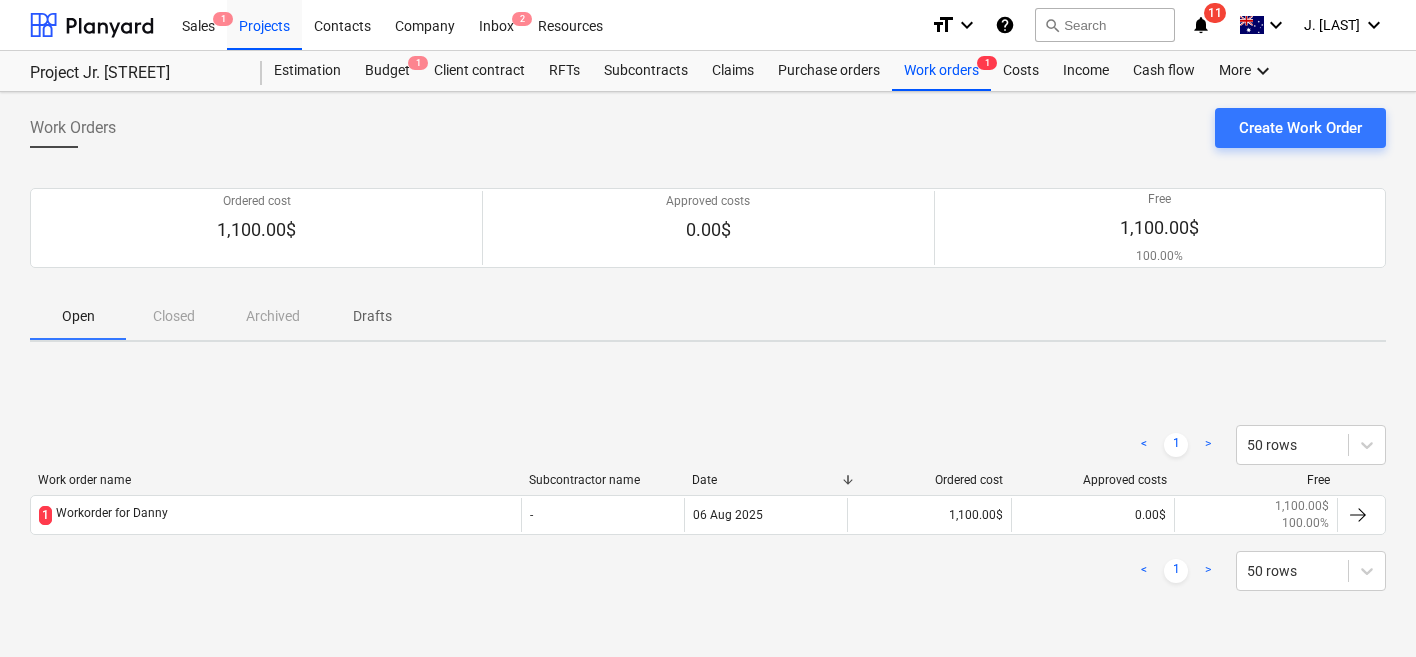 drag, startPoint x: 1207, startPoint y: 9, endPoint x: 1204, endPoint y: 23, distance: 14.3178215 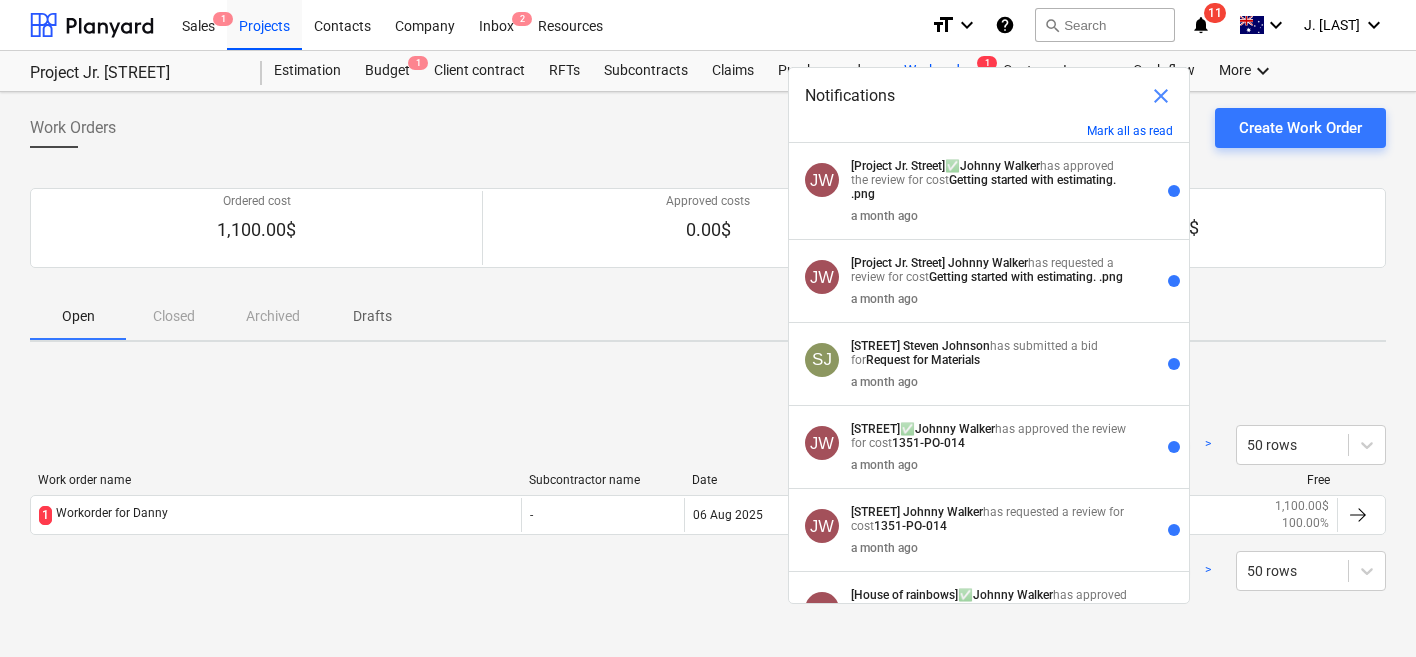 drag, startPoint x: 1204, startPoint y: 23, endPoint x: 687, endPoint y: 147, distance: 531.6625 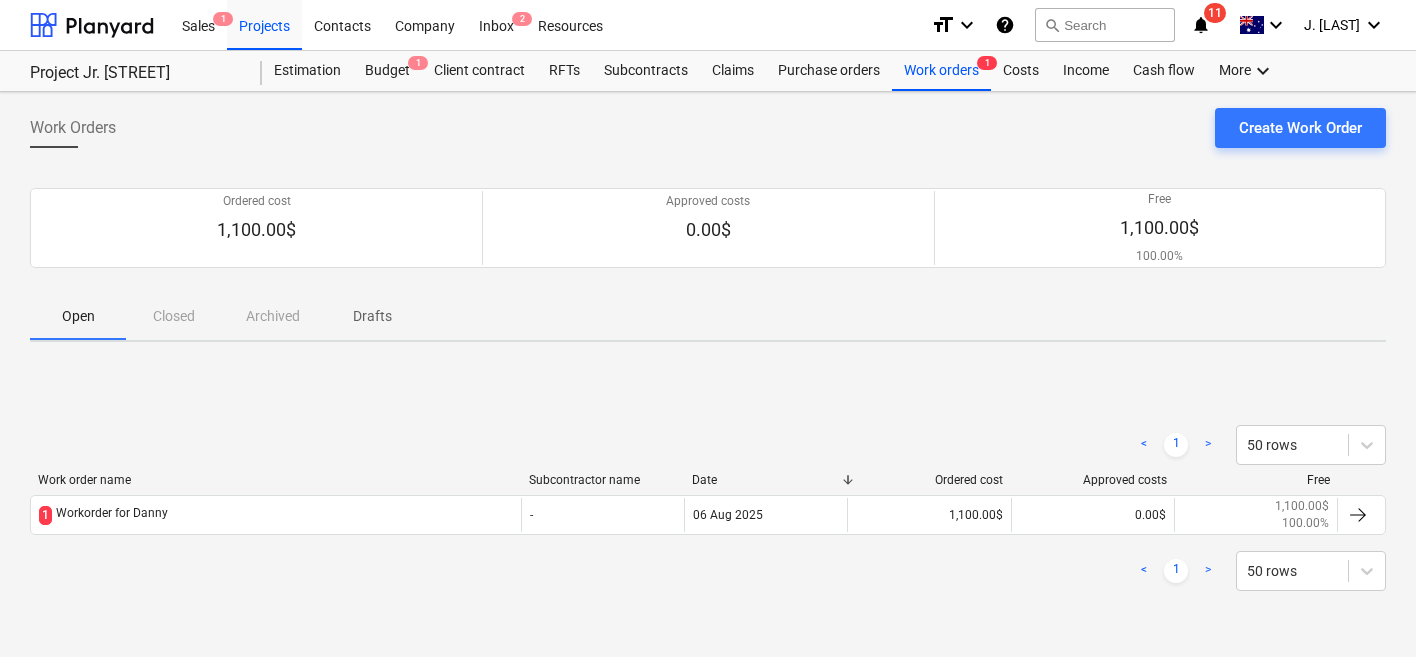 drag, startPoint x: 687, startPoint y: 147, endPoint x: 1190, endPoint y: 33, distance: 515.7567 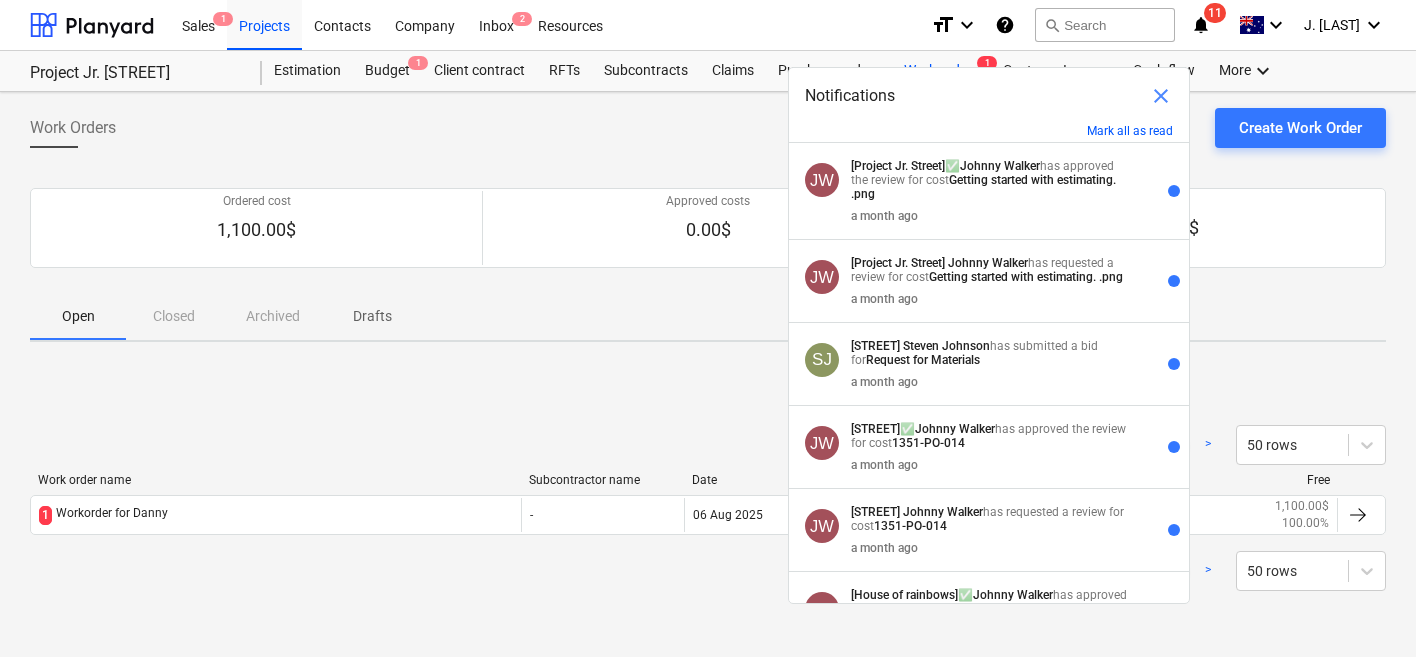 drag, startPoint x: 1190, startPoint y: 33, endPoint x: 1131, endPoint y: 140, distance: 122.18838 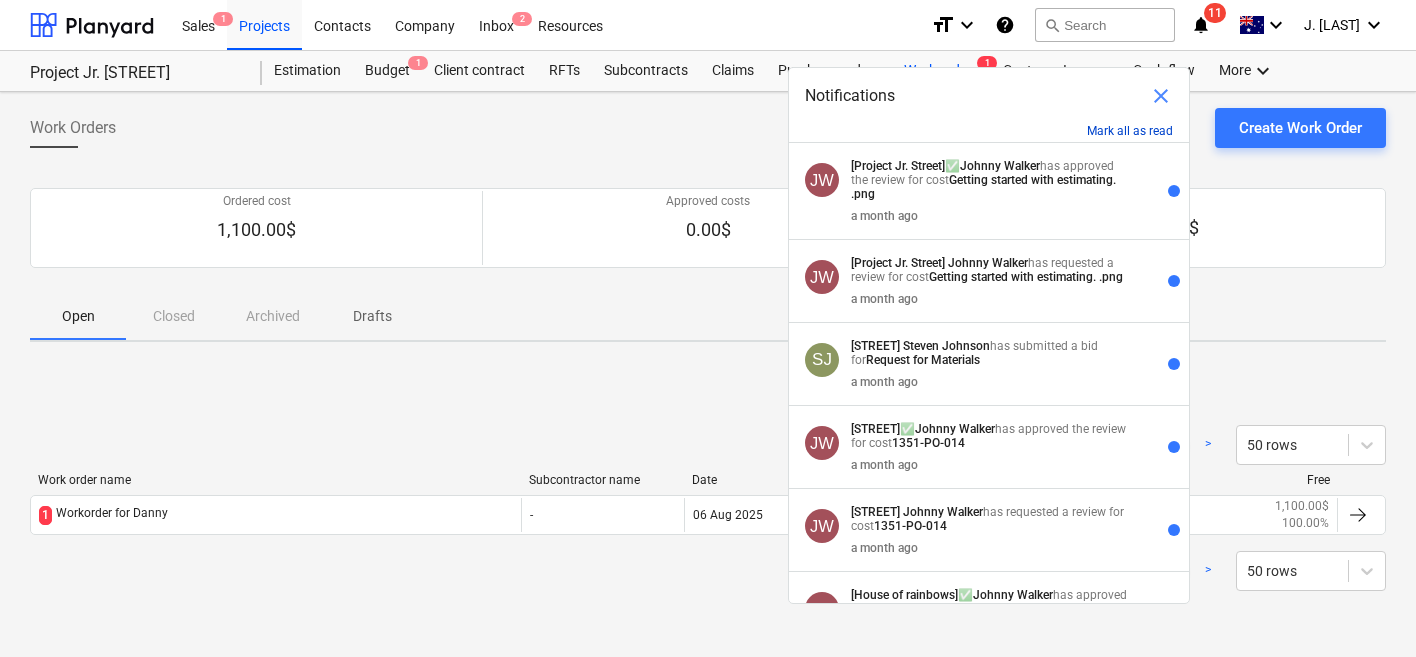 click on "Mark all as read" at bounding box center (1130, 131) 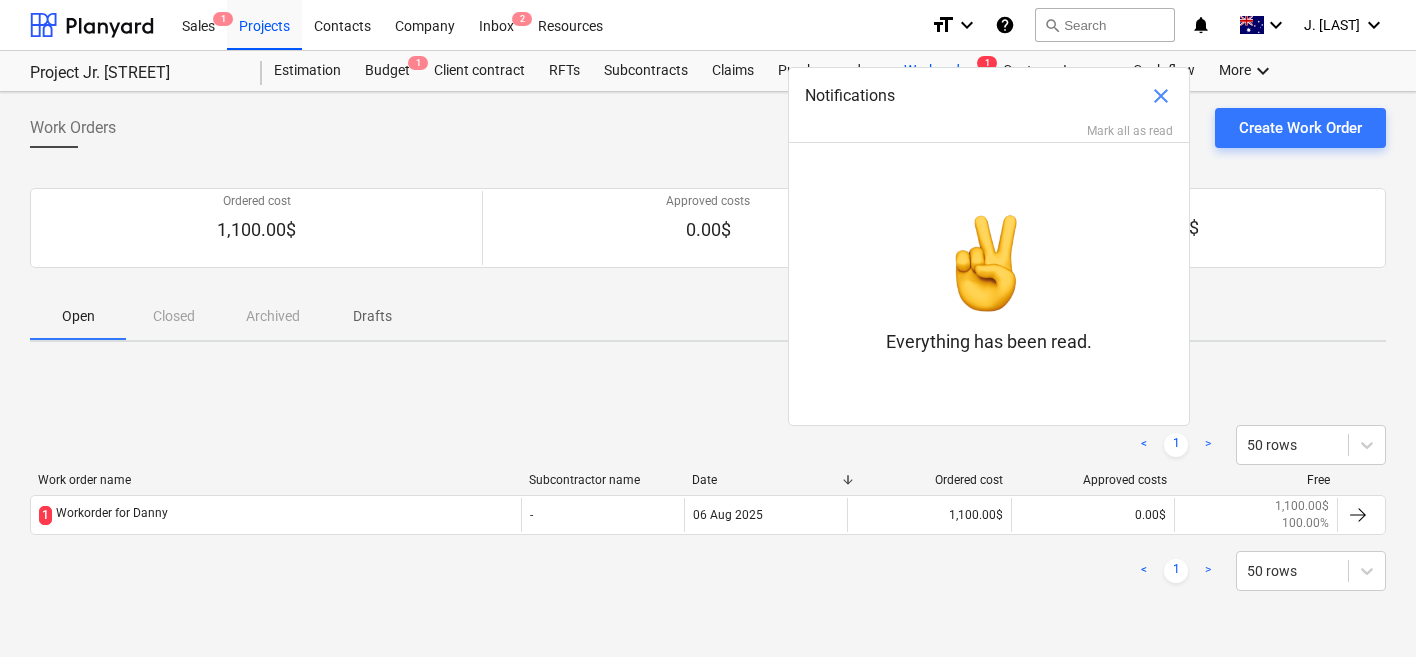 click on "close" at bounding box center [1161, 96] 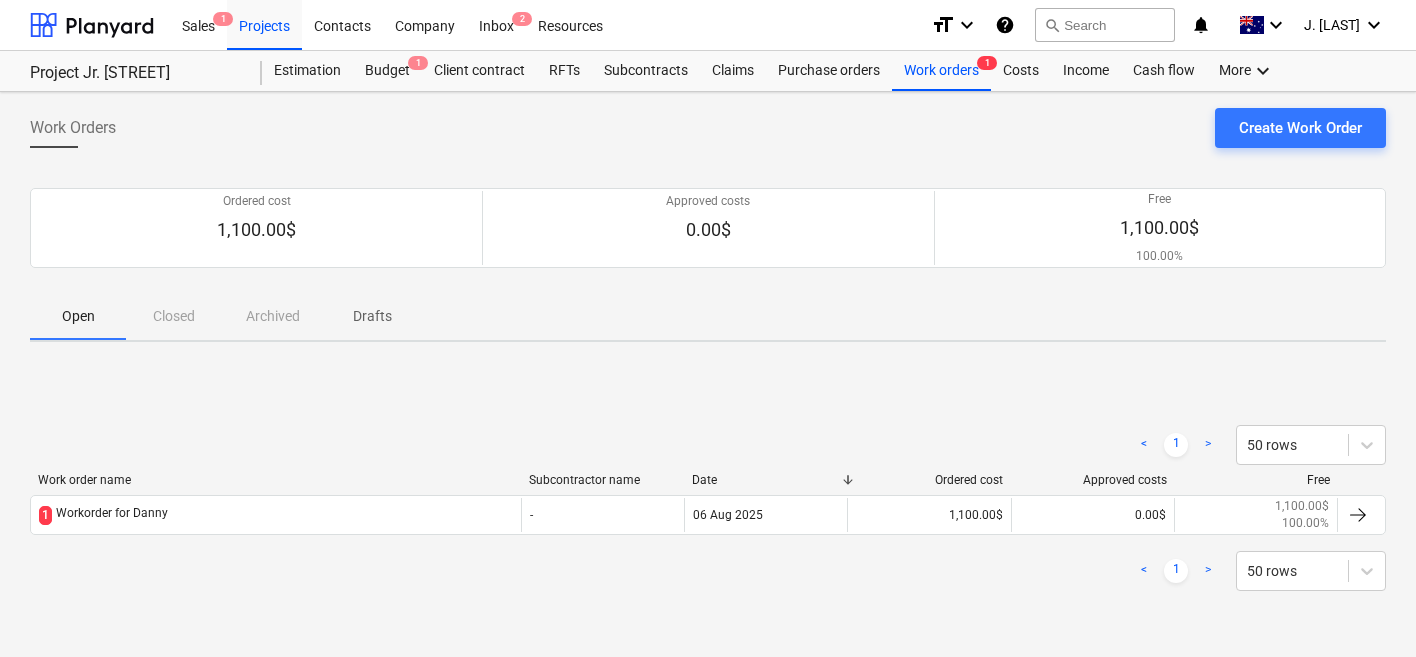 click on "Workorder for [PERSON]" at bounding box center (112, 515) 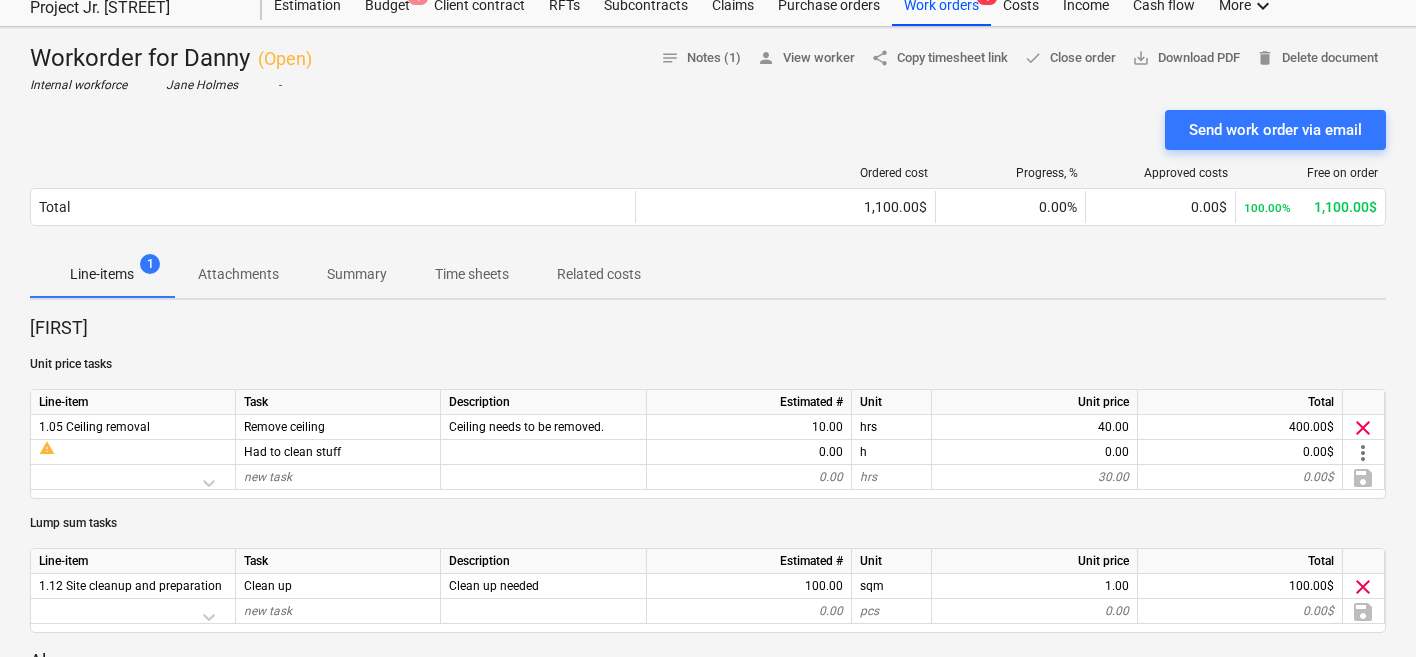 scroll, scrollTop: 66, scrollLeft: 0, axis: vertical 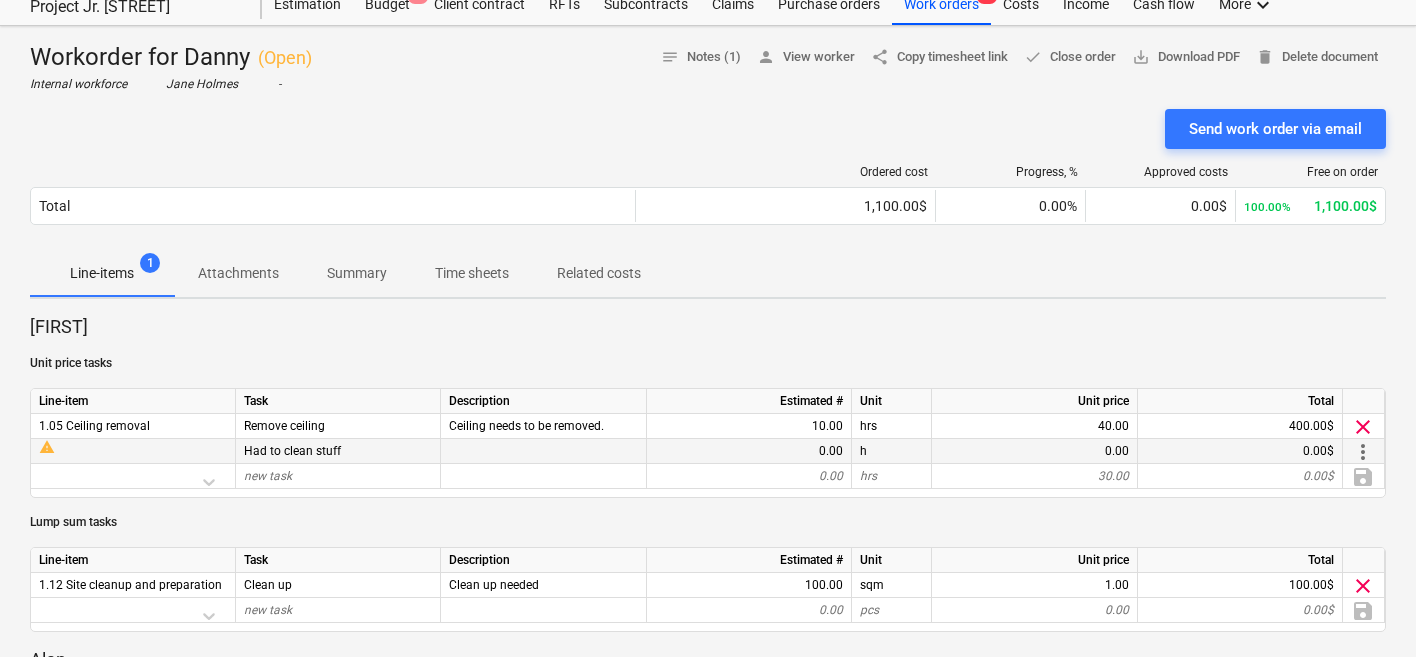 drag, startPoint x: 1131, startPoint y: 137, endPoint x: 41, endPoint y: 451, distance: 1134.3262 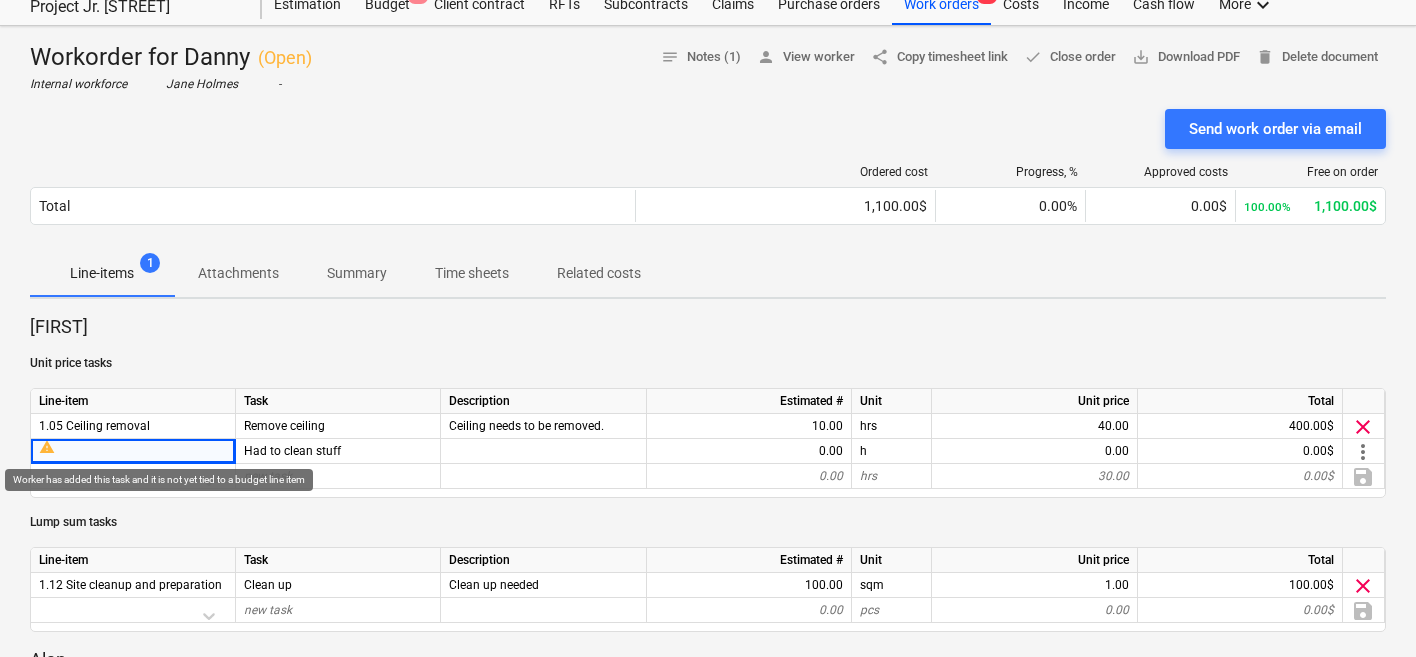 drag, startPoint x: 41, startPoint y: 451, endPoint x: 192, endPoint y: 348, distance: 182.78403 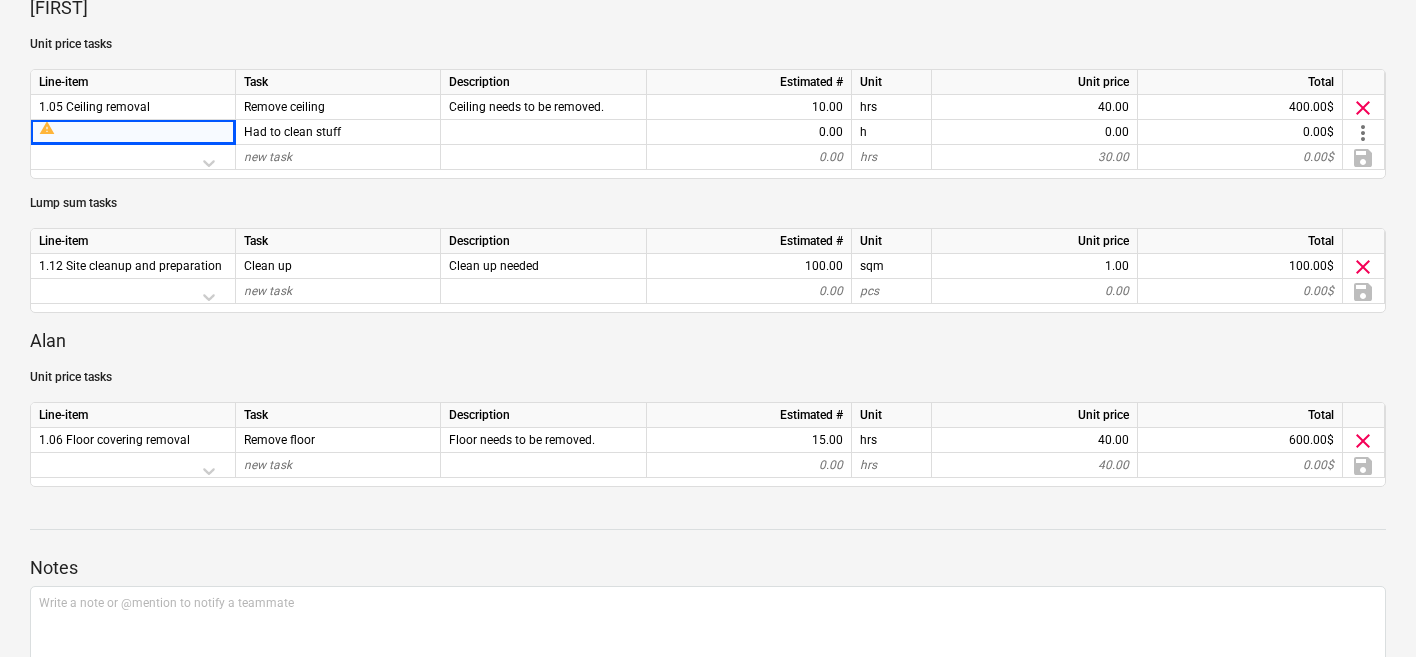 scroll, scrollTop: 0, scrollLeft: 0, axis: both 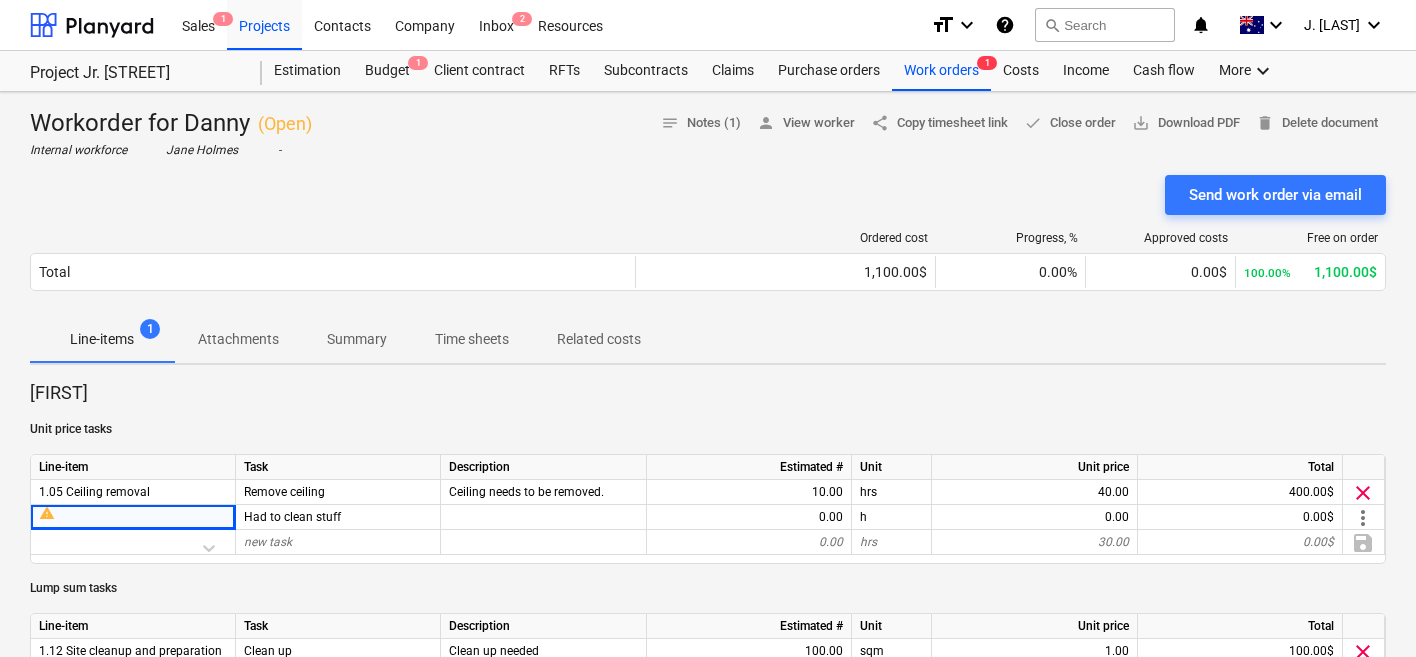 drag, startPoint x: 192, startPoint y: 348, endPoint x: 448, endPoint y: 330, distance: 256.63202 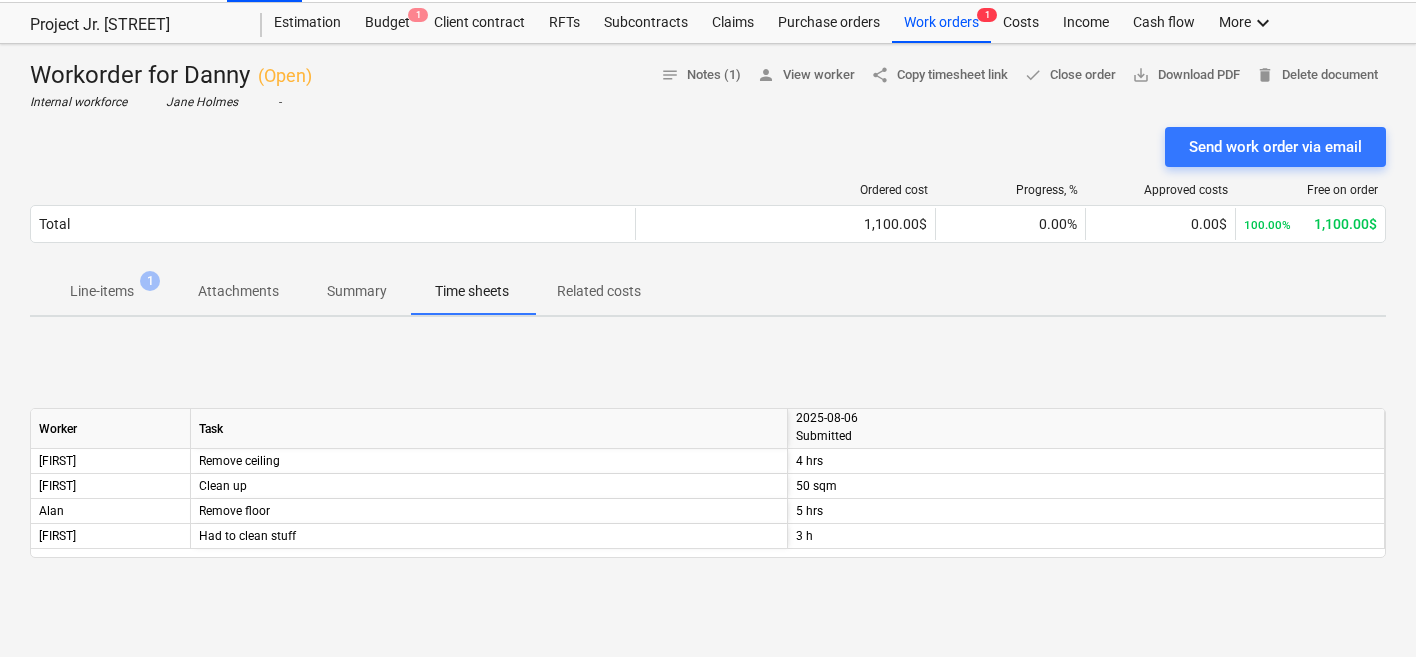 scroll, scrollTop: 0, scrollLeft: 0, axis: both 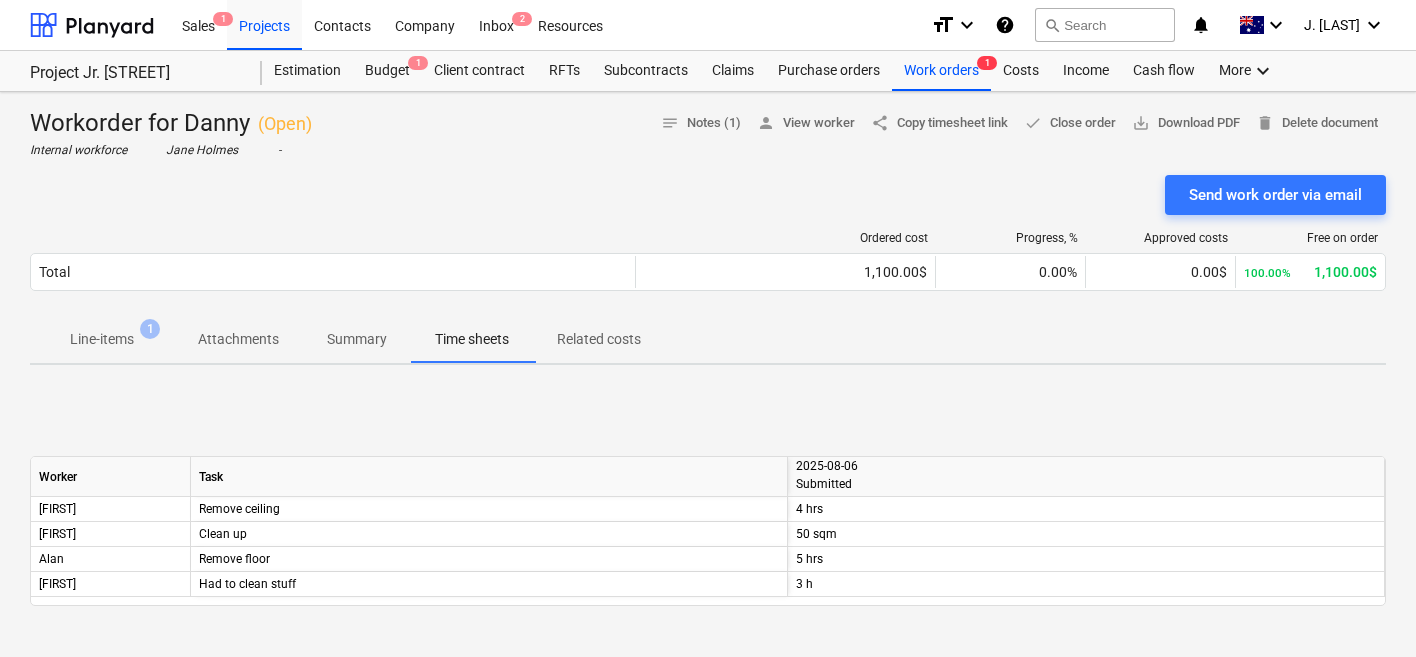 click on "Summary" at bounding box center [357, 339] 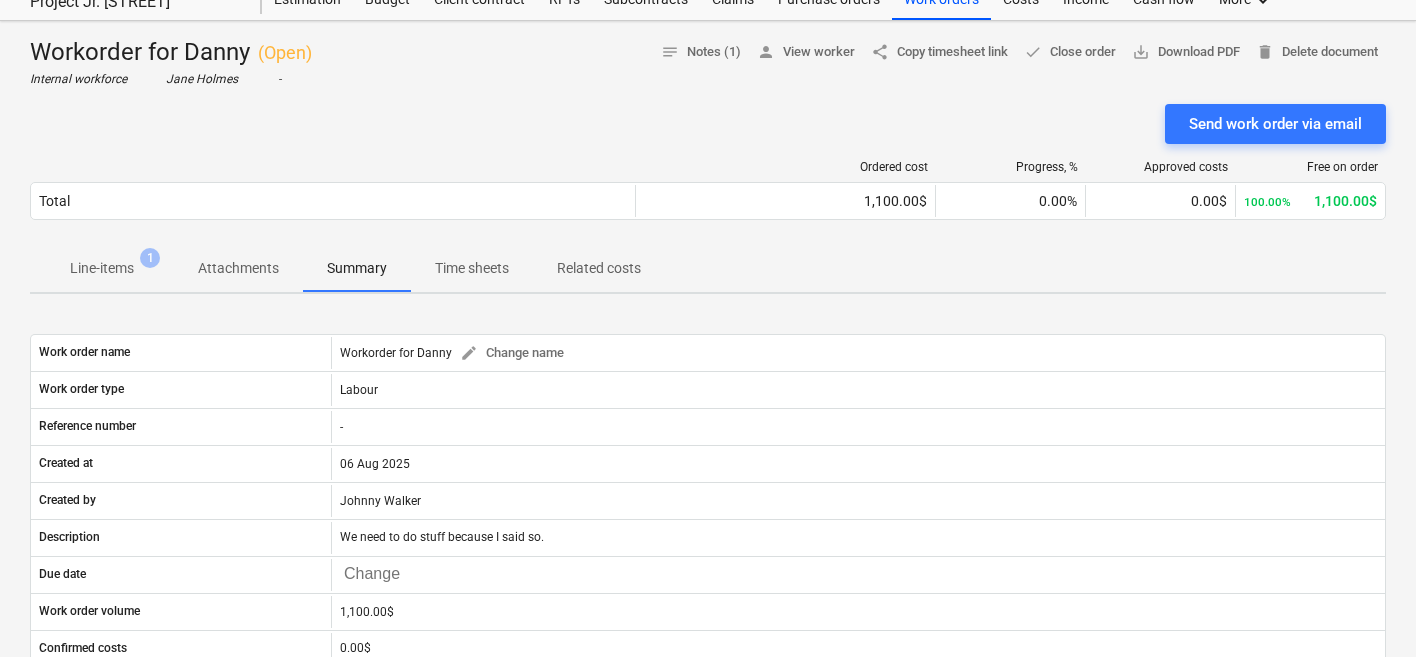 scroll, scrollTop: 74, scrollLeft: 0, axis: vertical 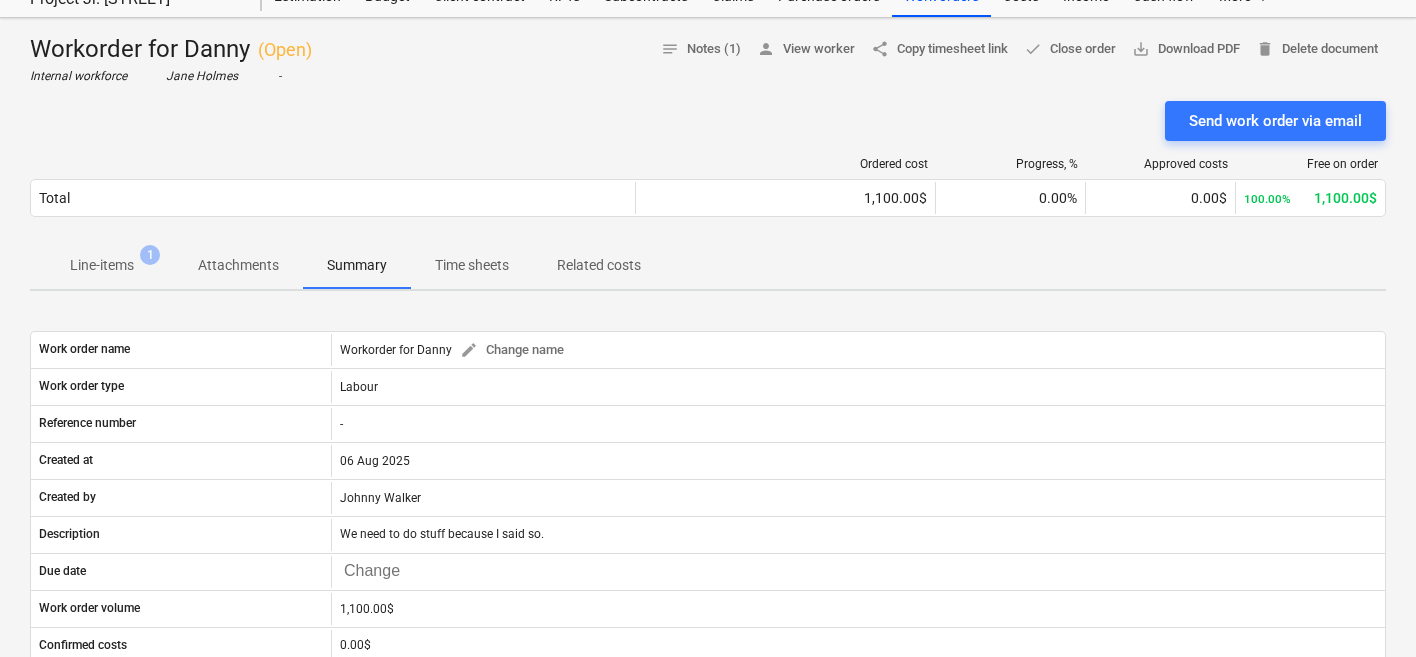 click on "Related costs" at bounding box center (599, 265) 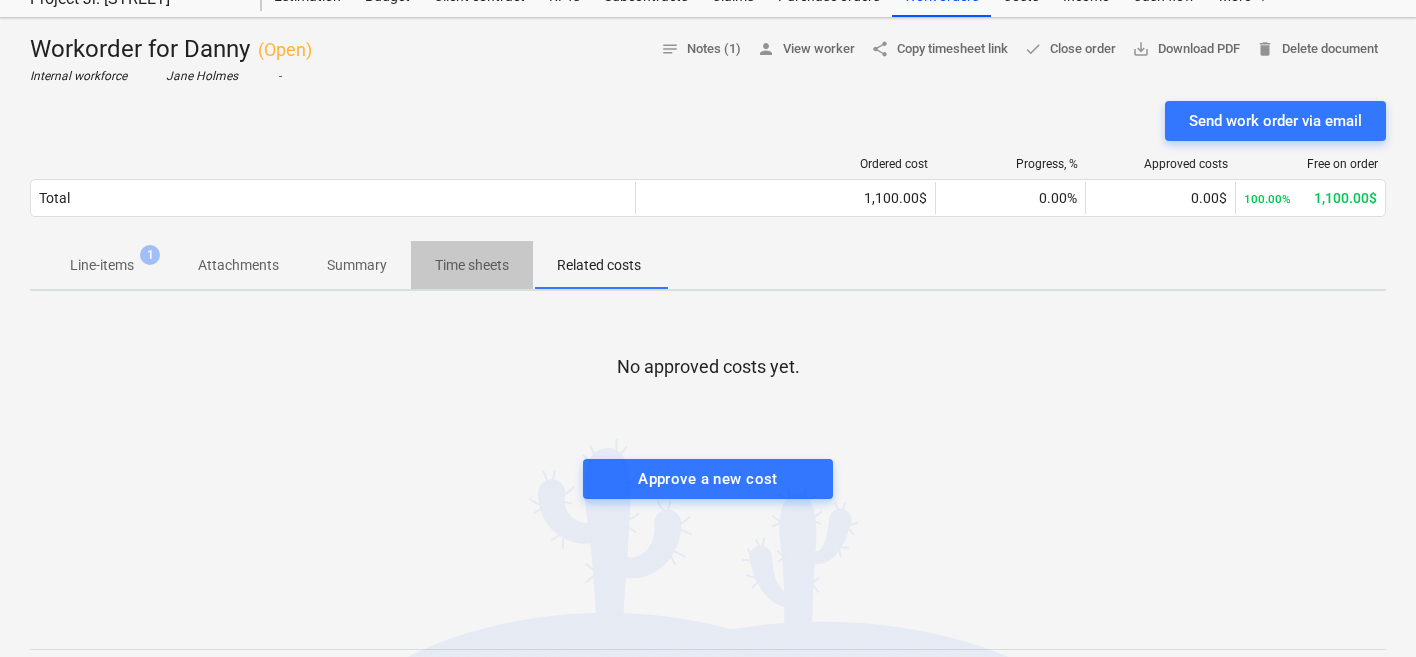 click on "Time sheets" at bounding box center [472, 265] 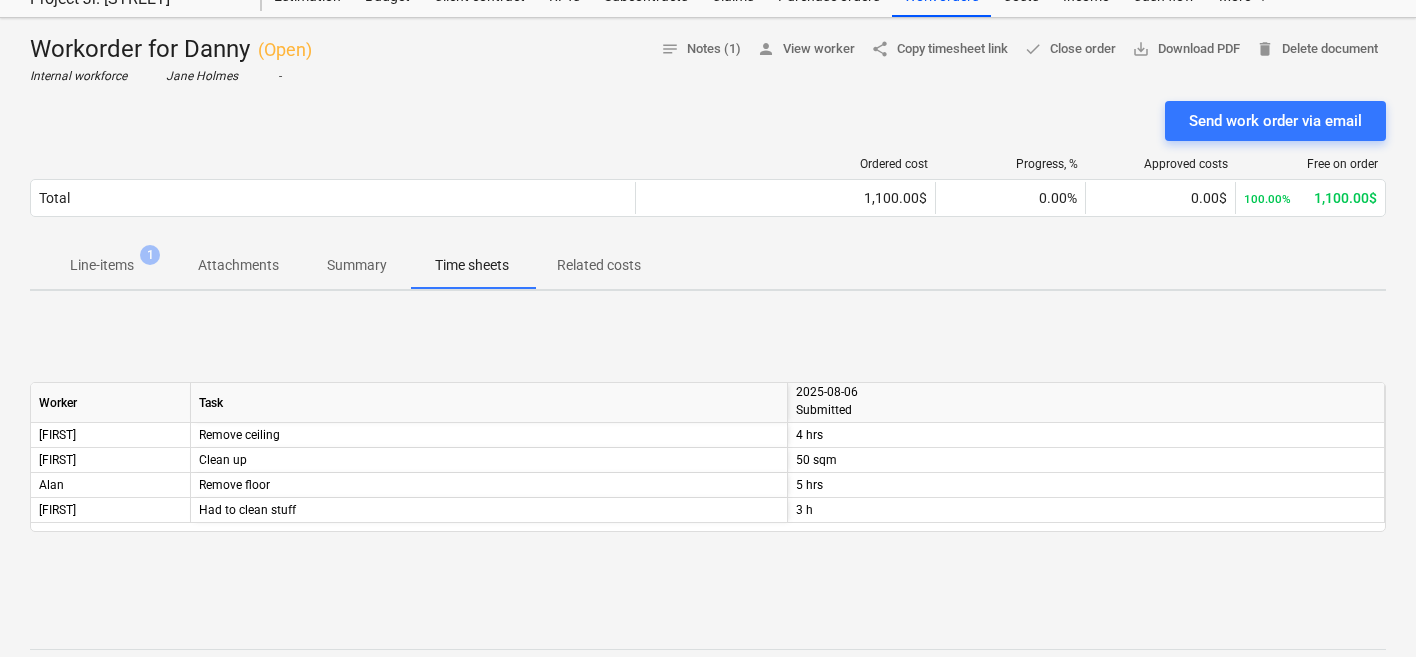 drag, startPoint x: 448, startPoint y: 330, endPoint x: 359, endPoint y: 268, distance: 108.46658 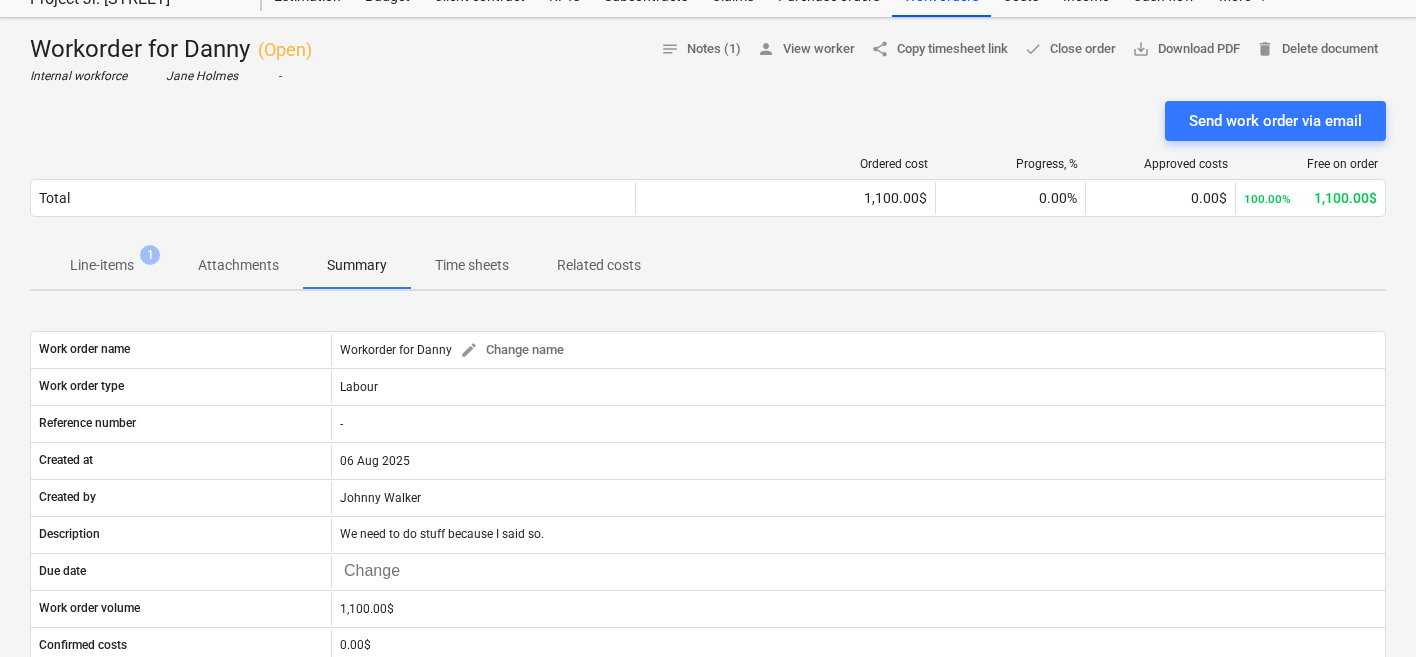 drag, startPoint x: 359, startPoint y: 268, endPoint x: 267, endPoint y: 275, distance: 92.26592 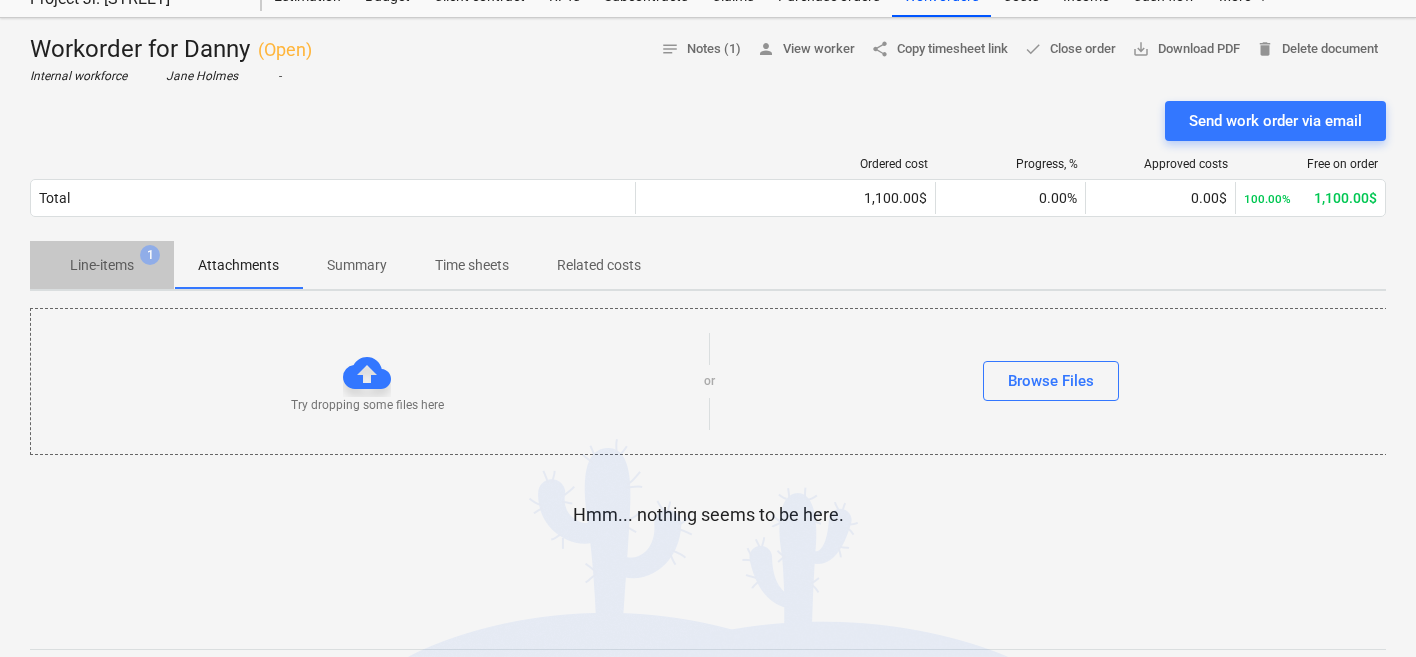 drag, startPoint x: 267, startPoint y: 275, endPoint x: 112, endPoint y: 256, distance: 156.16017 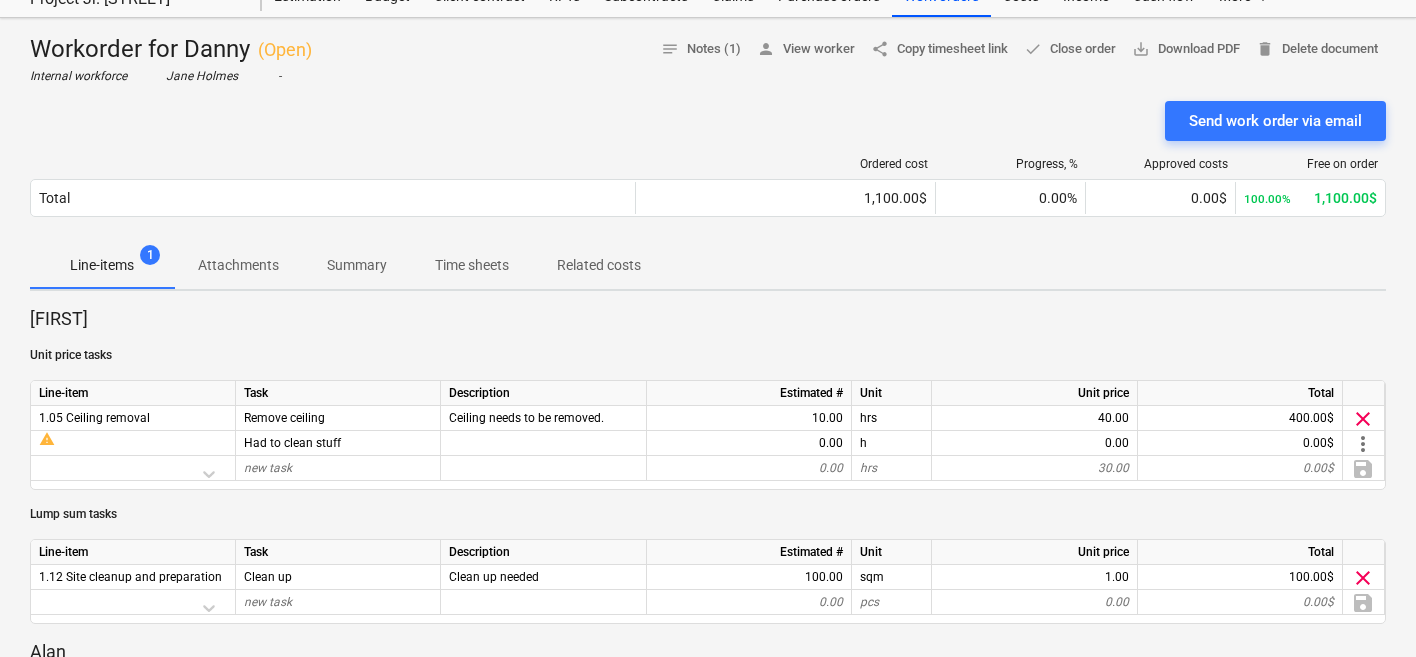drag, startPoint x: 112, startPoint y: 256, endPoint x: 205, endPoint y: 257, distance: 93.00538 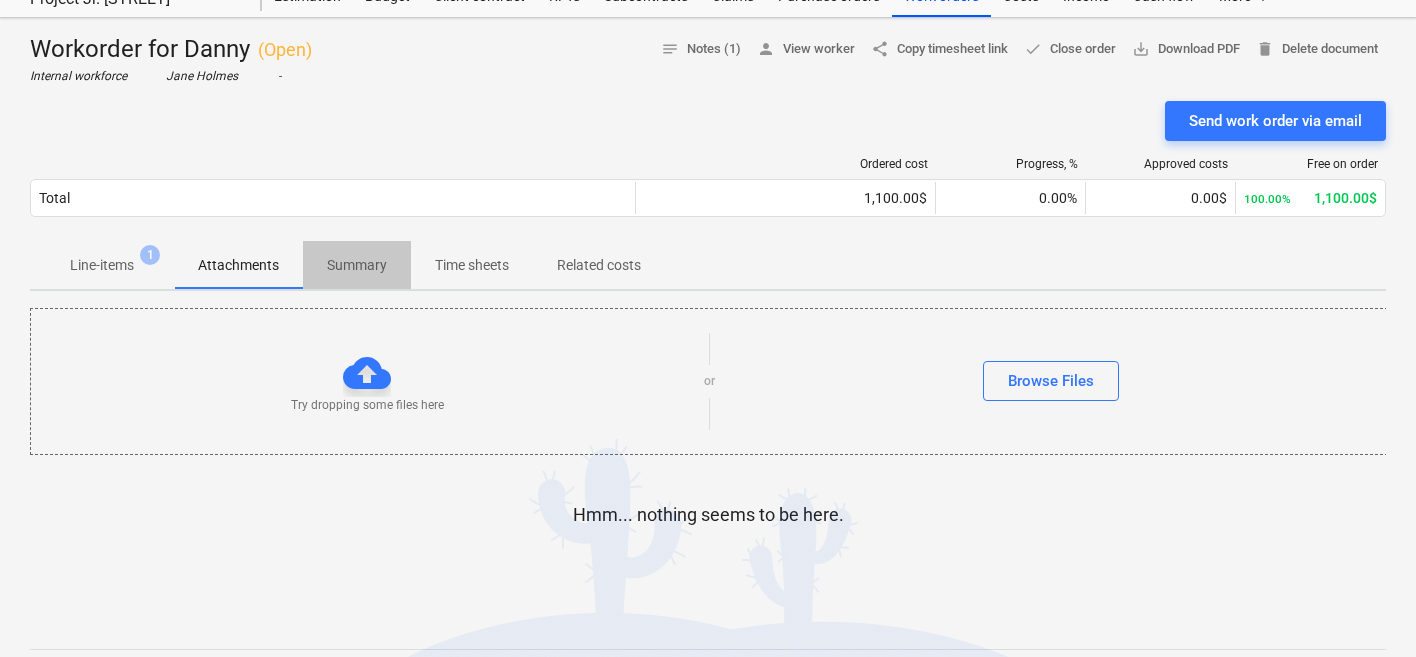 drag, startPoint x: 205, startPoint y: 257, endPoint x: 356, endPoint y: 275, distance: 152.06906 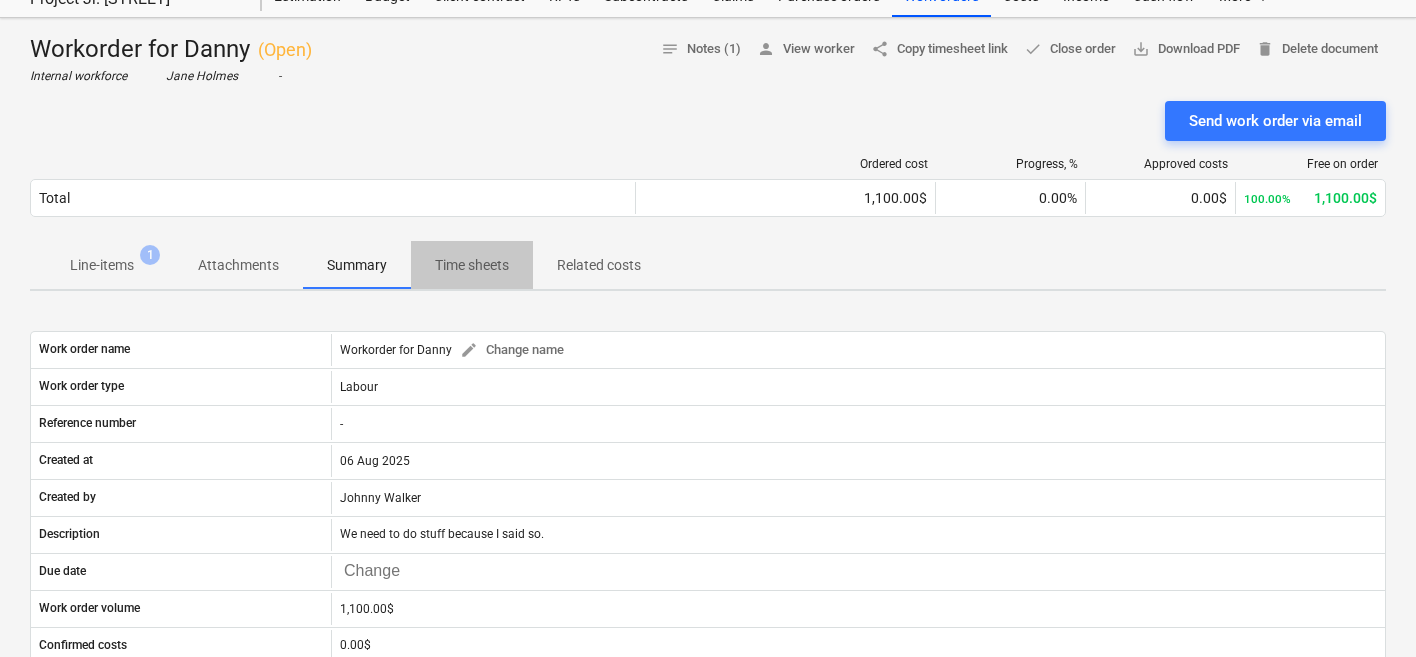 drag, startPoint x: 356, startPoint y: 275, endPoint x: 449, endPoint y: 258, distance: 94.54099 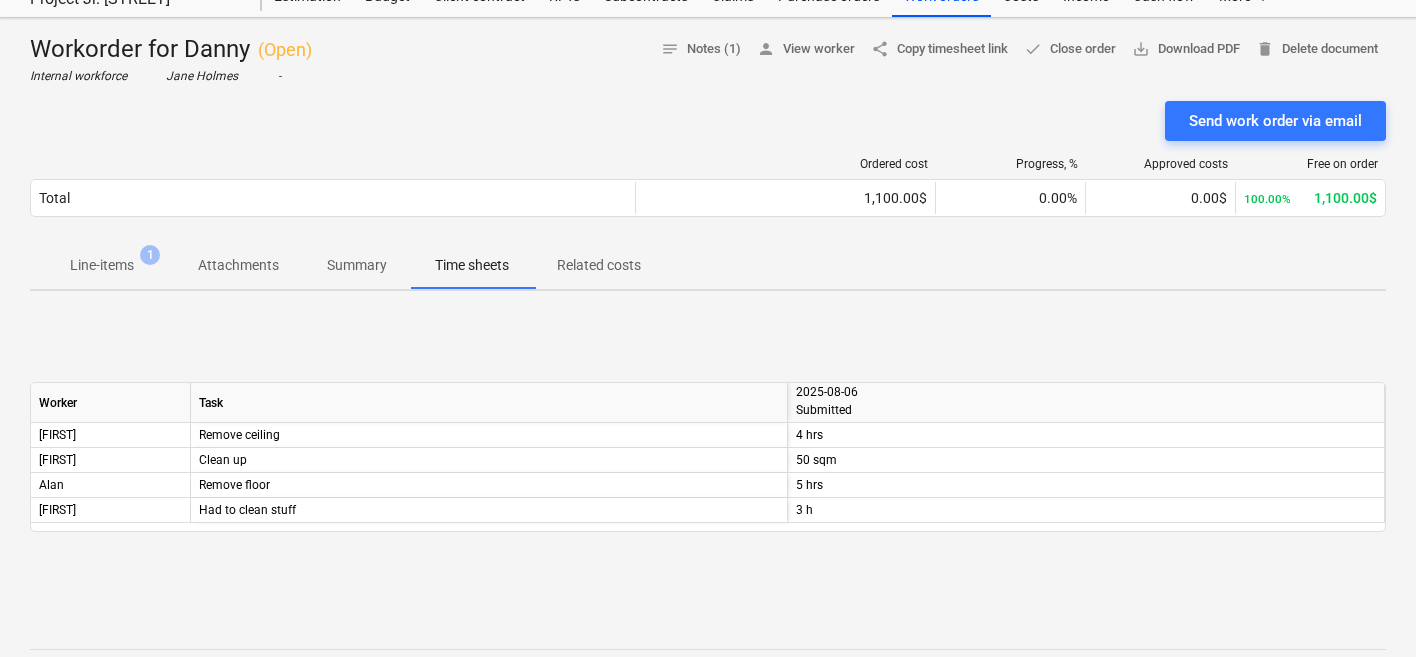 click on "Related costs" at bounding box center (599, 265) 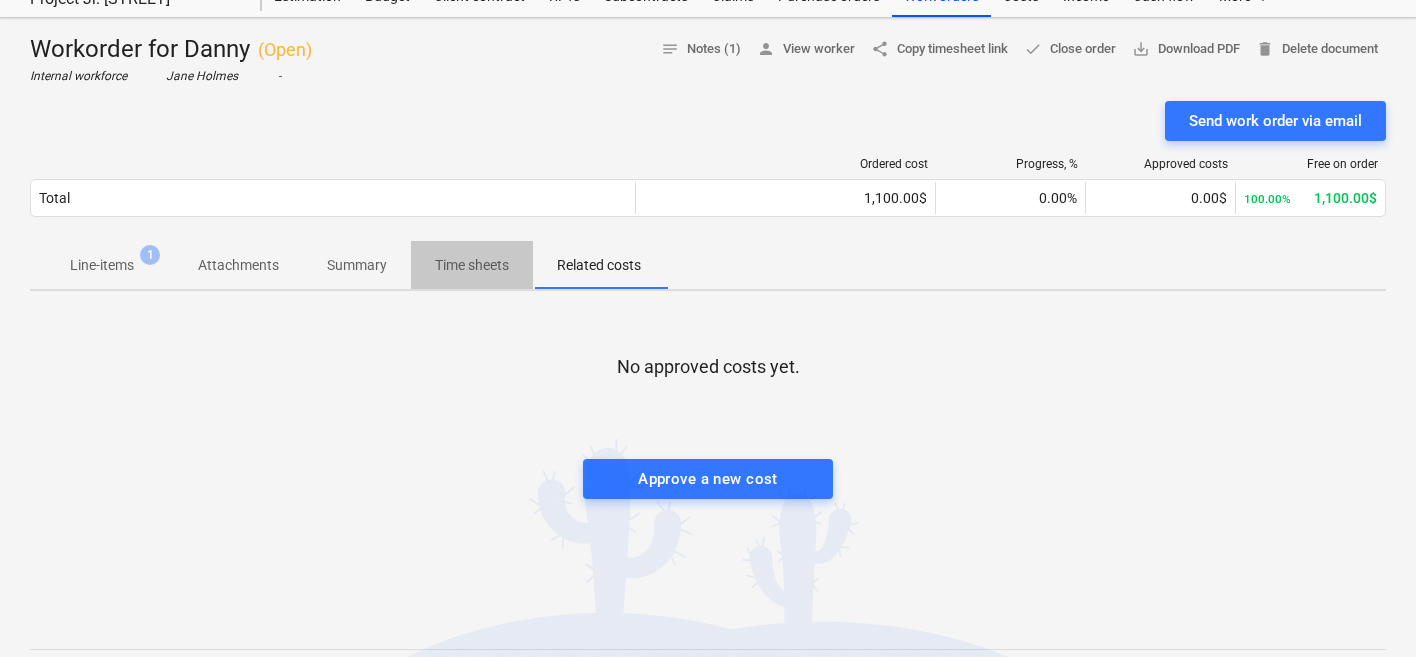 click on "Time sheets" at bounding box center [472, 265] 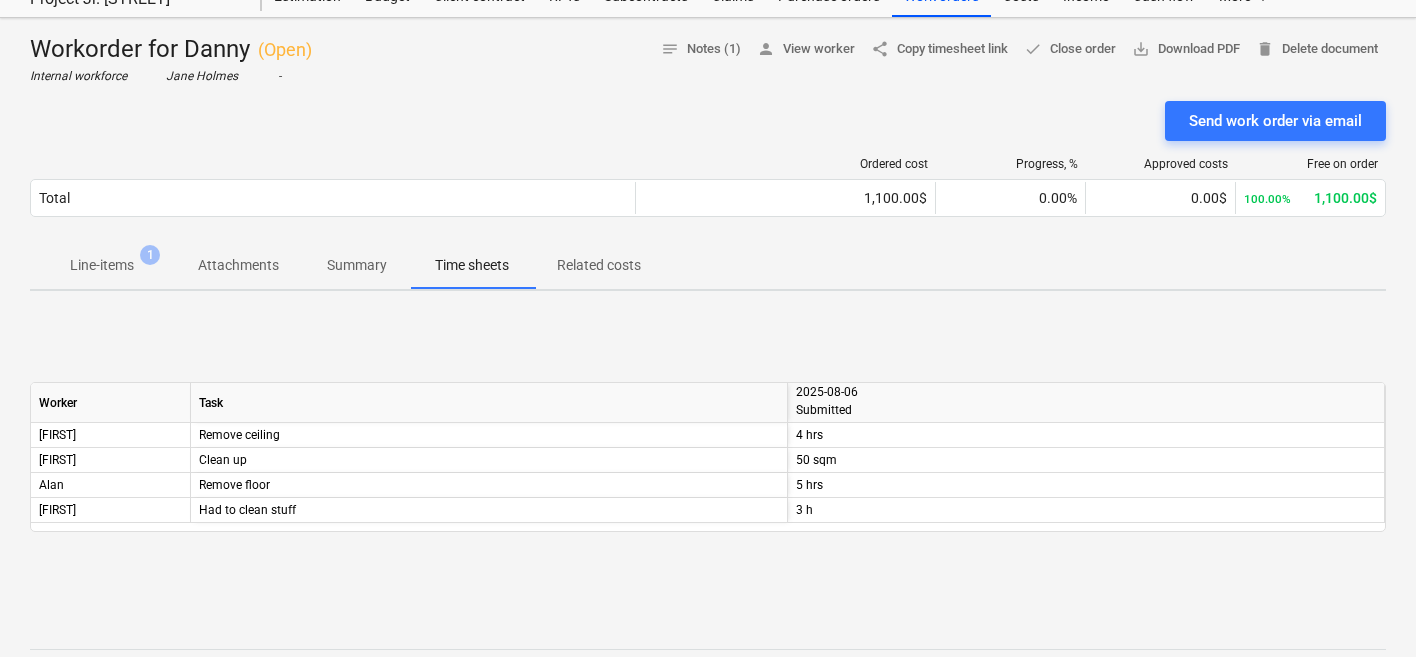 drag, startPoint x: 449, startPoint y: 258, endPoint x: 365, endPoint y: 268, distance: 84.59315 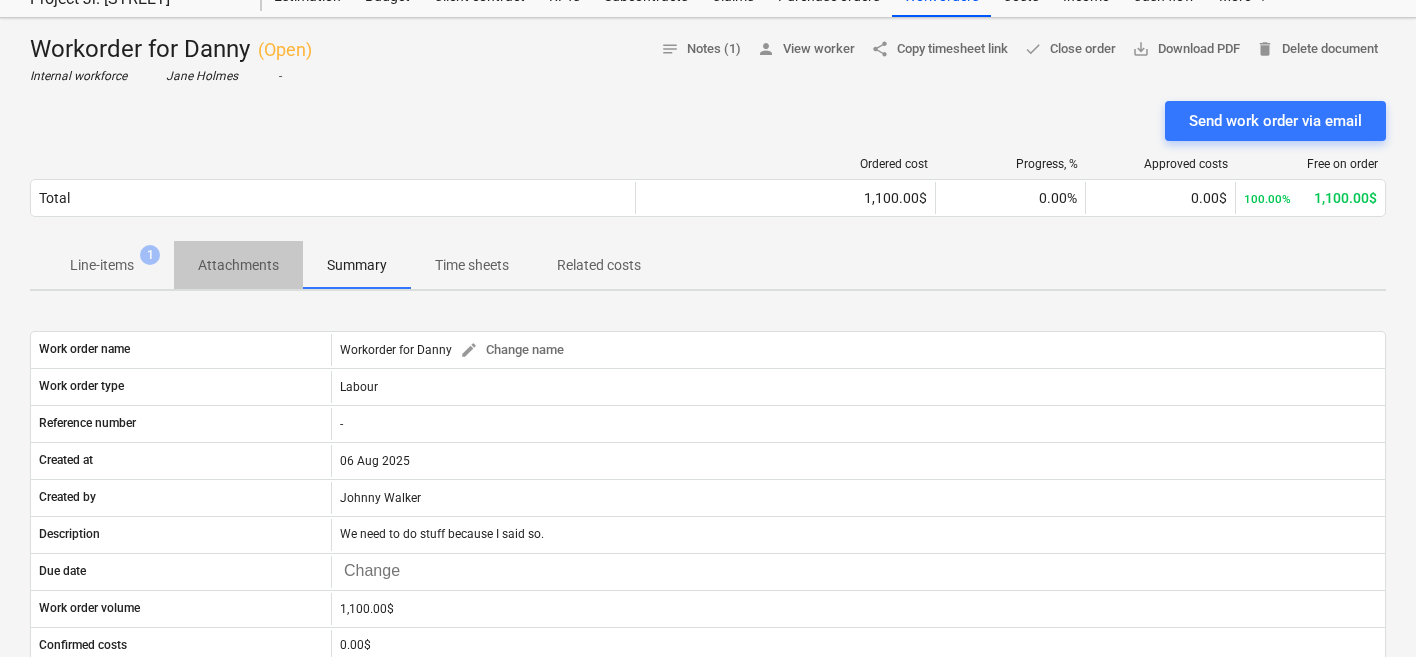 drag, startPoint x: 365, startPoint y: 268, endPoint x: 258, endPoint y: 279, distance: 107.563934 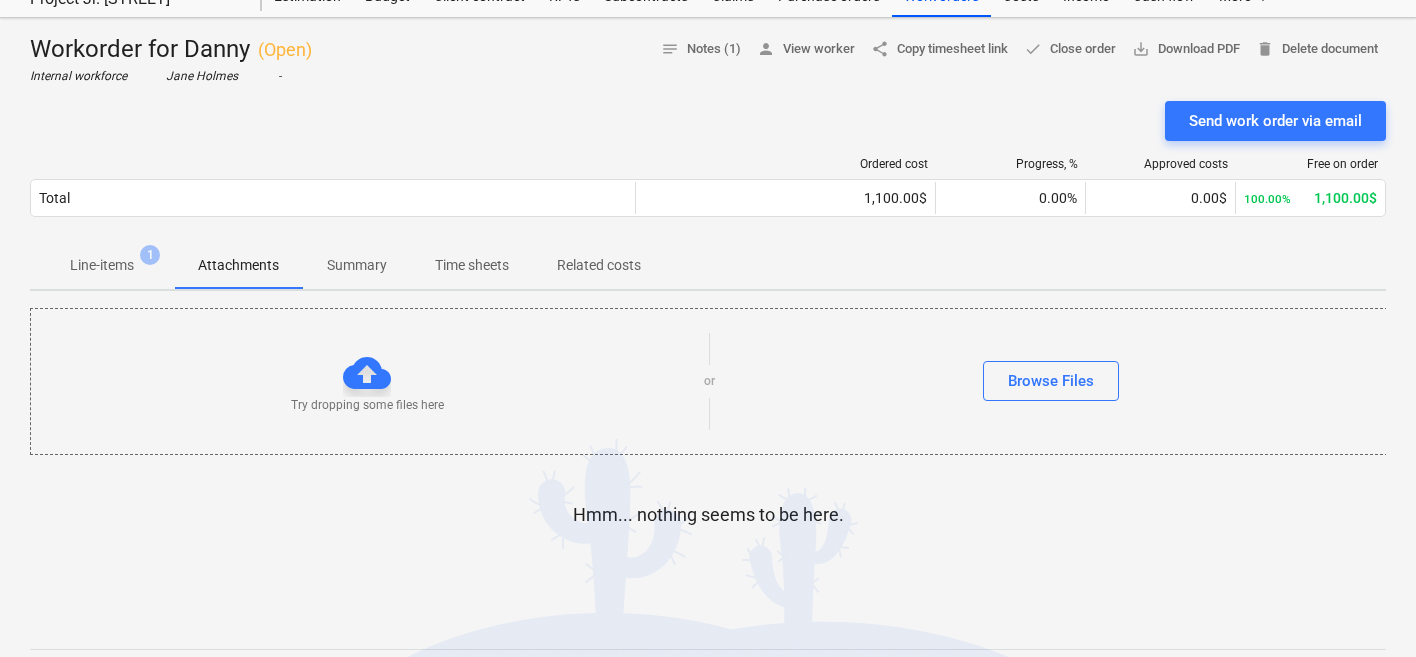 drag, startPoint x: 258, startPoint y: 279, endPoint x: 133, endPoint y: 261, distance: 126.28935 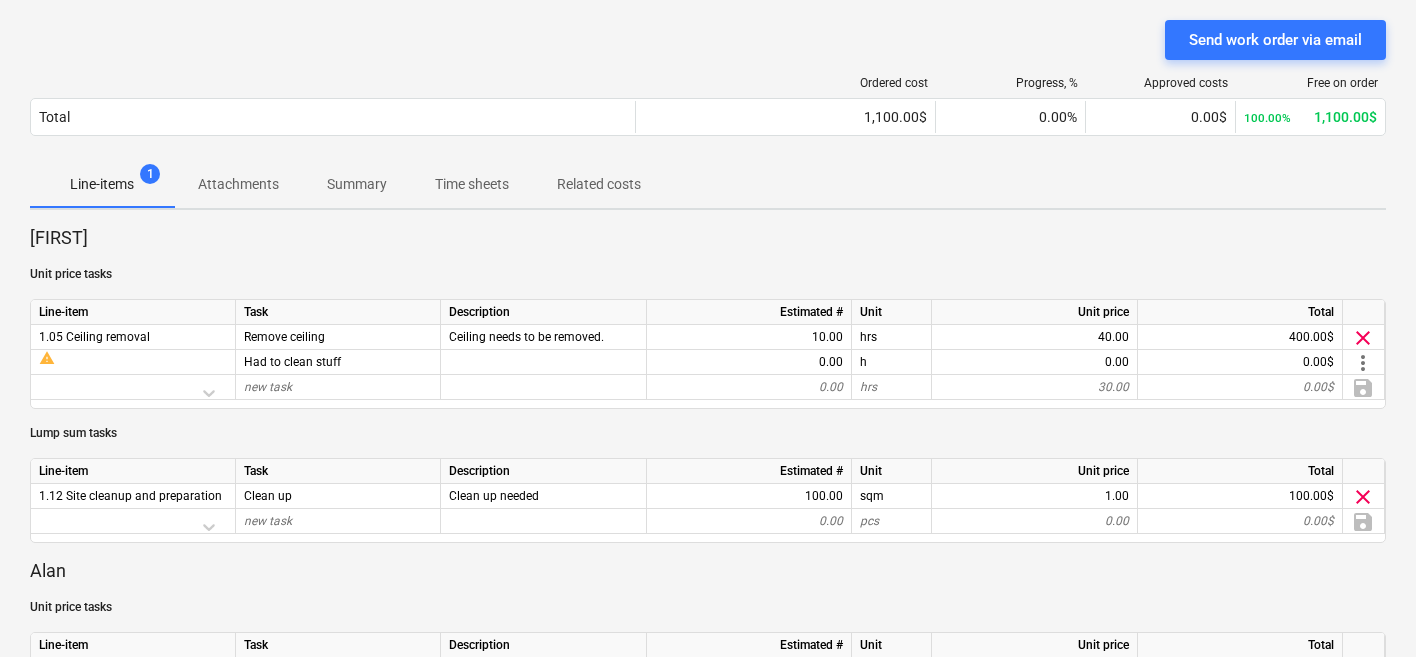 scroll, scrollTop: 162, scrollLeft: 0, axis: vertical 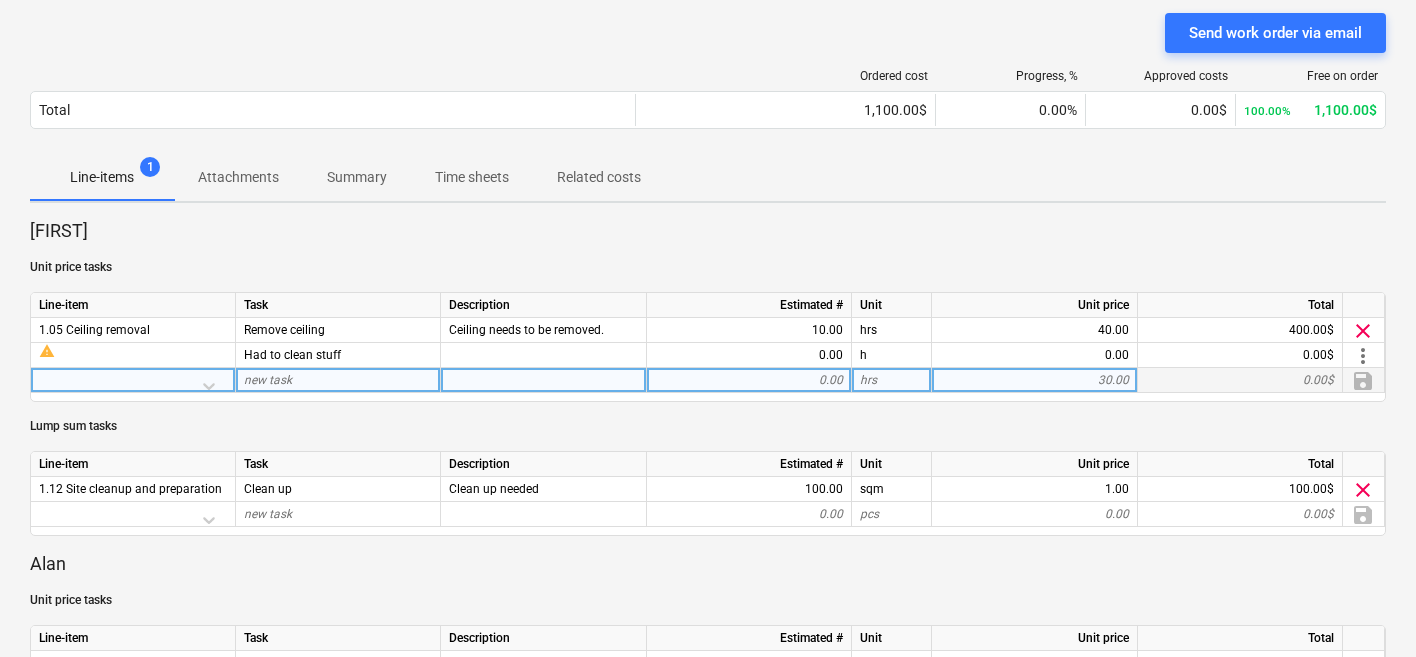 drag, startPoint x: 133, startPoint y: 261, endPoint x: 203, endPoint y: 388, distance: 145.0138 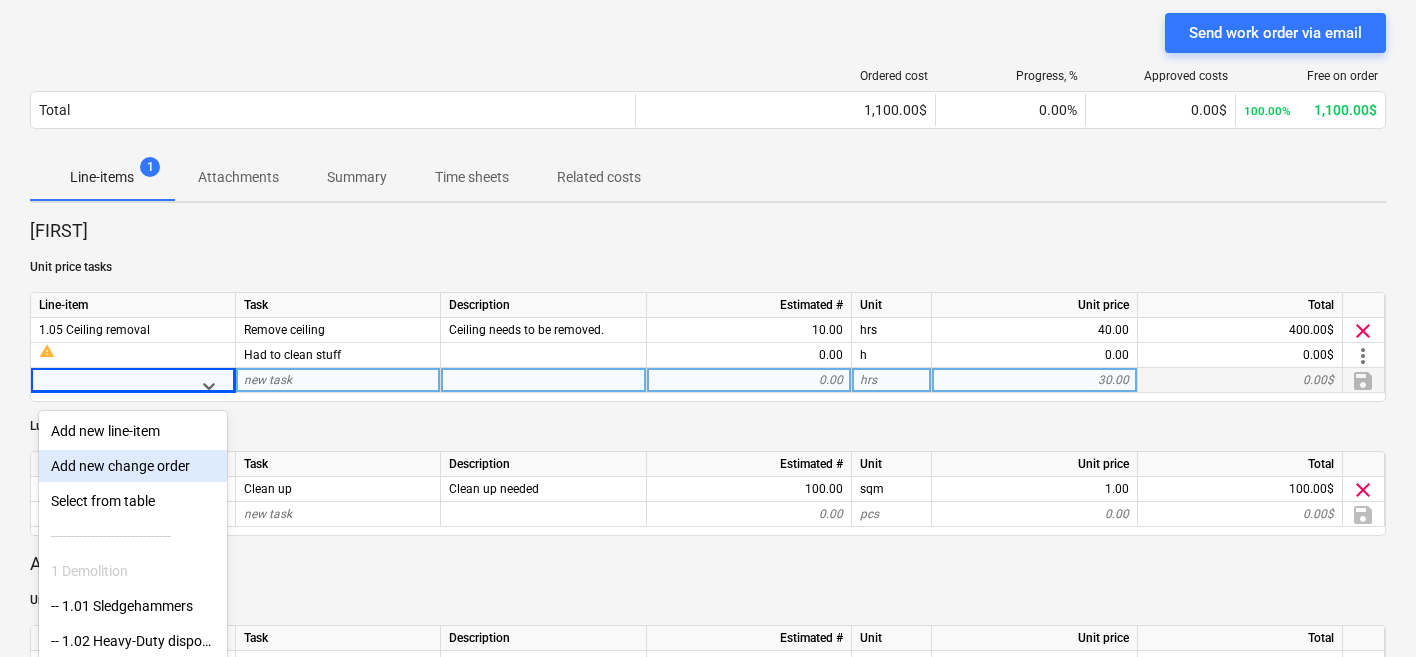 scroll, scrollTop: 228, scrollLeft: 0, axis: vertical 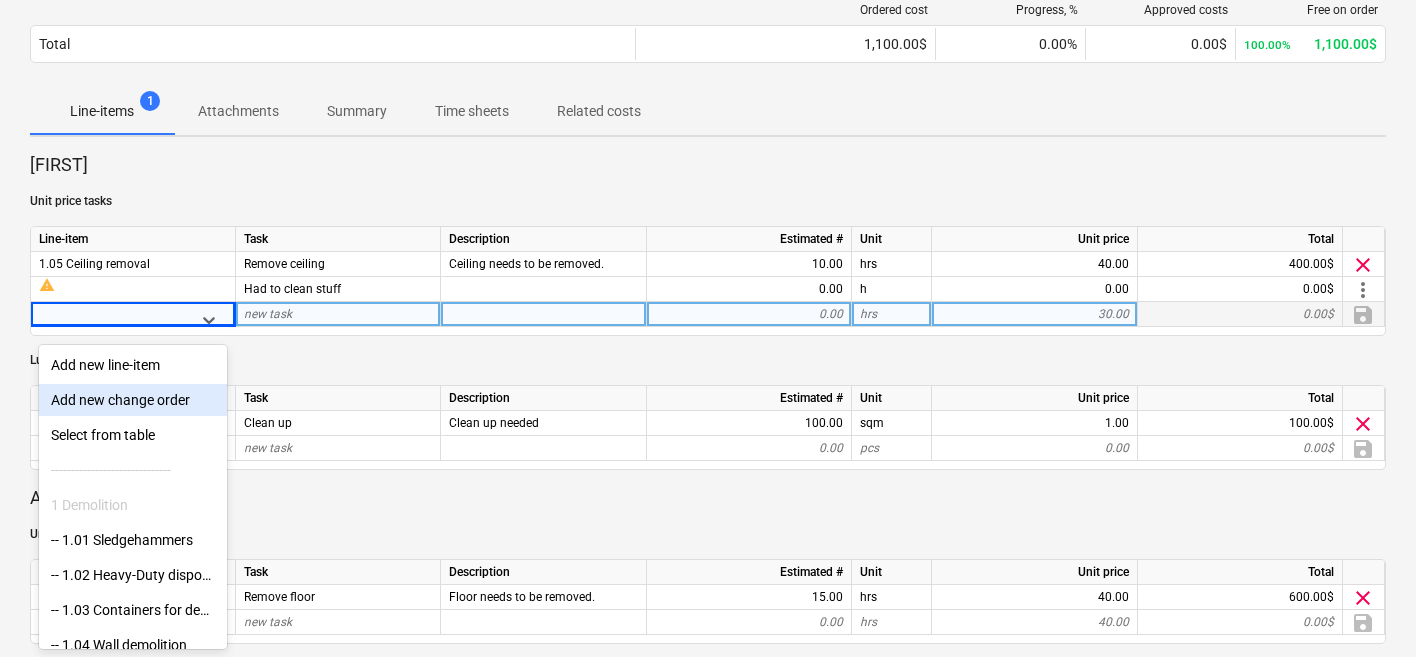 drag, startPoint x: 203, startPoint y: 388, endPoint x: 201, endPoint y: 229, distance: 159.01257 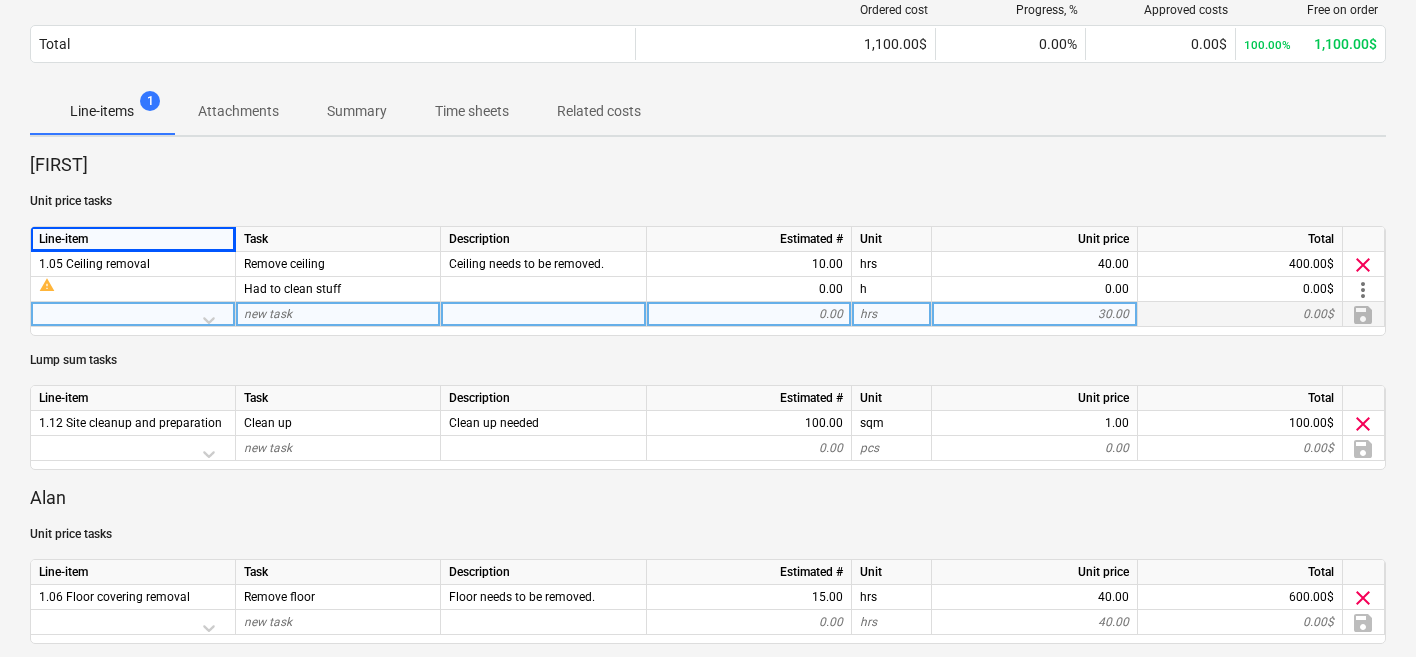 drag, startPoint x: 201, startPoint y: 229, endPoint x: 403, endPoint y: 178, distance: 208.33867 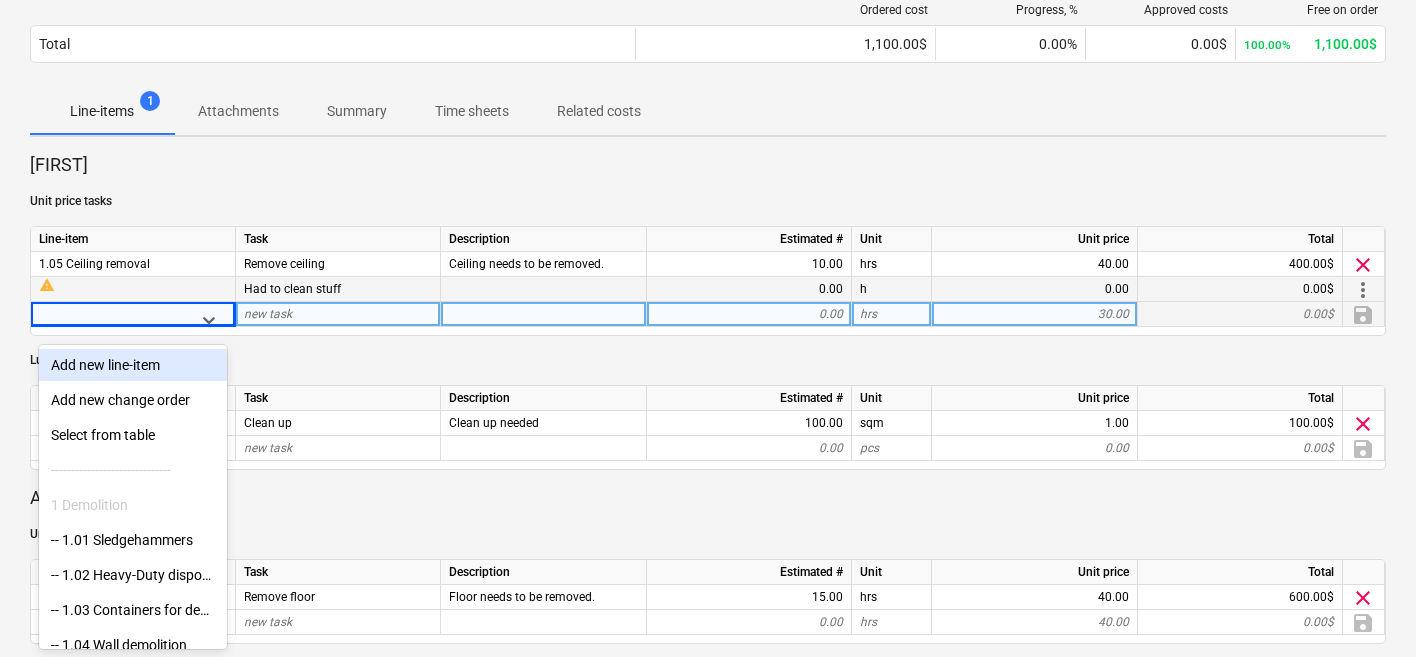 drag, startPoint x: 77, startPoint y: 301, endPoint x: 82, endPoint y: 286, distance: 15.811388 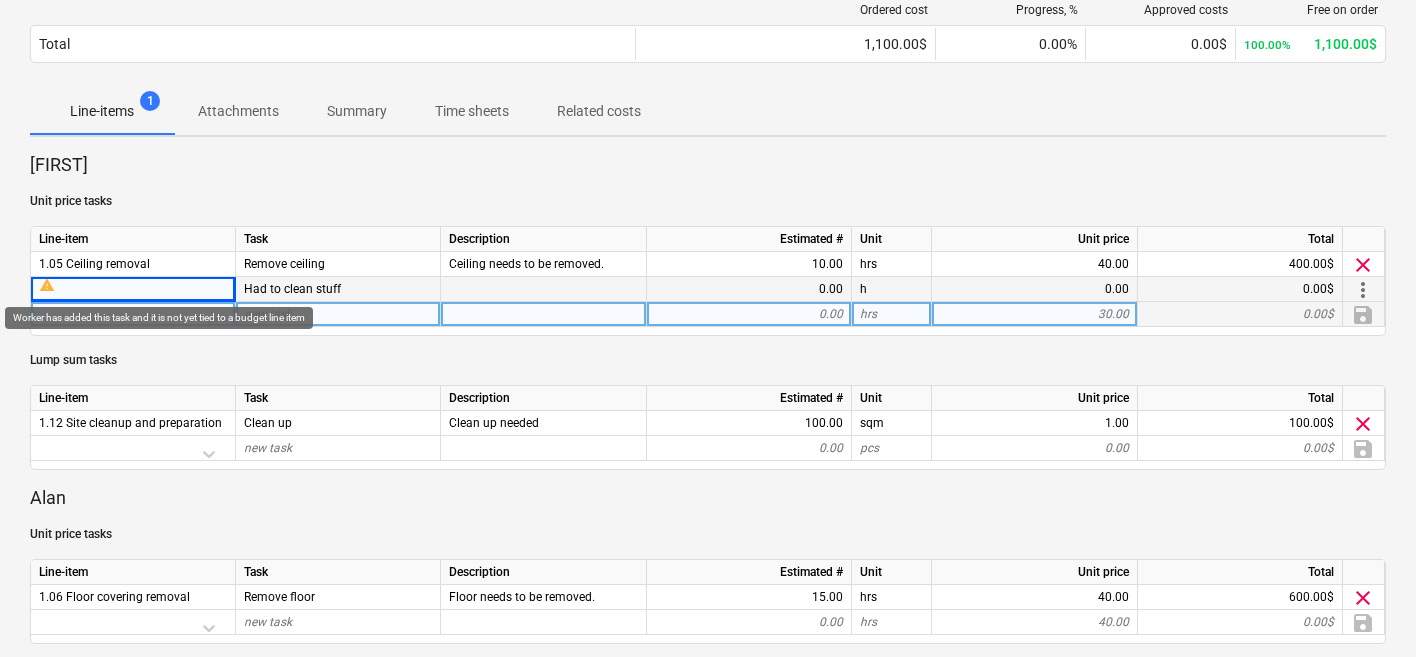 click on "warning" at bounding box center (133, 285) 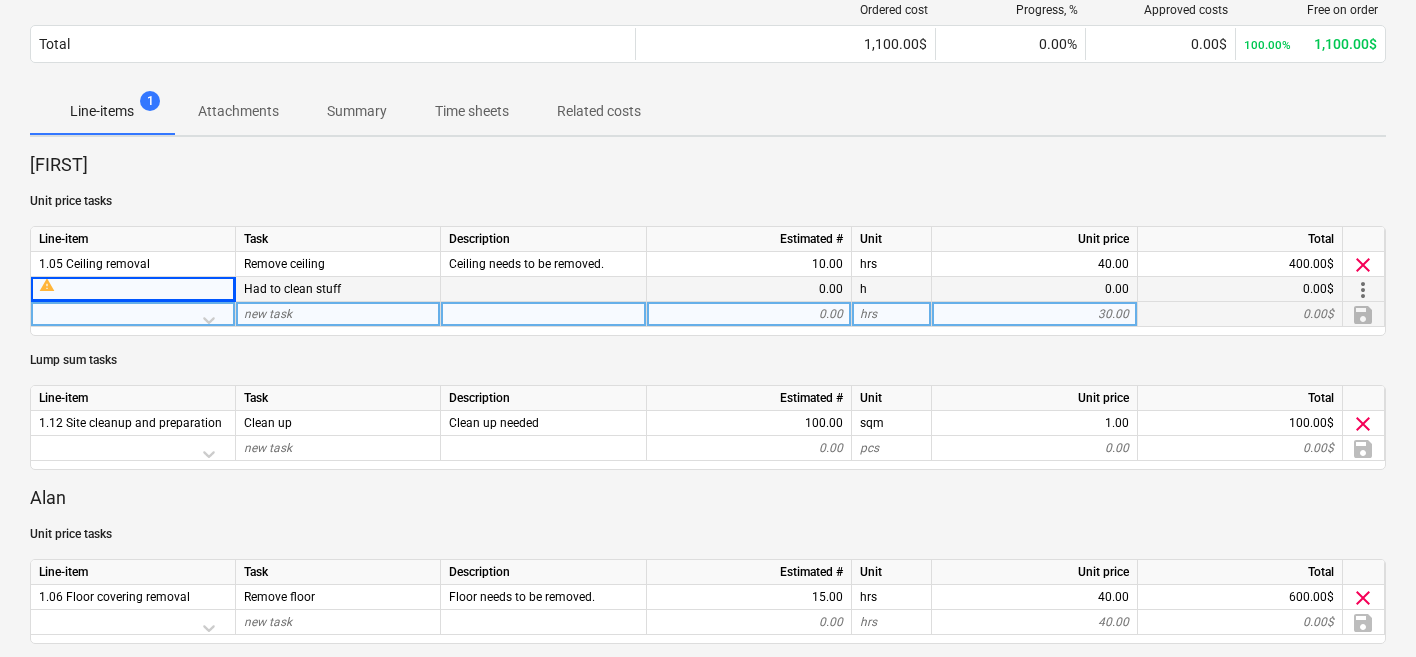 drag, startPoint x: 49, startPoint y: 287, endPoint x: 1361, endPoint y: 284, distance: 1312.0034 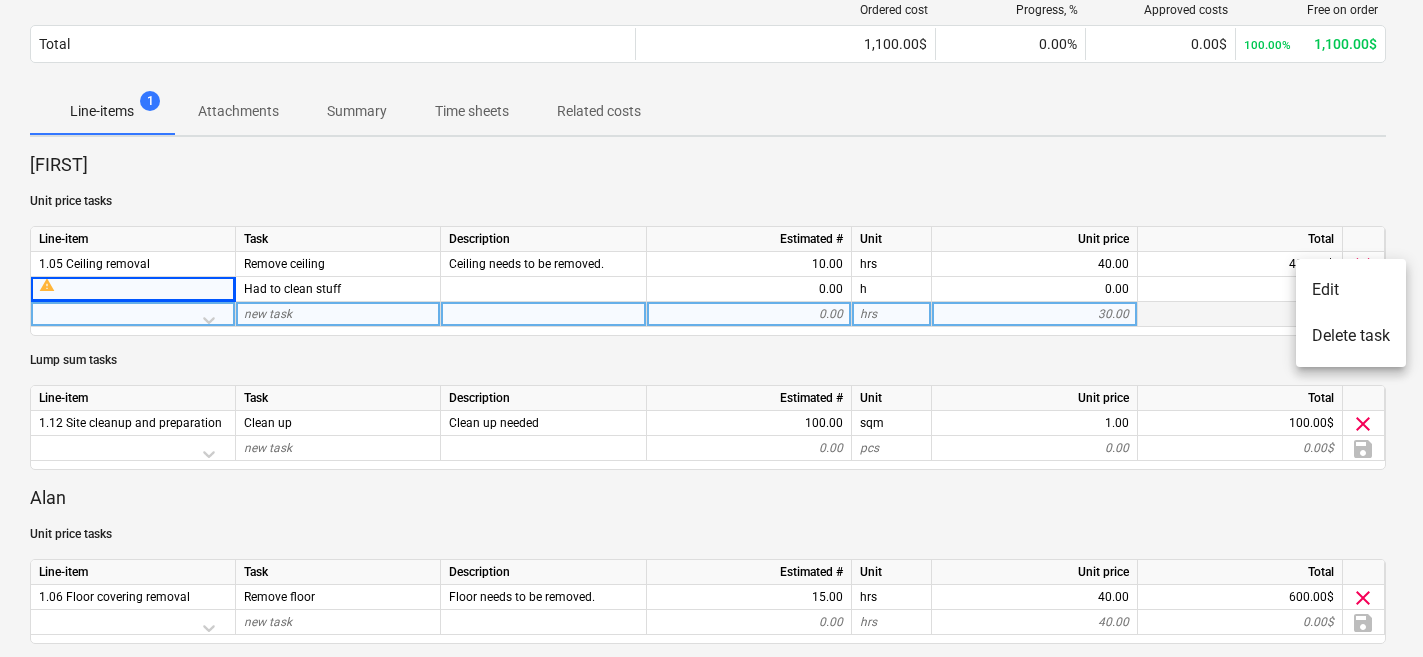 click on "Edit" at bounding box center [1351, 290] 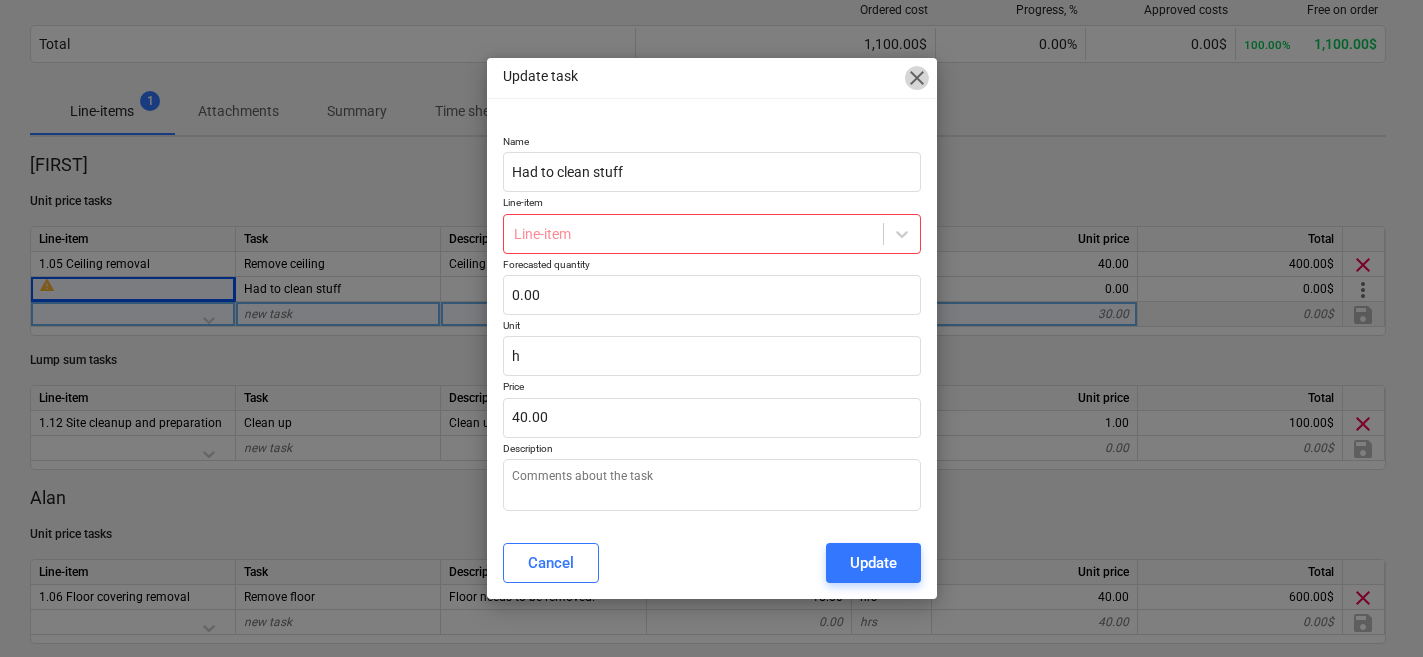 drag, startPoint x: 1354, startPoint y: 285, endPoint x: 918, endPoint y: 81, distance: 481.36472 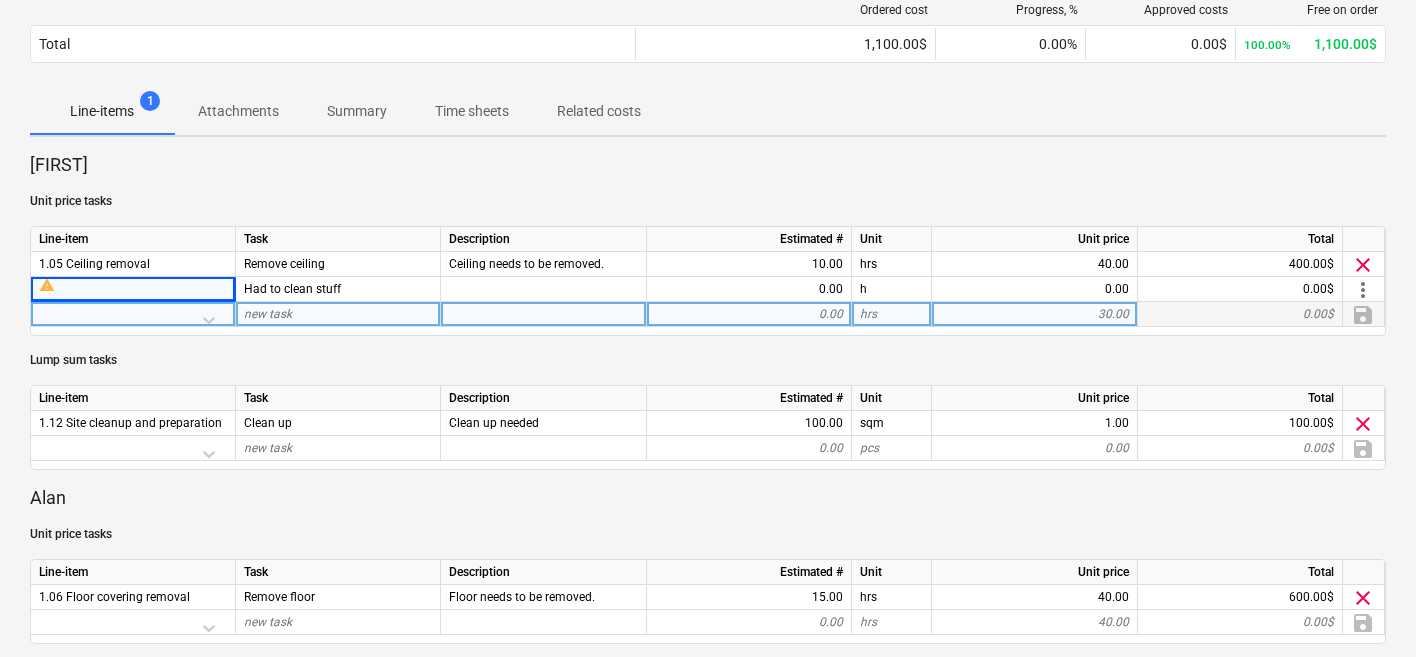 click on "warning" at bounding box center [47, 285] 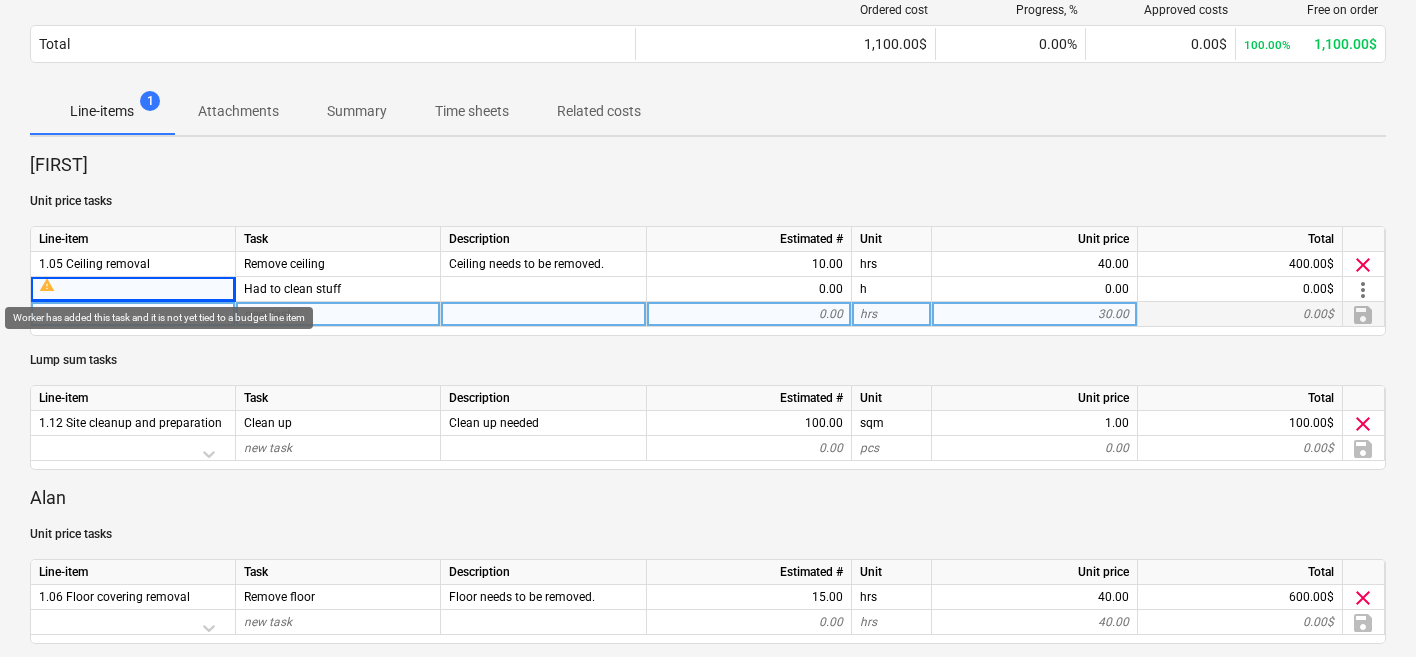 drag, startPoint x: 918, startPoint y: 81, endPoint x: 229, endPoint y: 184, distance: 696.6563 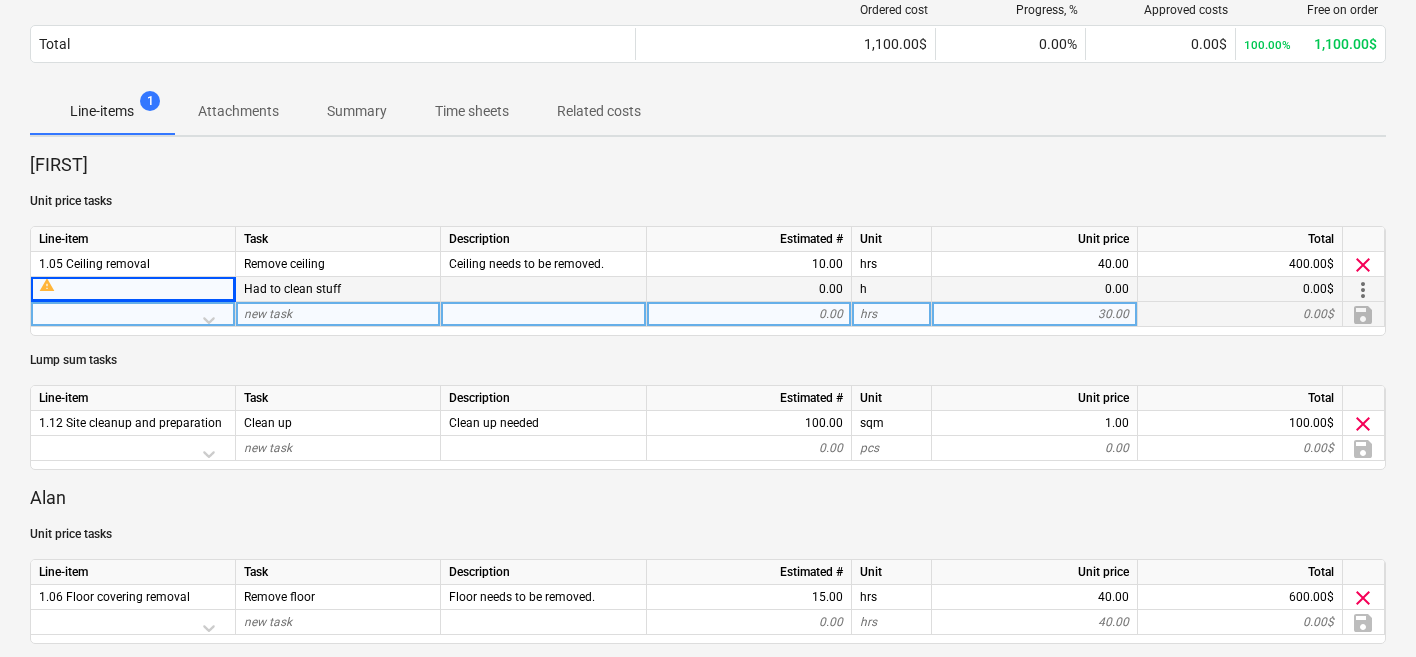 click on "more_vert" at bounding box center (1363, 290) 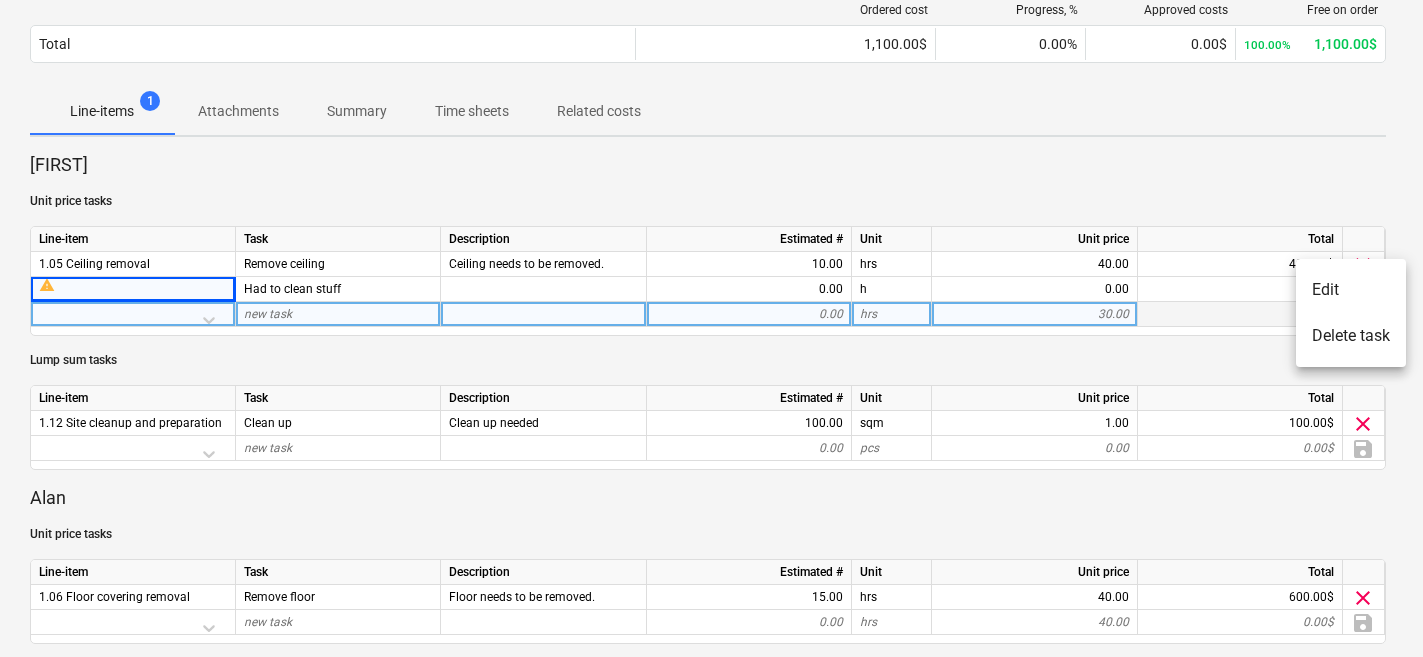 click on "Edit" at bounding box center (1351, 290) 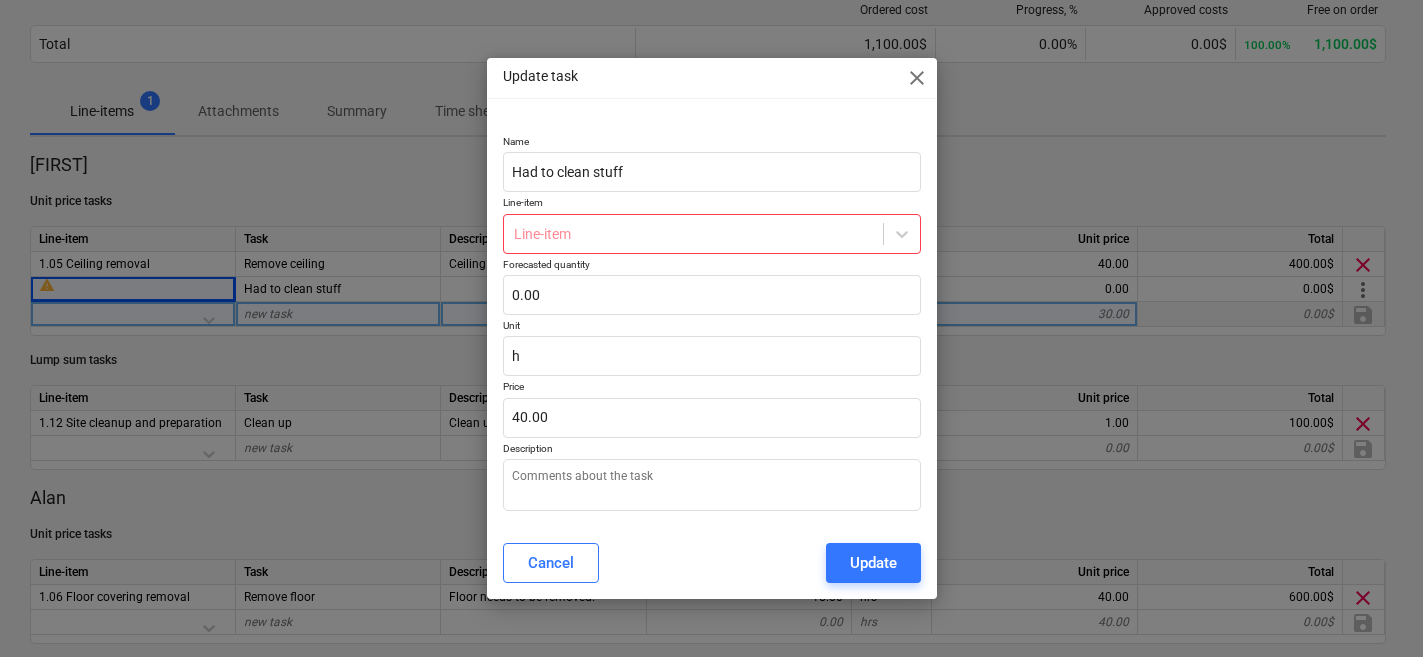 click at bounding box center (693, 234) 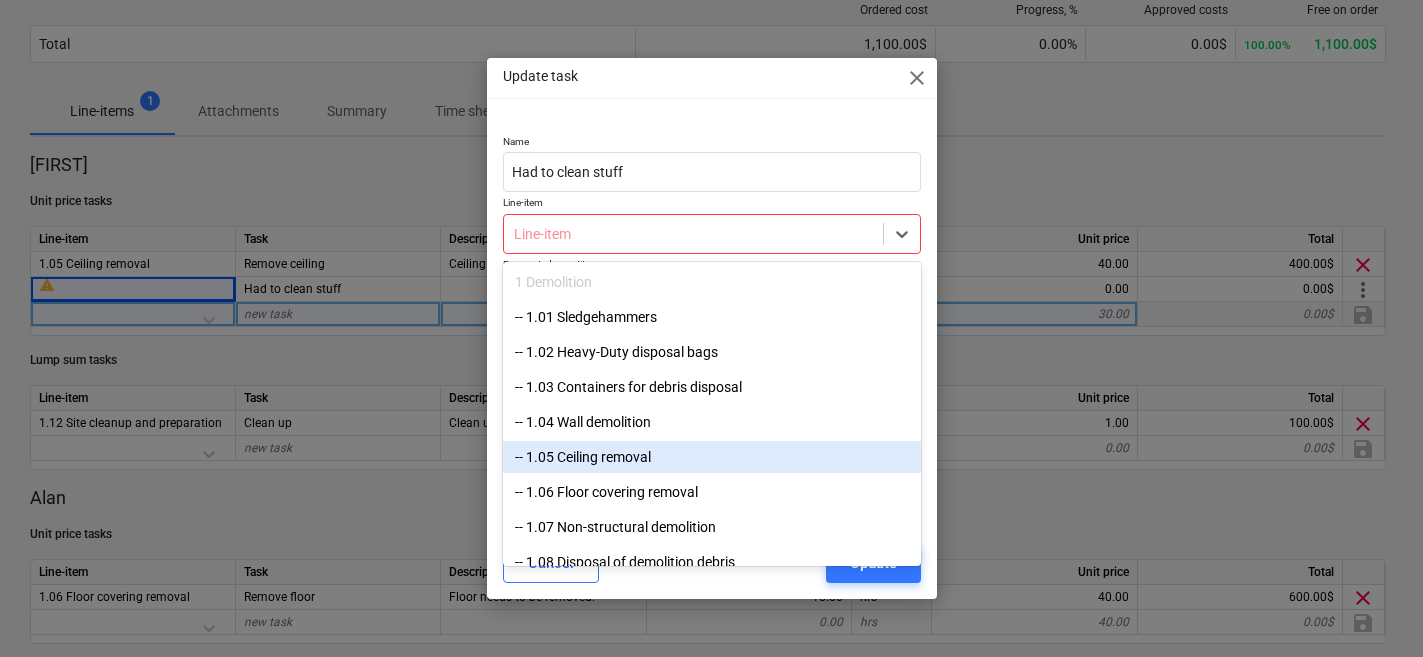 click on "--  1.05 Ceiling removal" at bounding box center [712, 457] 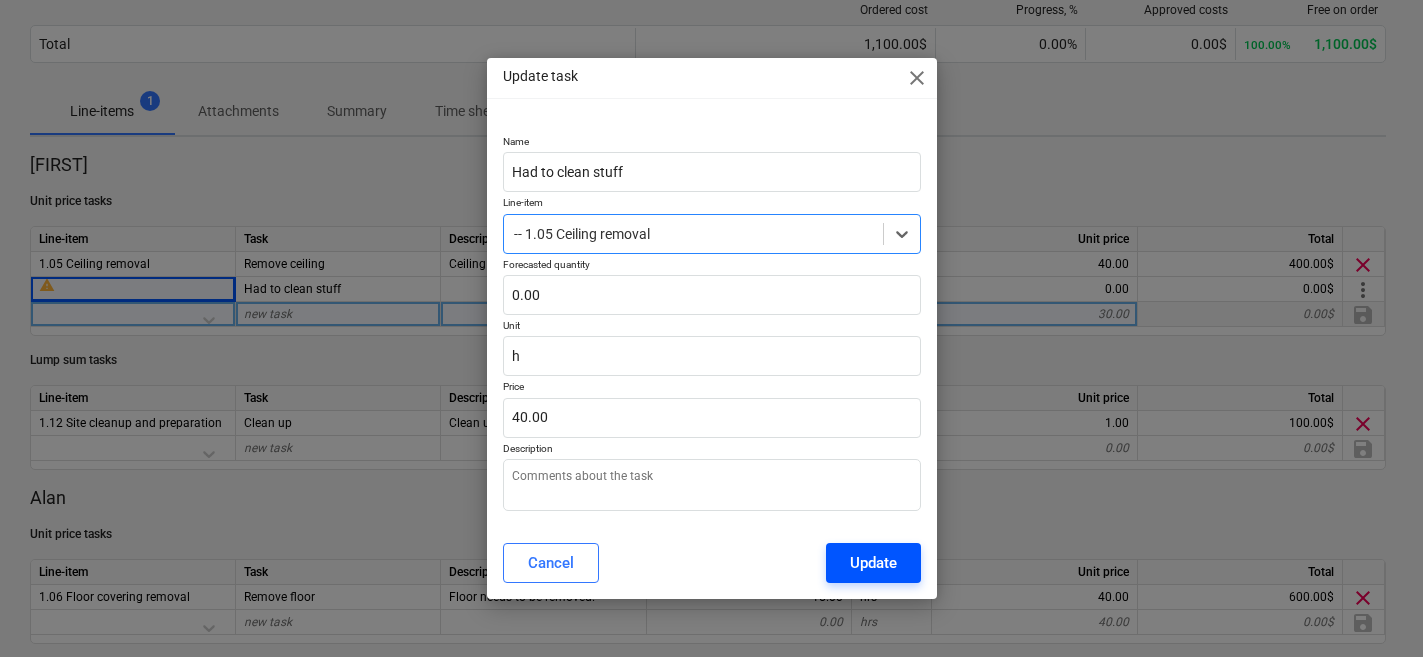 click on "Update" at bounding box center [873, 563] 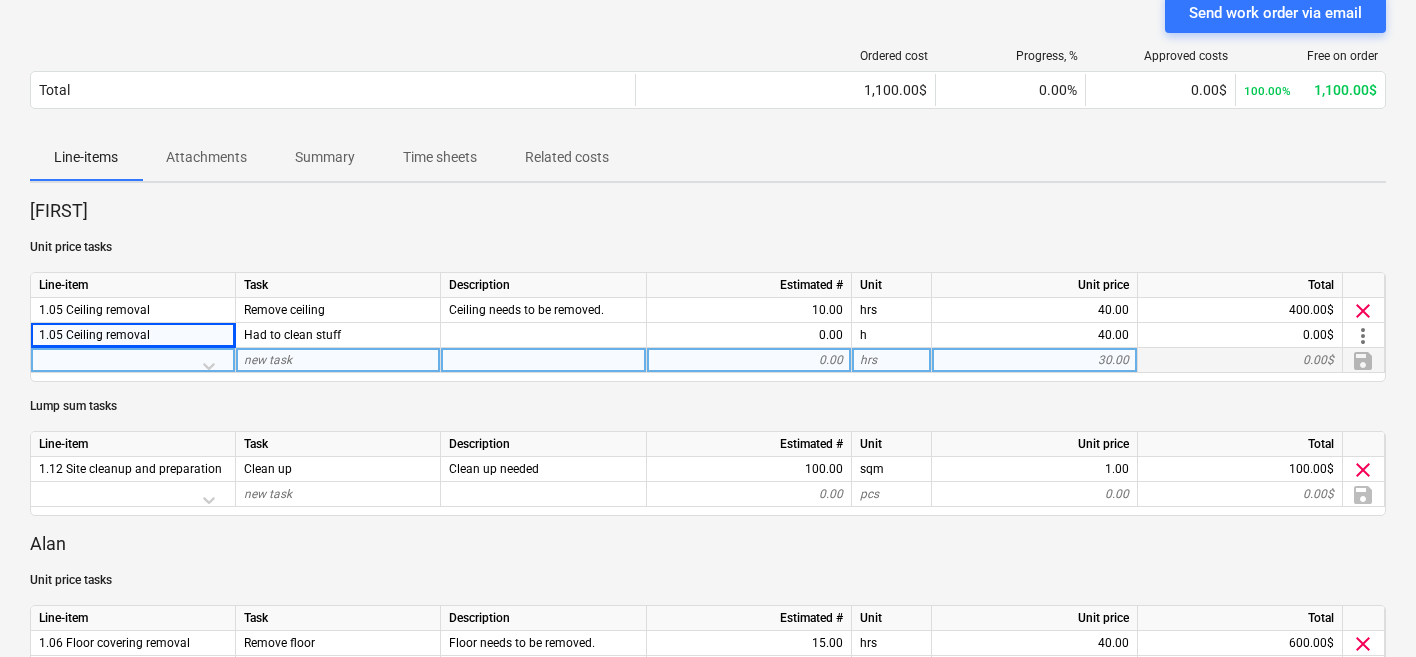 scroll, scrollTop: 0, scrollLeft: 0, axis: both 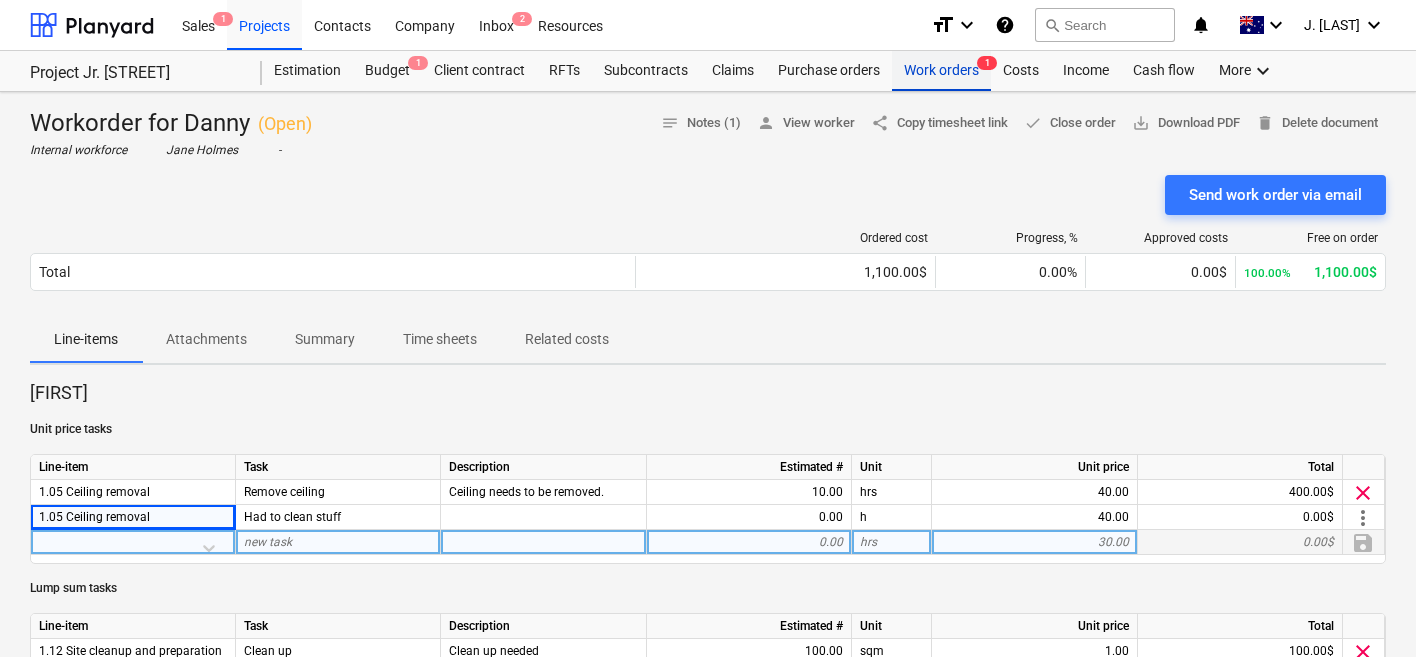 click on "Work orders 1" at bounding box center (941, 71) 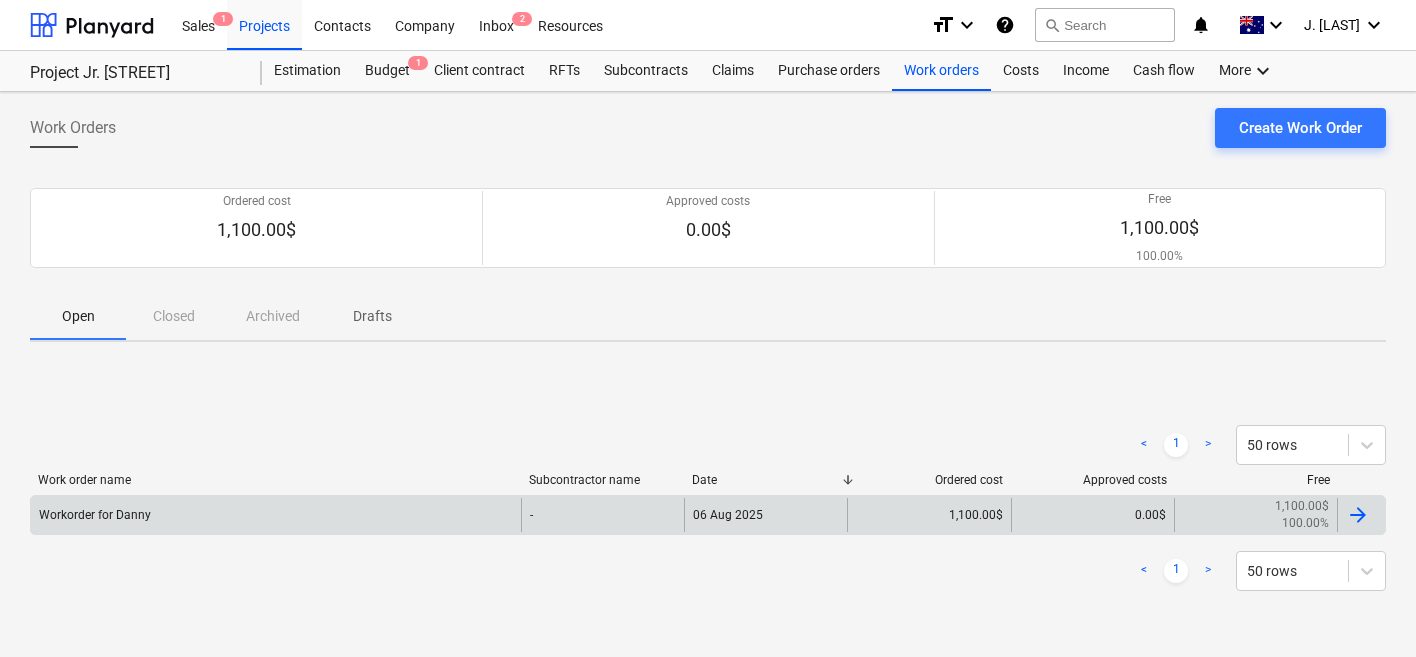 click on "Workorder for [PERSON]" at bounding box center [95, 515] 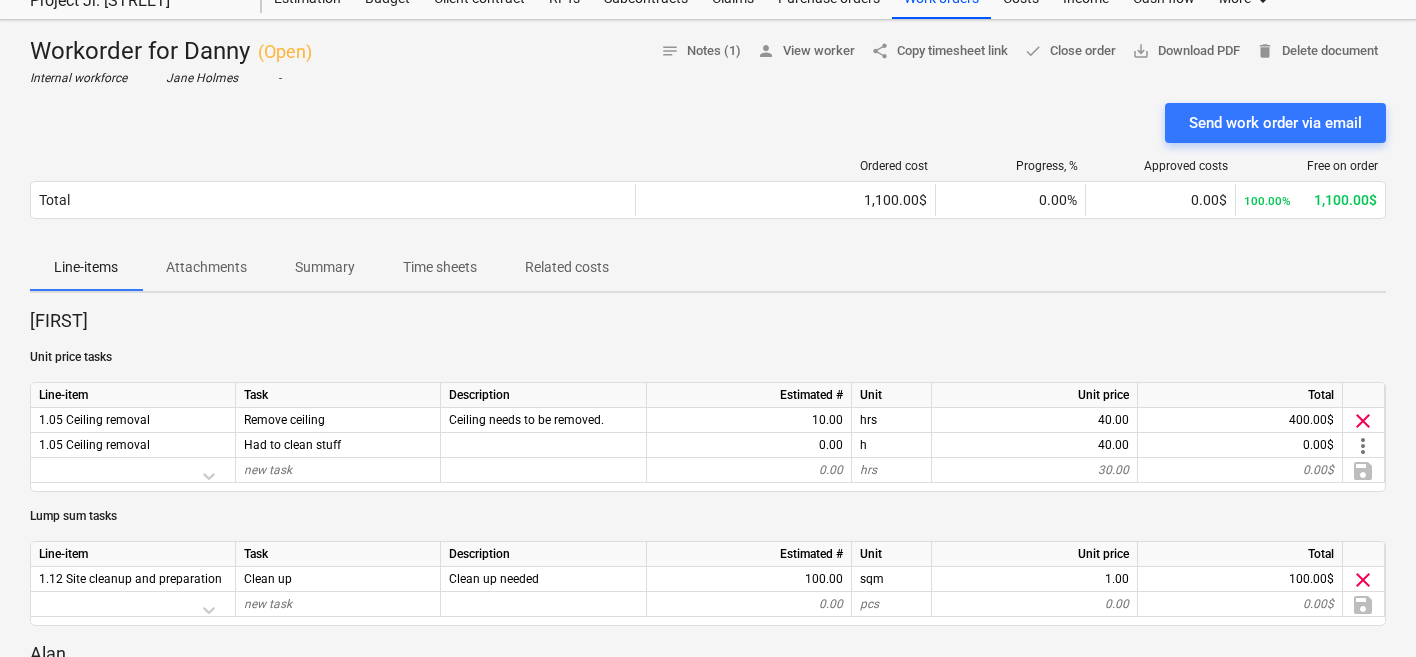 scroll, scrollTop: 65, scrollLeft: 0, axis: vertical 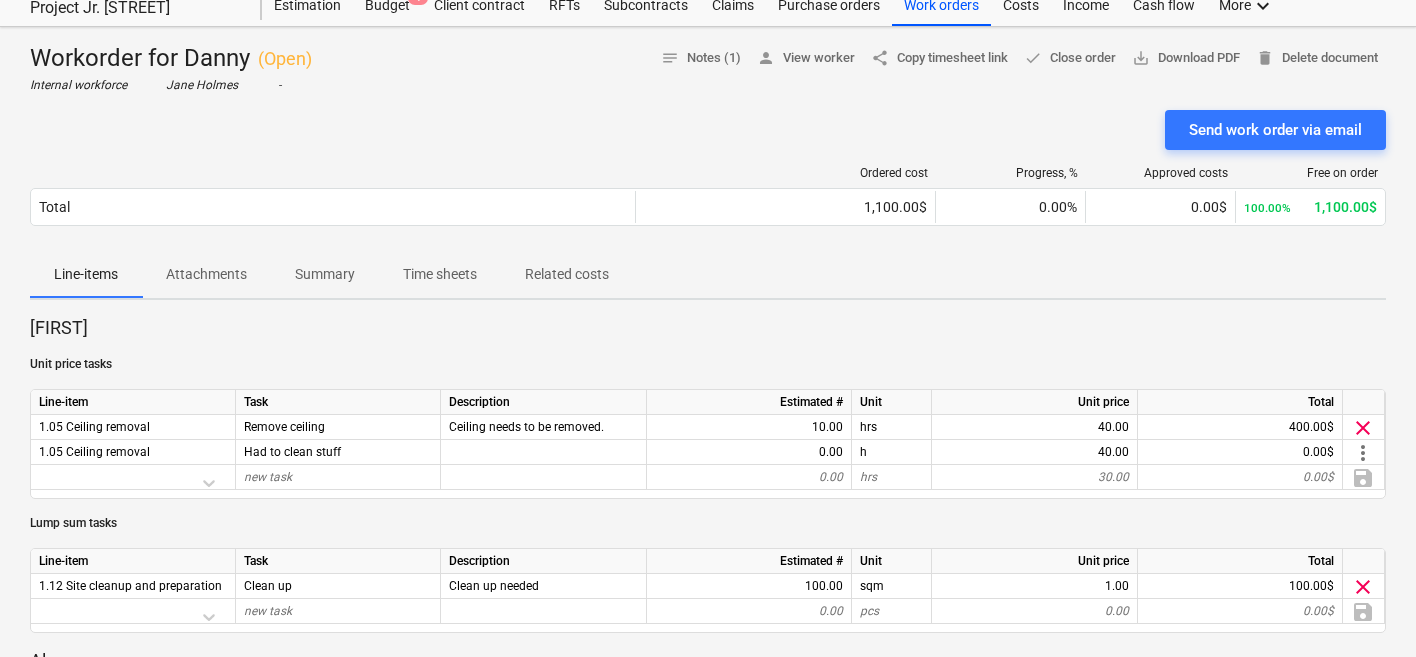 click on "Time sheets" at bounding box center (440, 274) 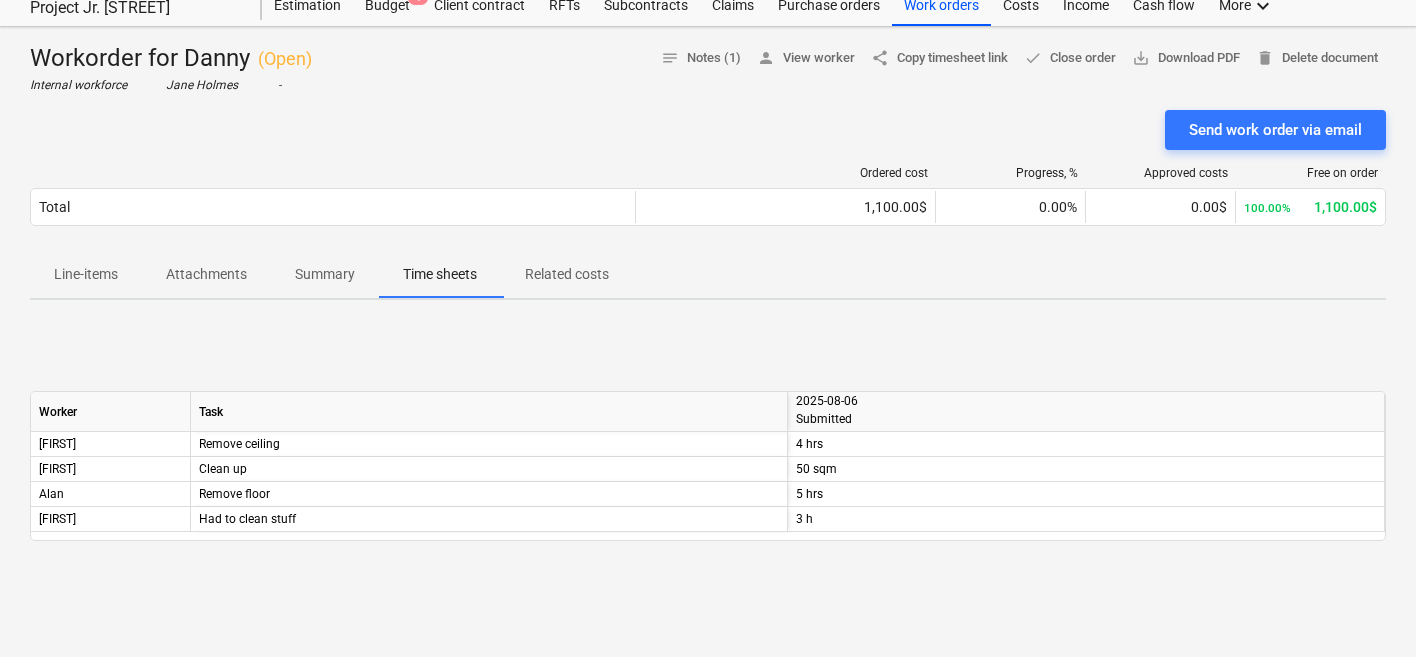 click on "Summary" at bounding box center [325, 274] 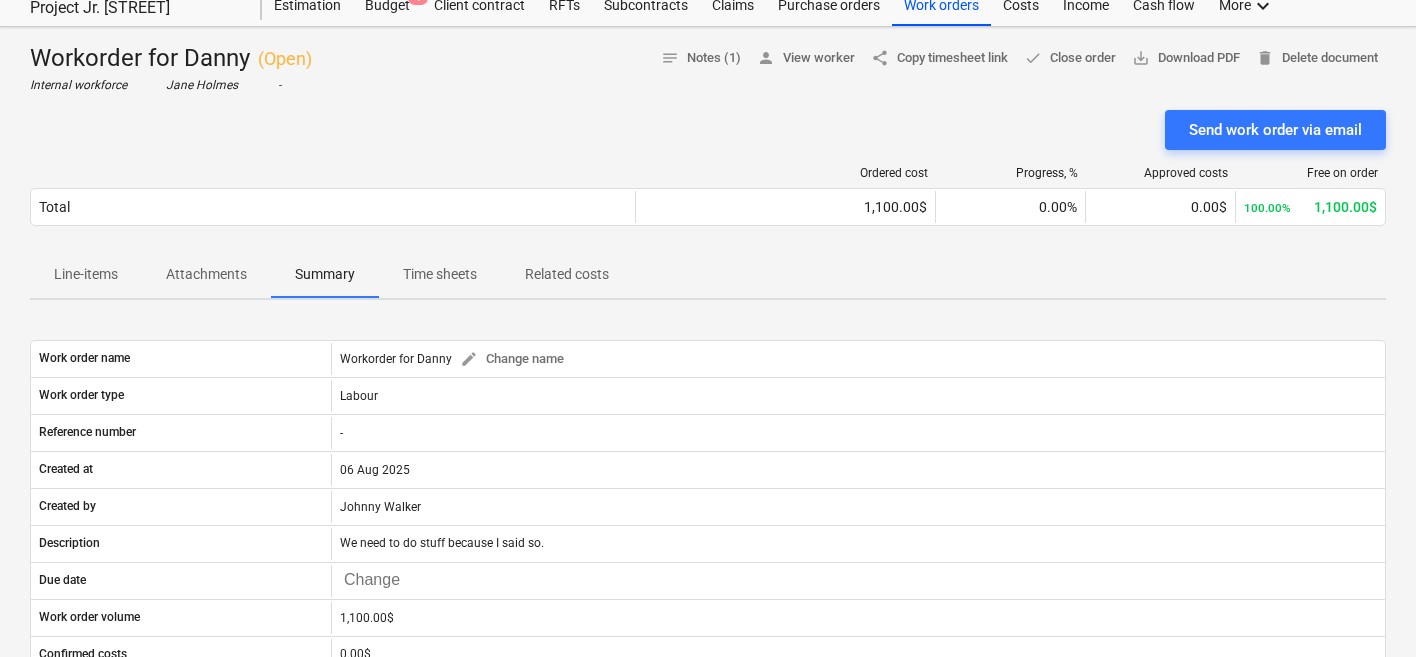 click on "Attachments" at bounding box center [206, 274] 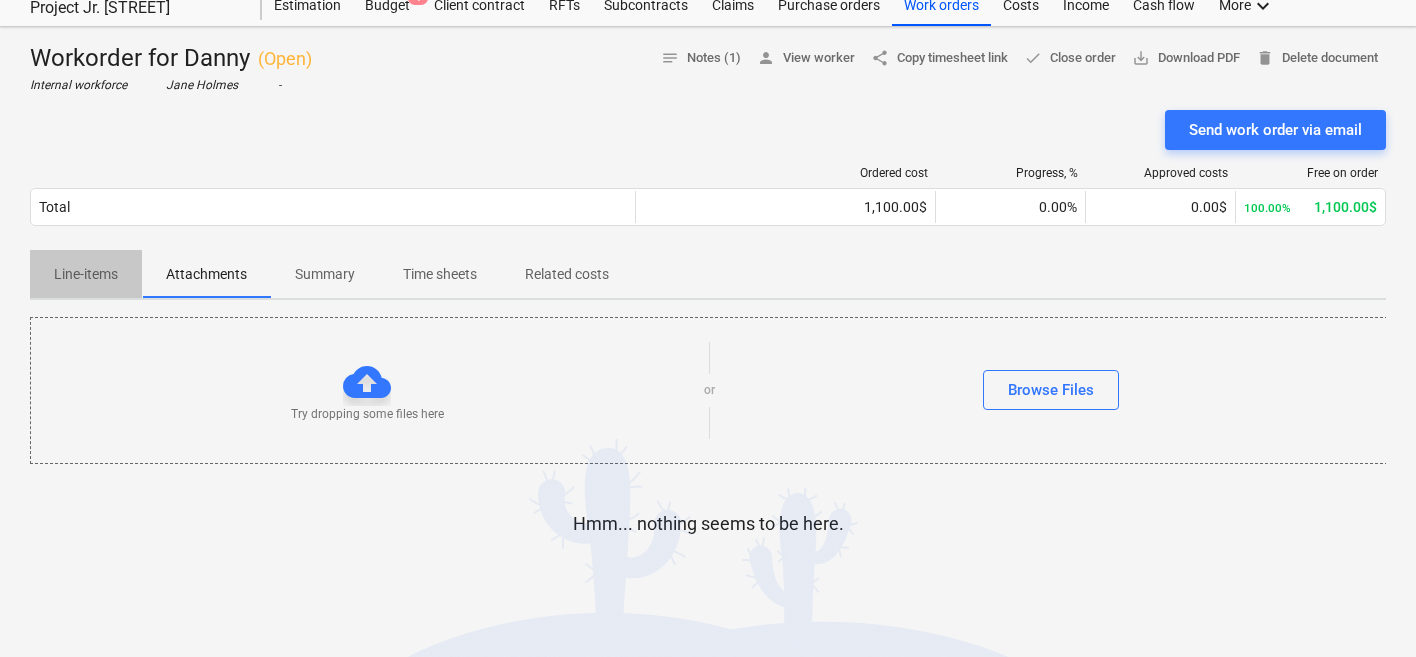 click on "Line-items" at bounding box center (86, 274) 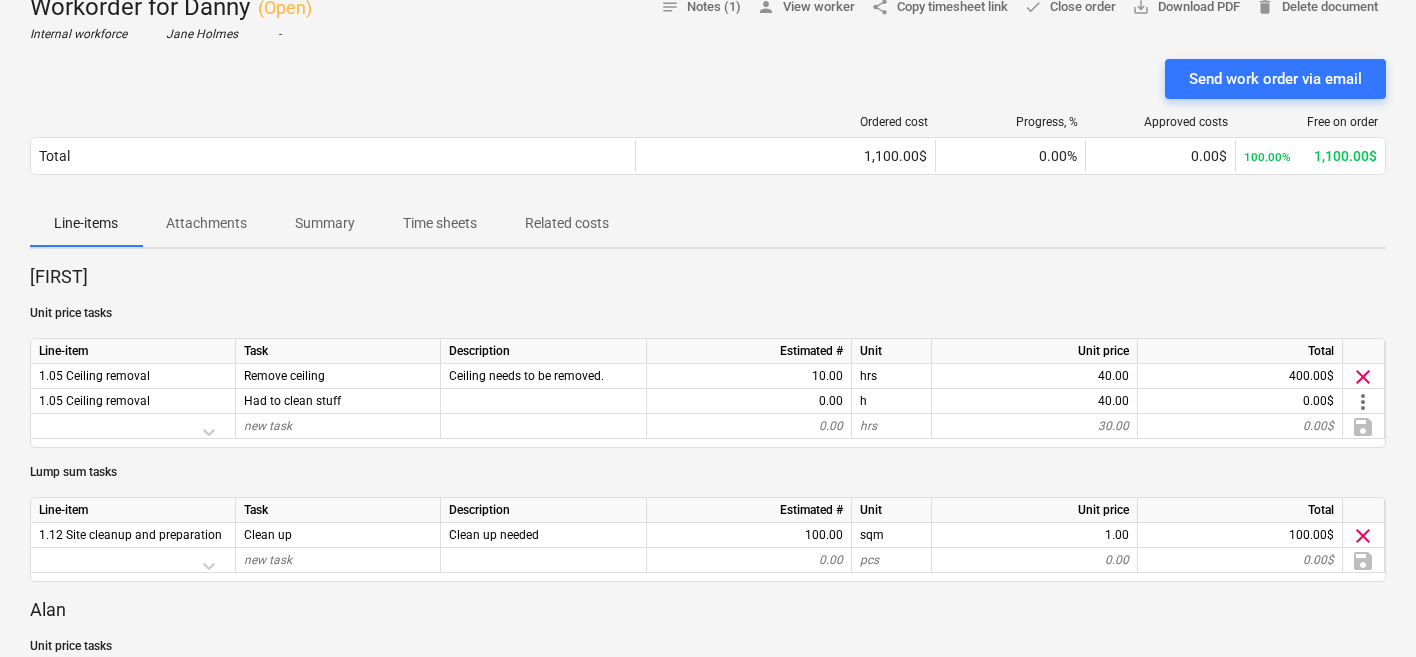 scroll, scrollTop: 108, scrollLeft: 0, axis: vertical 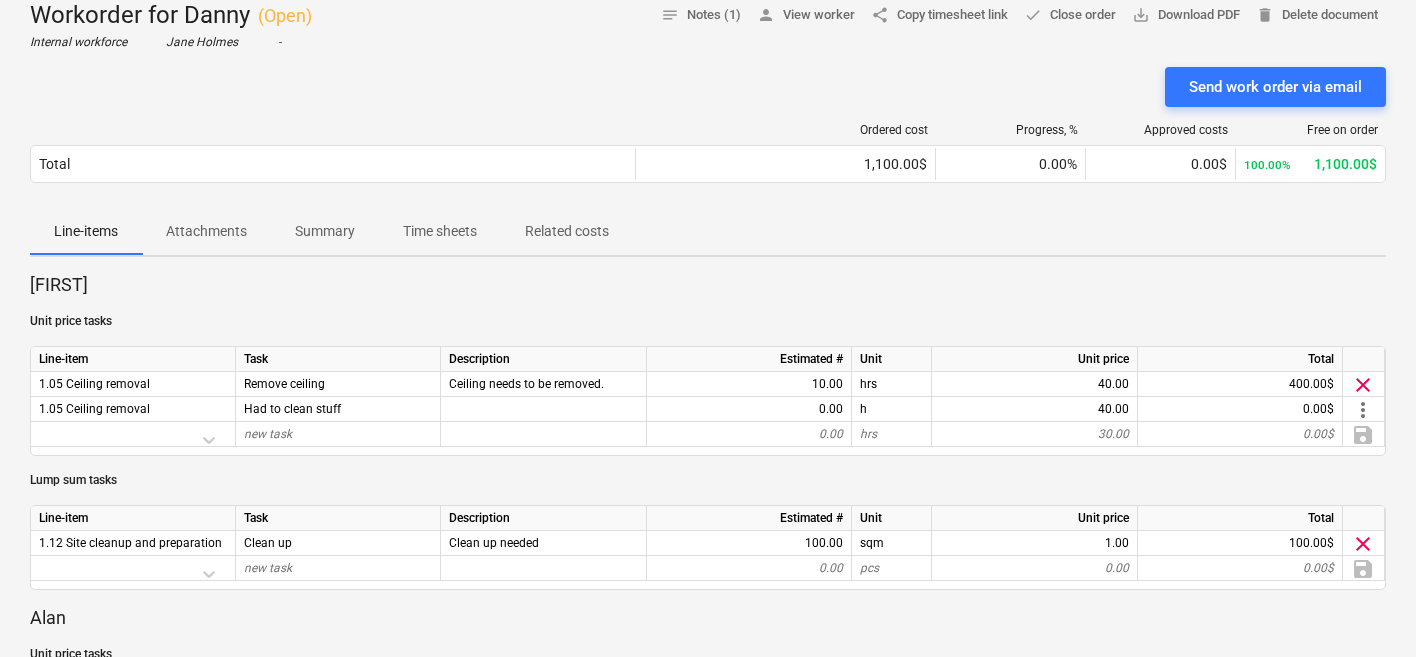 click on "Time sheets" at bounding box center [440, 231] 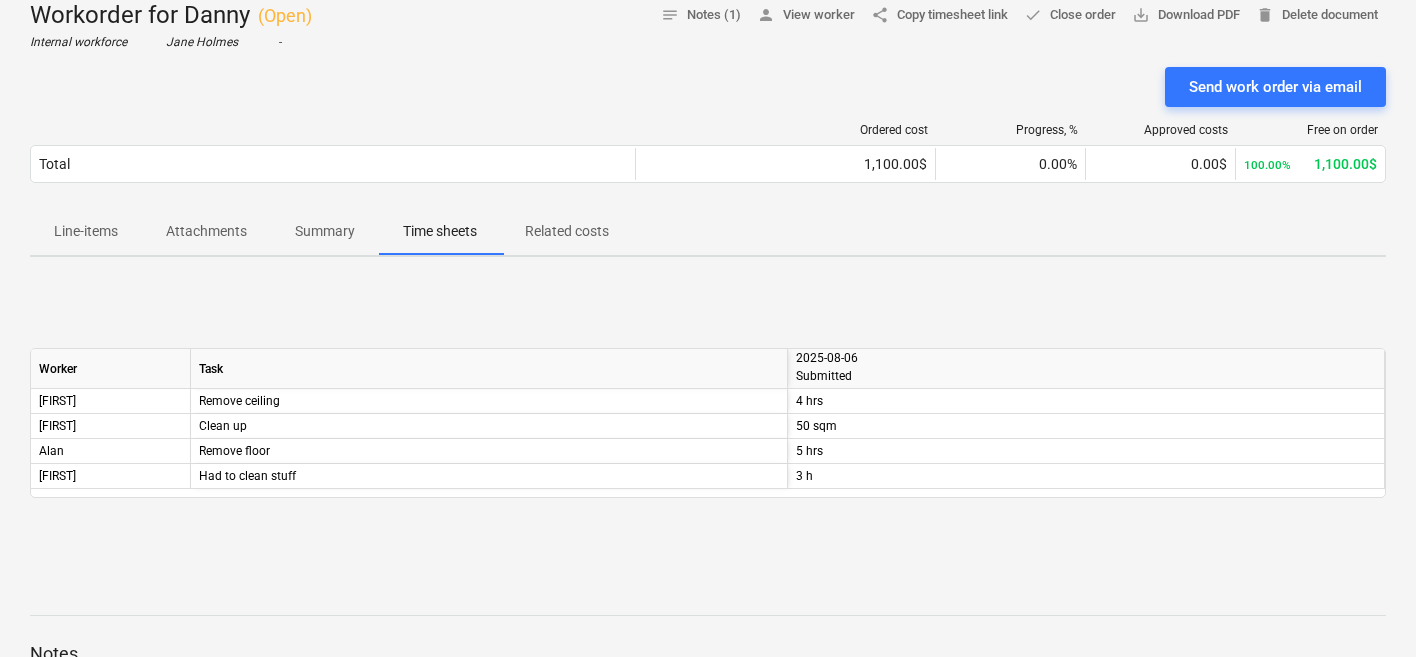 scroll, scrollTop: 49, scrollLeft: 0, axis: vertical 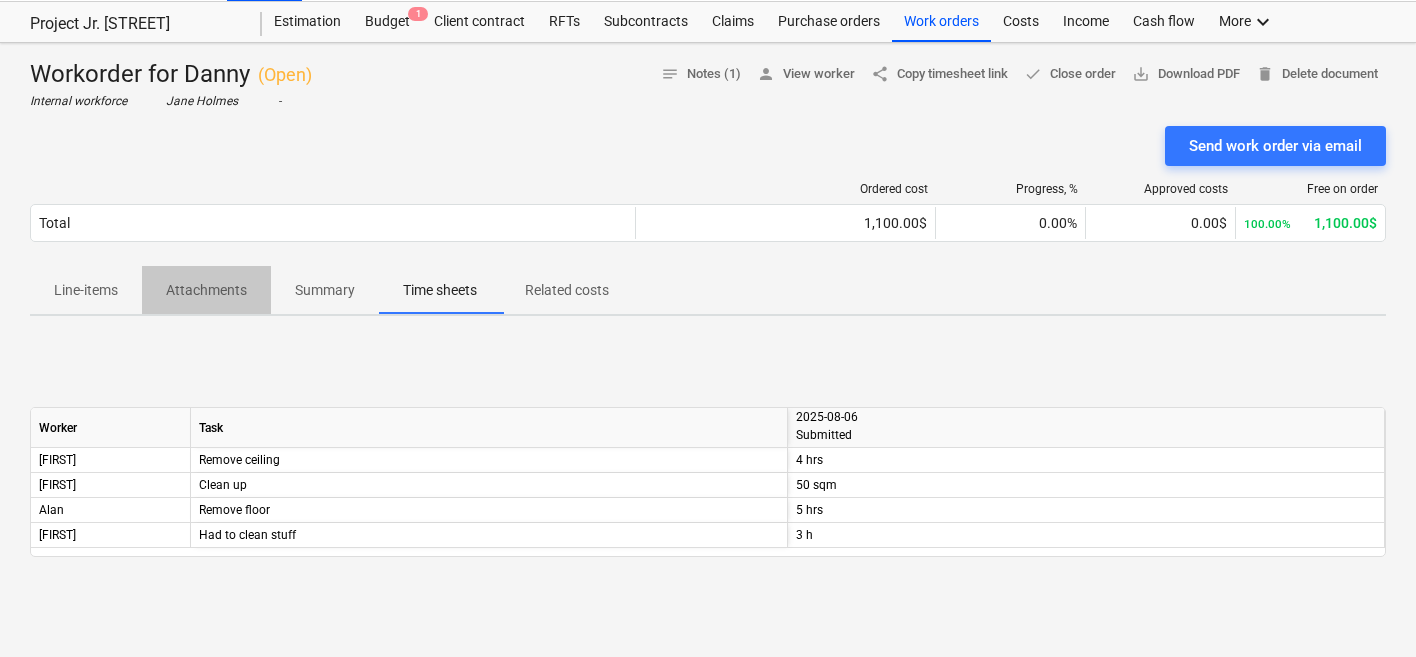 click on "Attachments" at bounding box center [206, 290] 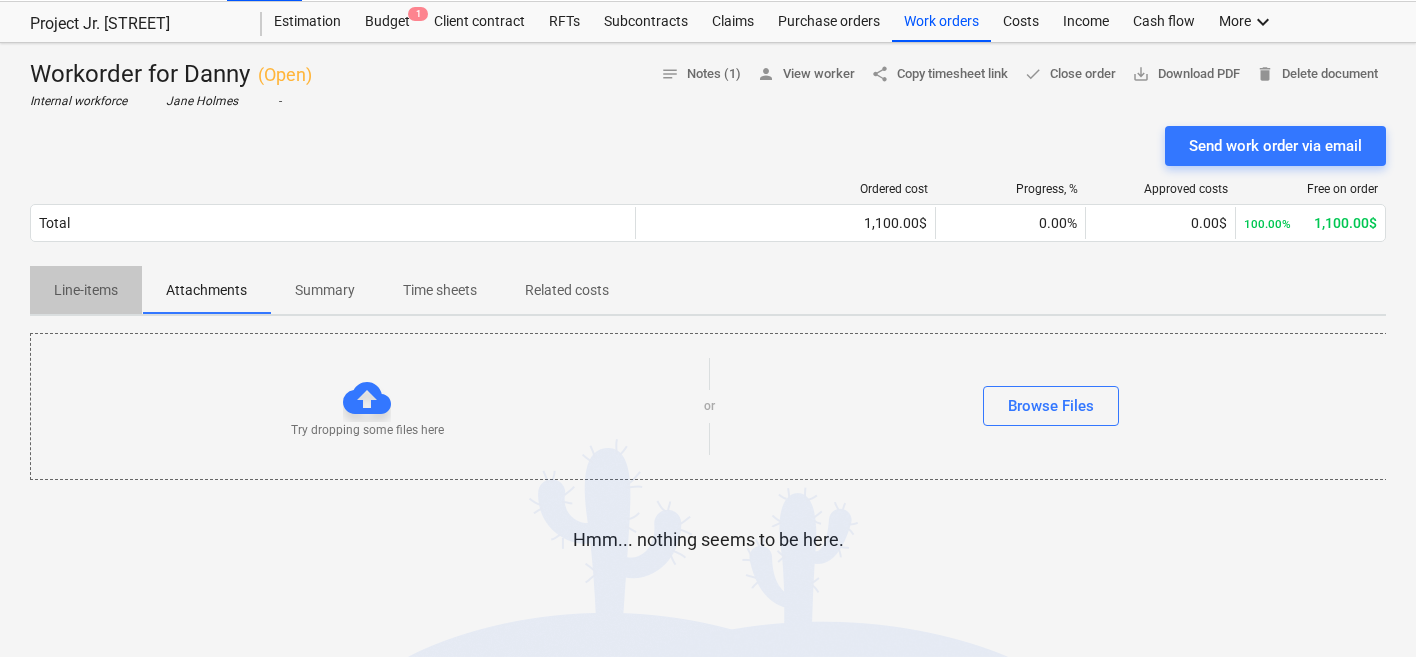click on "Line-items" at bounding box center (86, 290) 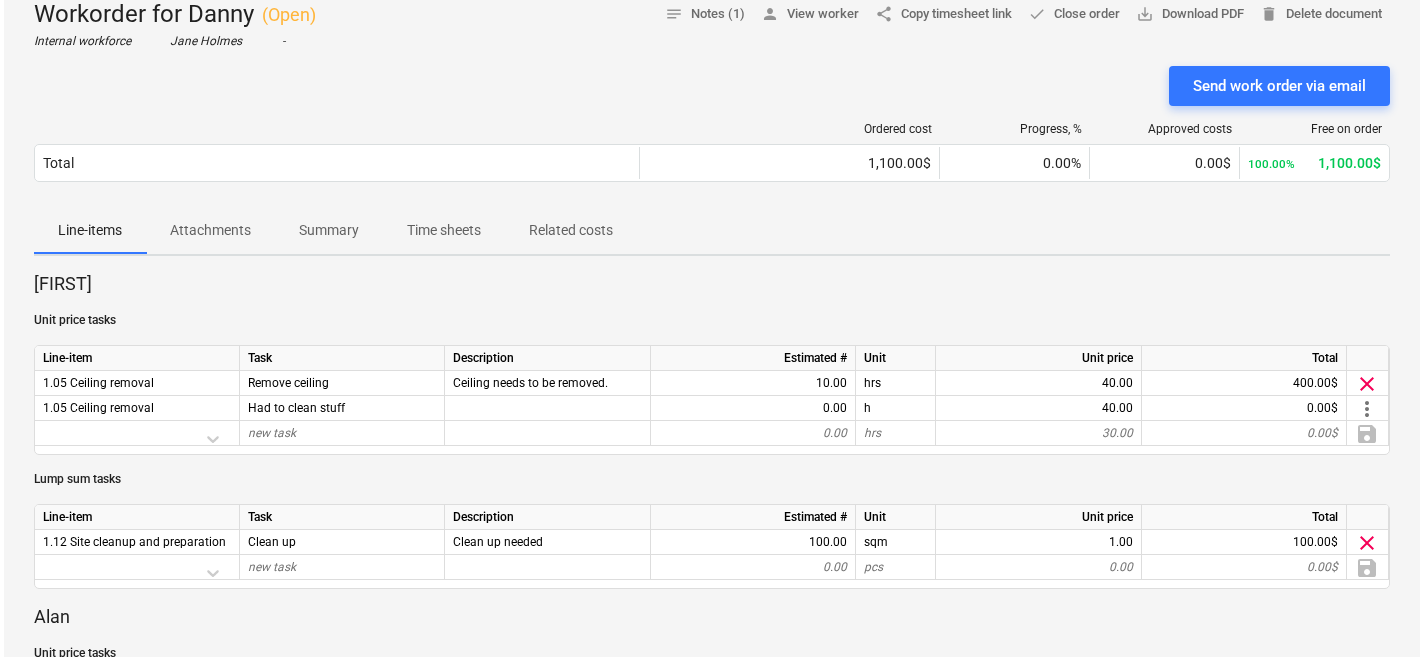 scroll, scrollTop: 0, scrollLeft: 0, axis: both 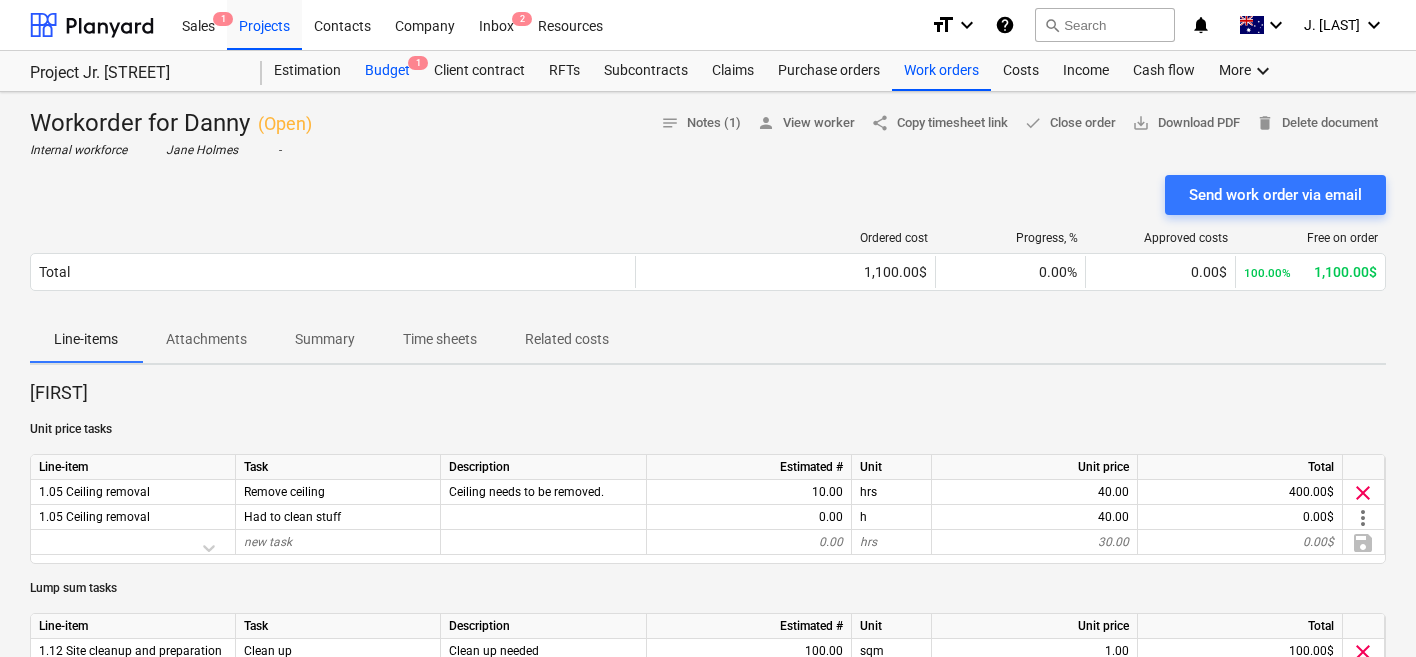 click on "Budget 1" at bounding box center (387, 71) 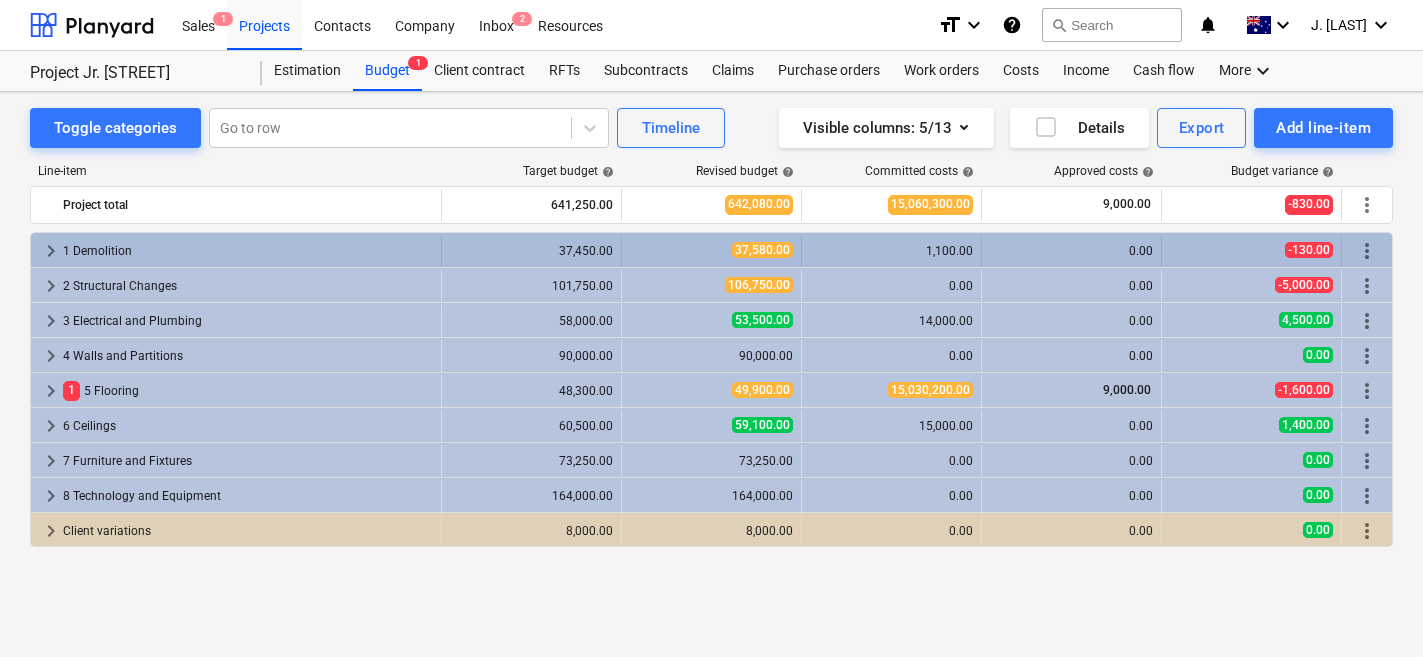 click on "keyboard_arrow_right" at bounding box center (51, 251) 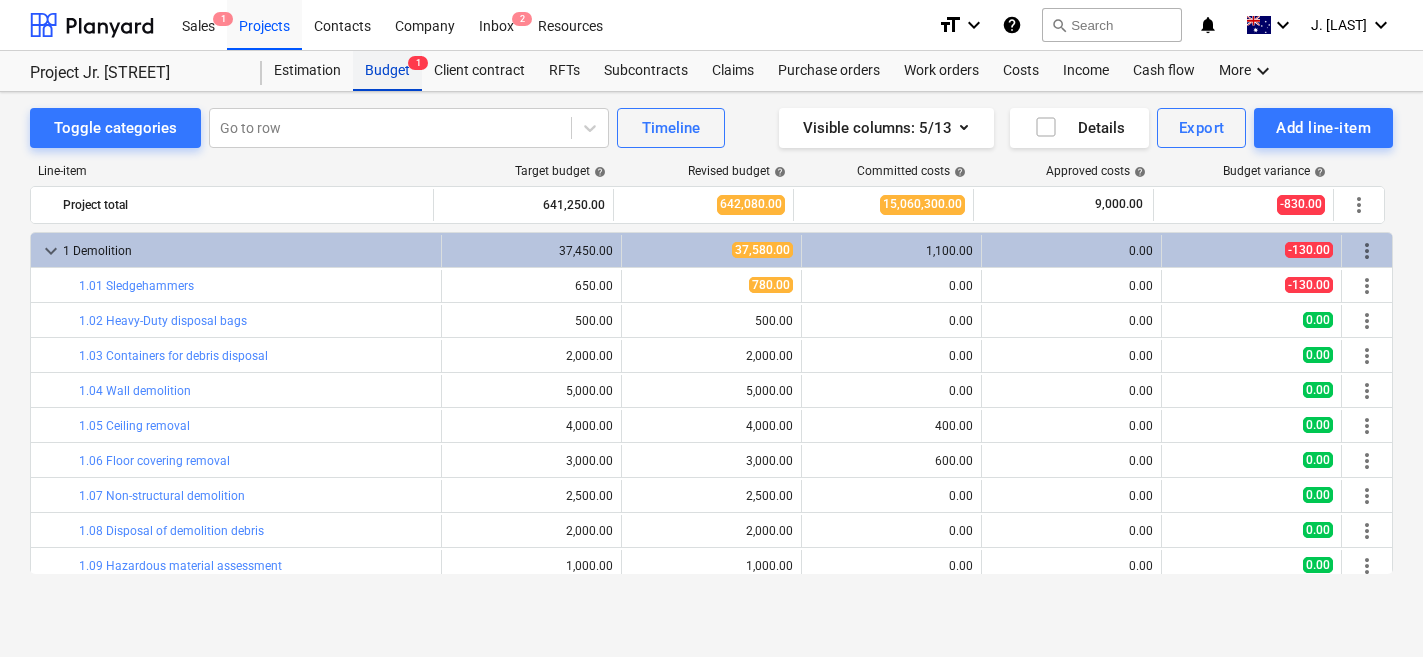 click on "Budget 1" at bounding box center [387, 71] 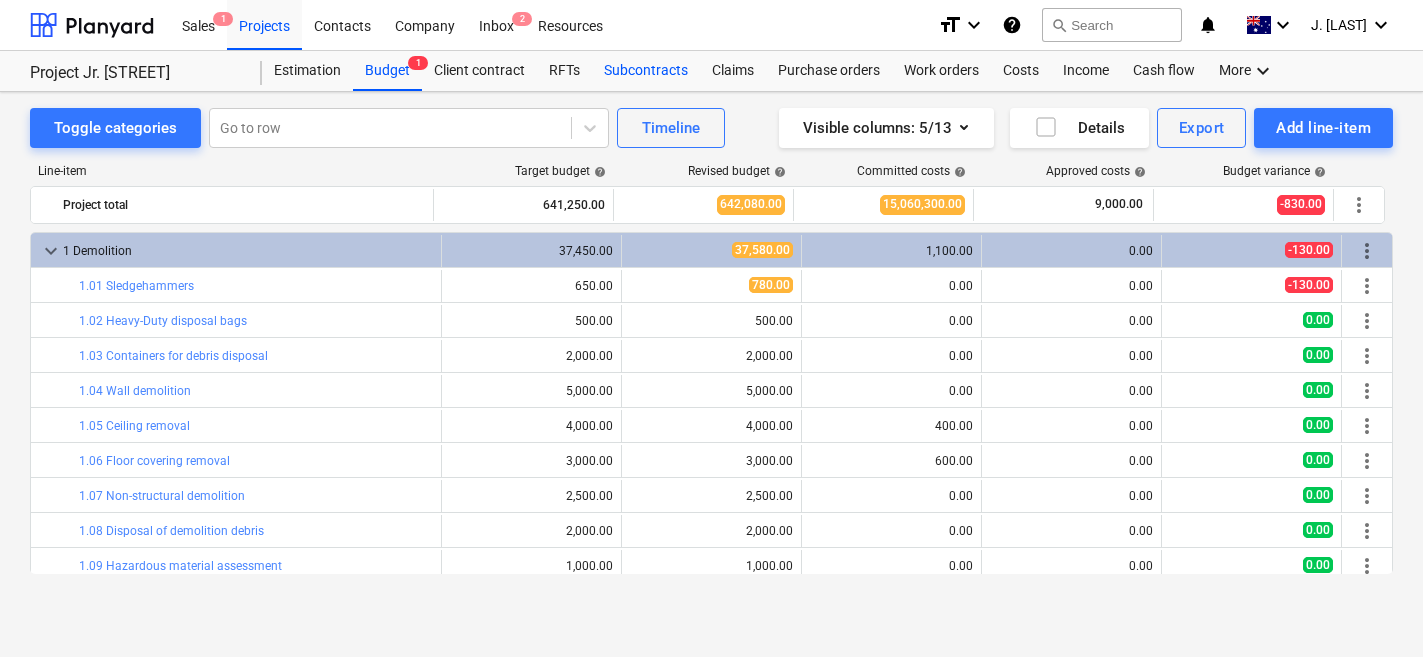 click on "Subcontracts" at bounding box center (646, 71) 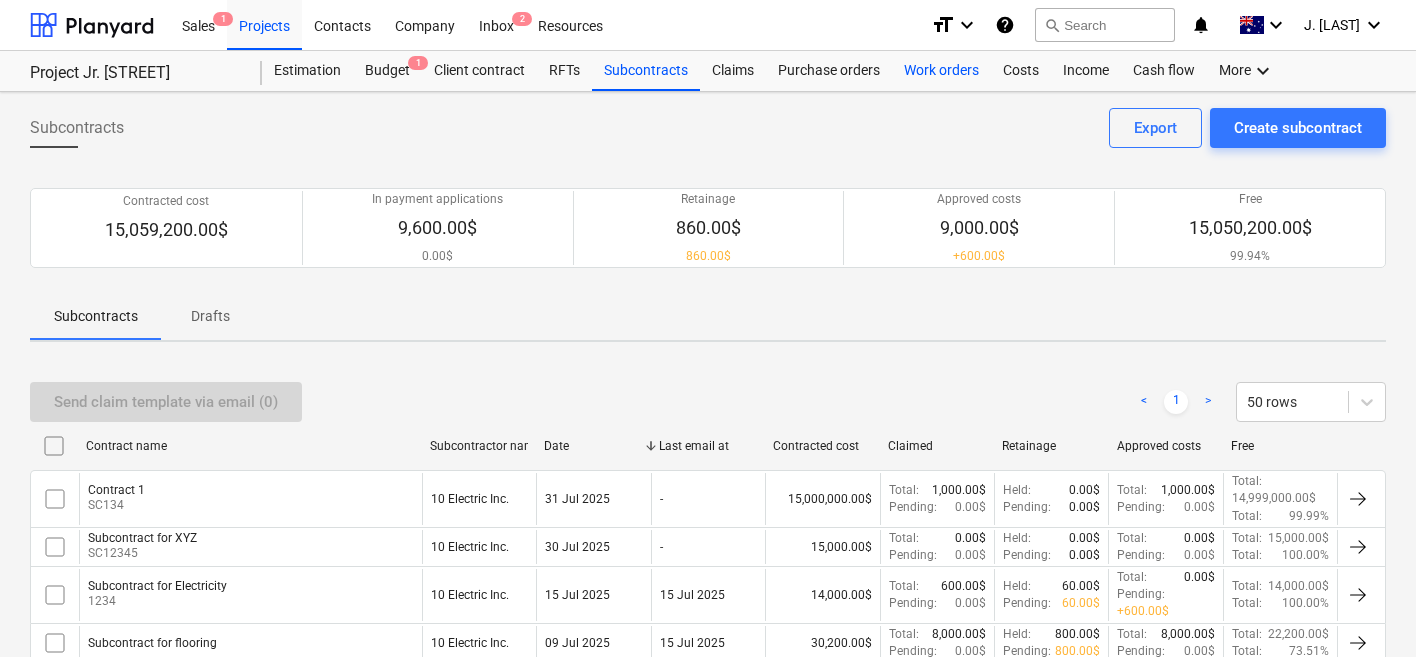 click on "Work orders" at bounding box center [941, 71] 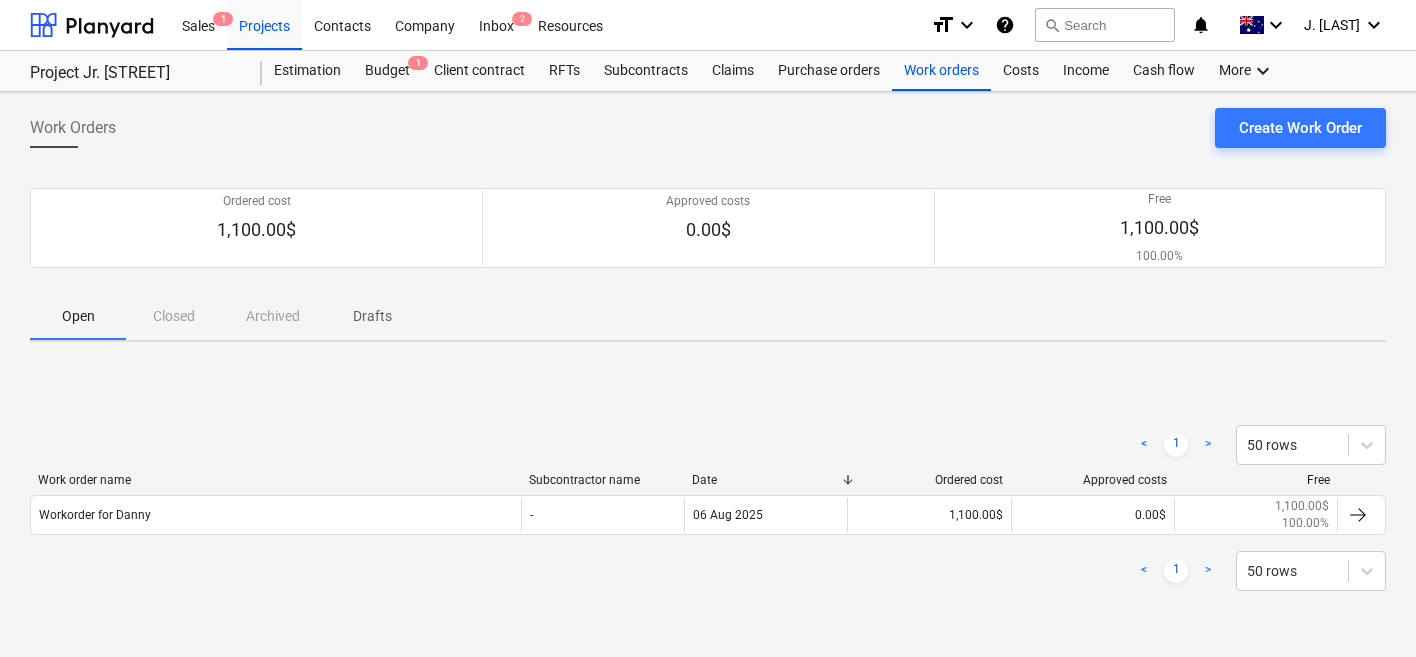 click on "< 1 > 50 rows" at bounding box center (708, 571) 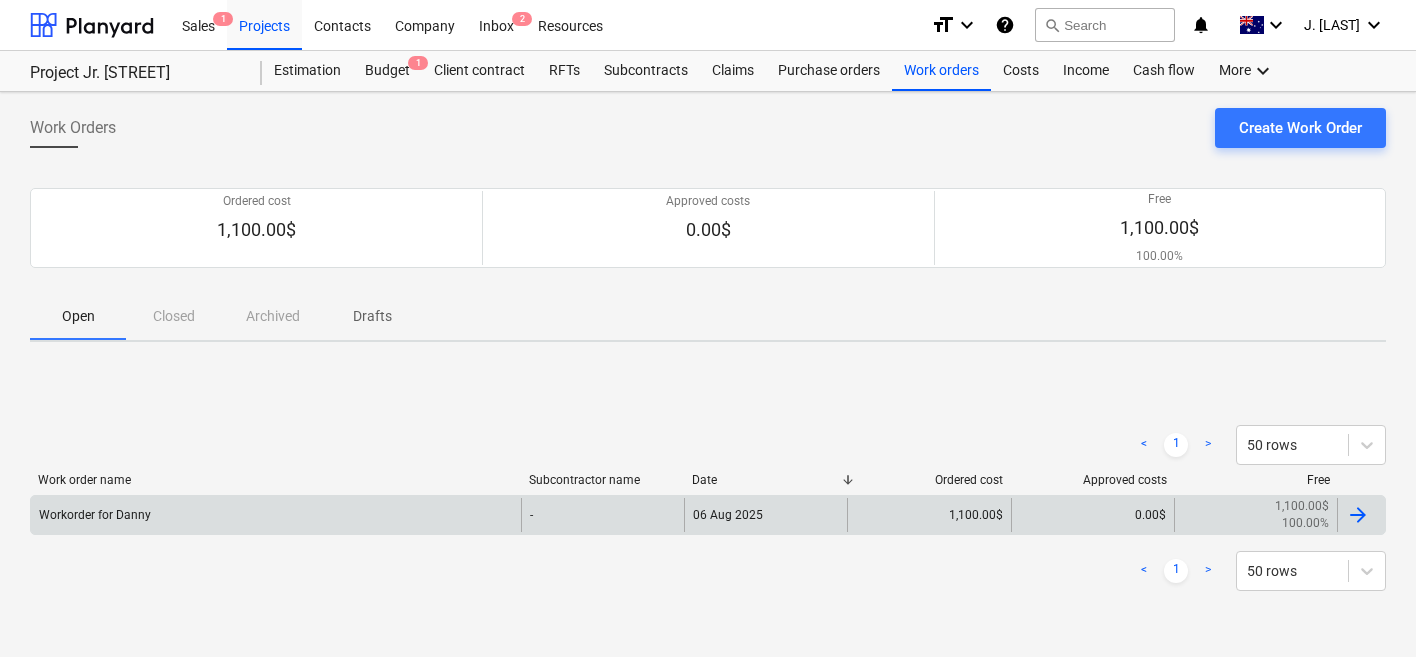 click on "Workorder for [PERSON]" at bounding box center [276, 515] 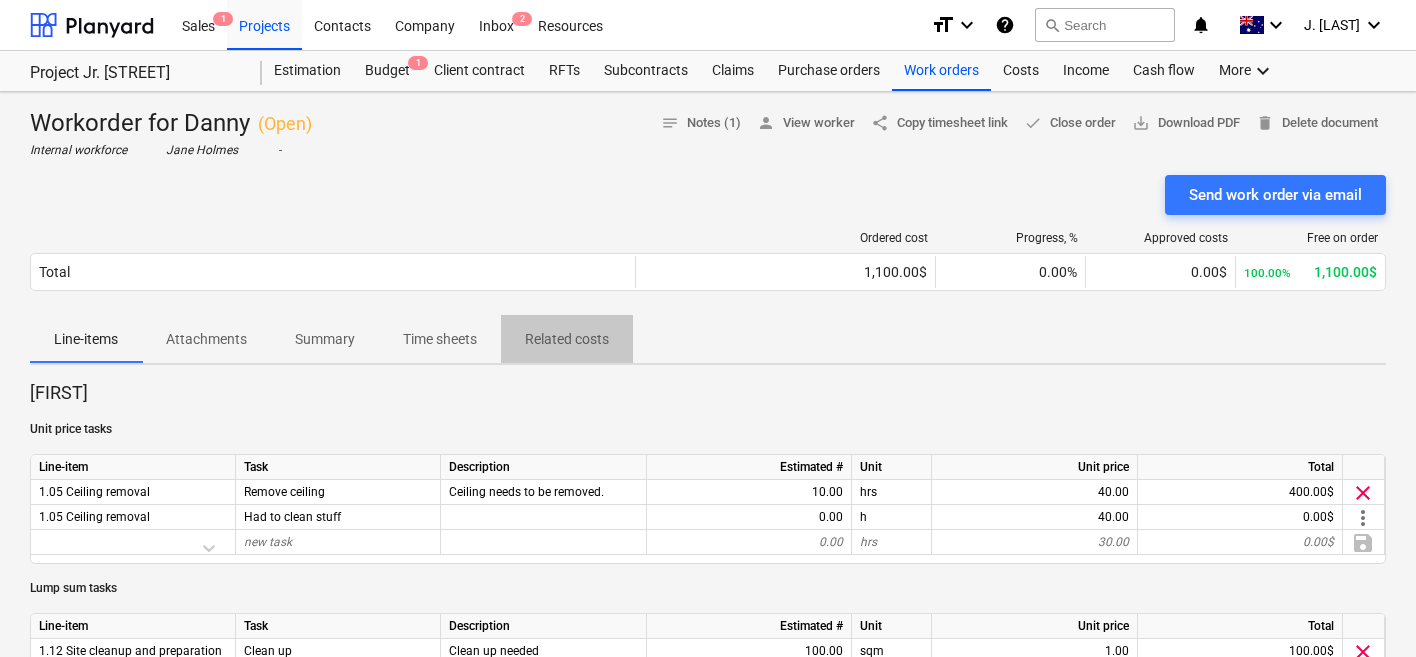 click on "Related costs" at bounding box center (567, 339) 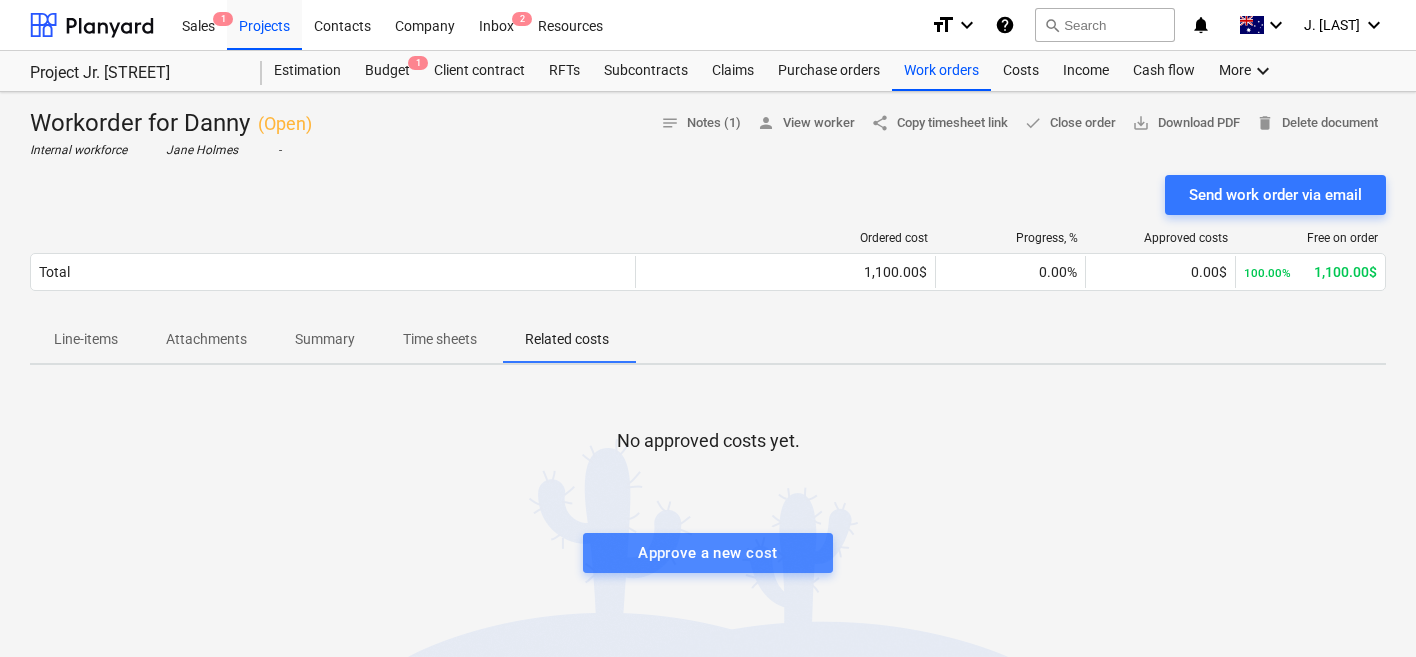 click on "Approve a new cost" at bounding box center (708, 553) 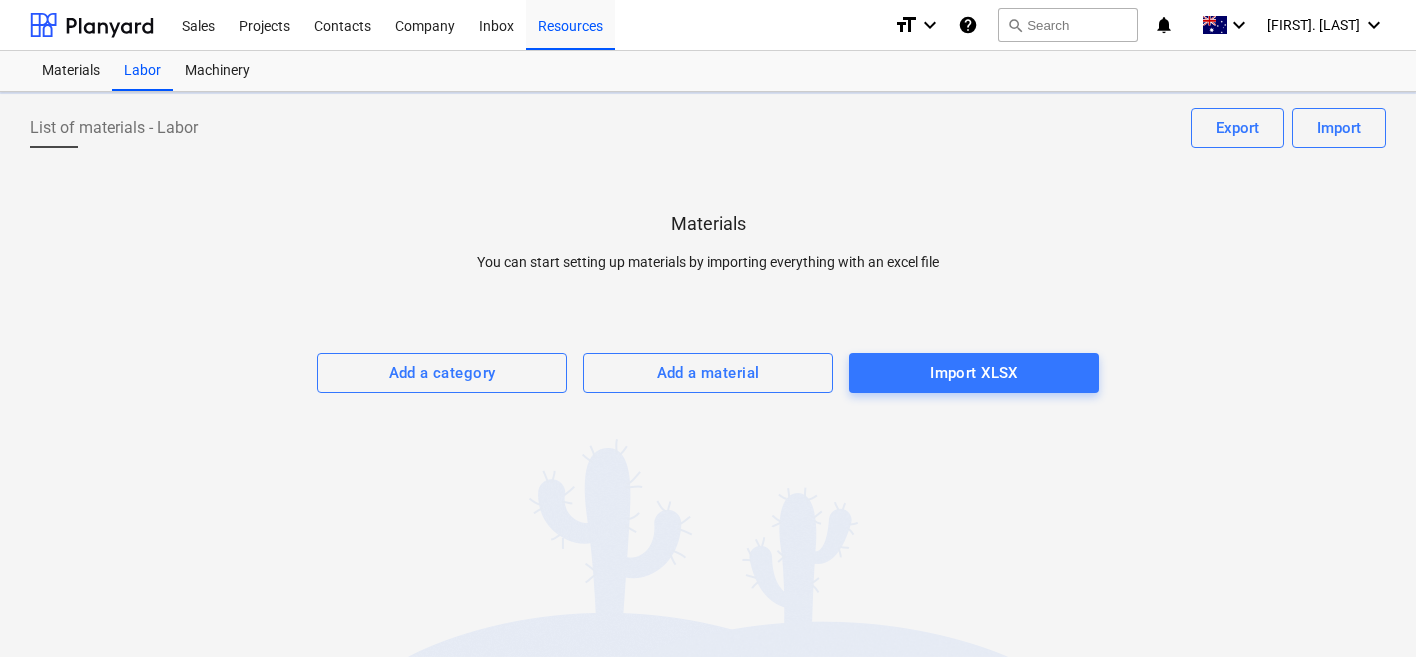 scroll, scrollTop: 0, scrollLeft: 0, axis: both 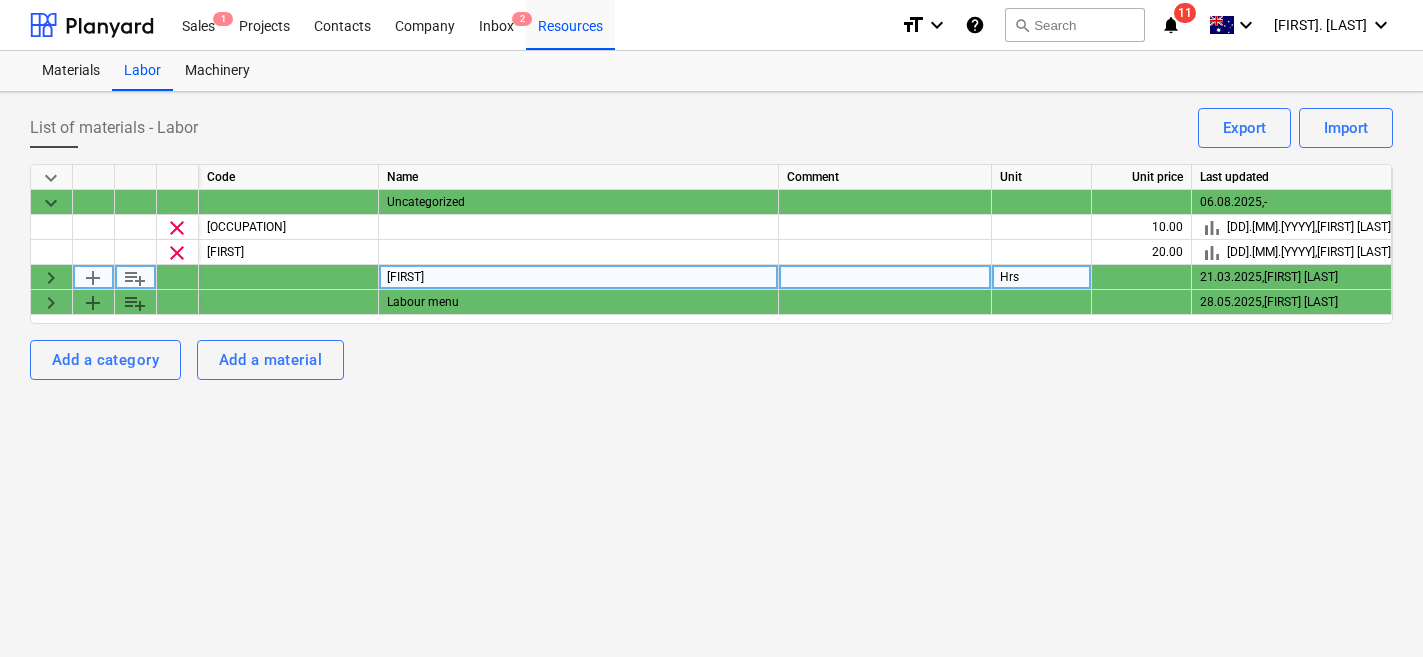 click on "keyboard_arrow_right" at bounding box center [51, 278] 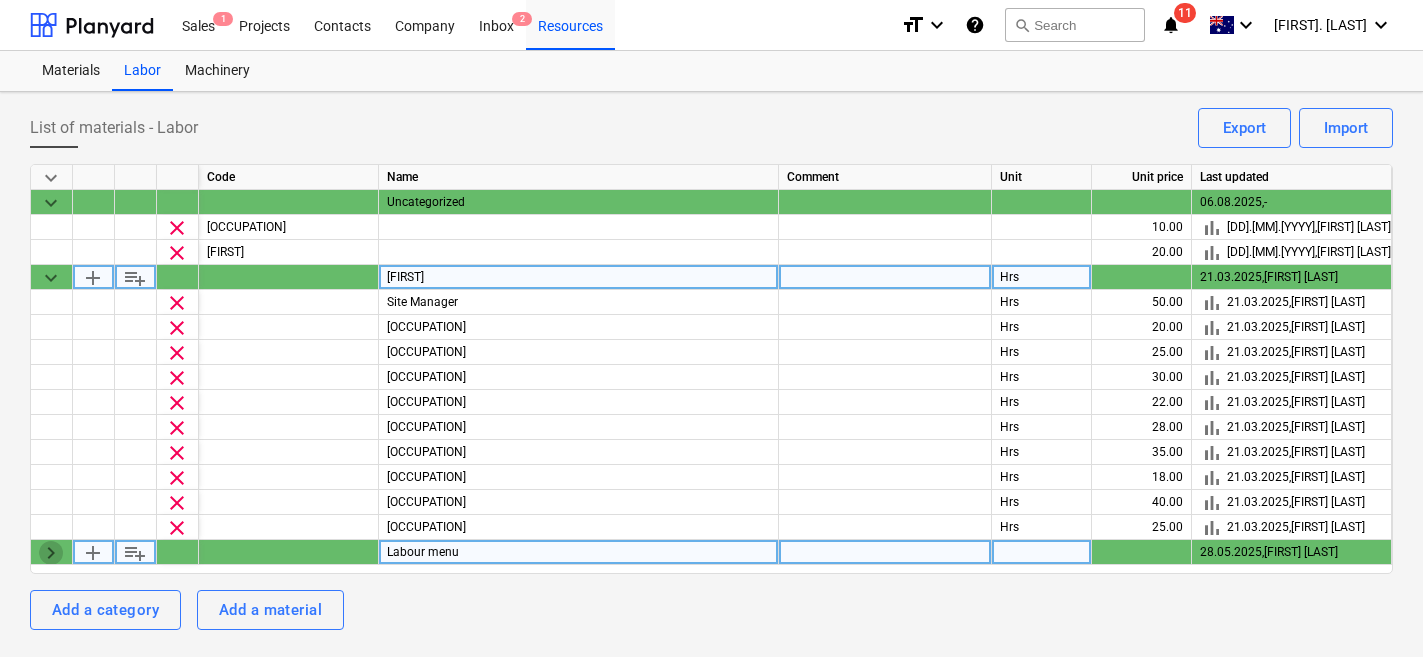 click on "keyboard_arrow_right" at bounding box center [51, 553] 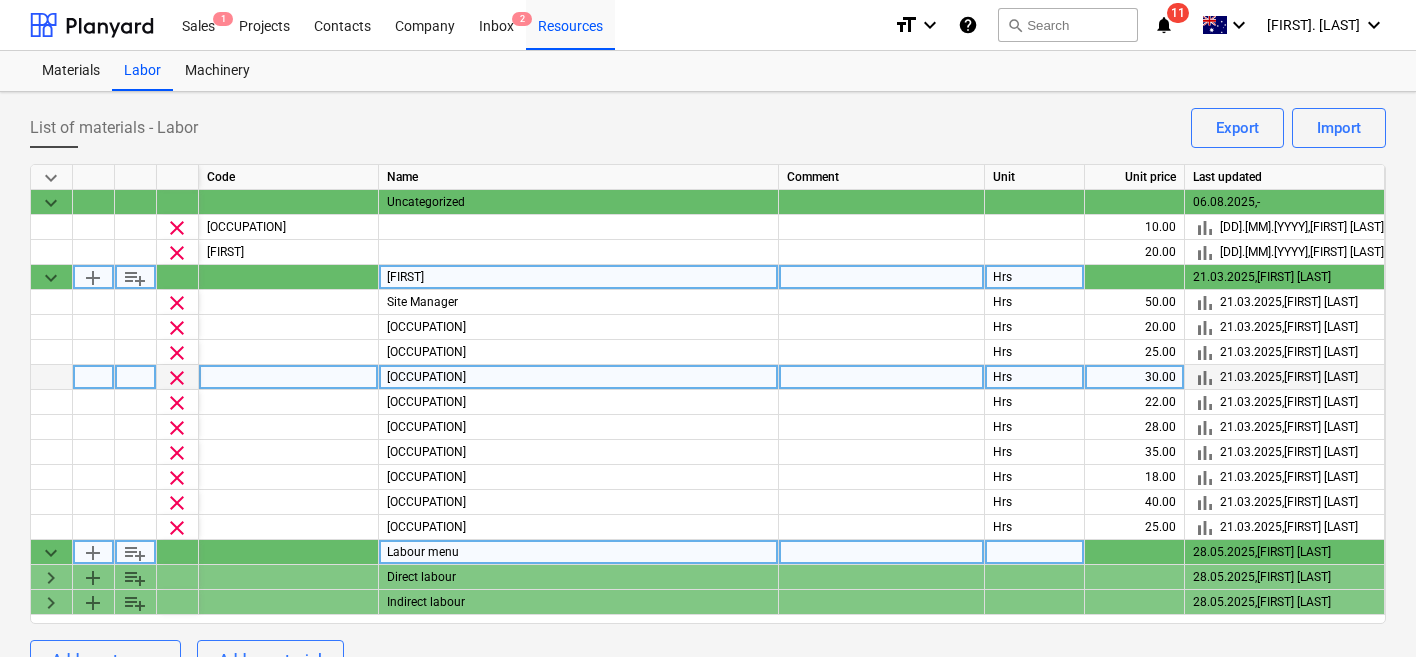 scroll, scrollTop: 39, scrollLeft: 0, axis: vertical 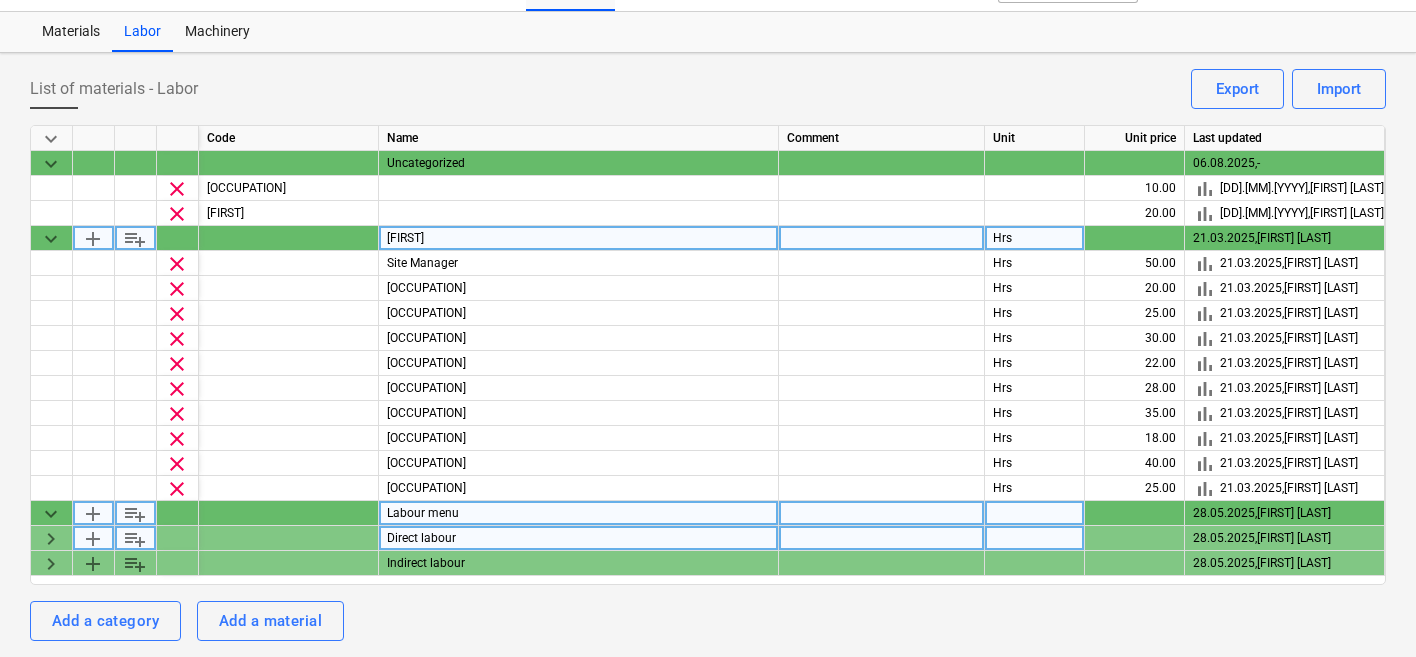 click on "keyboard_arrow_right" at bounding box center [51, 539] 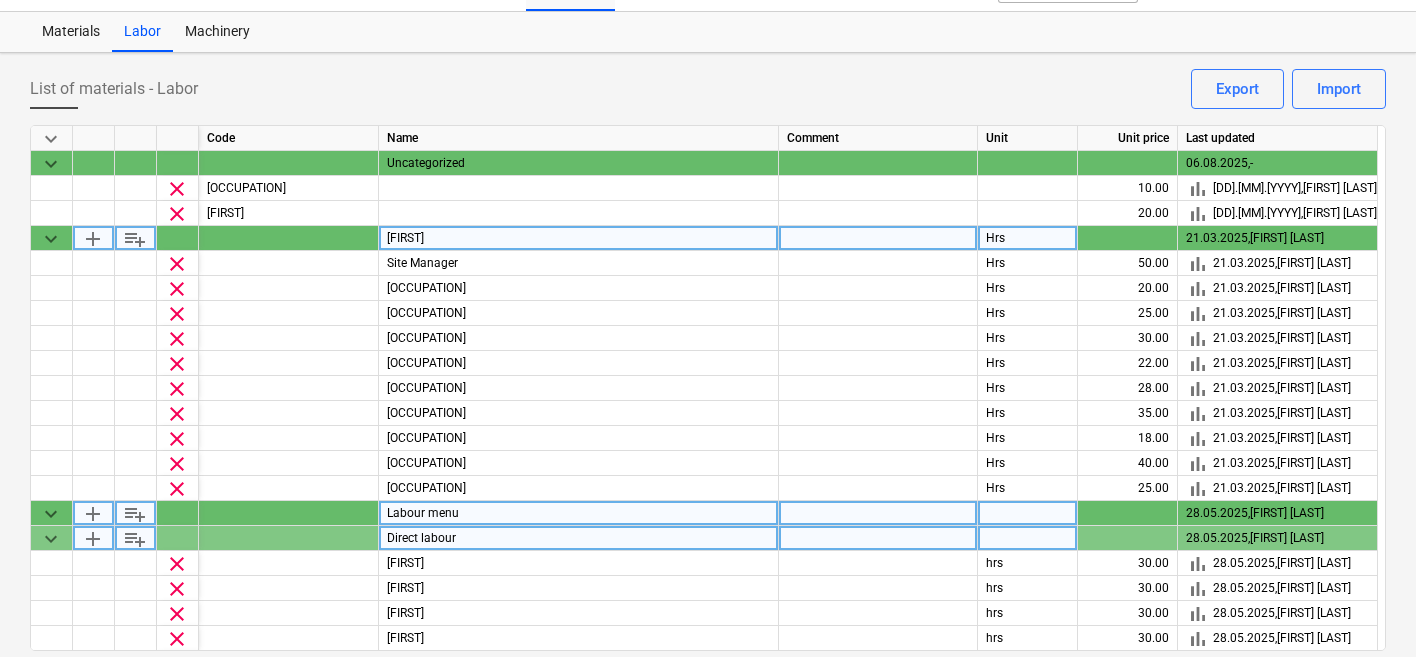 scroll, scrollTop: 51, scrollLeft: 0, axis: vertical 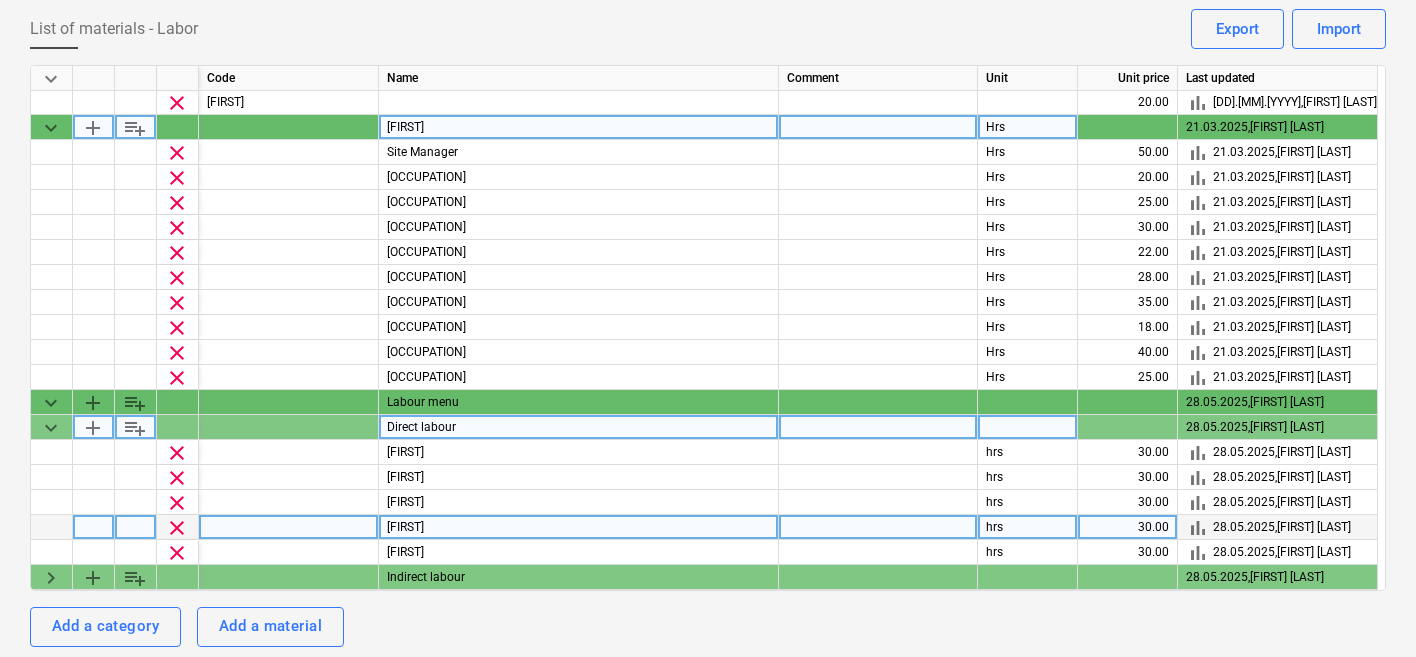 click on "30.00" at bounding box center (1128, 527) 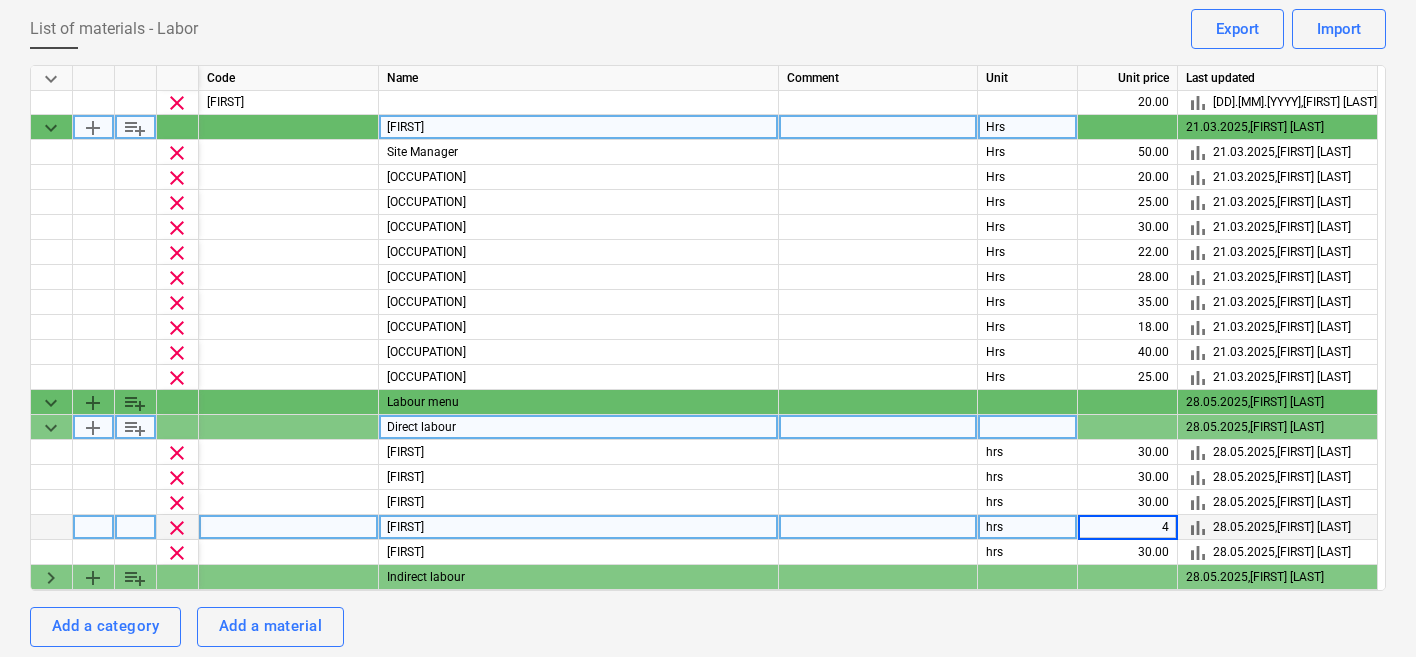 type on "40" 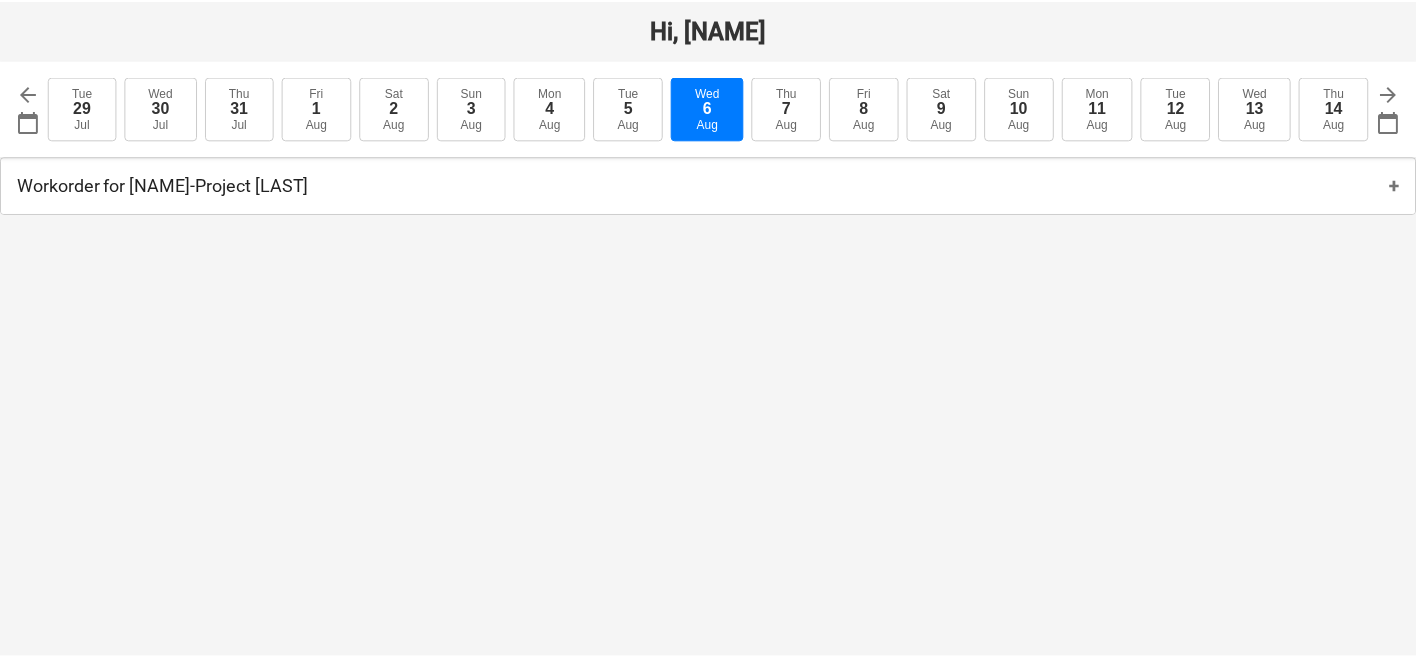 scroll, scrollTop: 0, scrollLeft: 0, axis: both 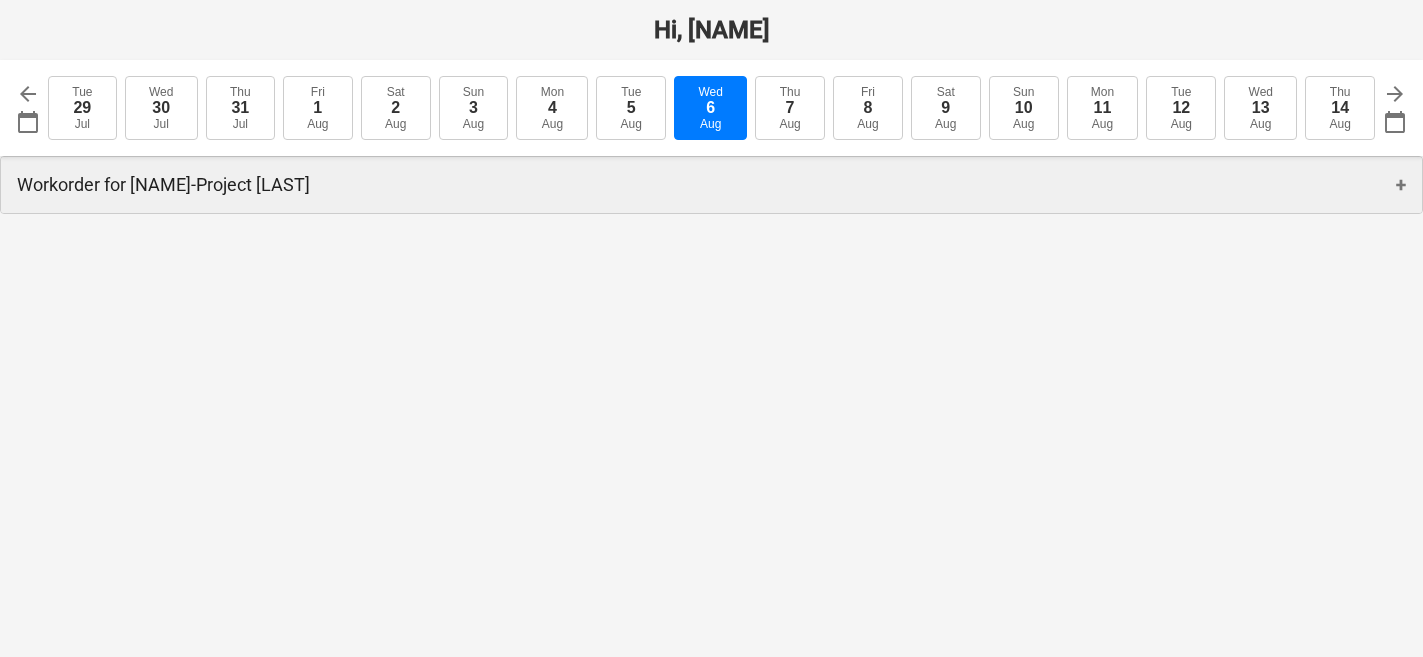 click on "Workorder for [NAME]  -  Project [LAST] +" at bounding box center (711, 185) 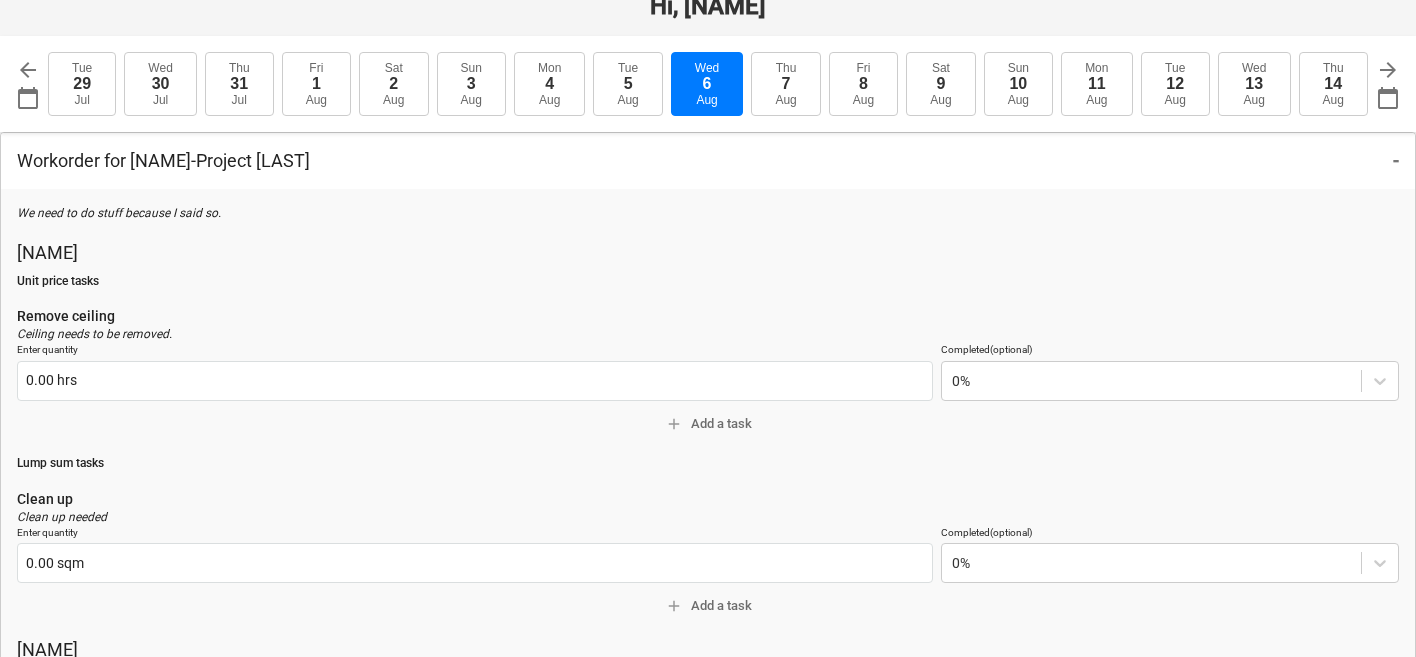 scroll, scrollTop: 0, scrollLeft: 0, axis: both 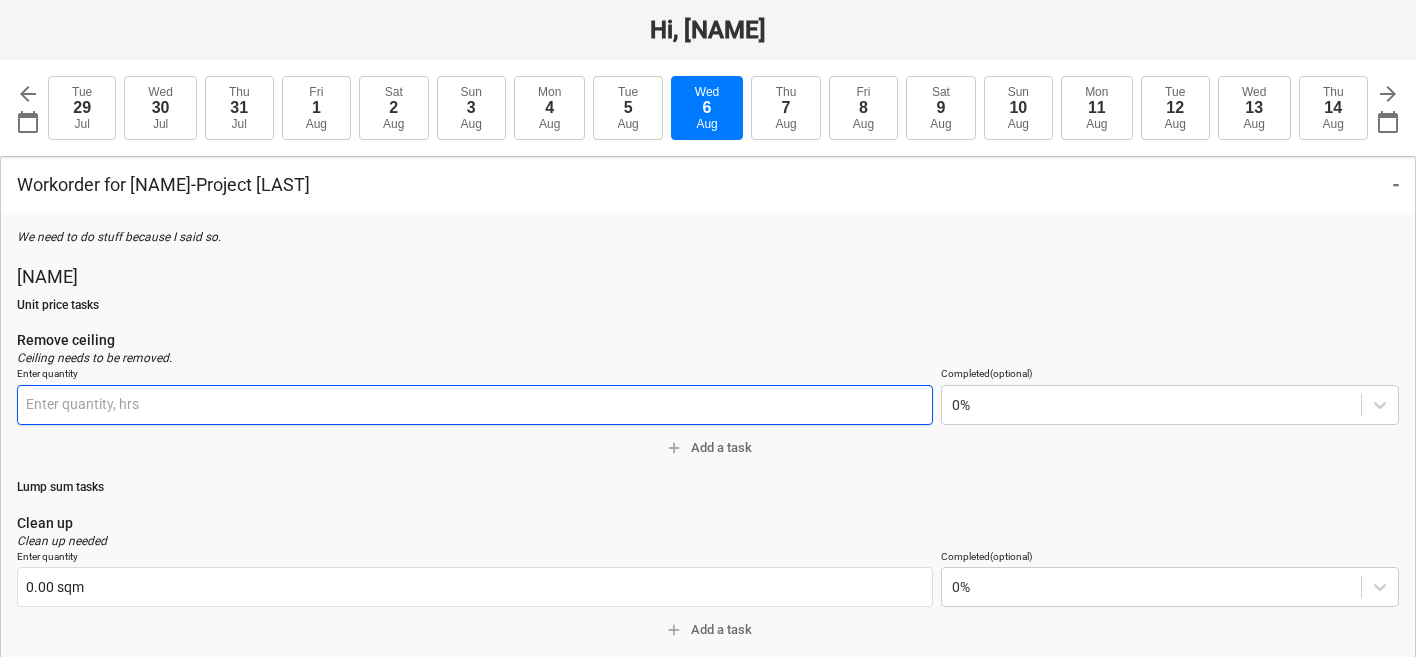 click at bounding box center [475, 405] 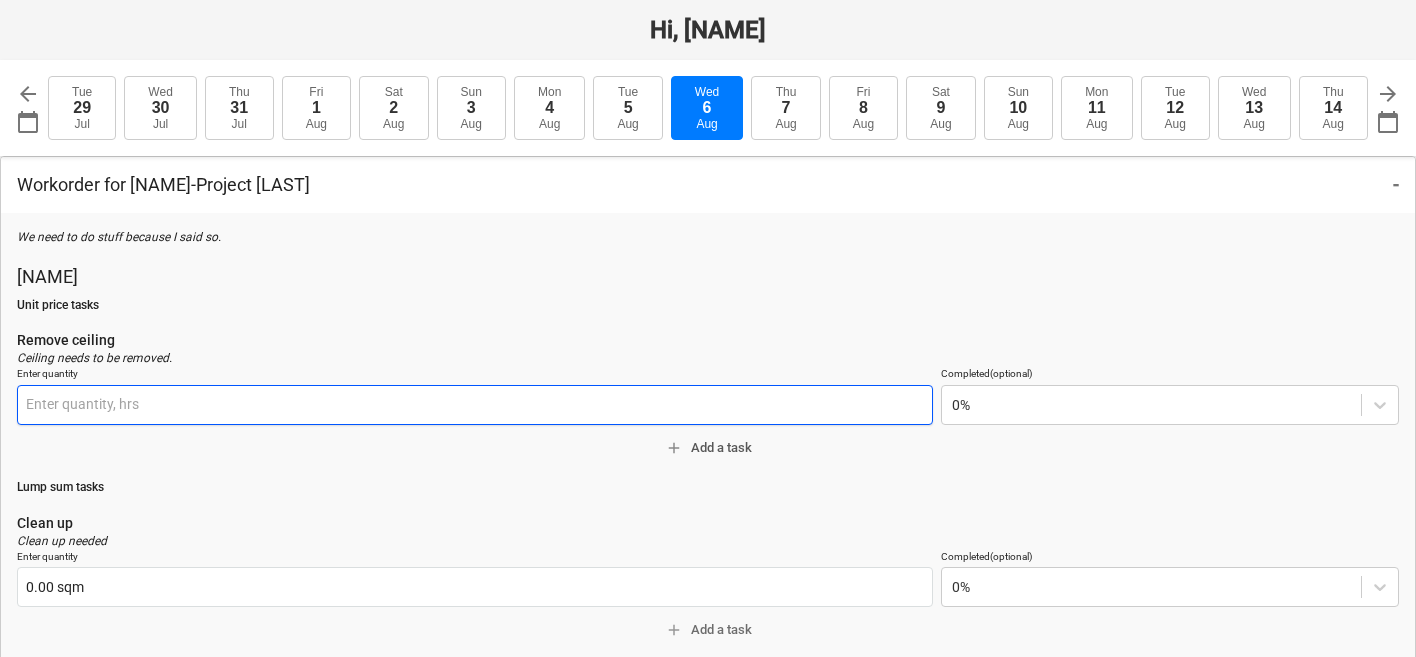 type on "5" 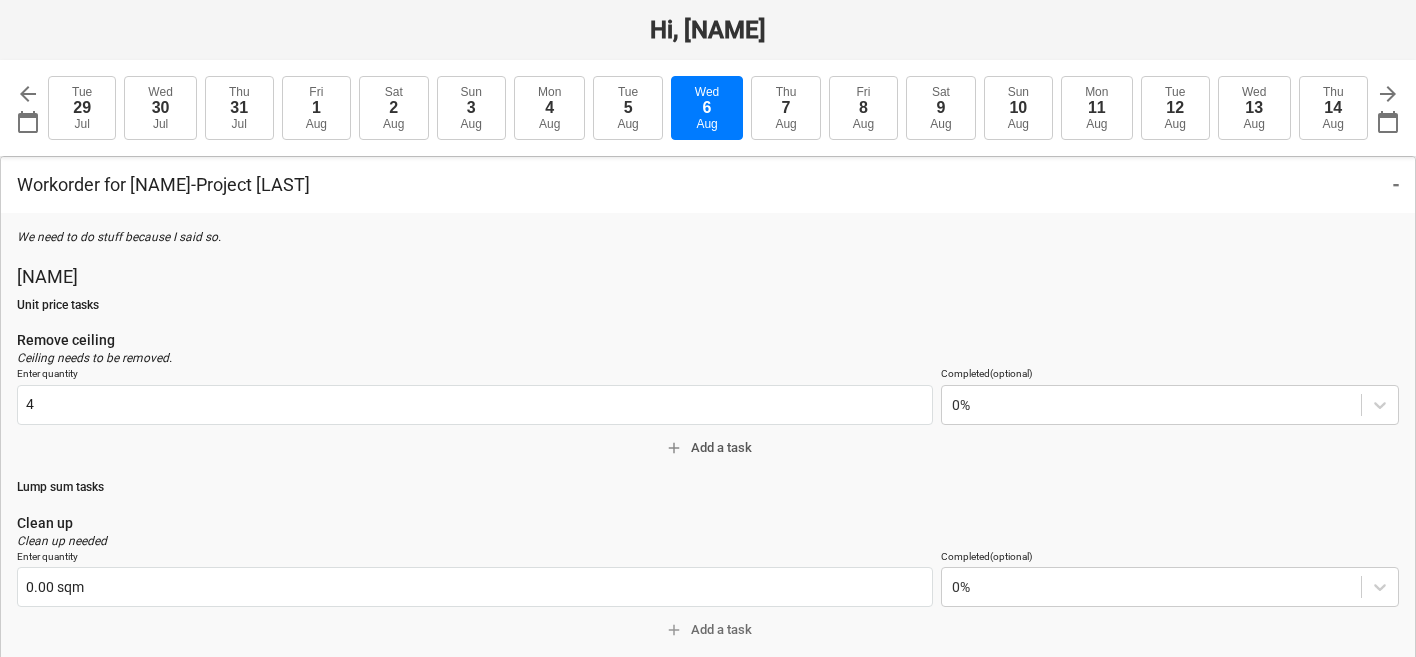 type on "4.00 hrs" 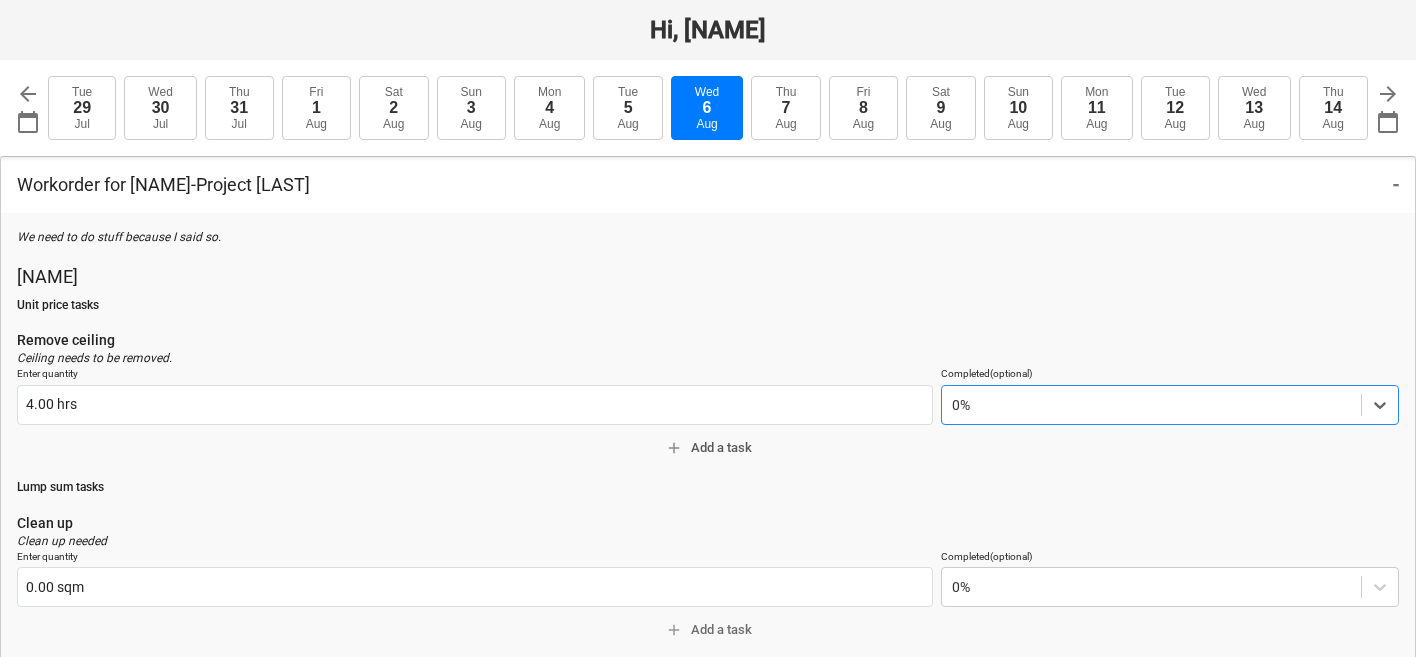 type on "x" 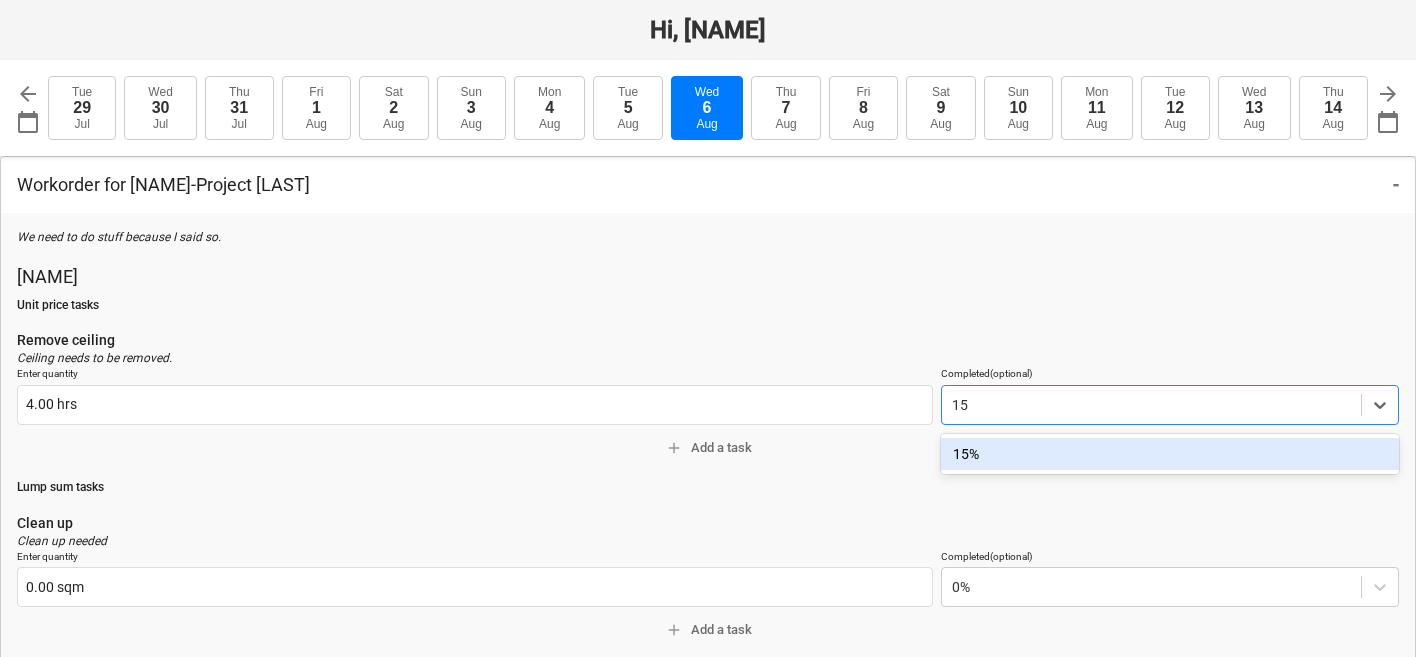 type on "15" 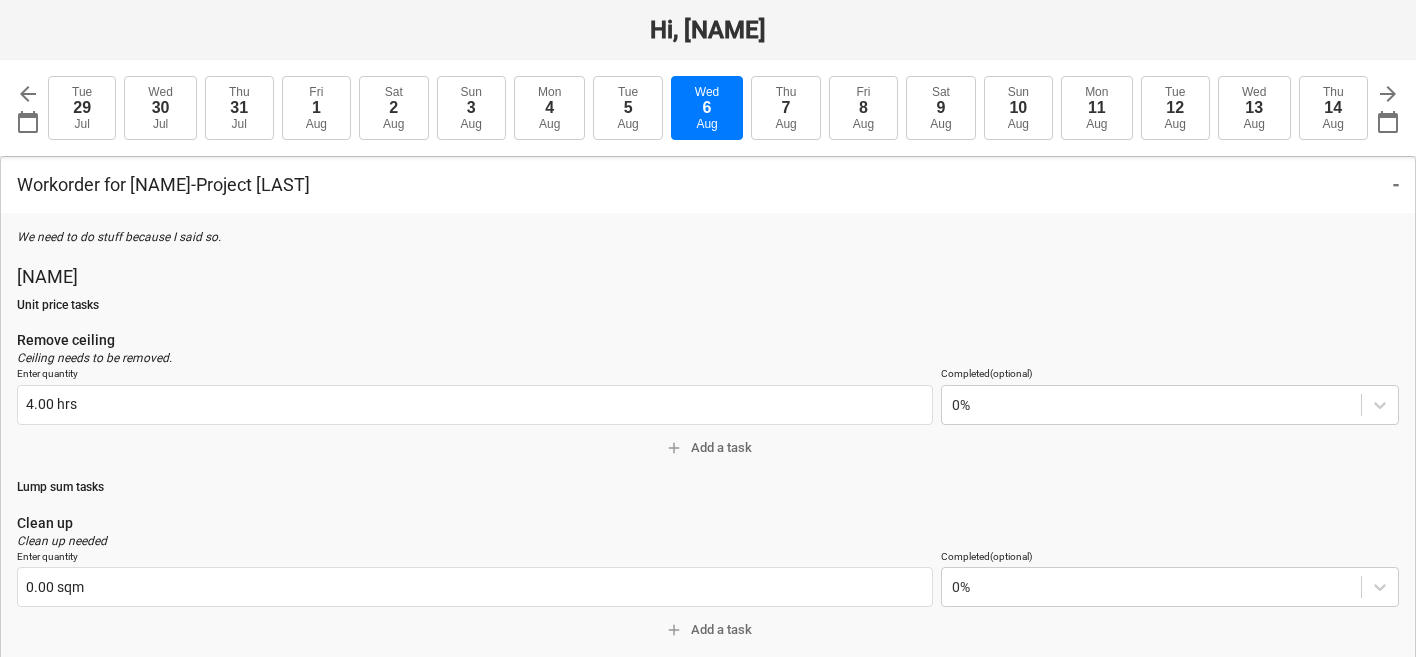 click on "Unit price tasks" at bounding box center [708, 305] 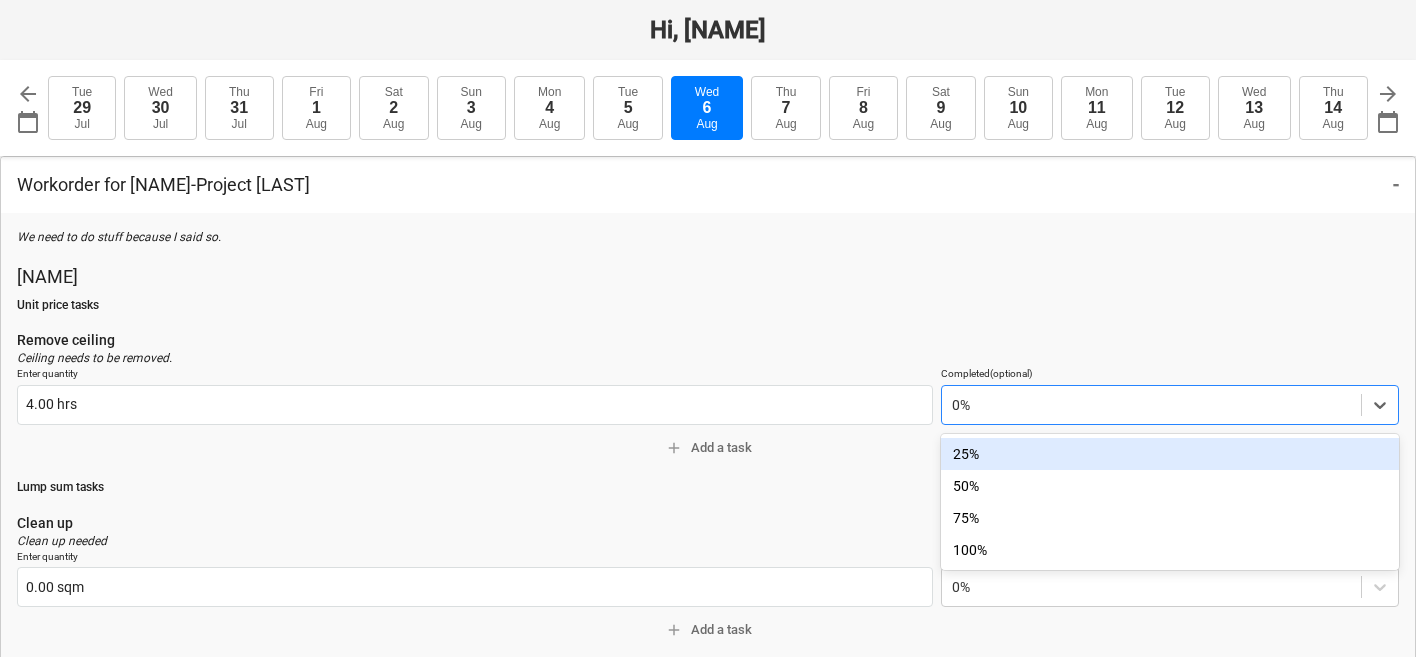 click at bounding box center [953, 405] 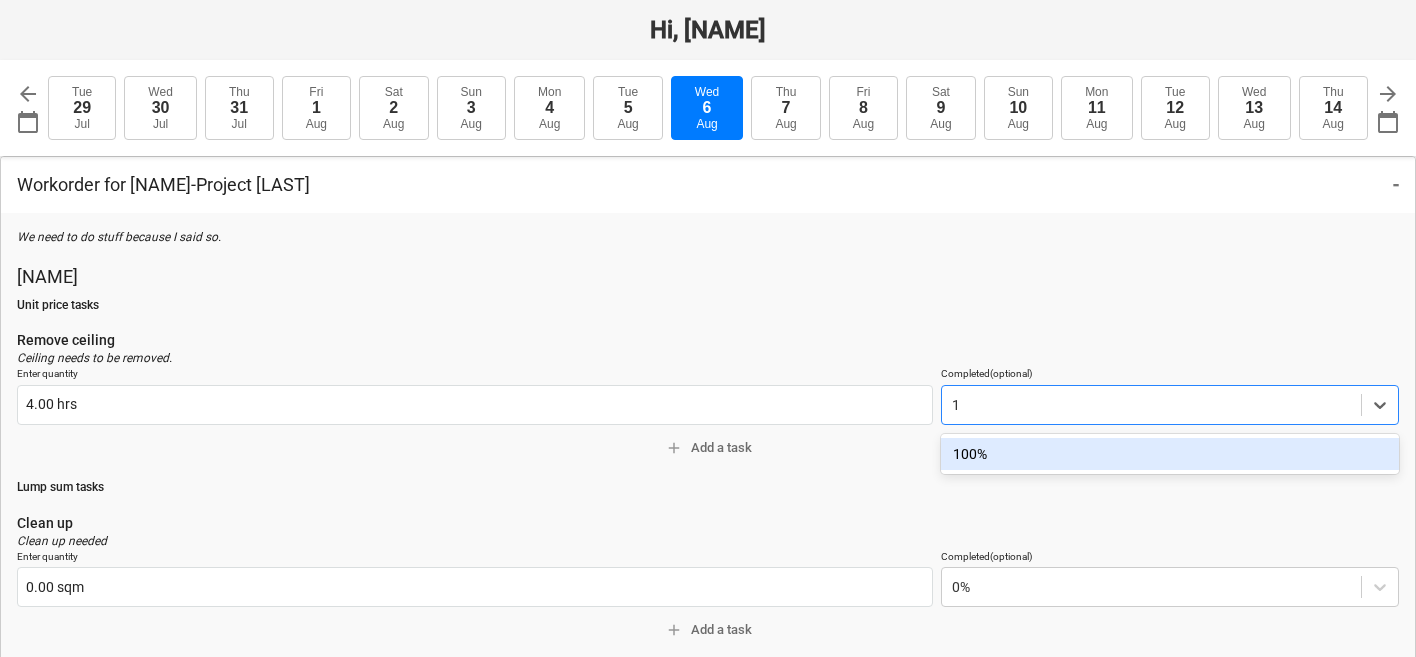 type on "15" 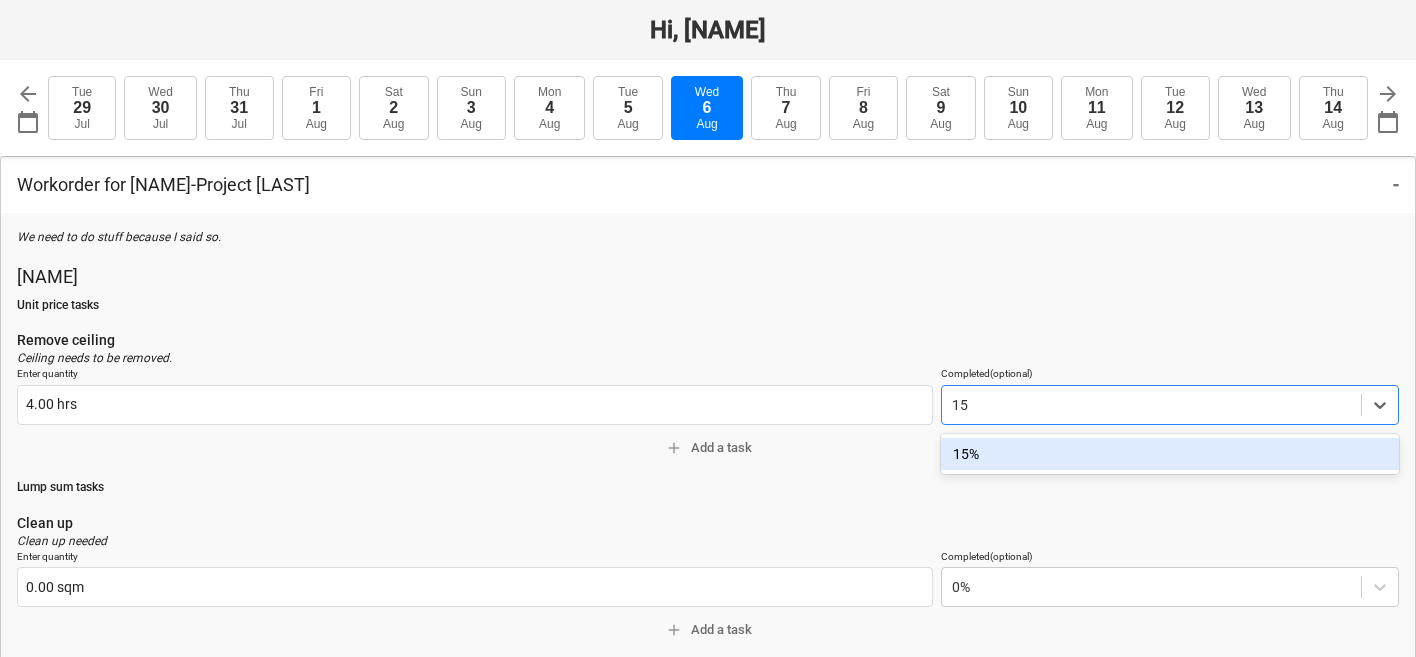 type 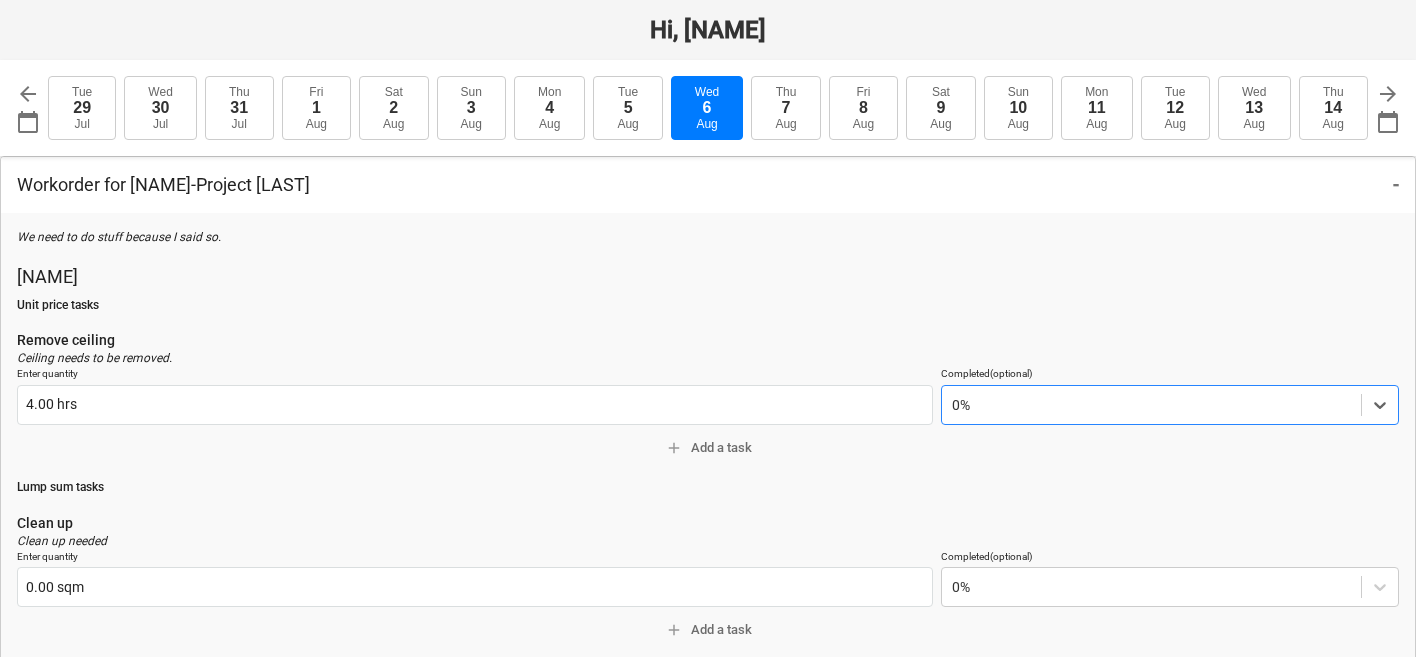 type on "x" 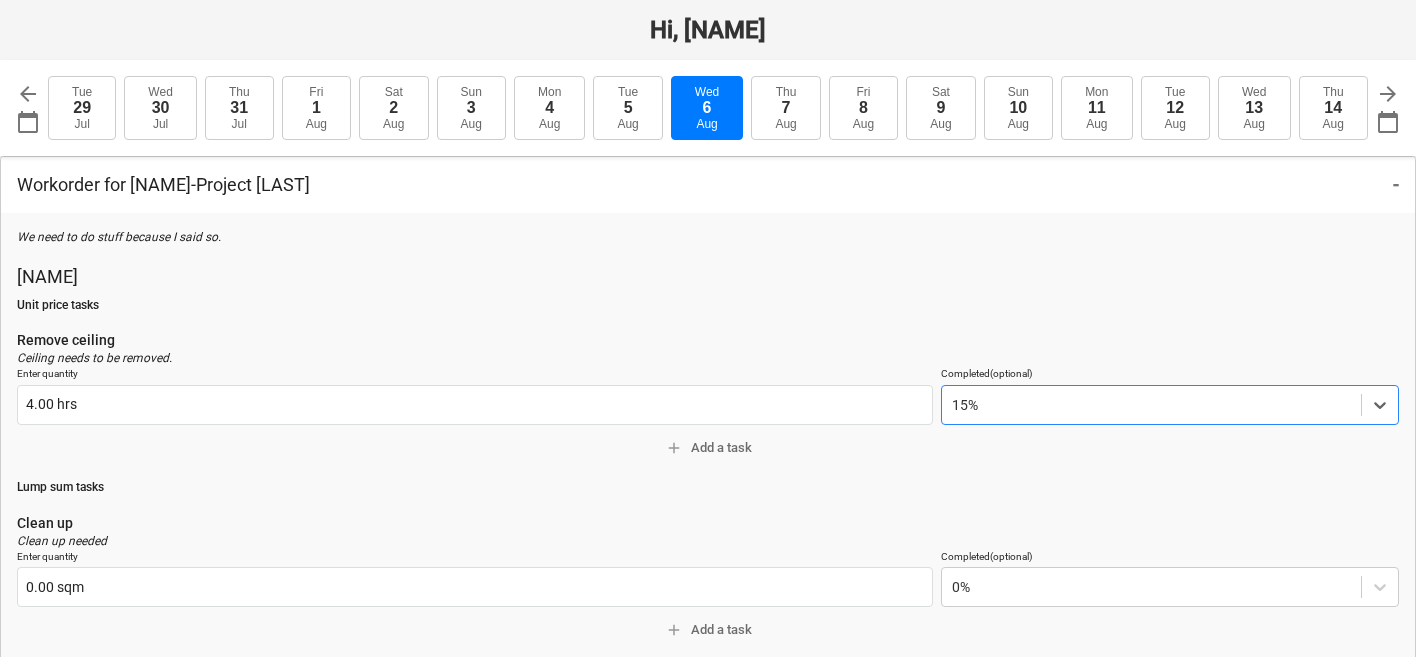 click on "We need to do stuff because I said so.  Jonny Unit price tasks Remove ceiling Ceiling needs to be removed.  Enter quantity 4.00 hrs Completed  (optional) option 15%, selected.   Select is focused ,type to refine list, press Down to open the menu,  15% add Add a task Lump sum tasks Clean up Clean up needed Enter quantity 0.00 sqm Completed  (optional) 0% add Add a task Alan Unit price tasks Remove floor Floor needs to be removed.  Enter quantity 0.00 hrs Completed  (optional) 0% add Add a task Lump sum tasks add Add a task Comments  (optional) Attachments Add attachment Submit time sheet" at bounding box center [708, 694] 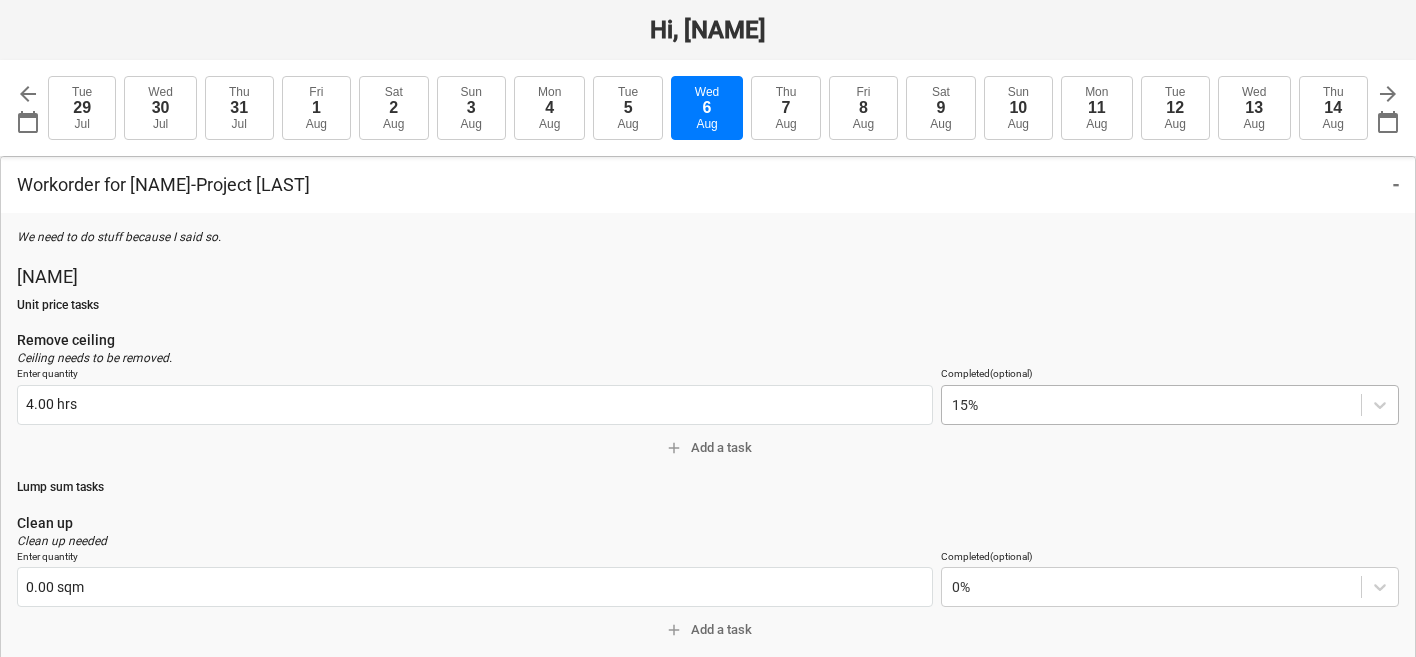 click on "15%" at bounding box center [1170, 405] 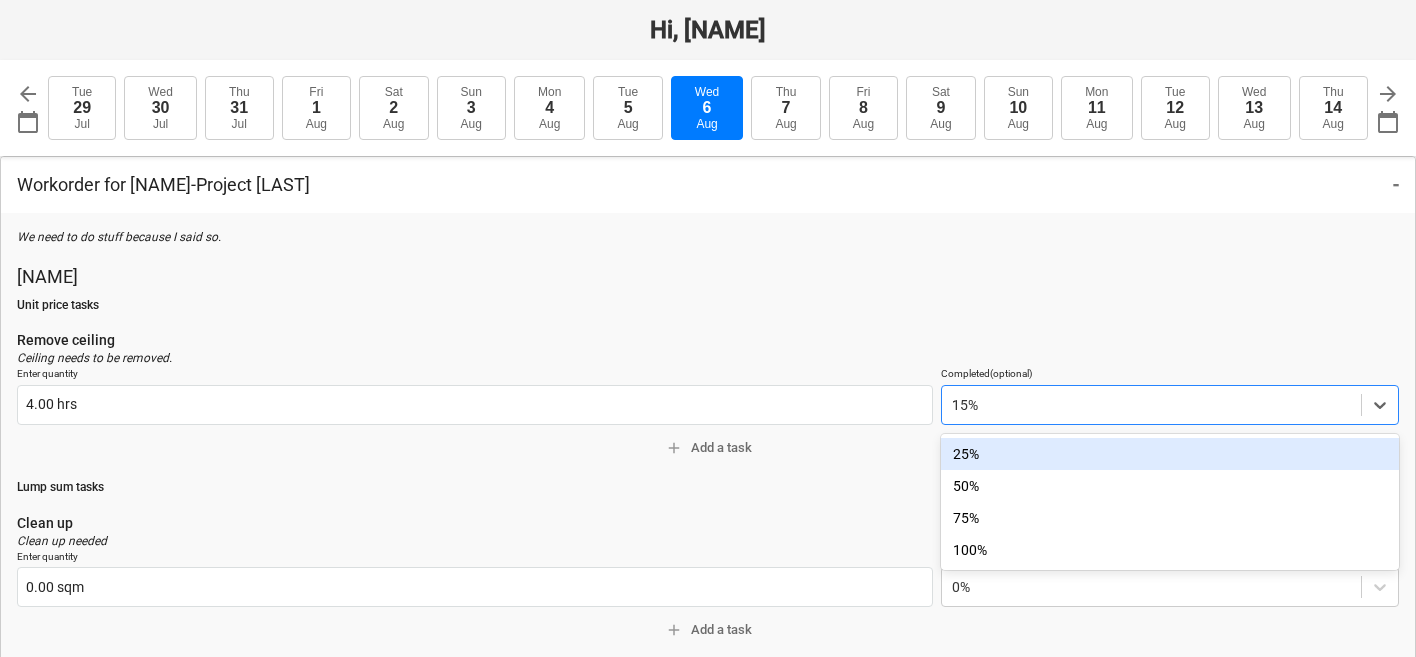 type on "15" 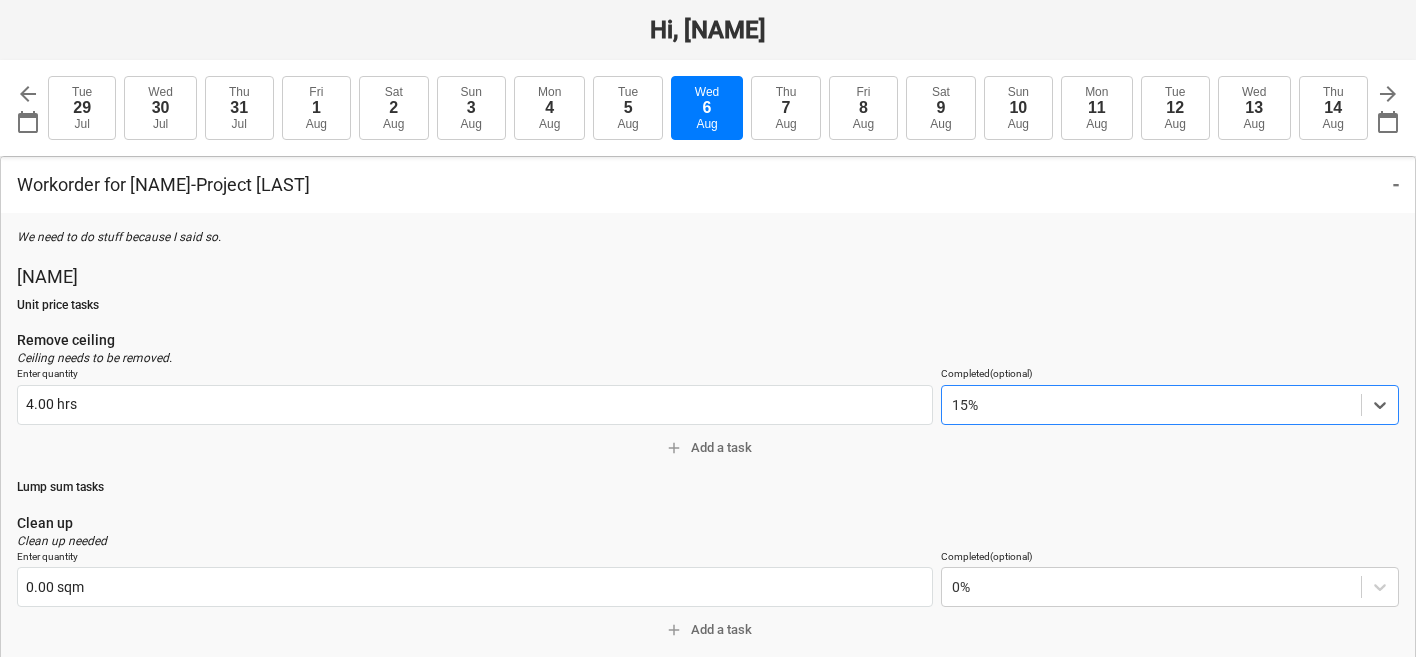 click on "15%" at bounding box center (1170, 405) 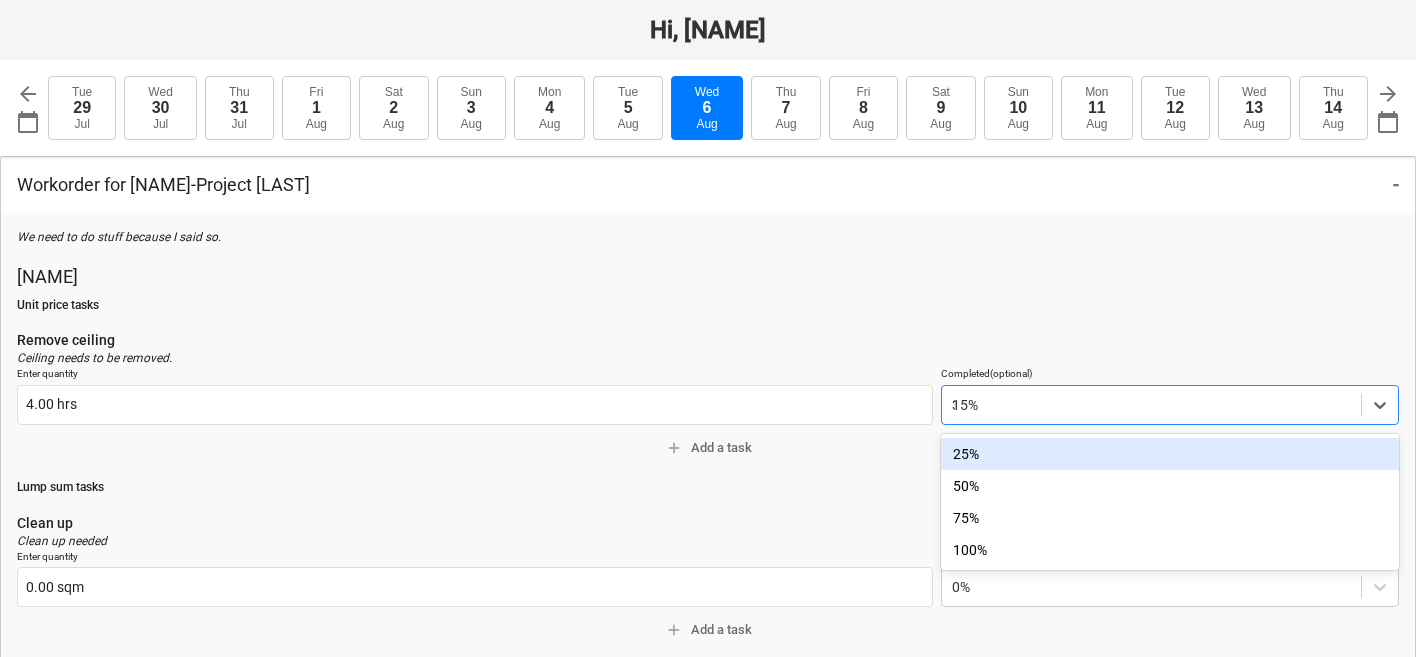 type on "30" 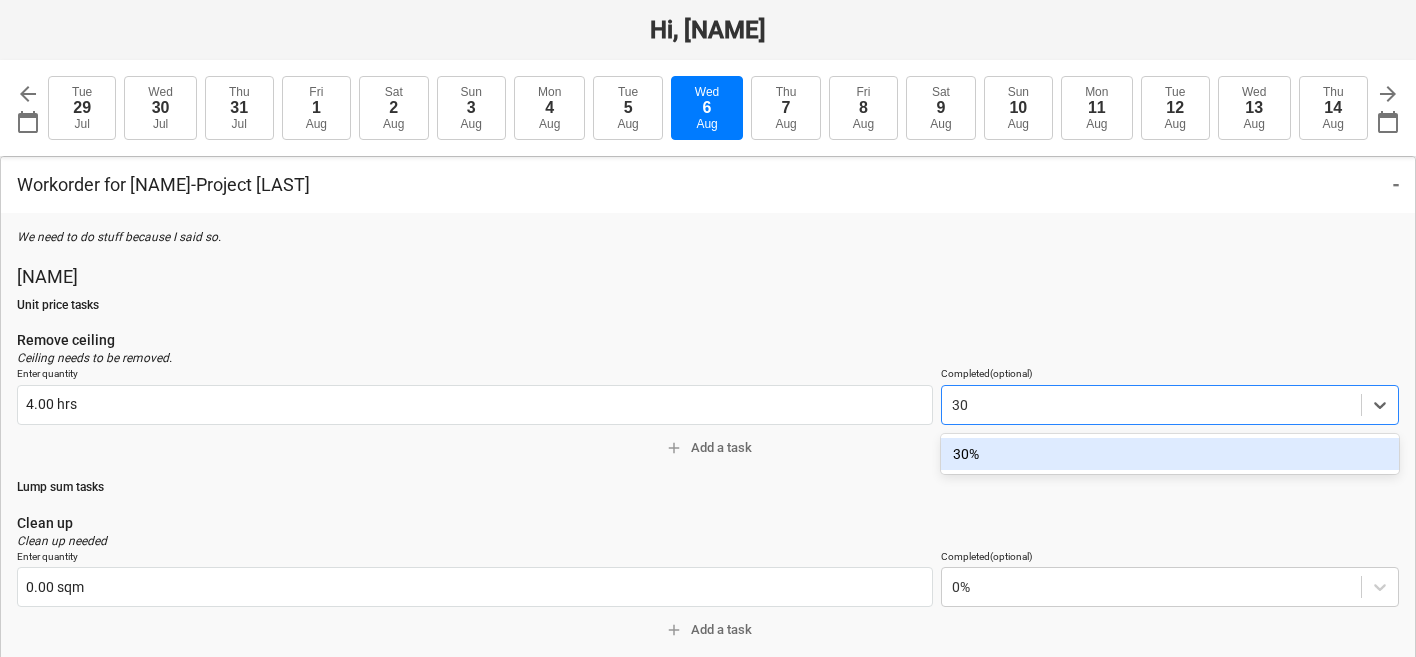 type 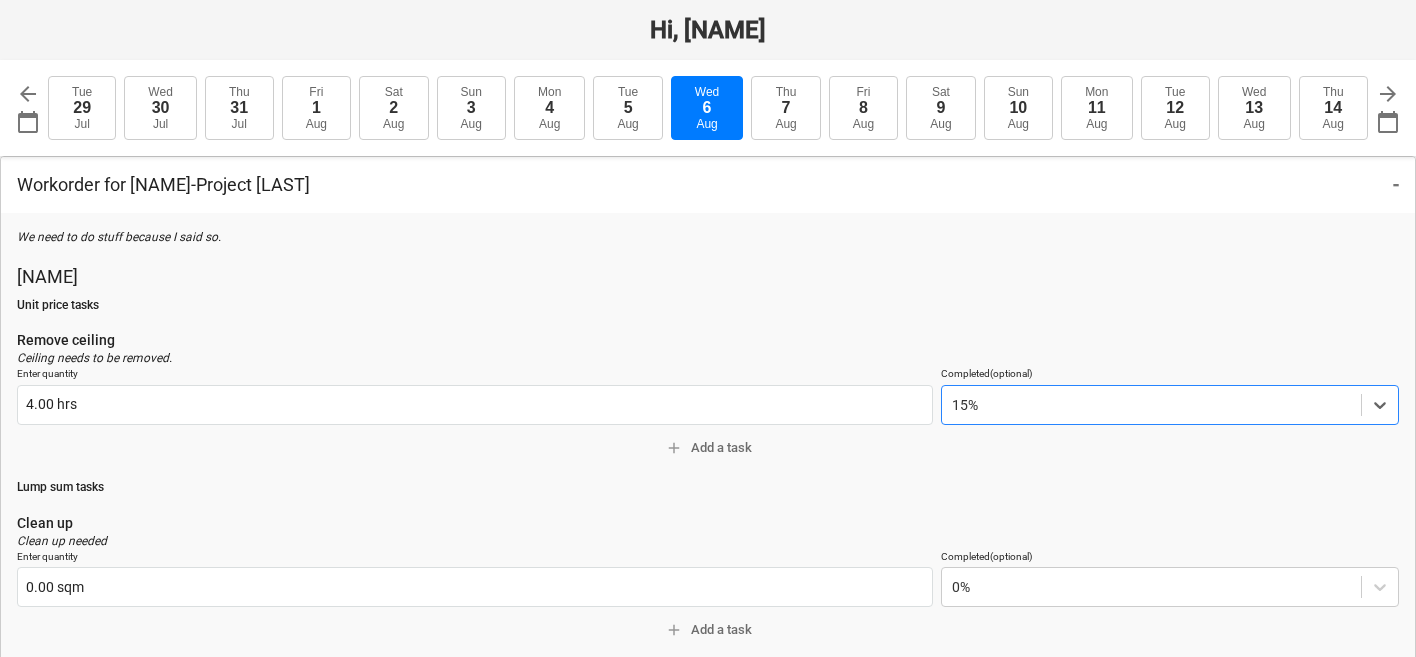 type on "x" 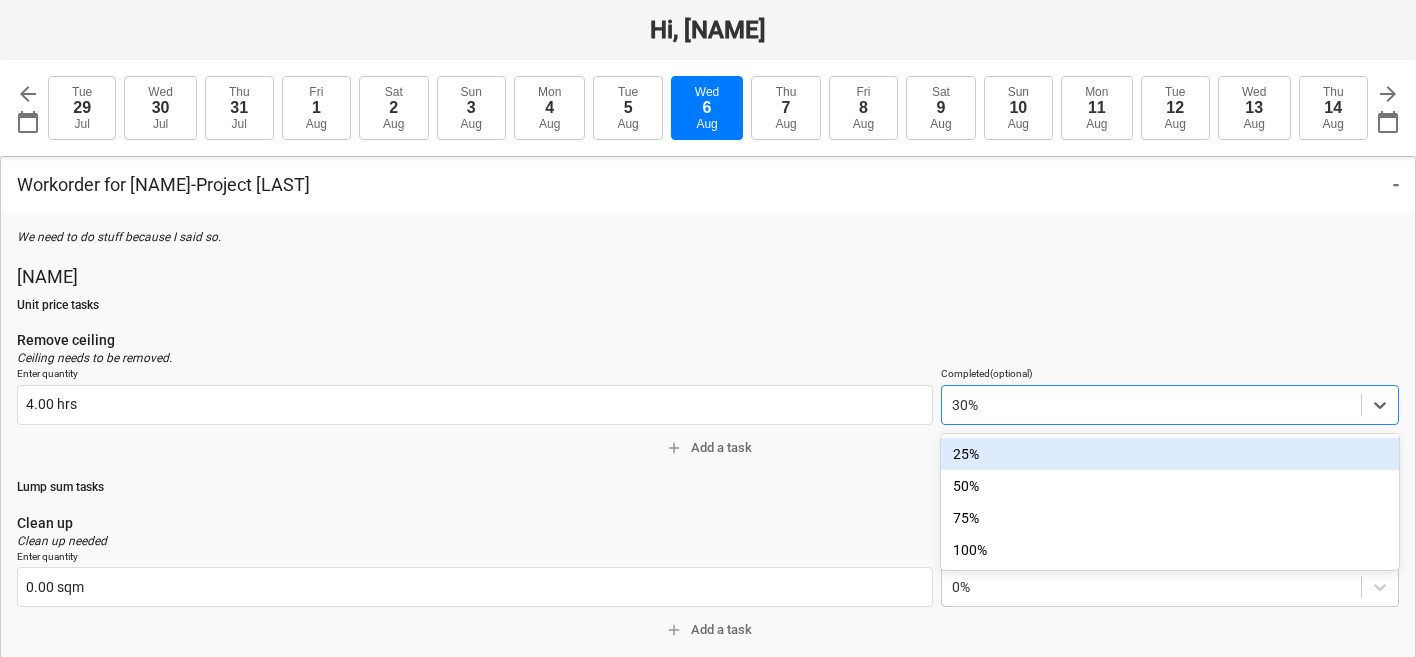 click at bounding box center [1151, 405] 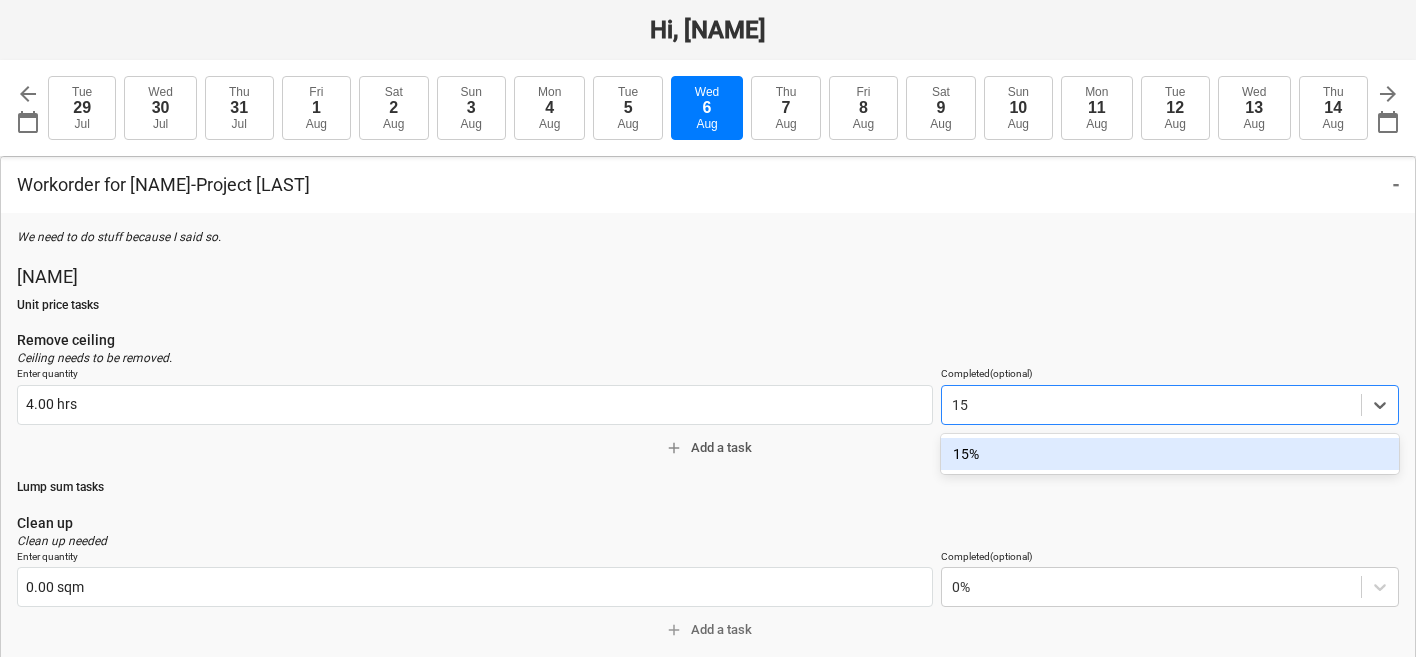 type on "15" 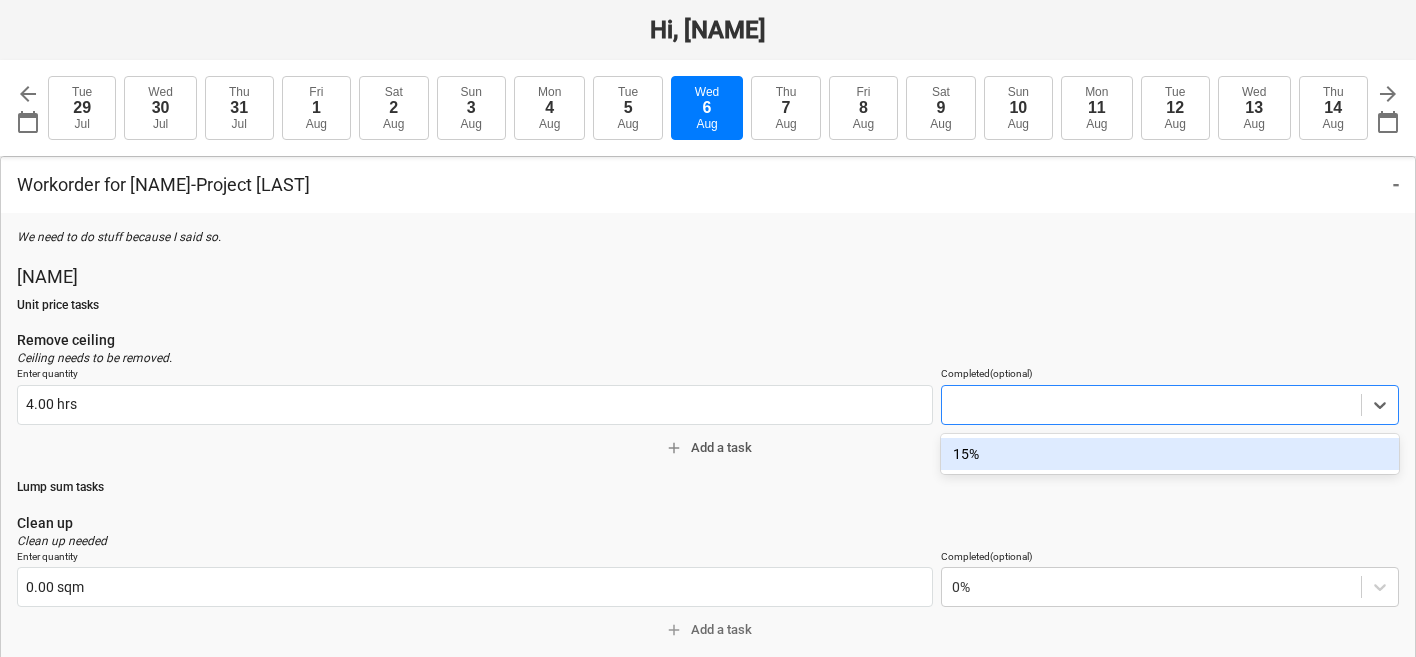 click on "add Add a task" at bounding box center (708, 448) 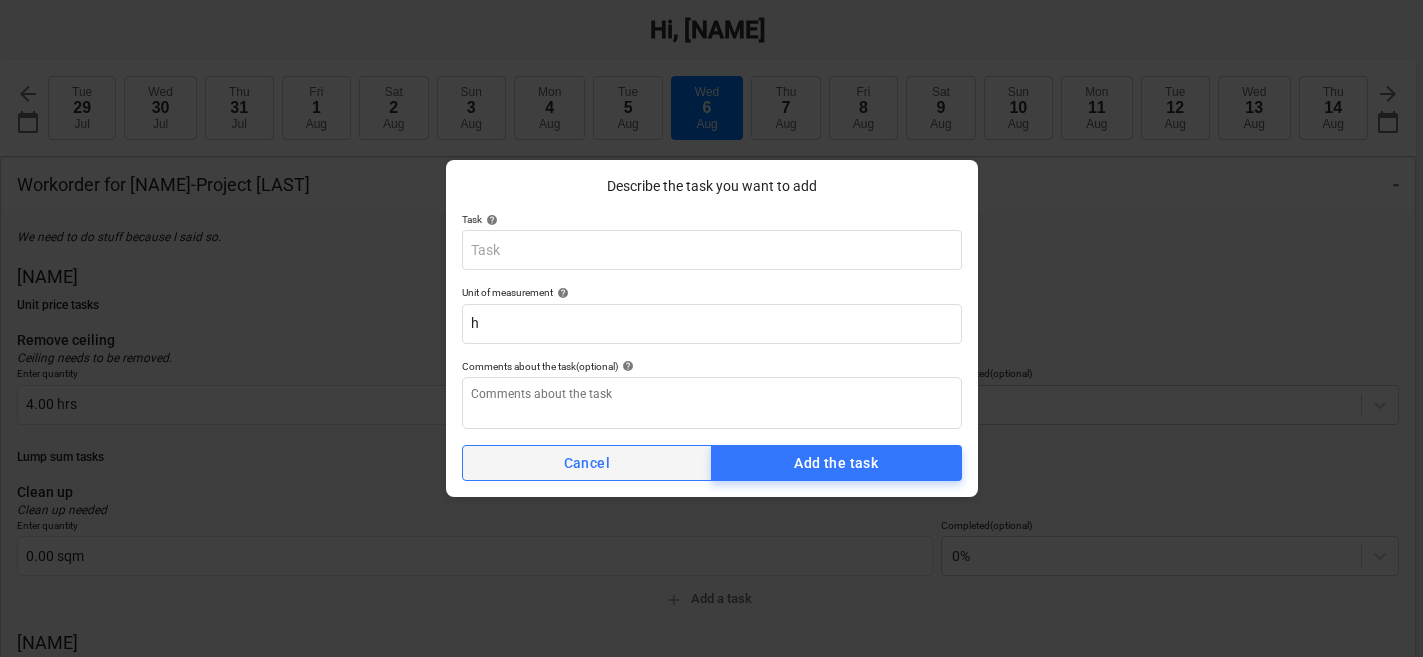 type on "x" 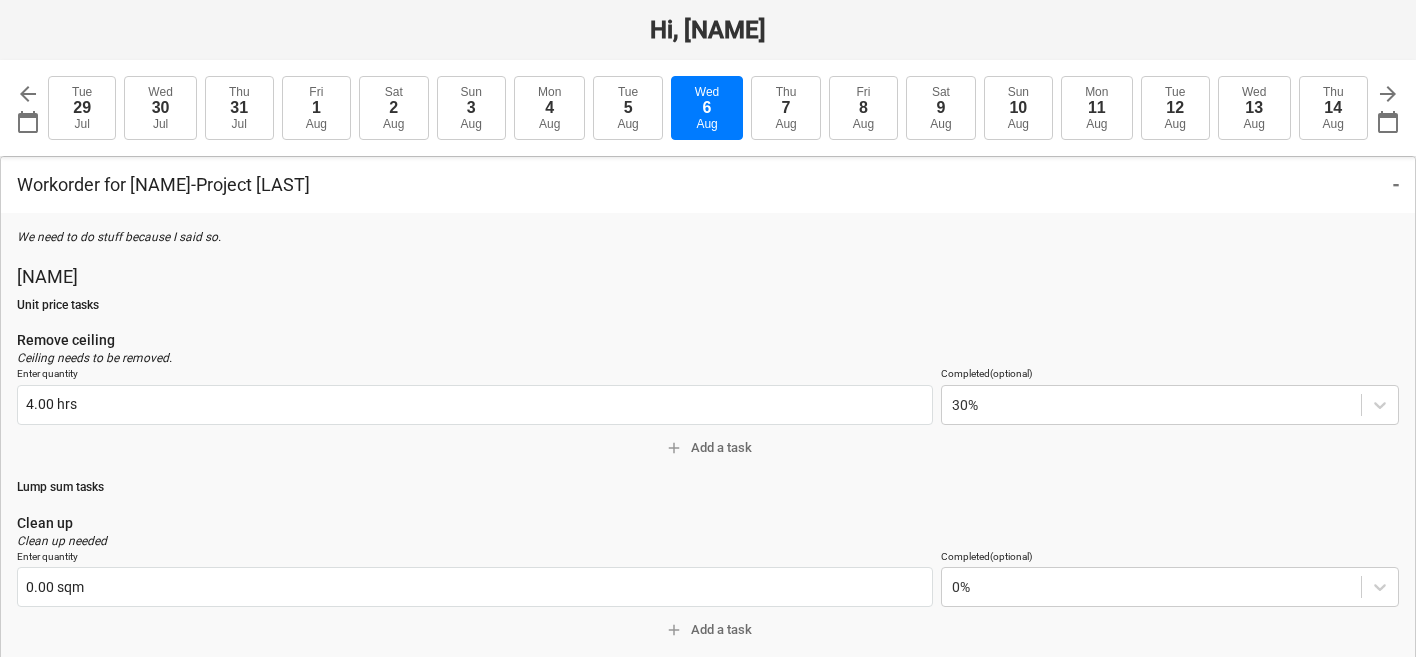 click on "Clean up" at bounding box center (708, 523) 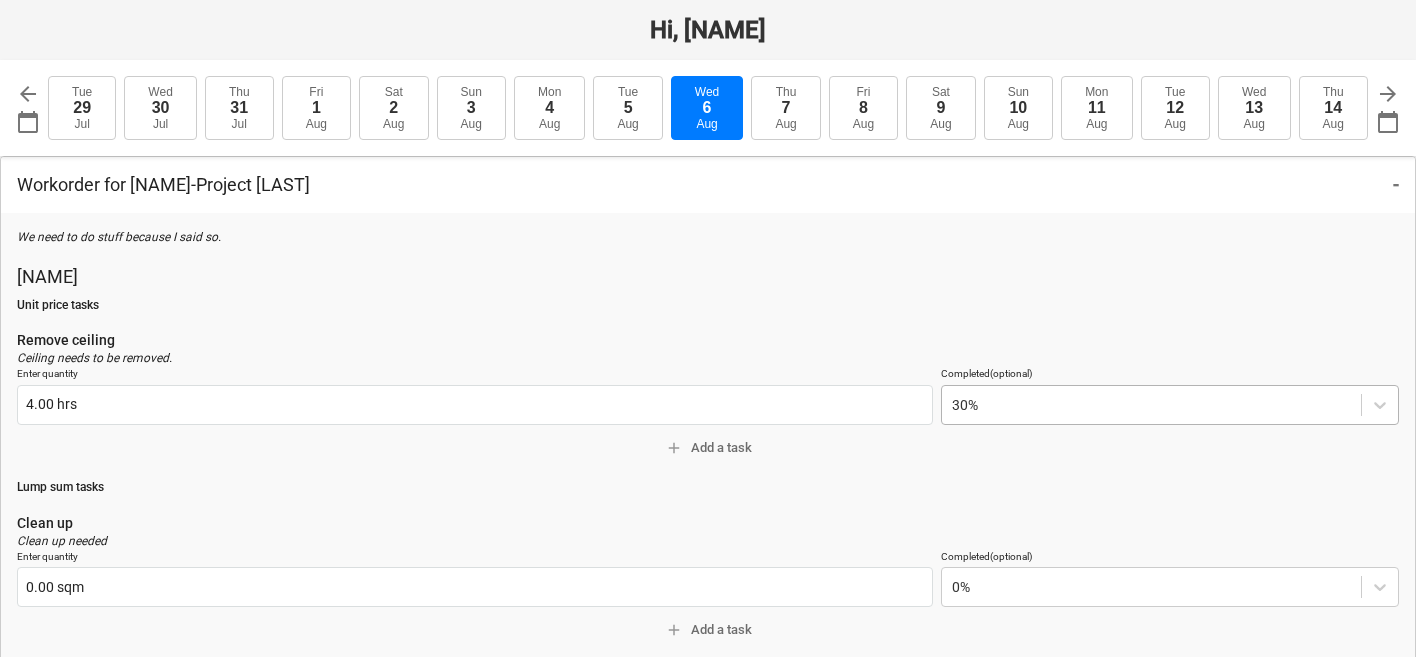 click at bounding box center (1151, 405) 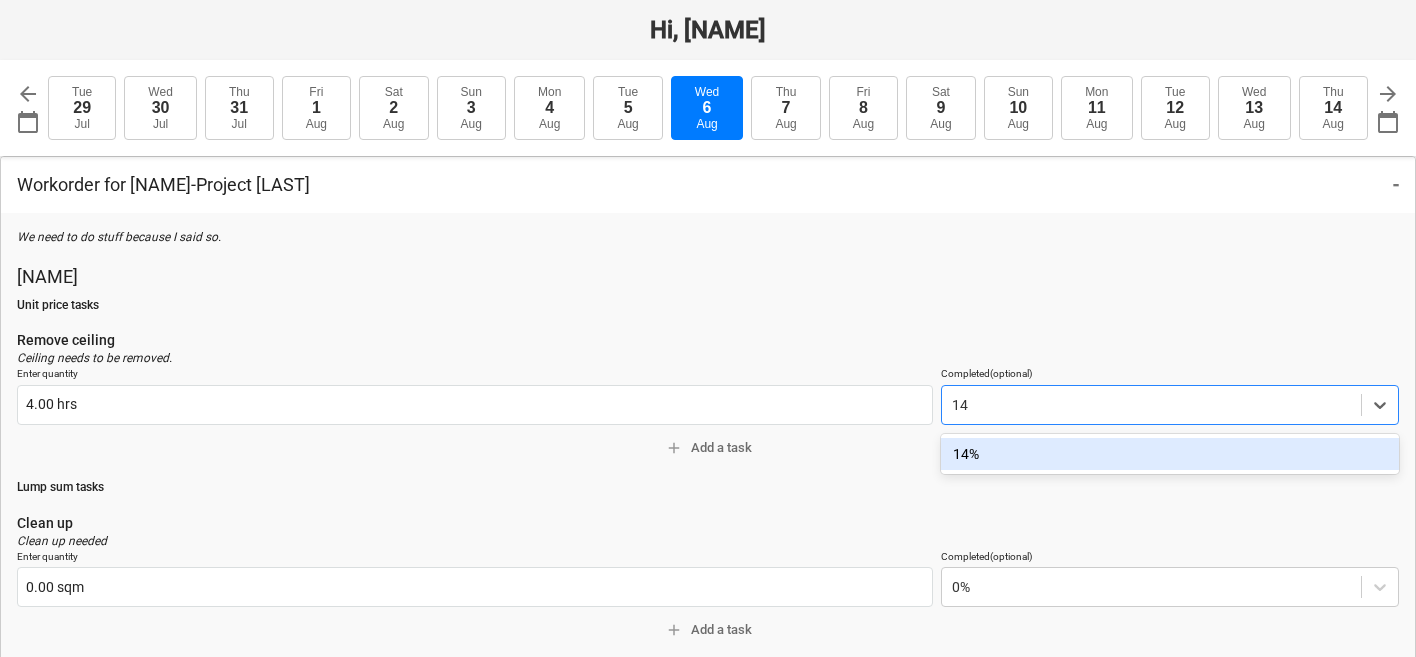 type on "14" 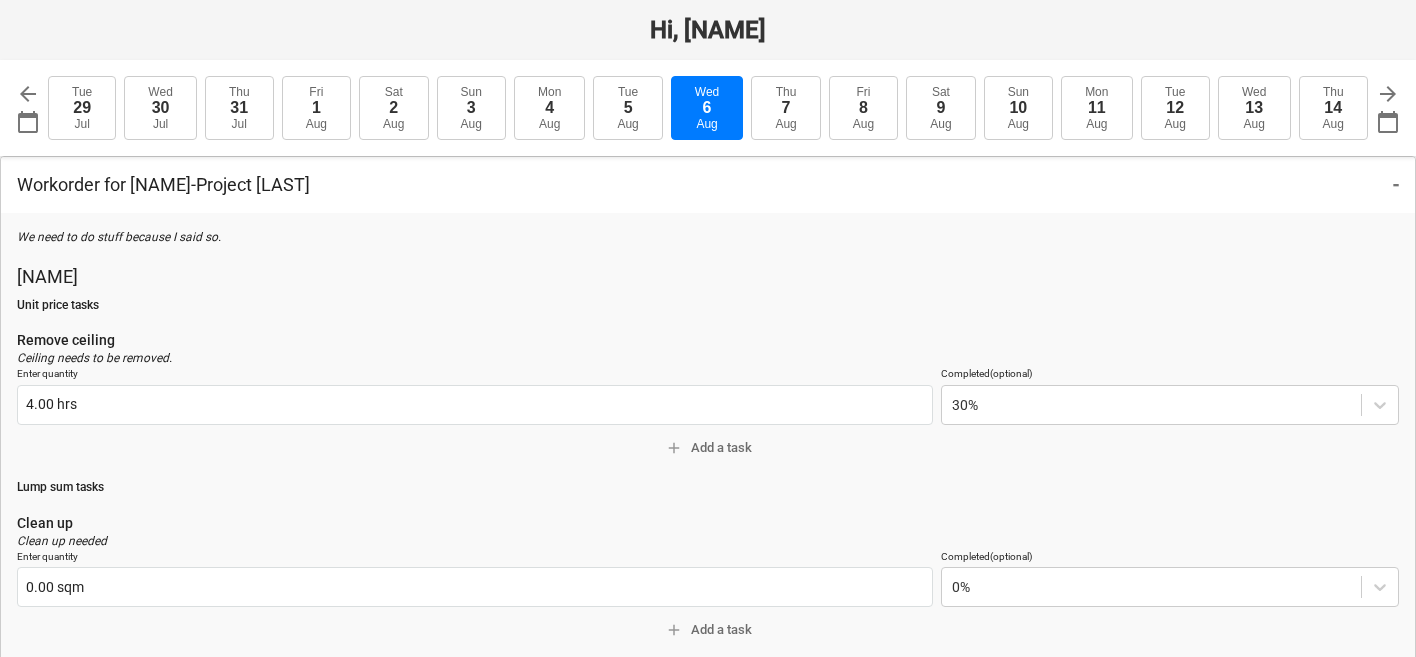 click on "Remove ceiling" at bounding box center [708, 340] 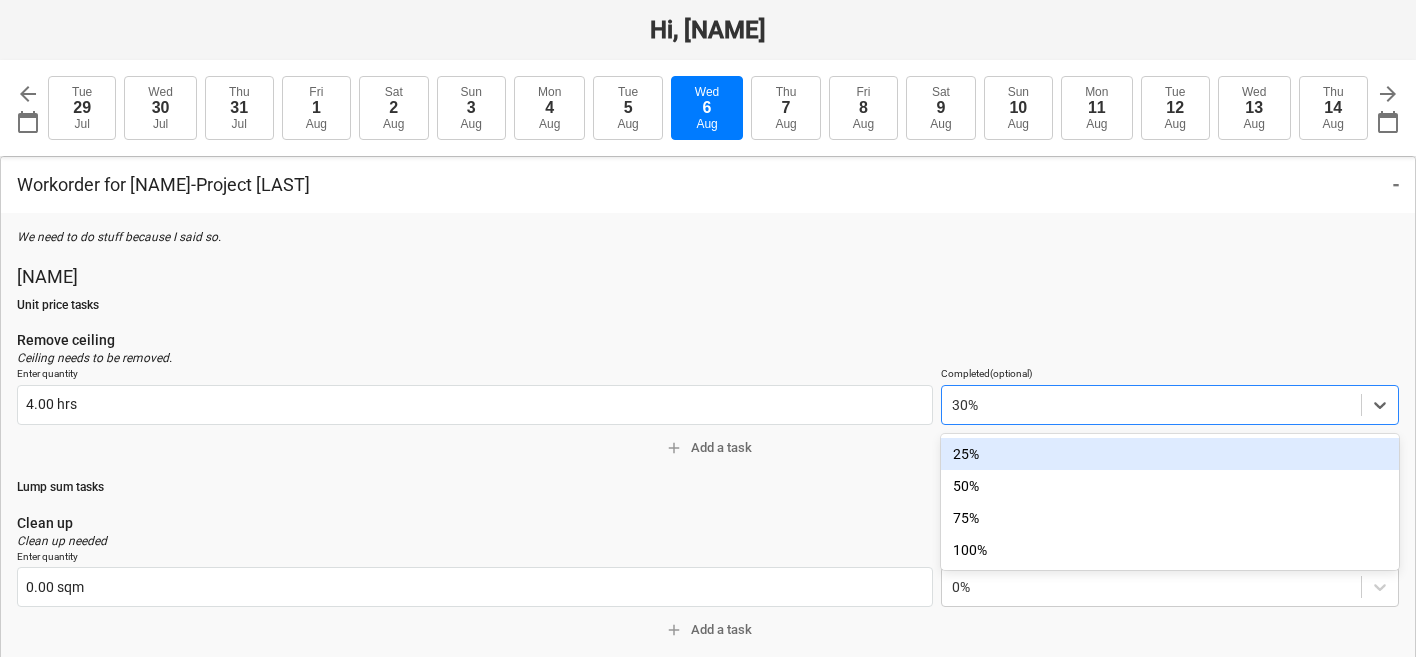 click at bounding box center (1151, 405) 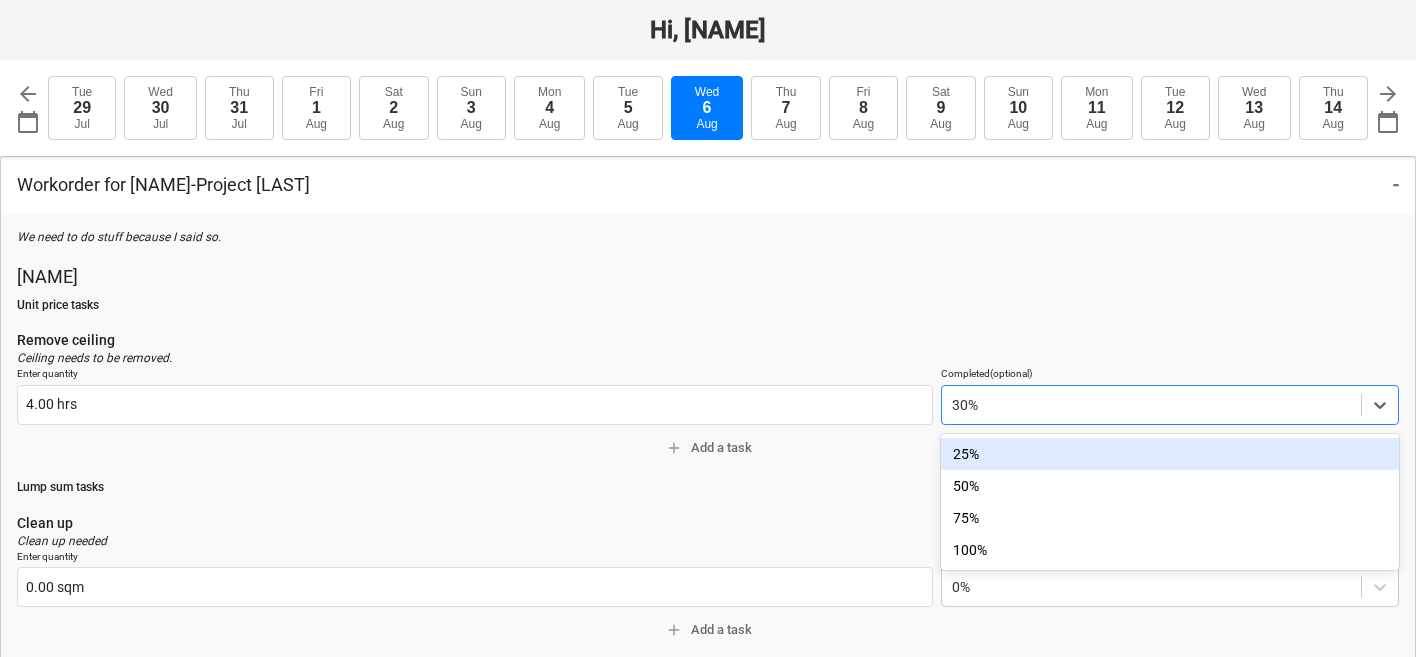 type on "15" 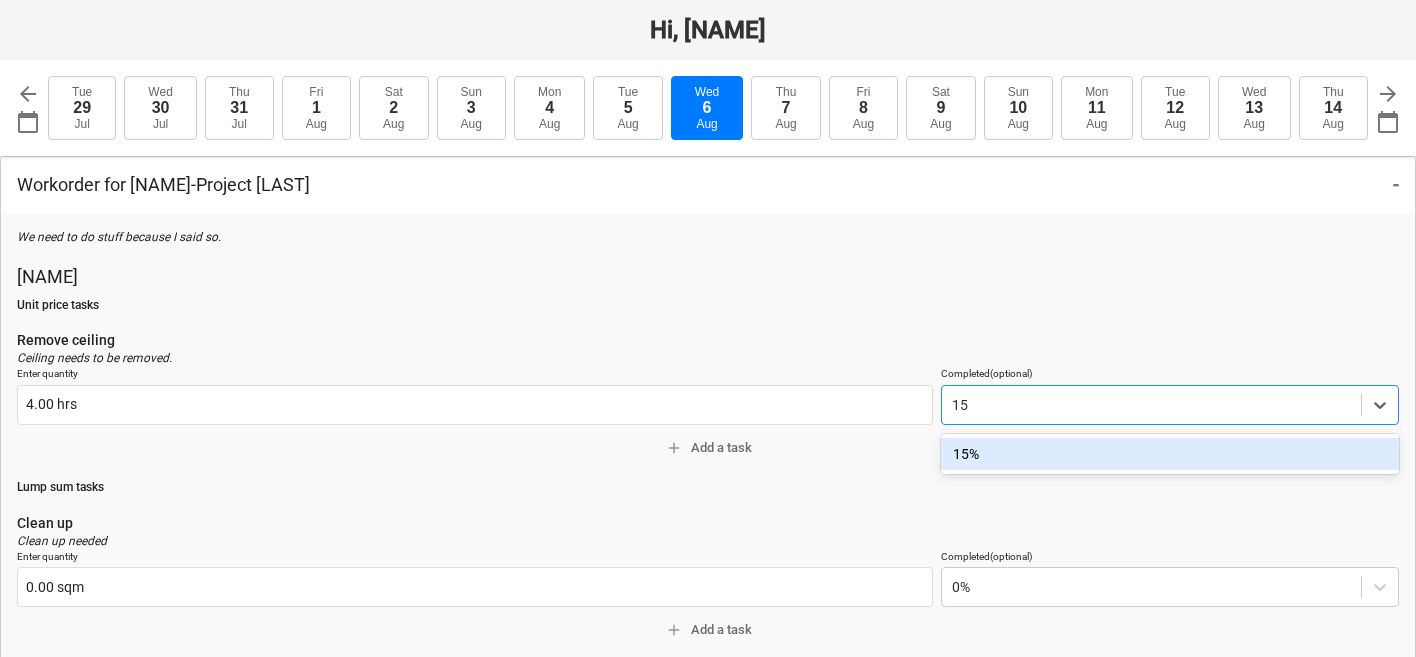 type 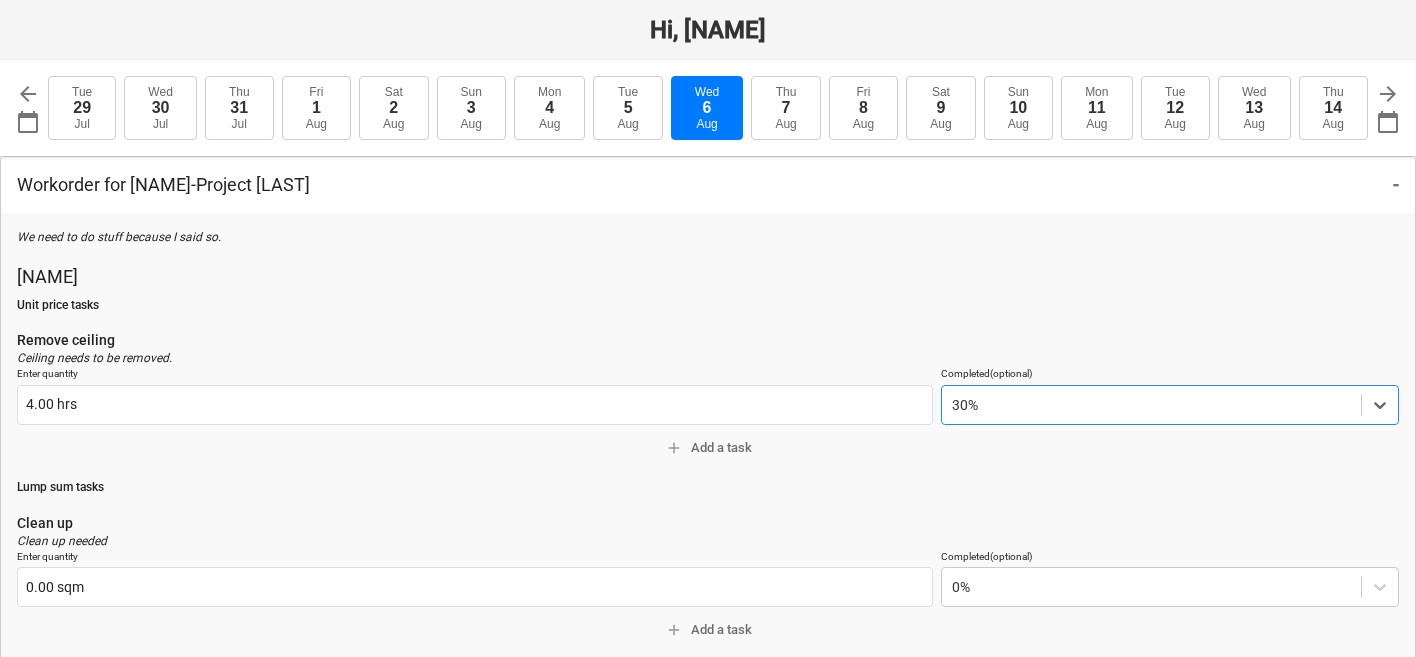 type on "x" 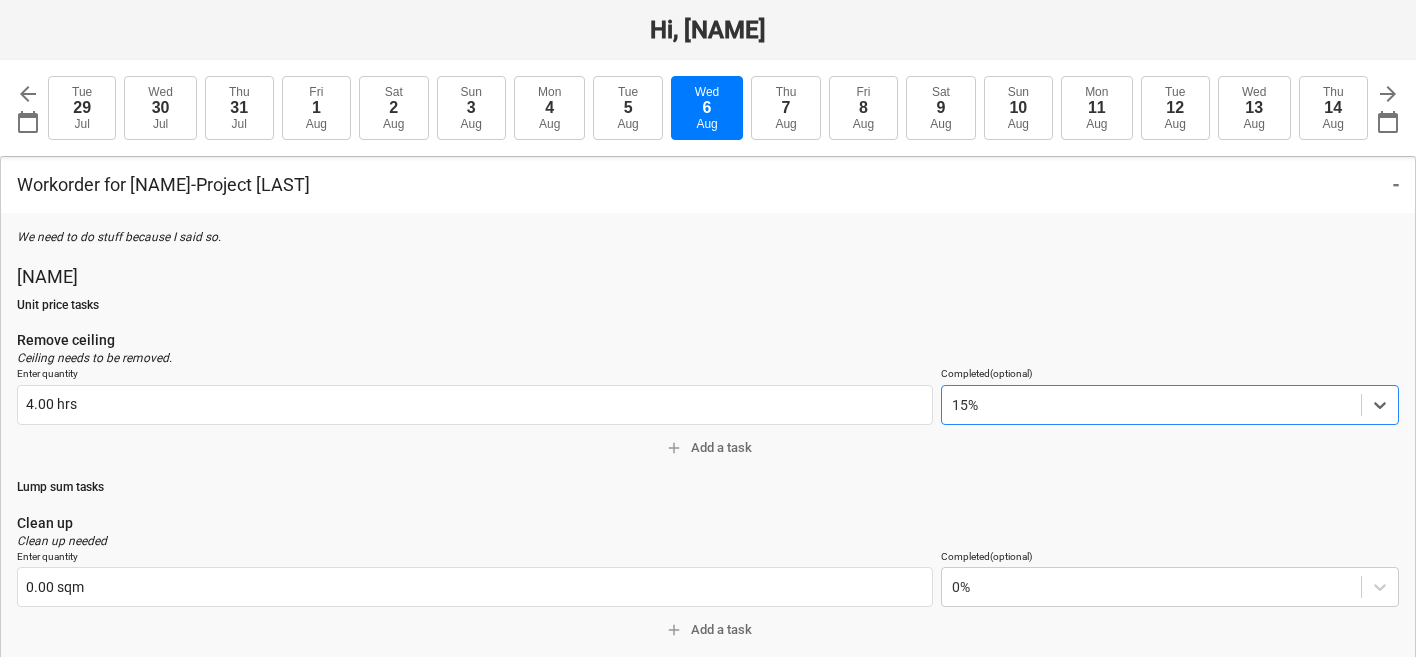 click at bounding box center (1151, 405) 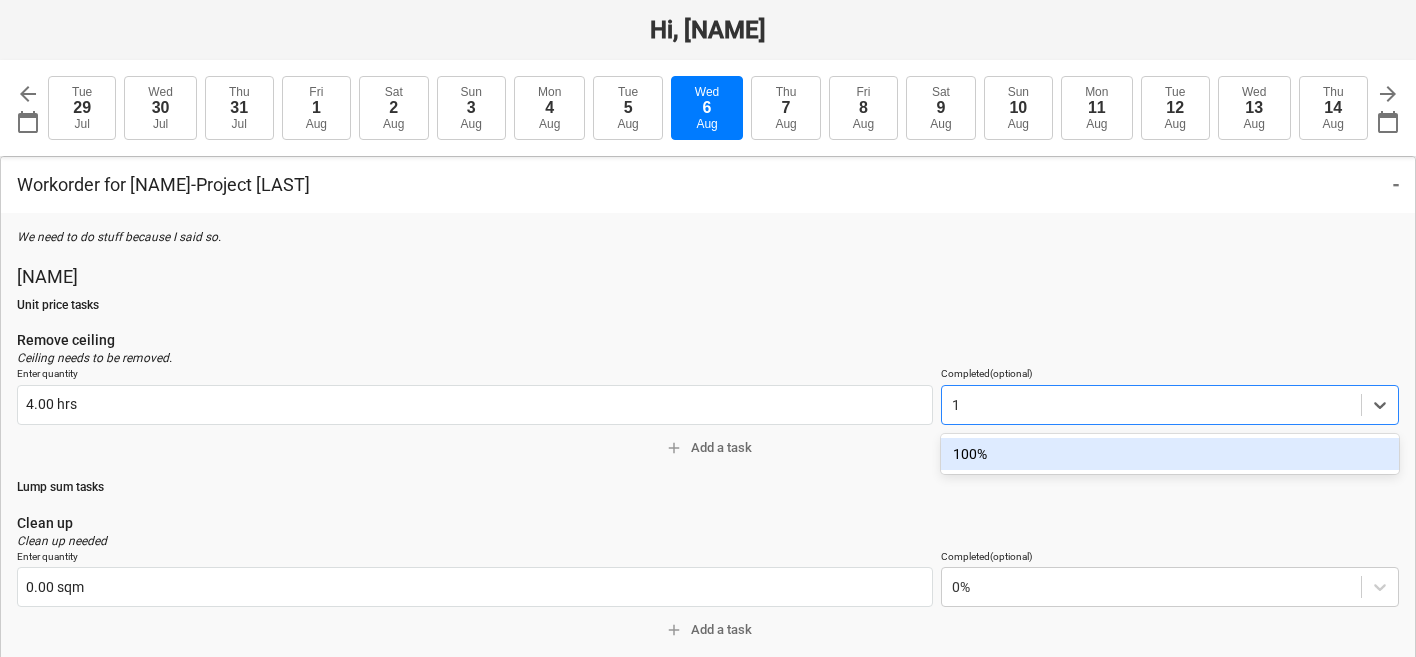 type on "13" 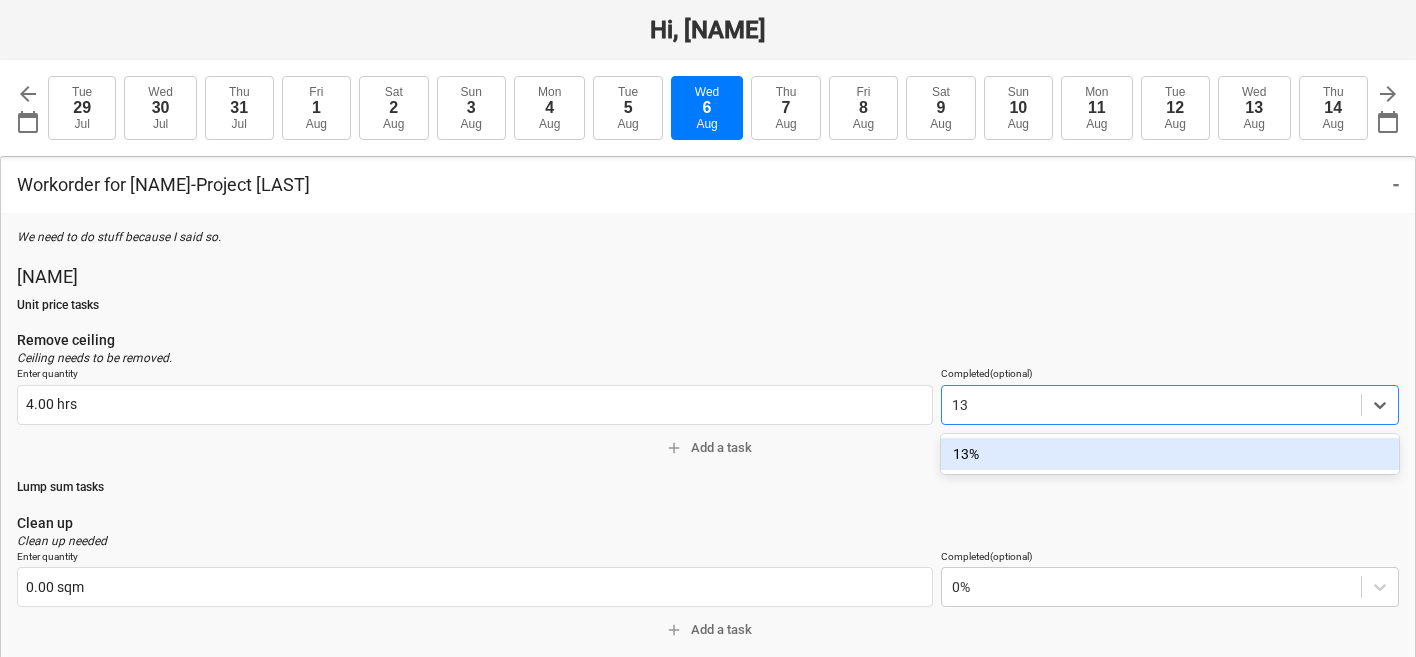 type 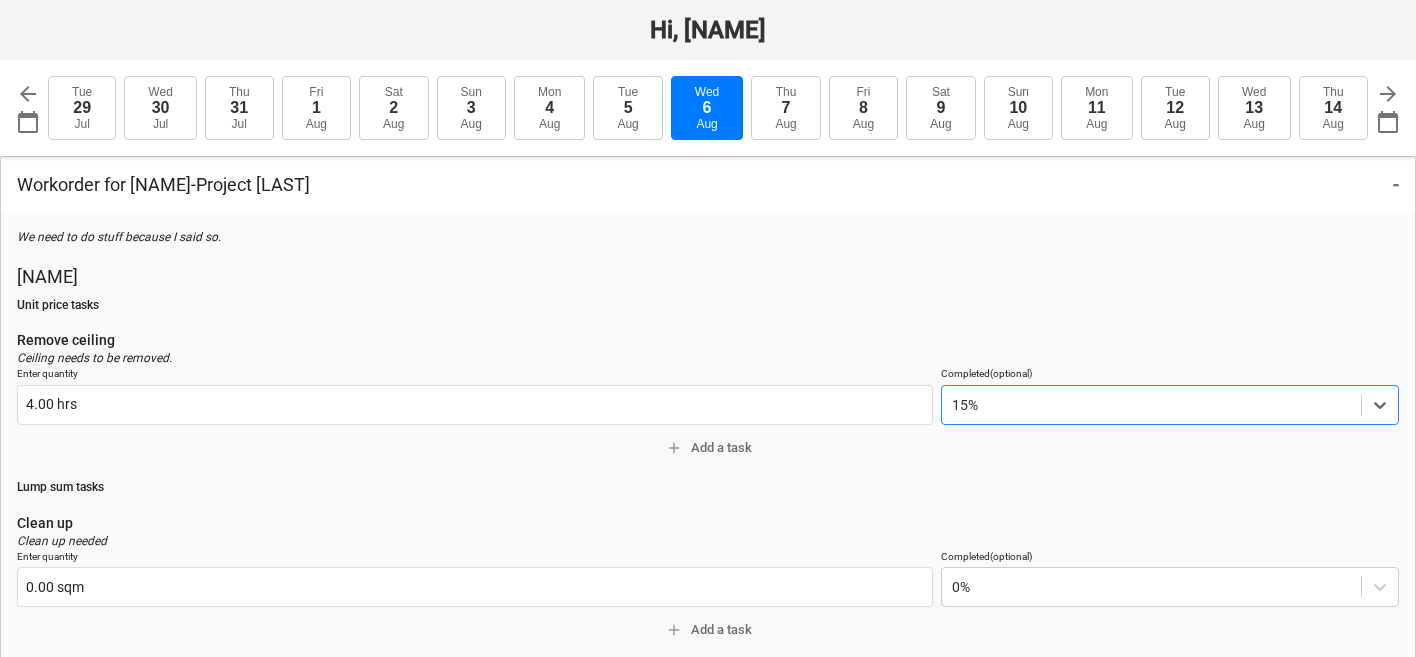 type on "x" 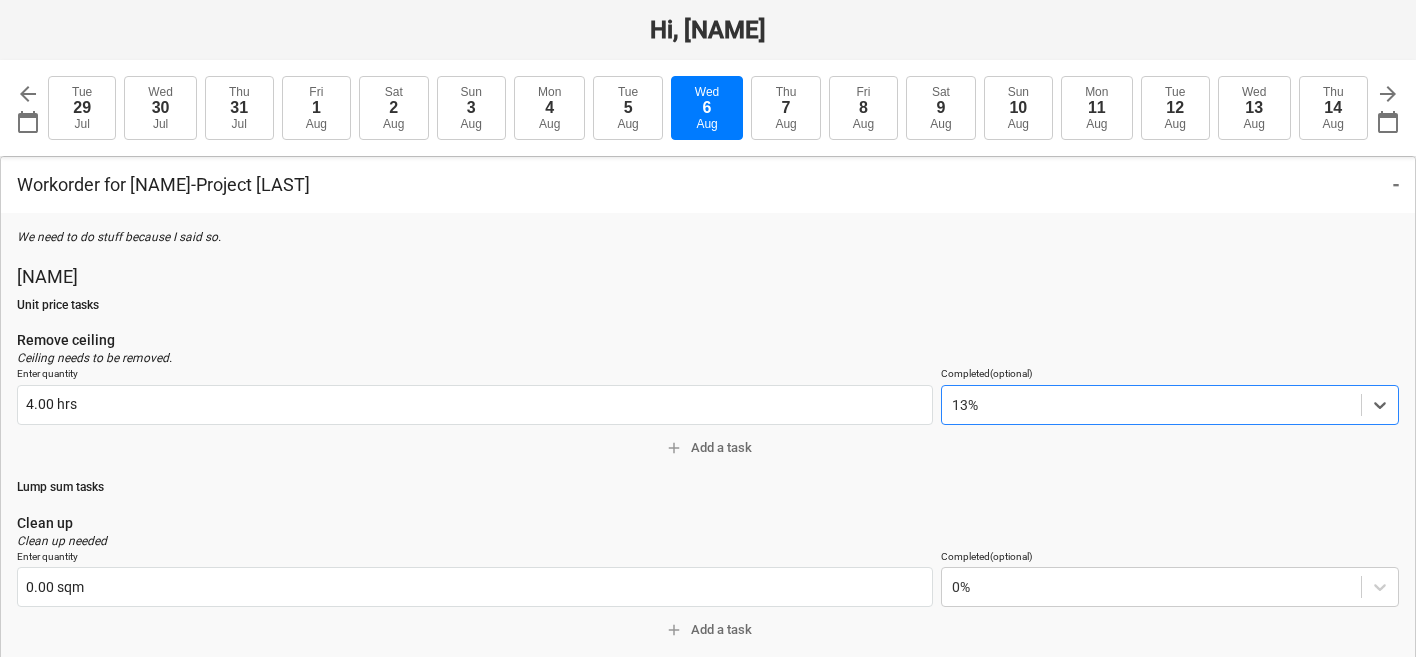click at bounding box center (1151, 405) 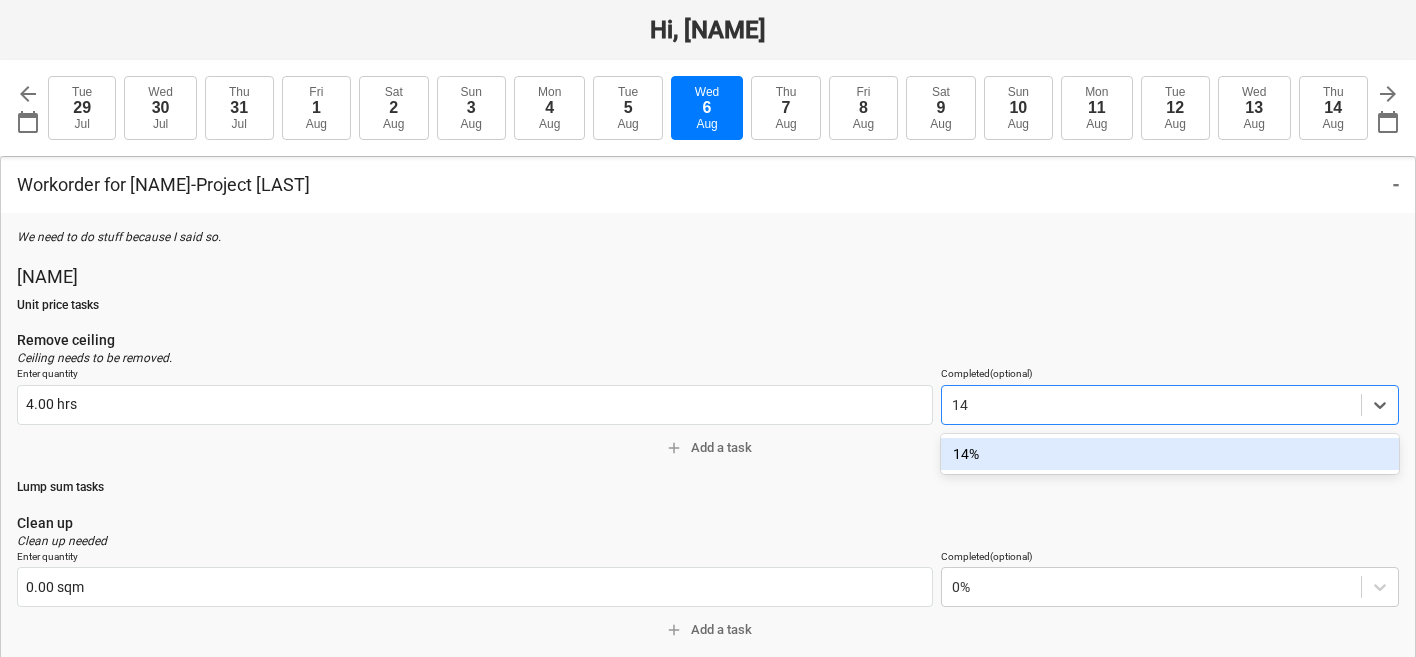 type on "14" 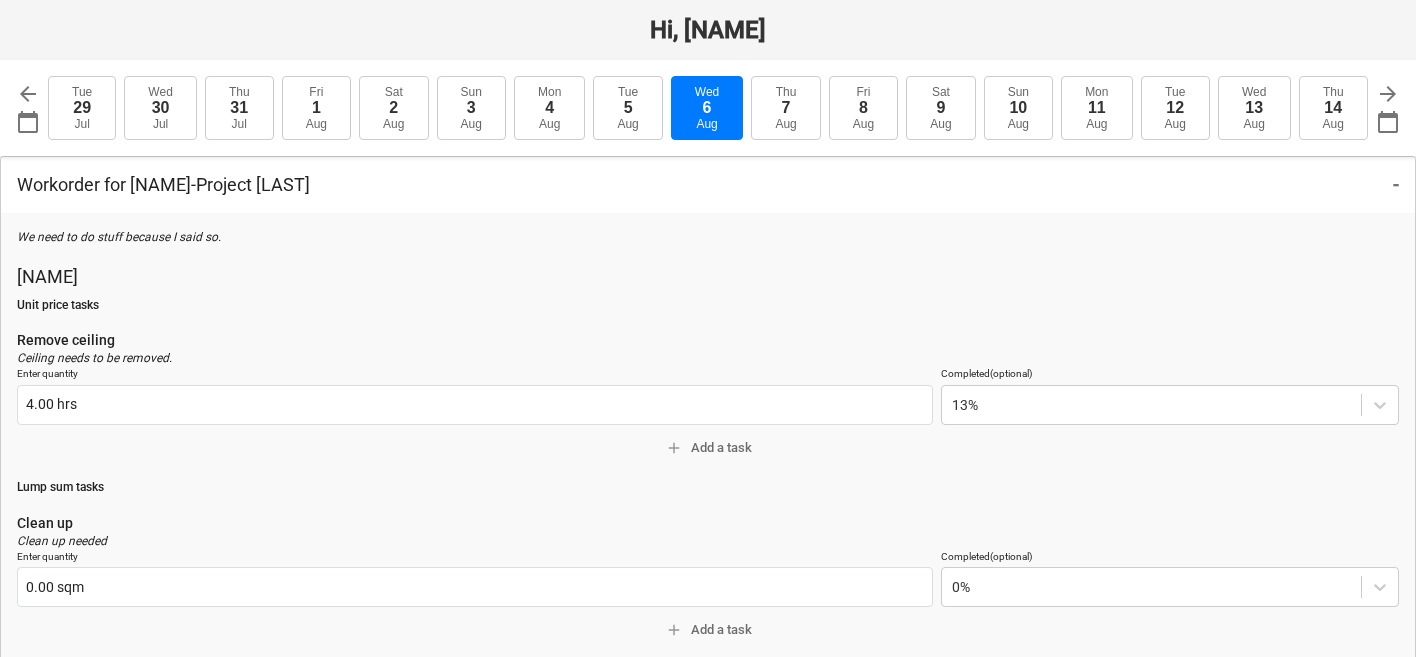 click on "Unit price tasks" at bounding box center [708, 305] 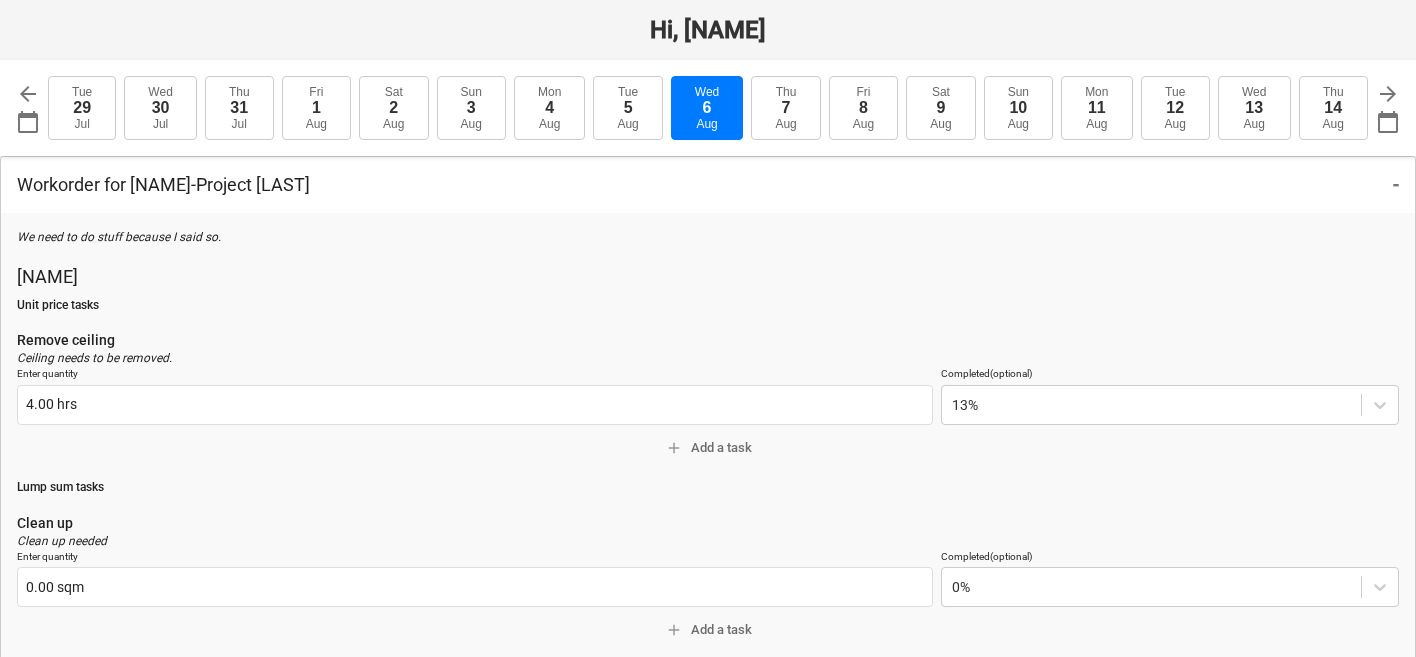 click on "Enter quantity 4.00 hrs Completed  (optional) 13%" at bounding box center [708, 399] 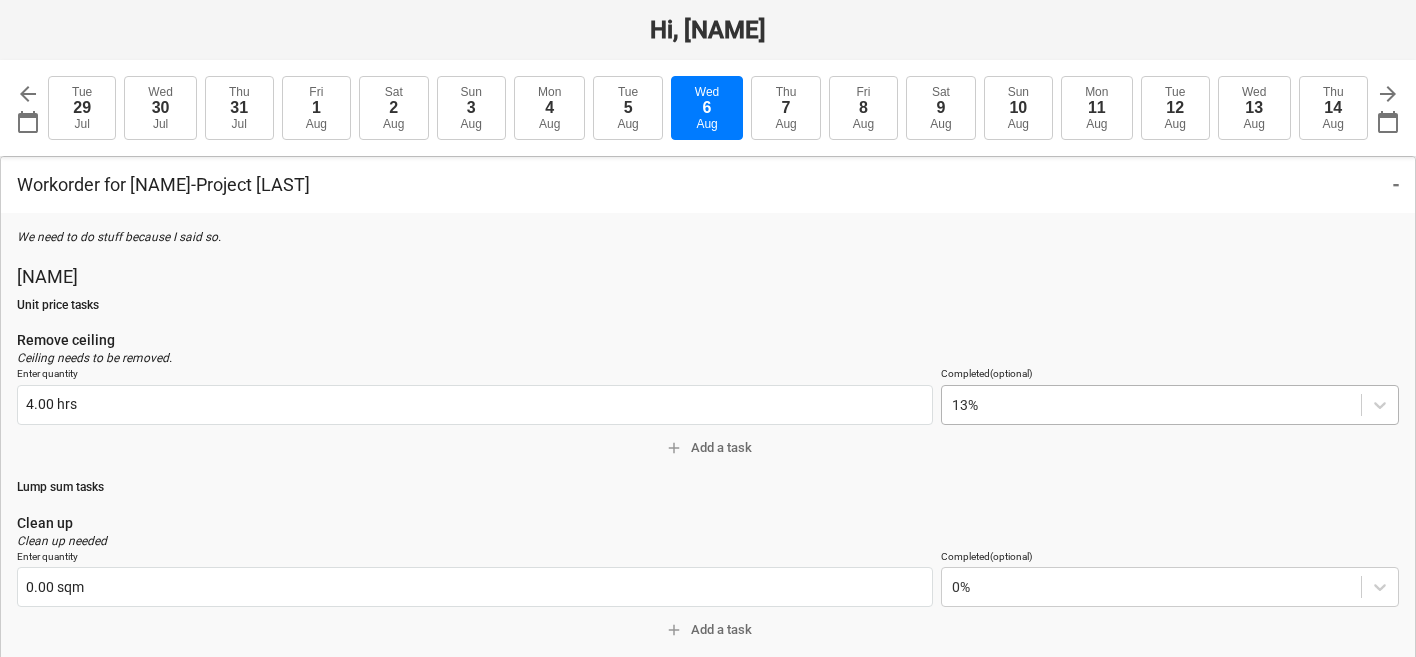 click on "13%" at bounding box center [1170, 405] 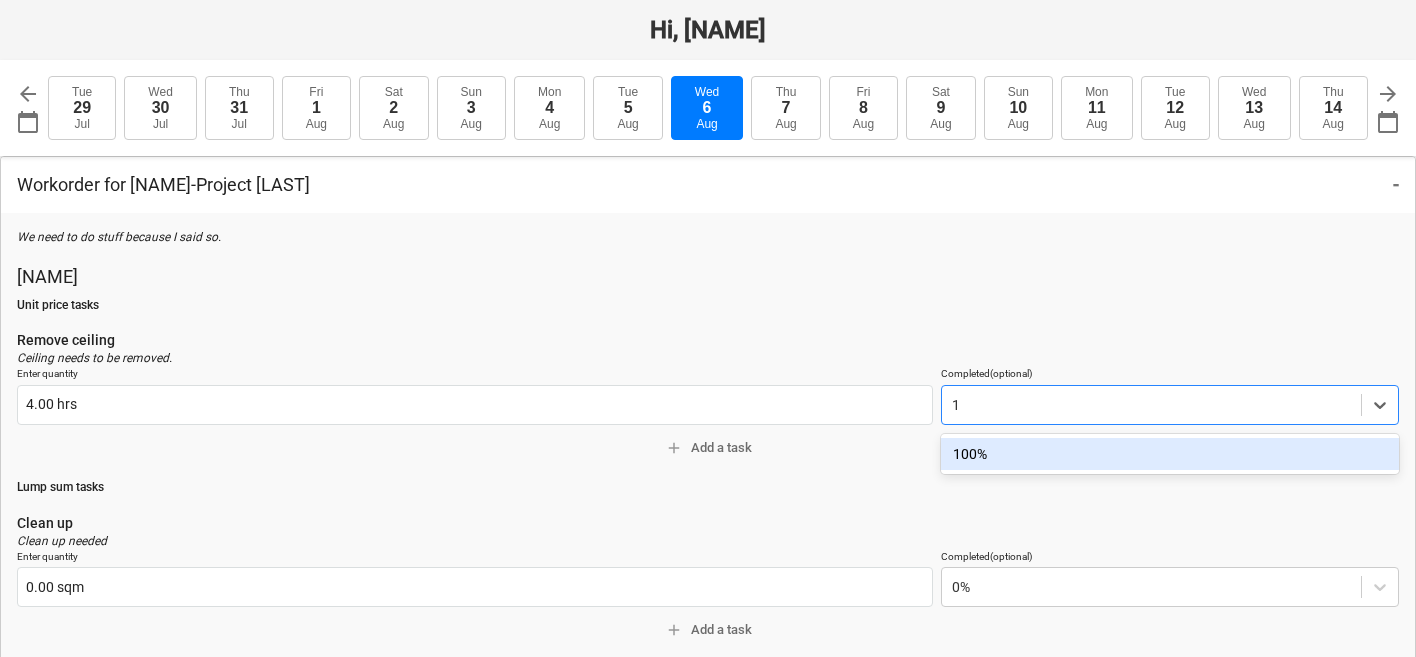 type on "15" 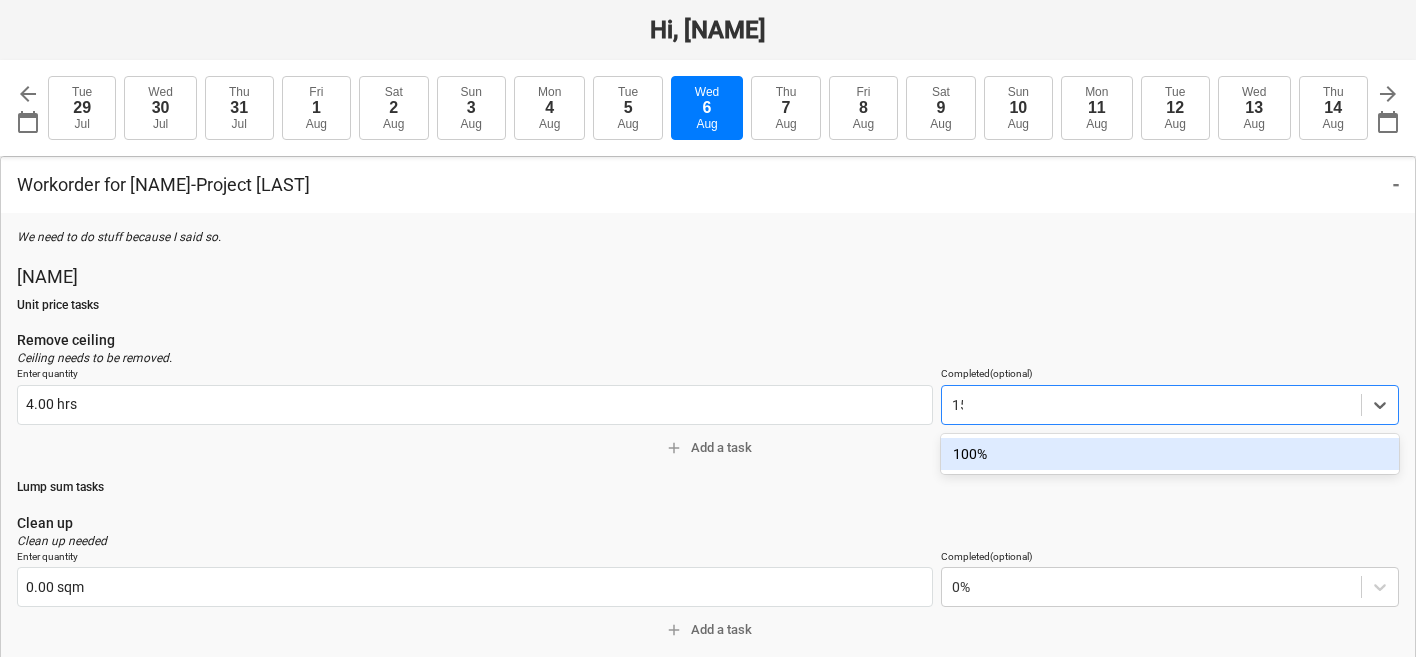 type 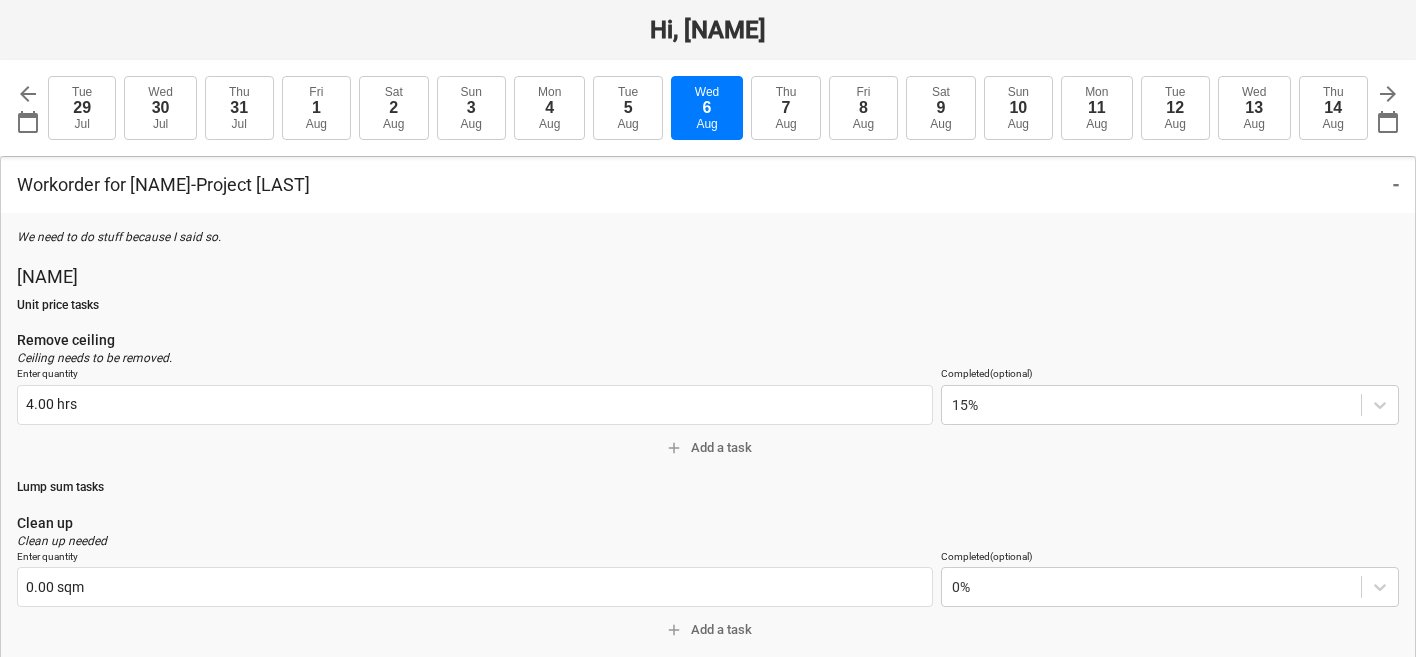 click on "Clean up needed" at bounding box center [708, 541] 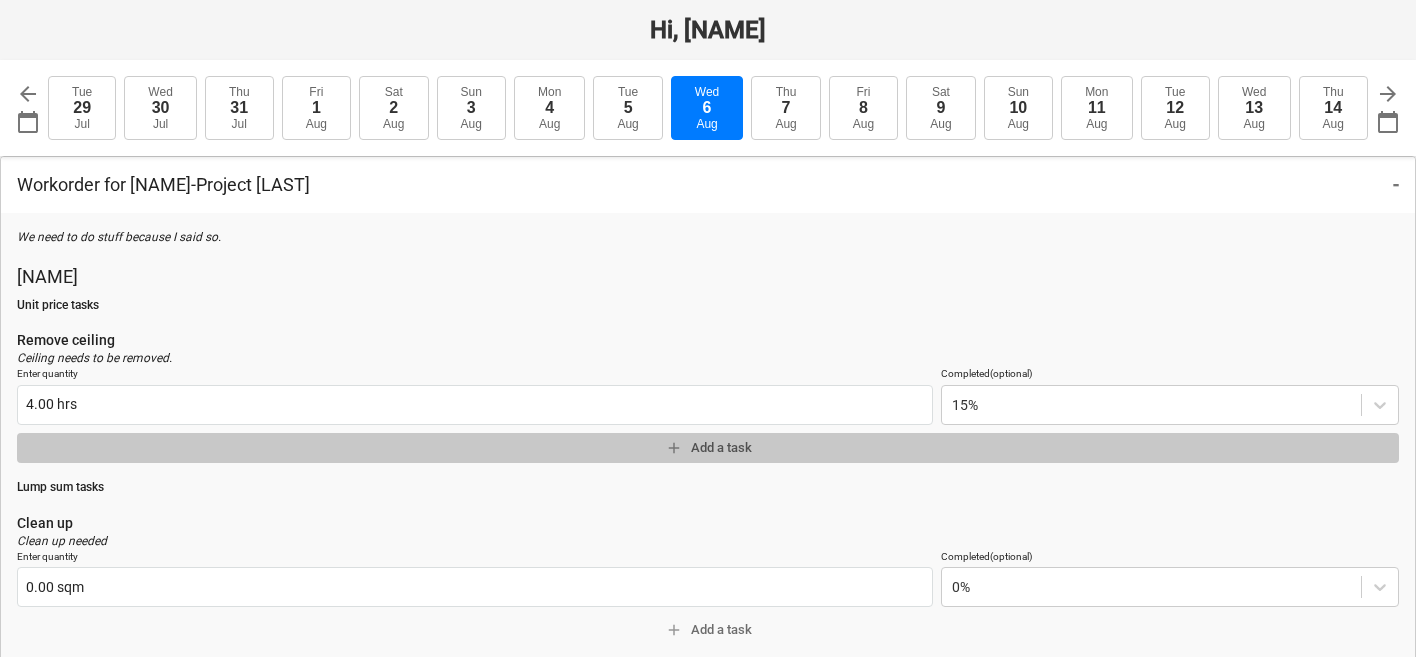 click on "add Add a task" at bounding box center [708, 448] 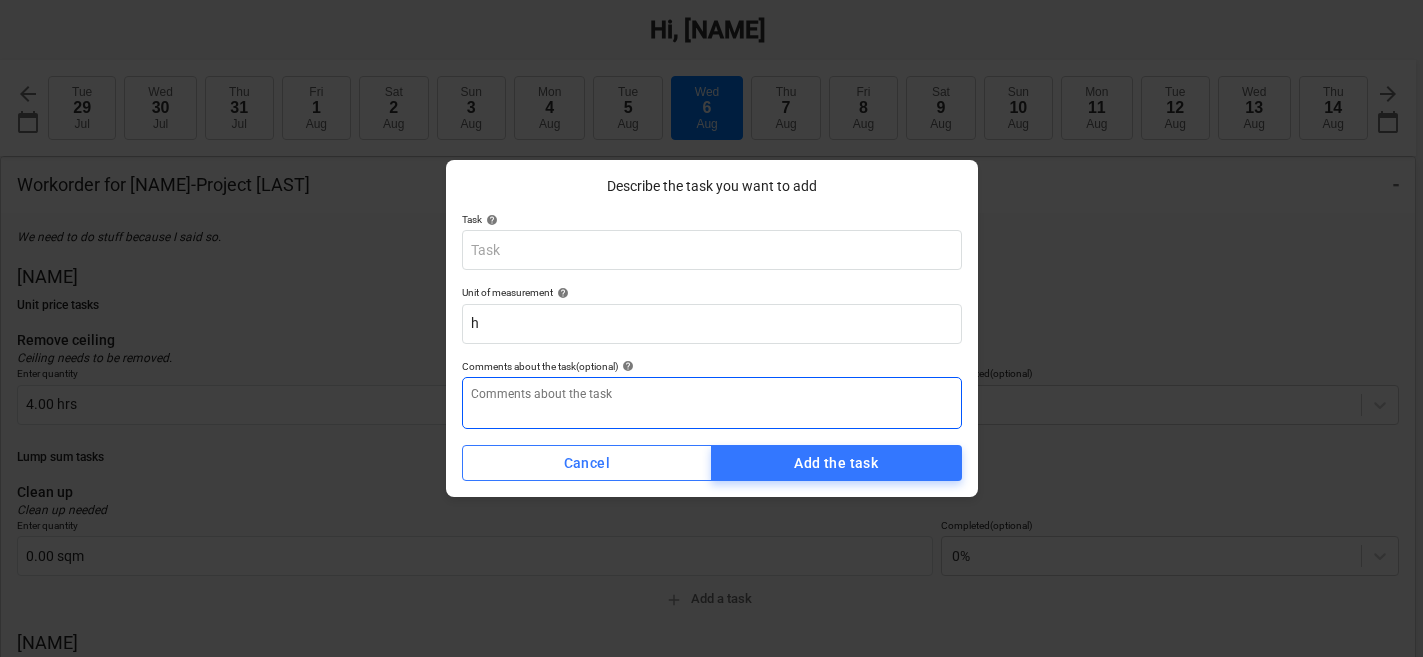 type on "x" 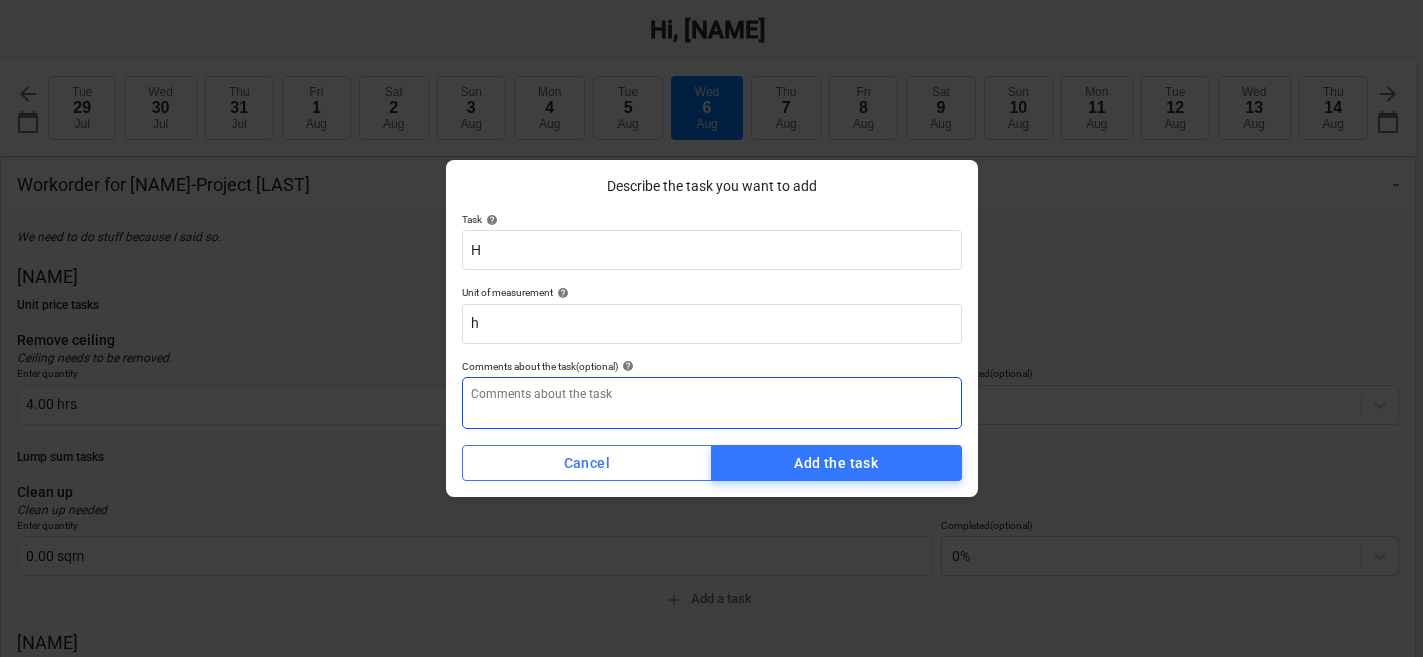 type on "x" 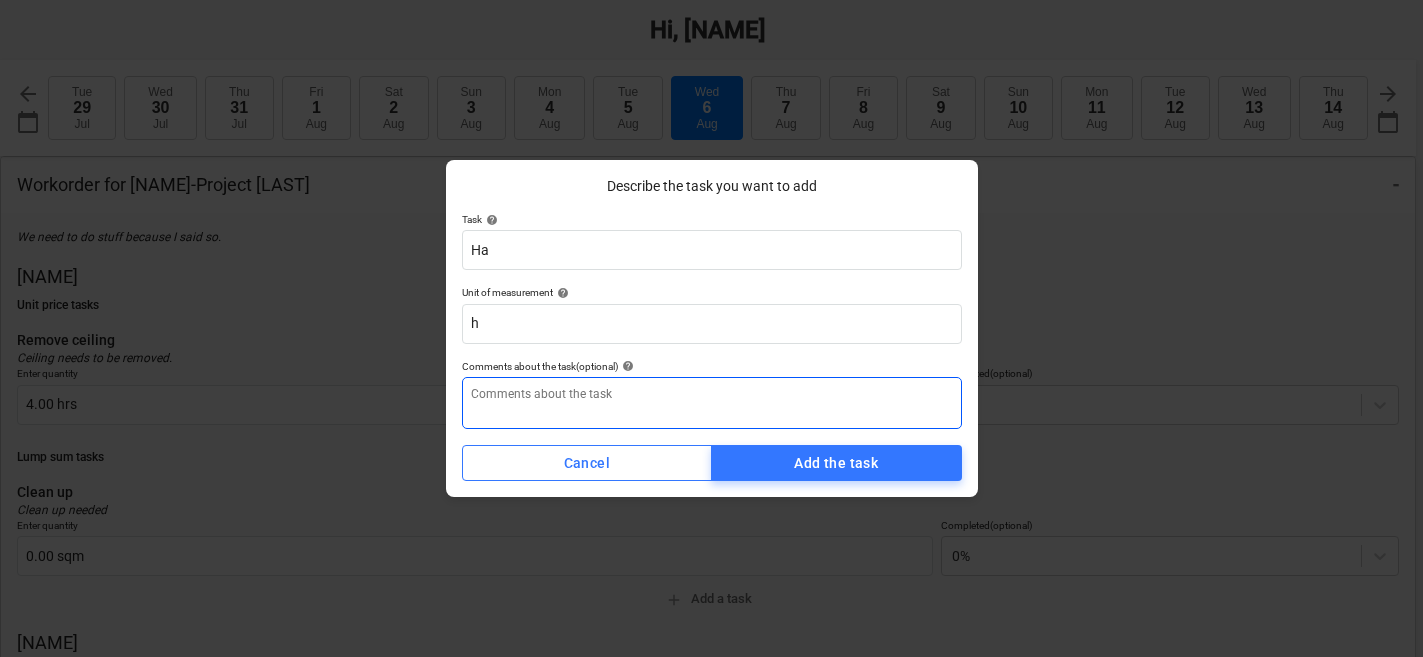 type on "x" 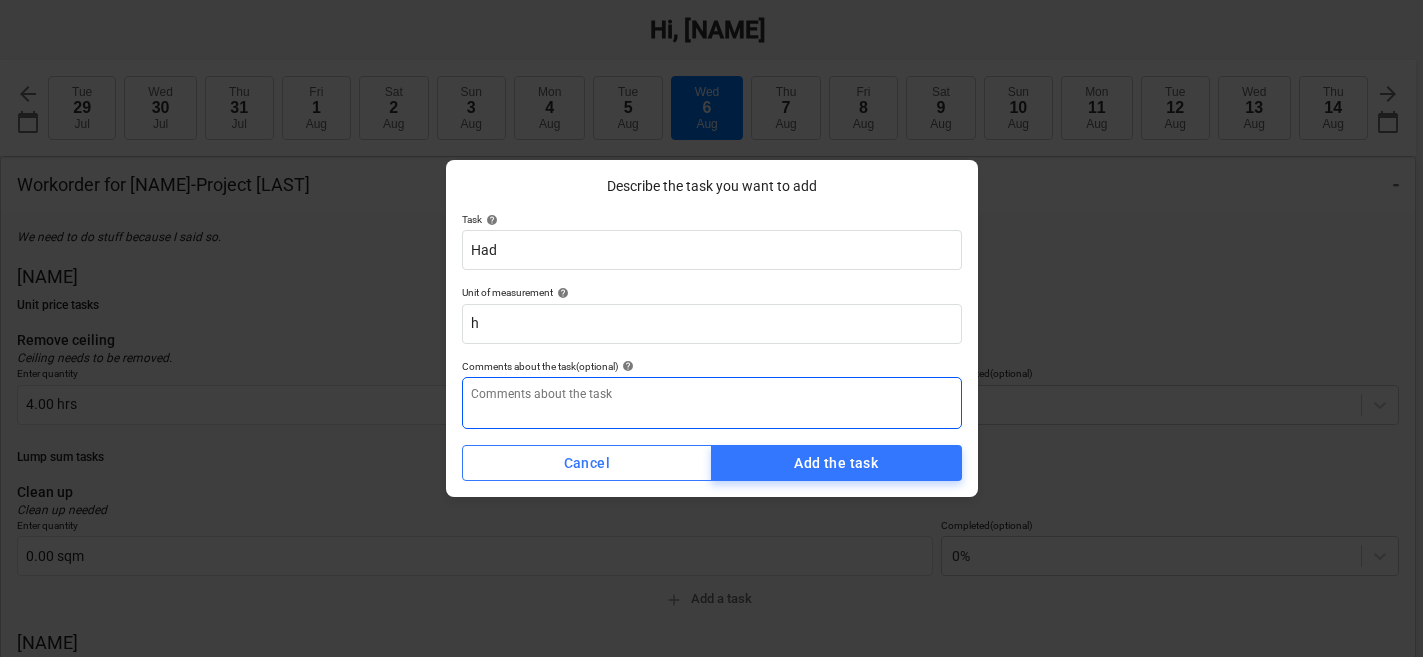 type on "Had" 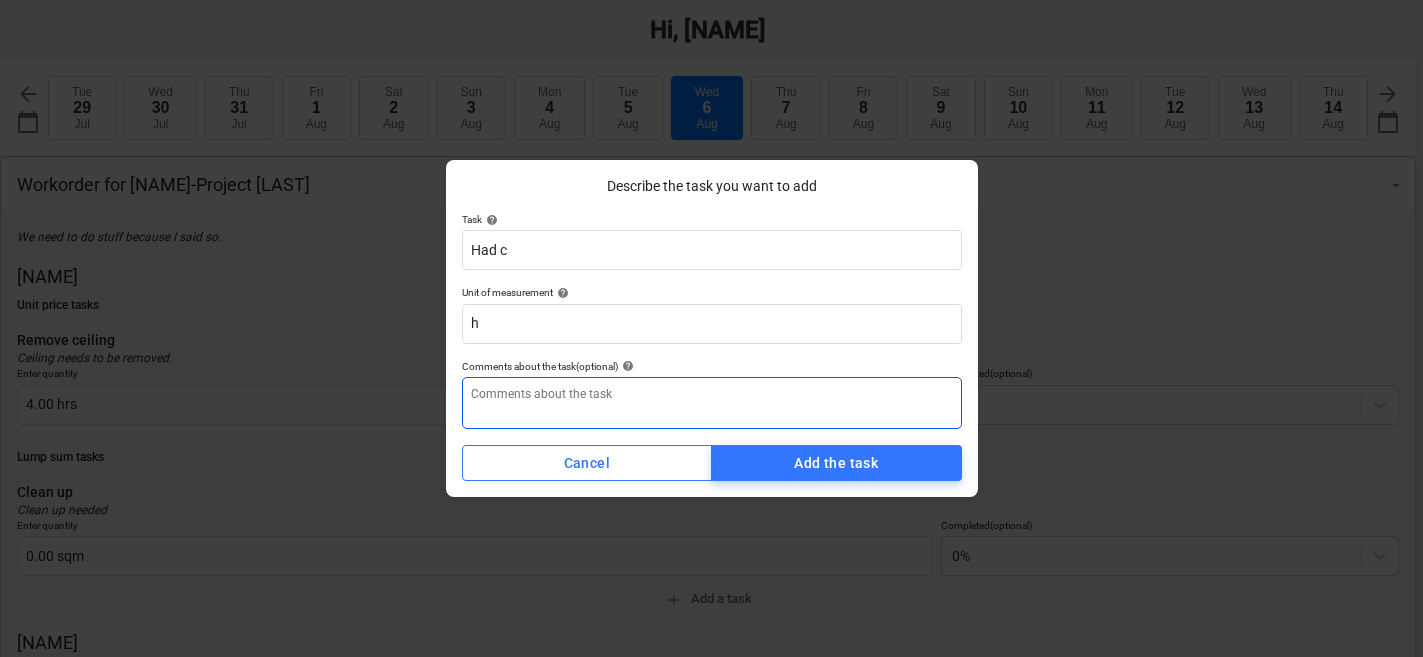 type on "x" 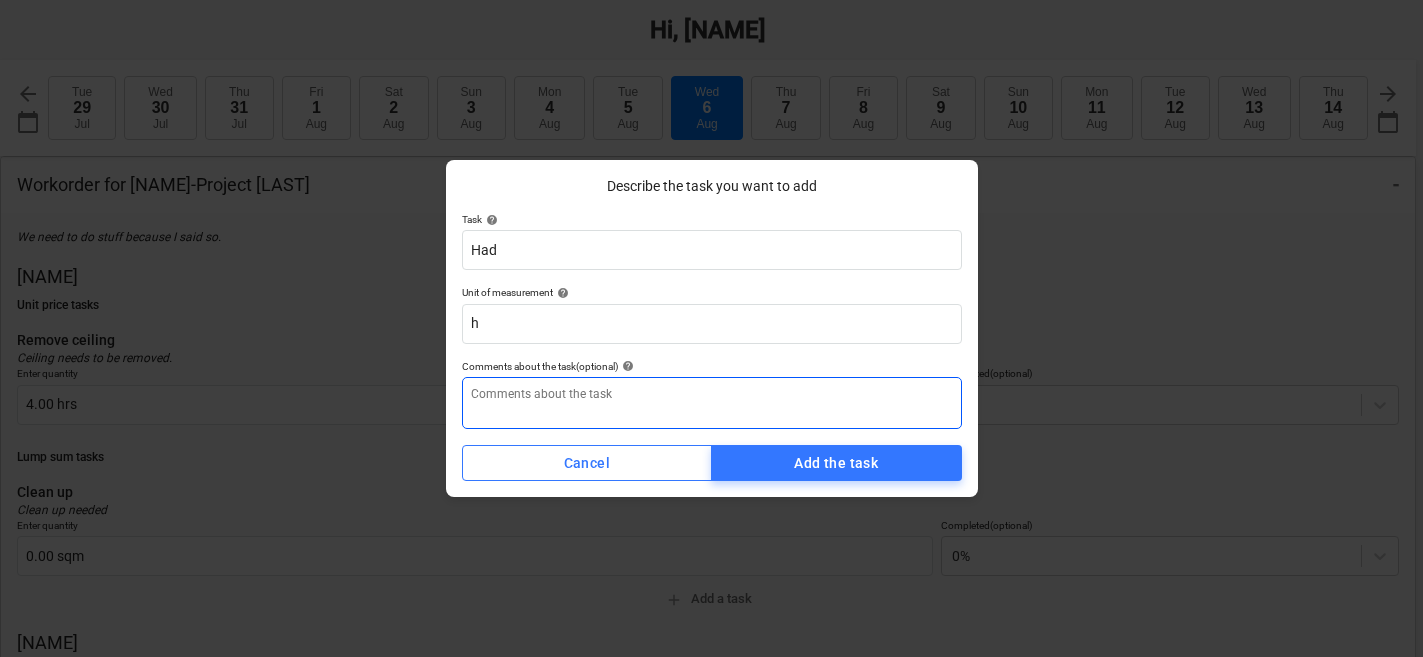 type on "x" 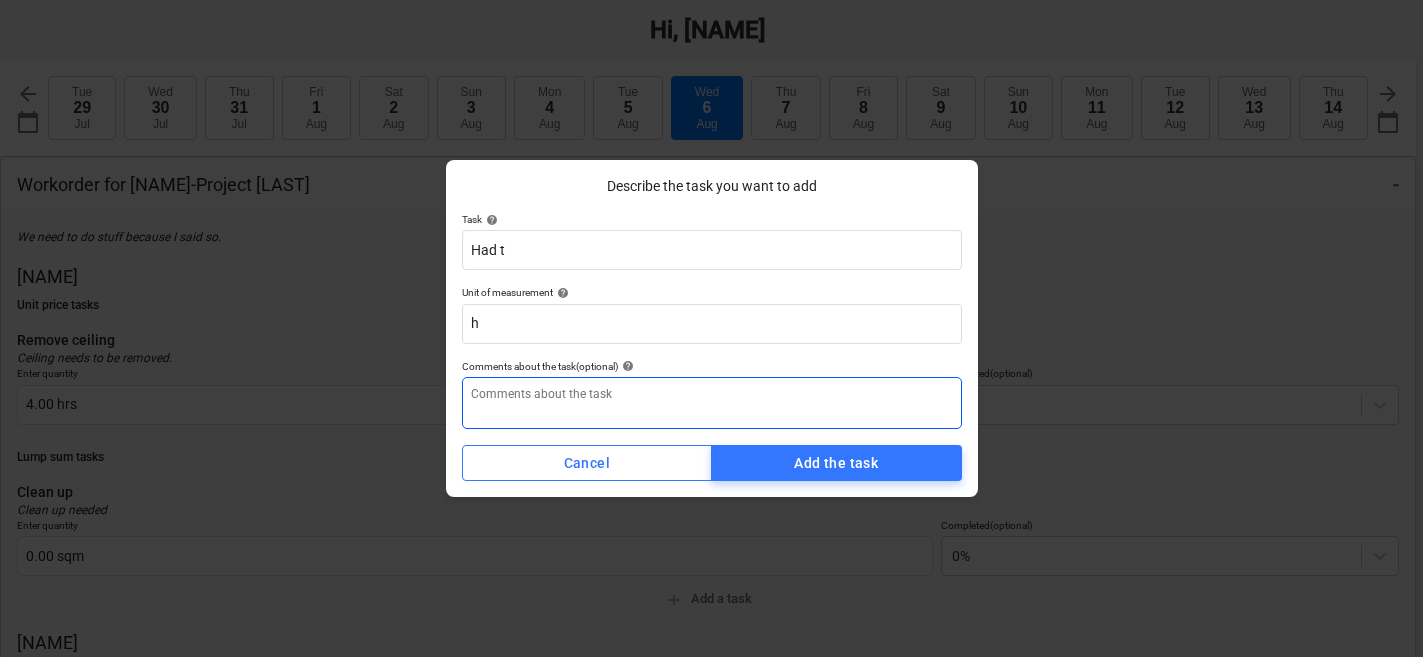type on "x" 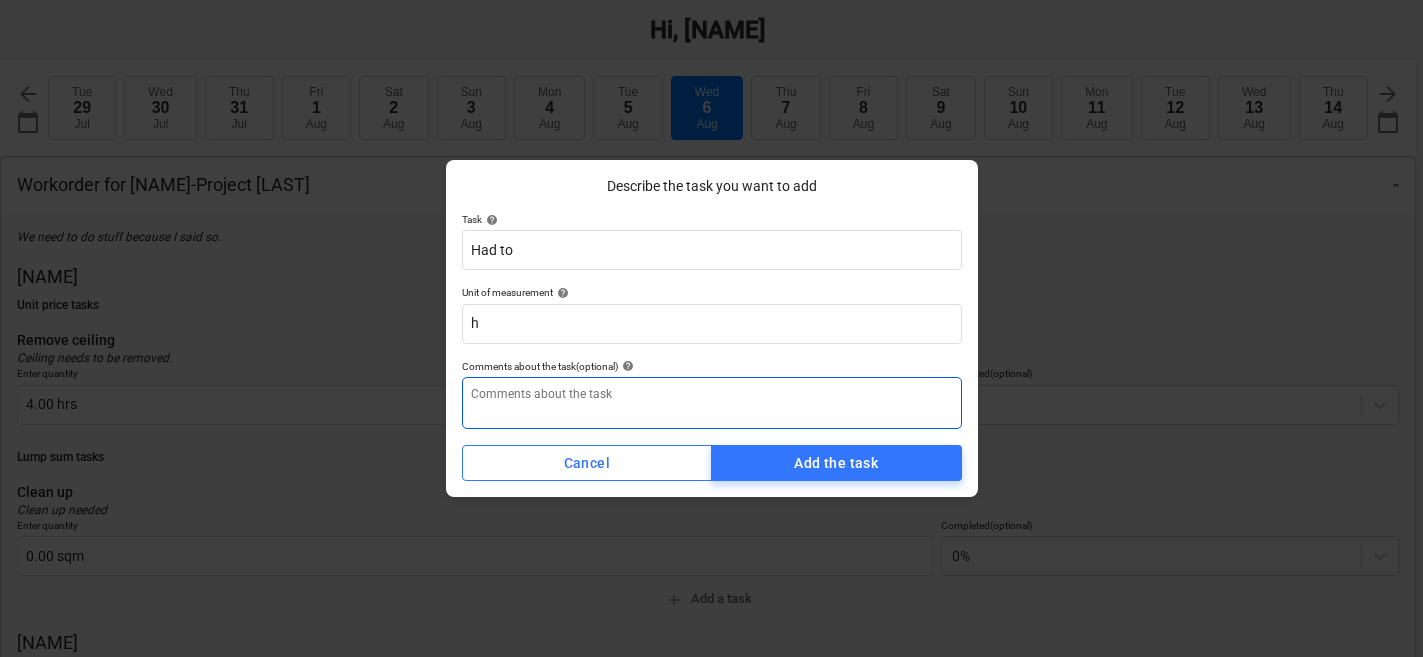 type on "x" 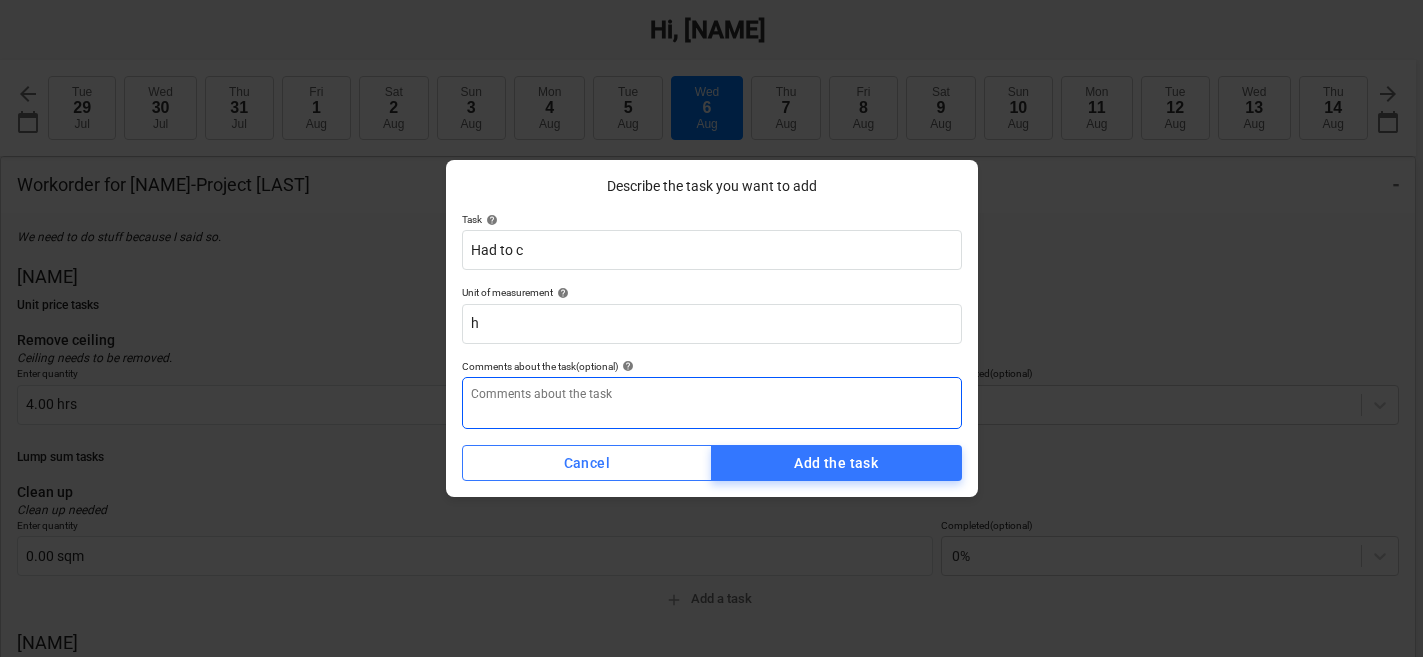 type on "x" 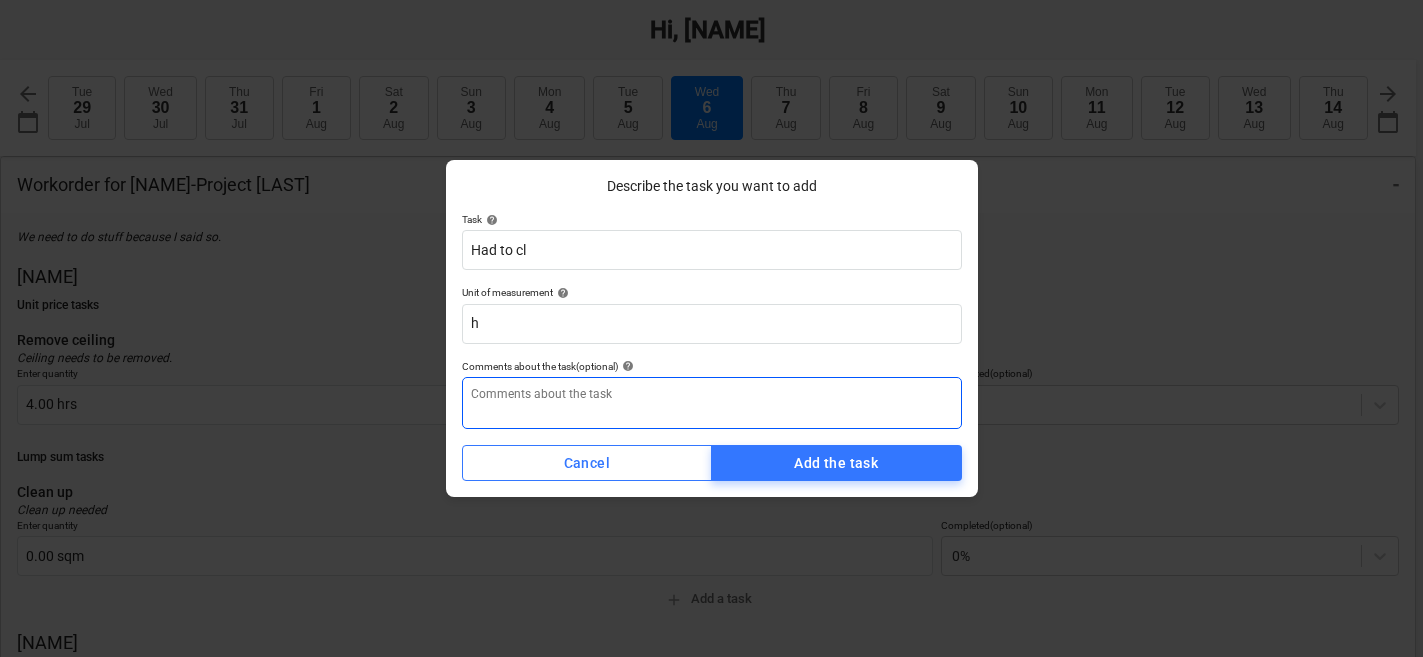 type on "x" 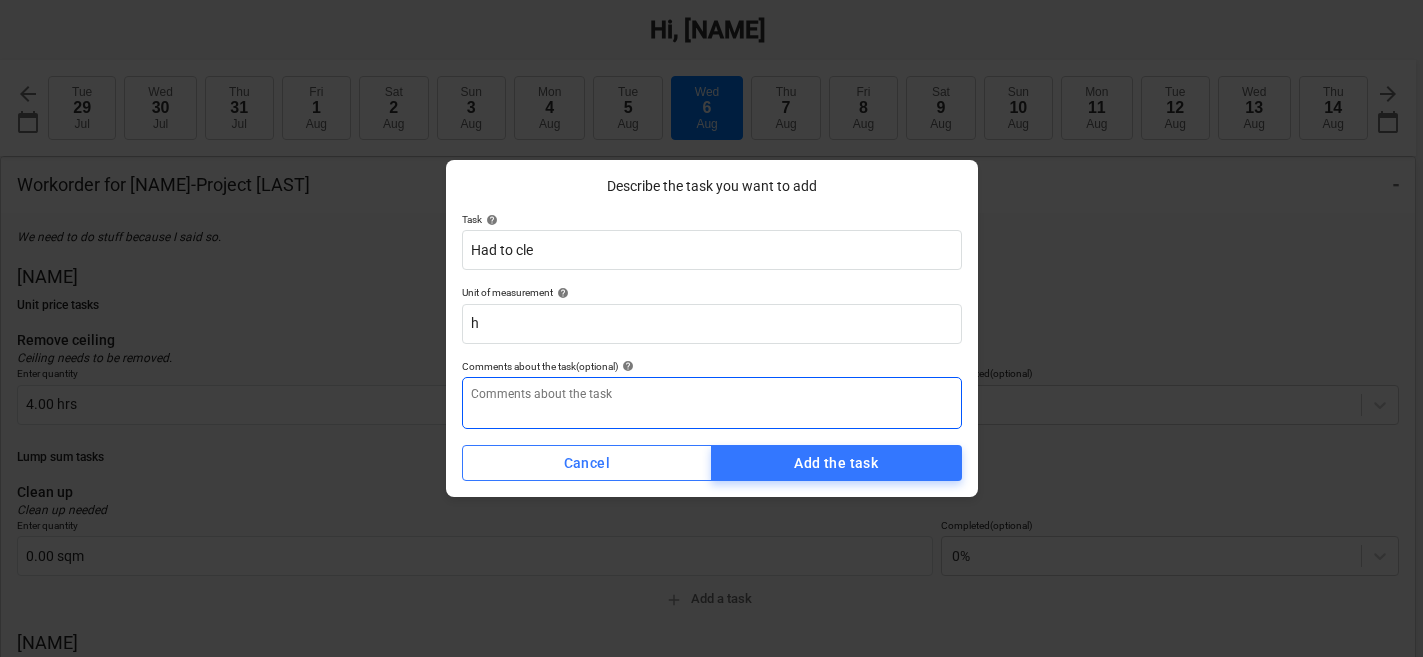 type on "Had to clea" 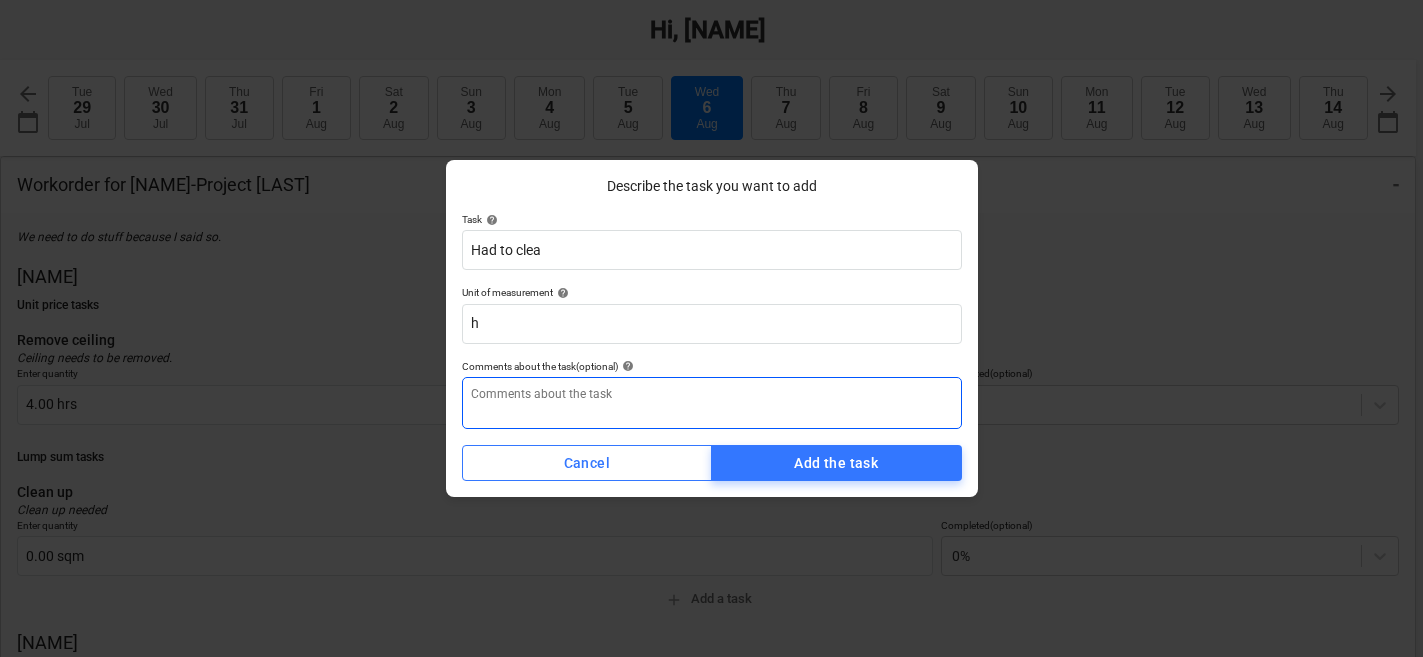 type on "x" 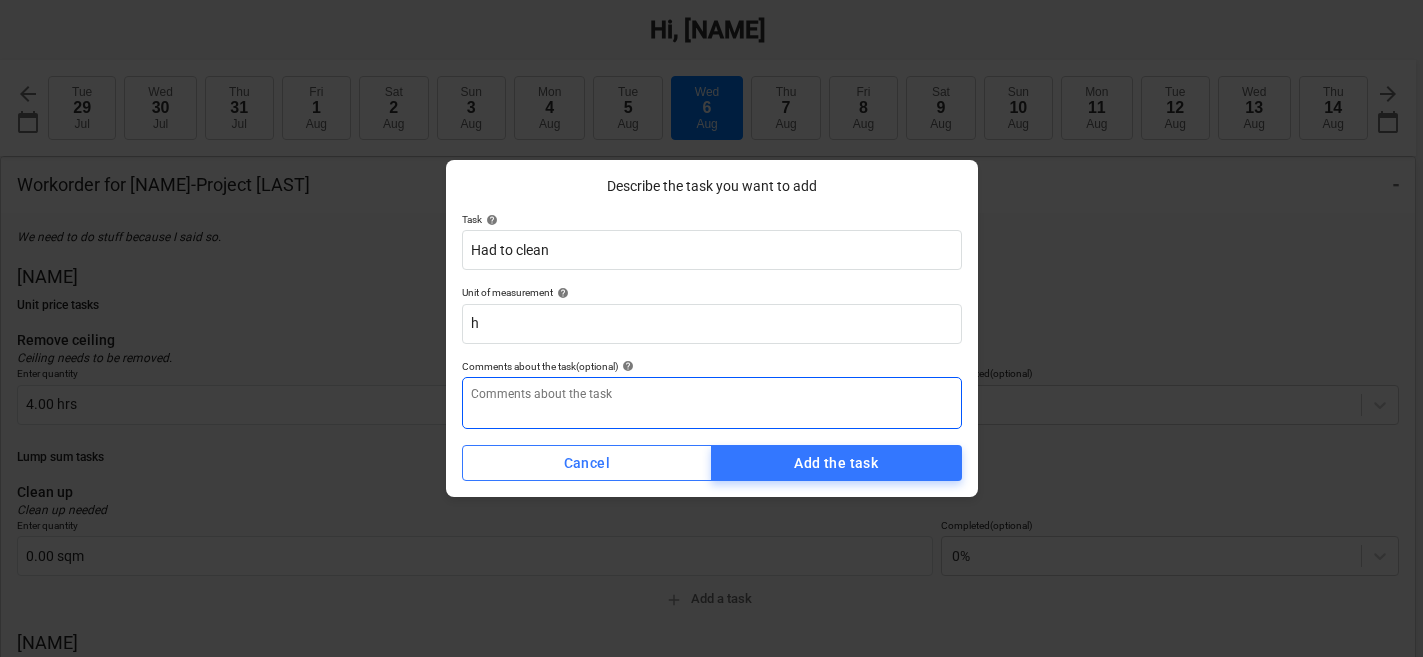 type on "x" 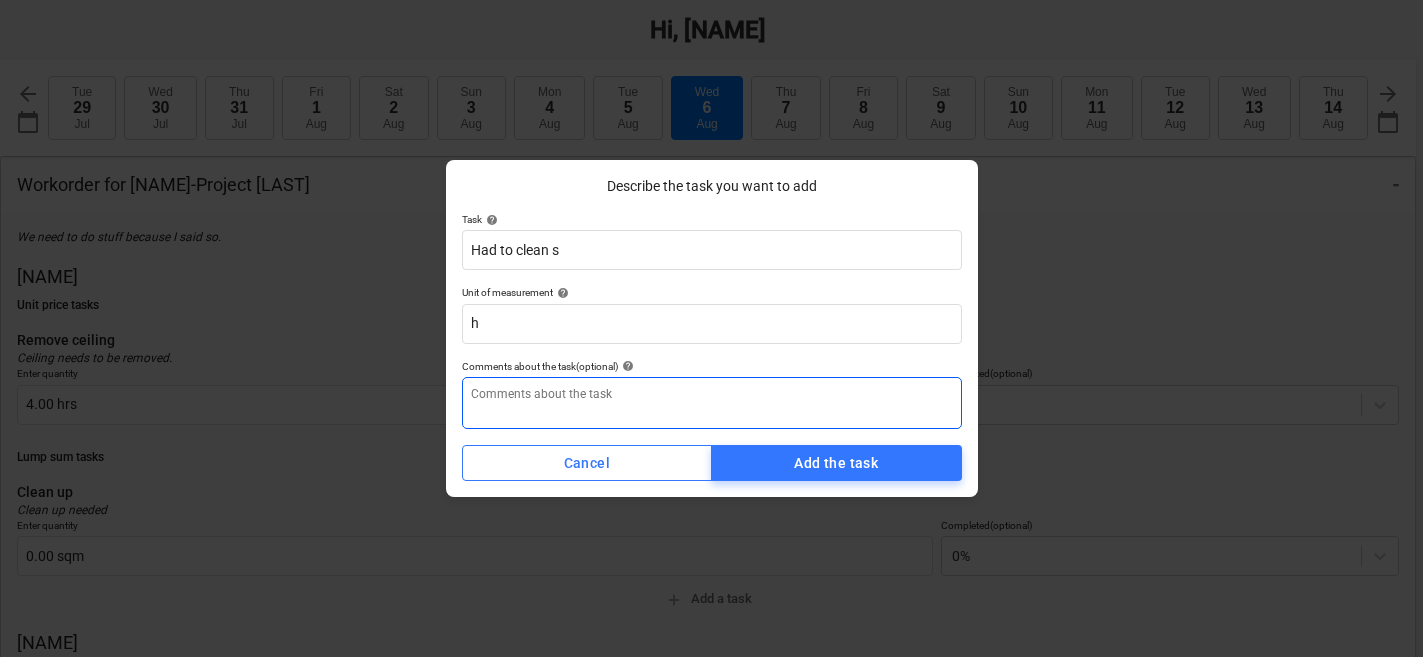type on "x" 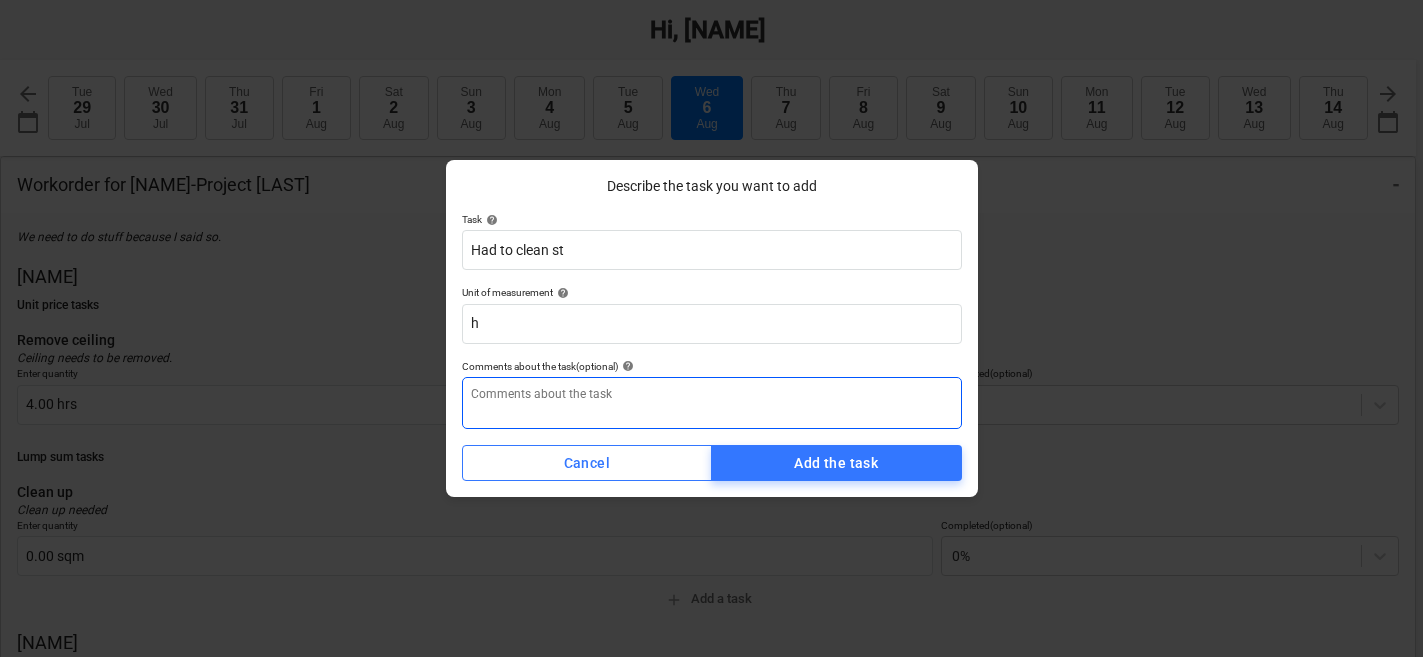 type on "x" 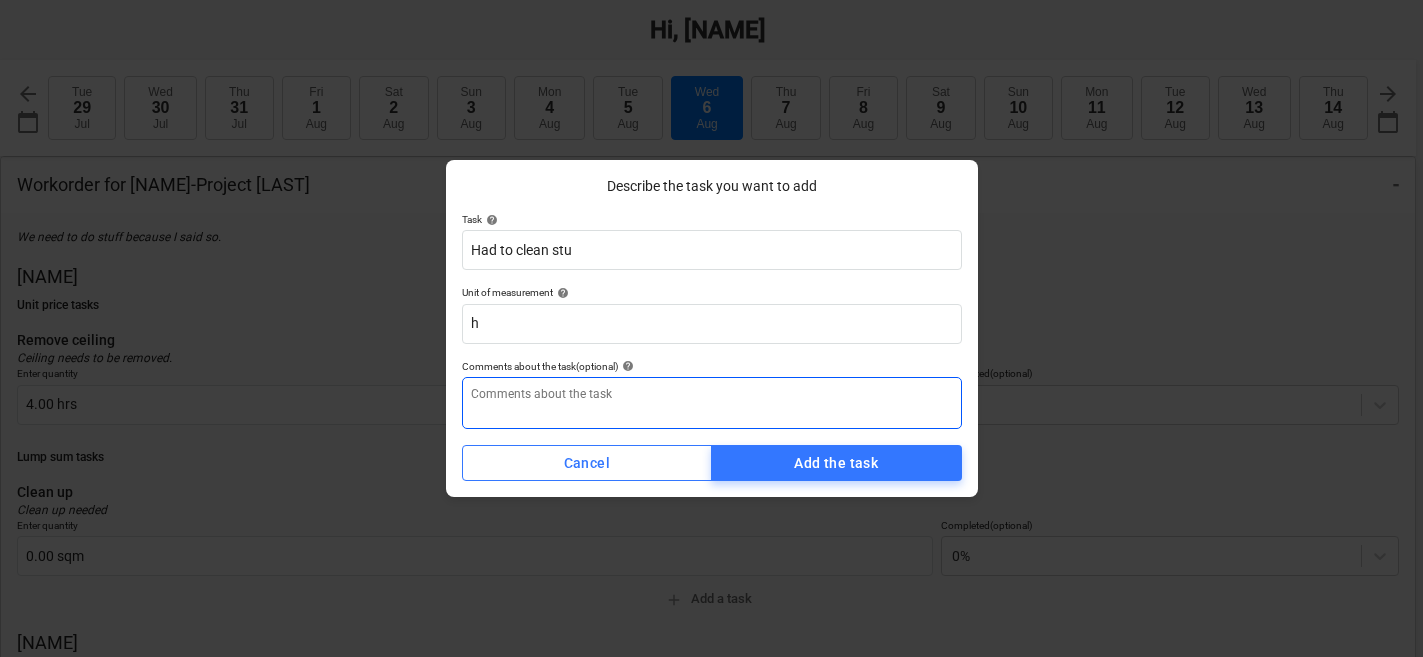 type on "x" 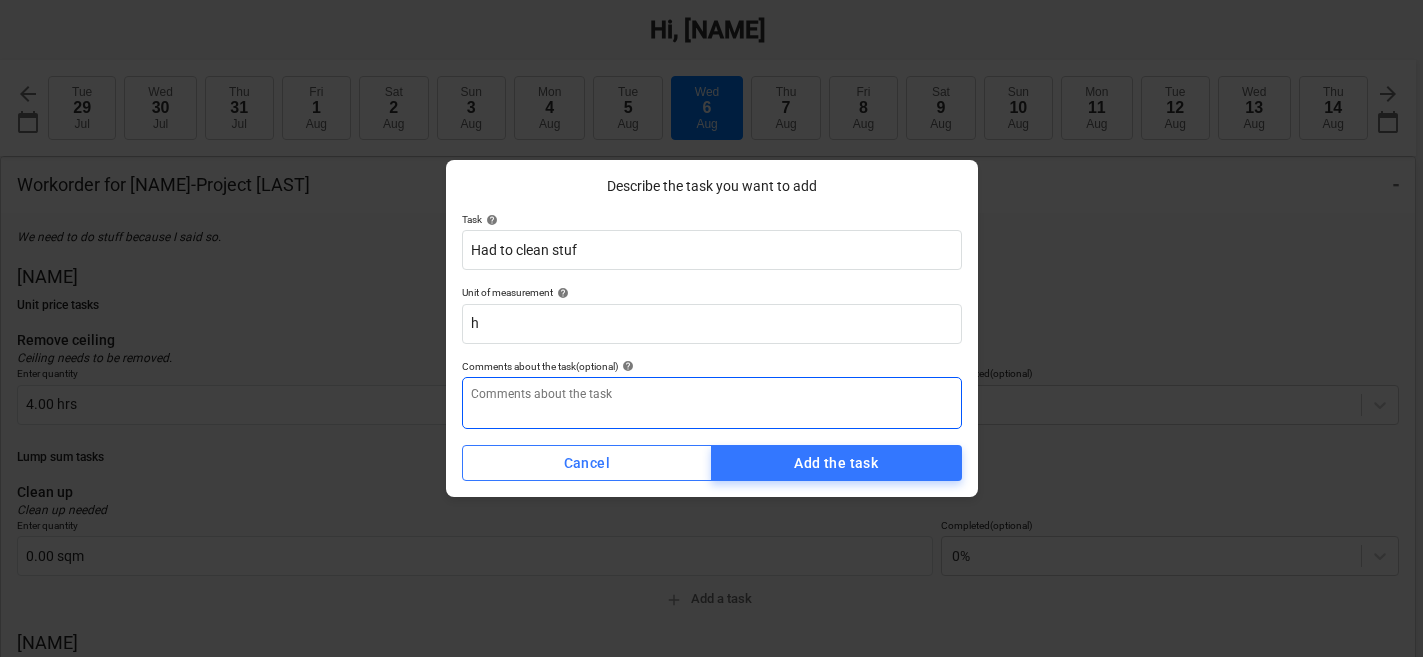 type on "x" 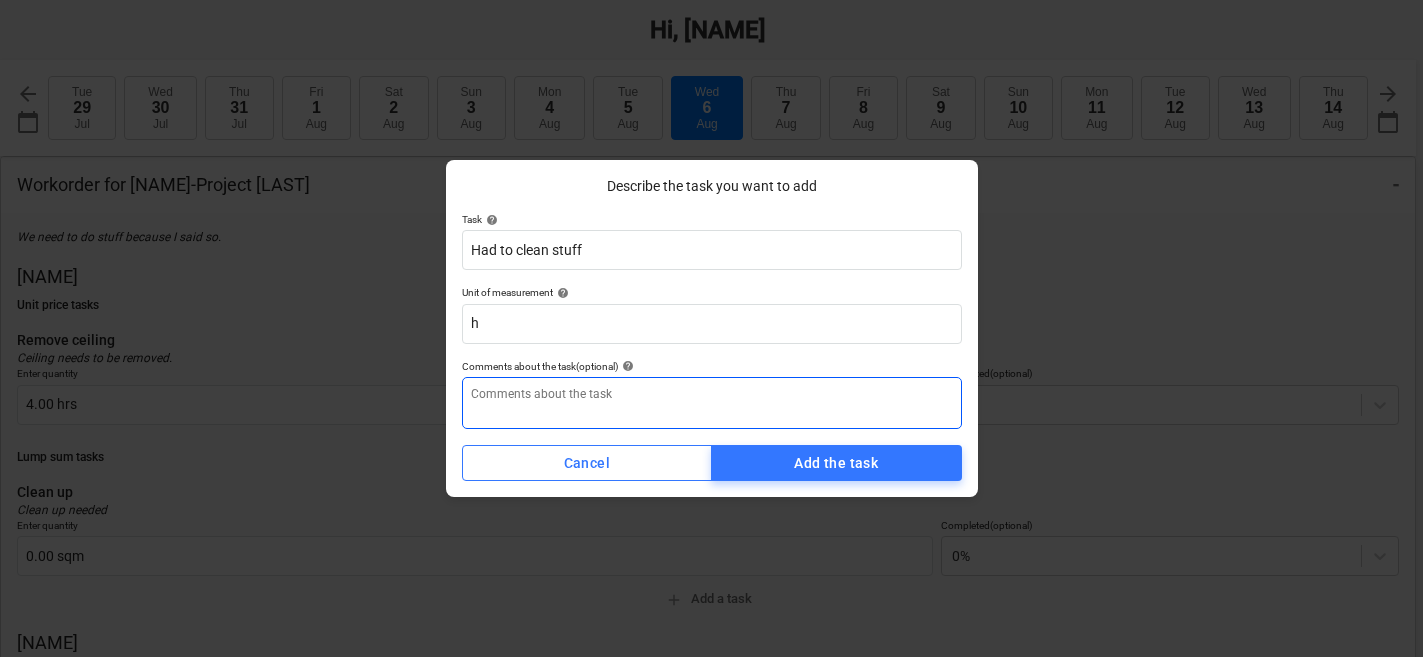 type on "x" 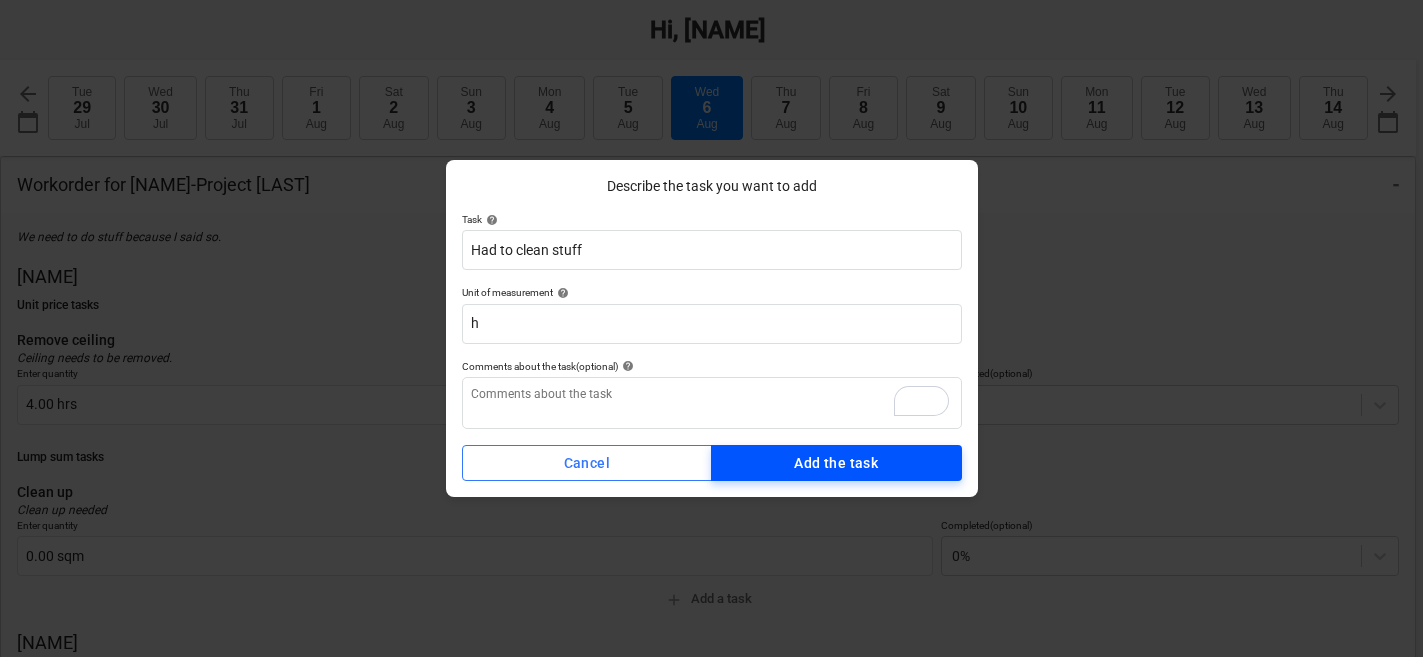 click on "Add the task" at bounding box center [836, 463] 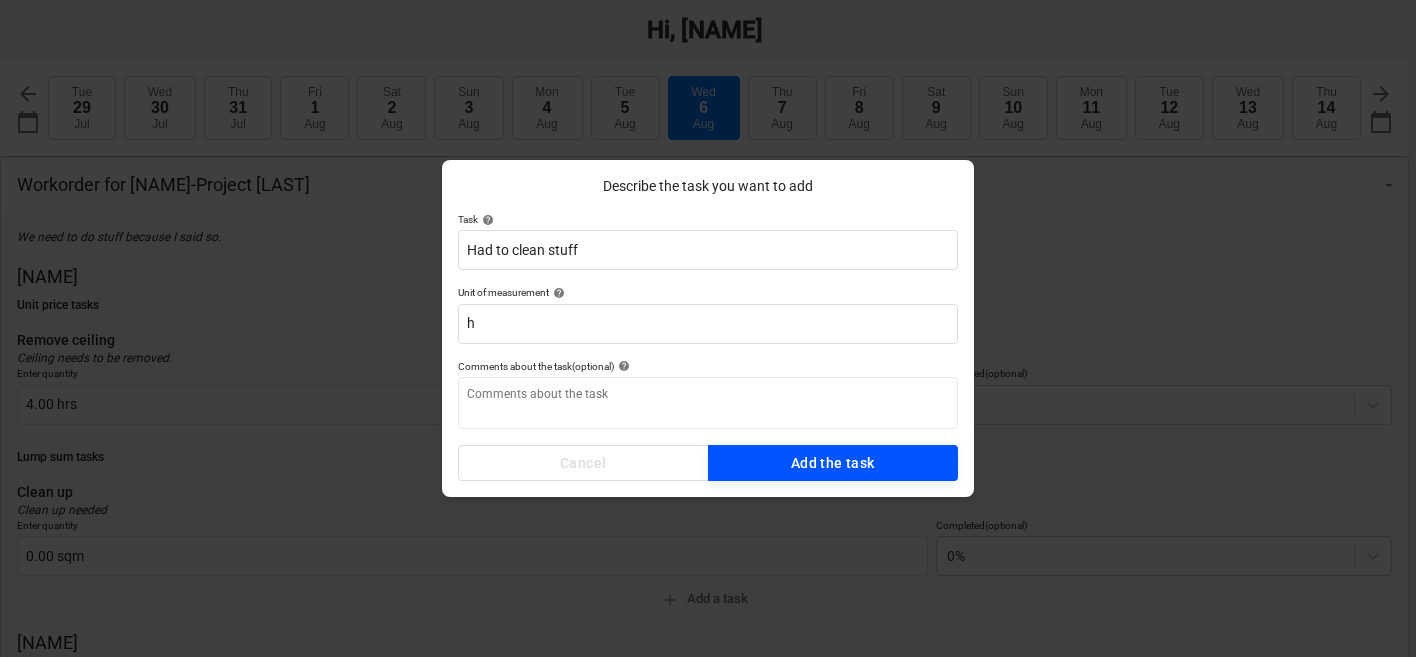 type on "x" 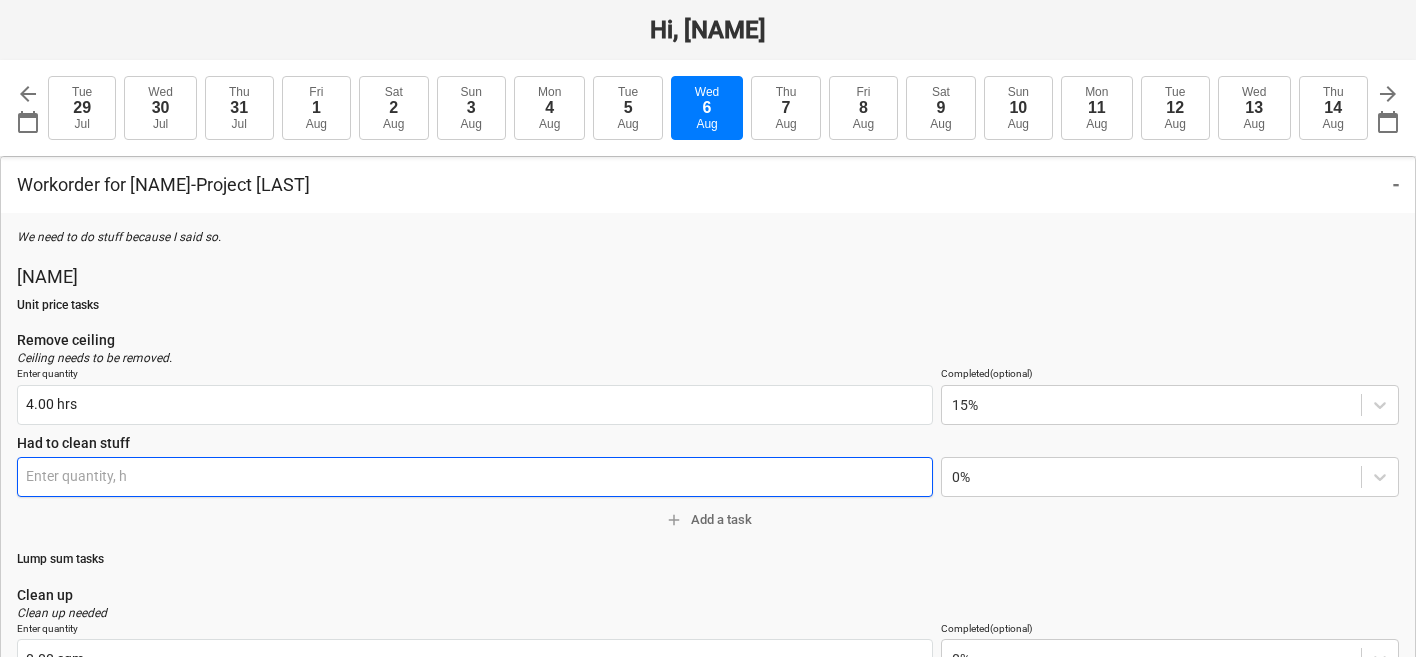 click at bounding box center (475, 477) 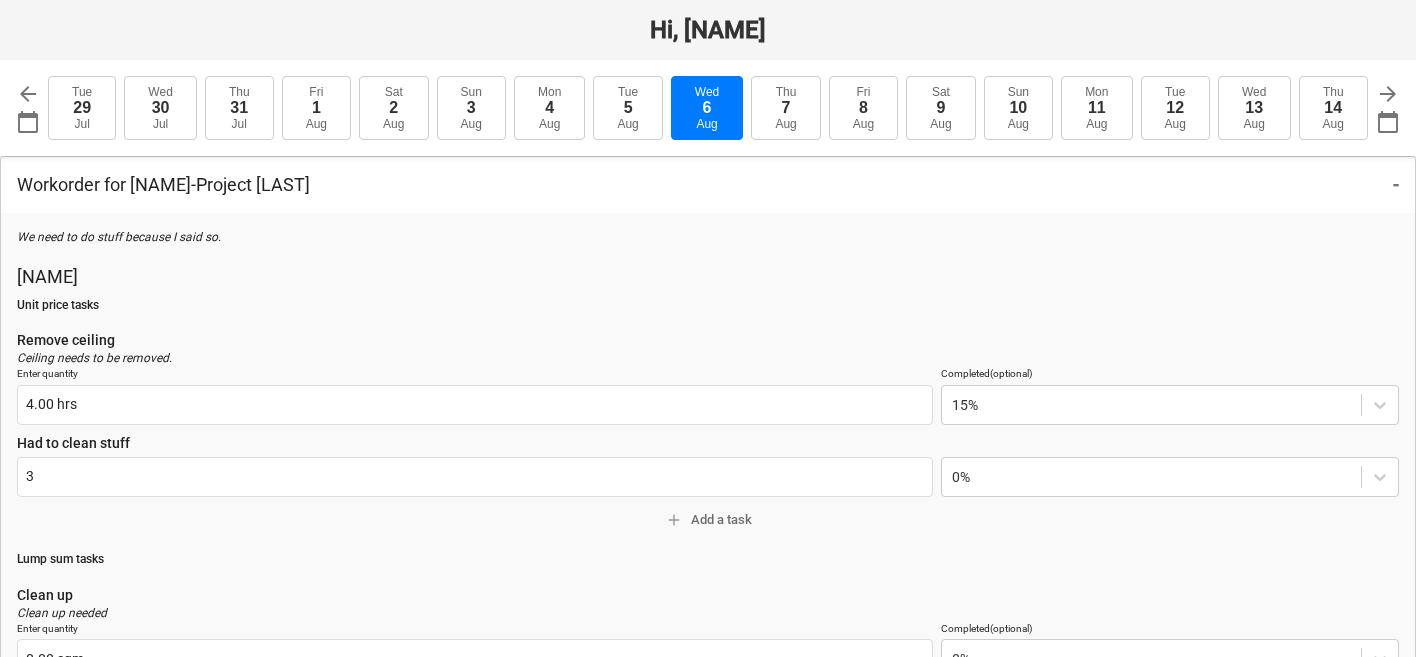 type on "3.00 h" 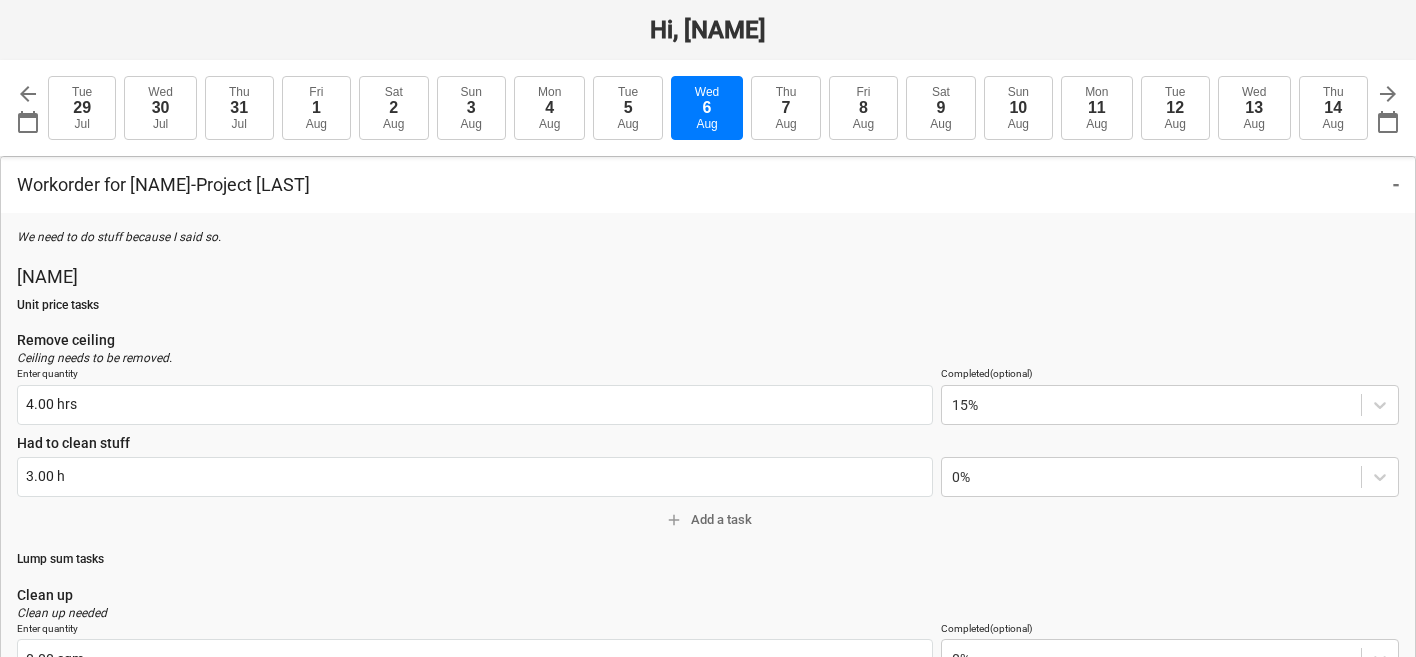 click on "Remove ceiling" at bounding box center (708, 340) 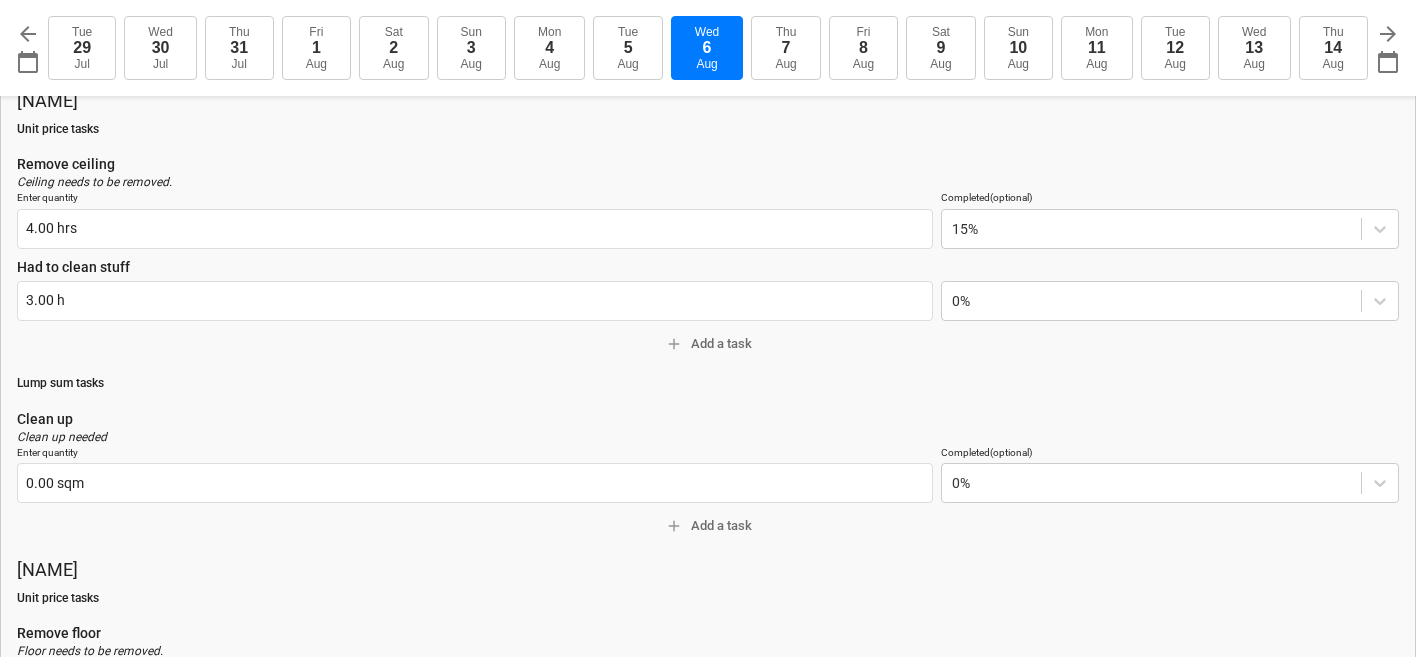 scroll, scrollTop: 178, scrollLeft: 0, axis: vertical 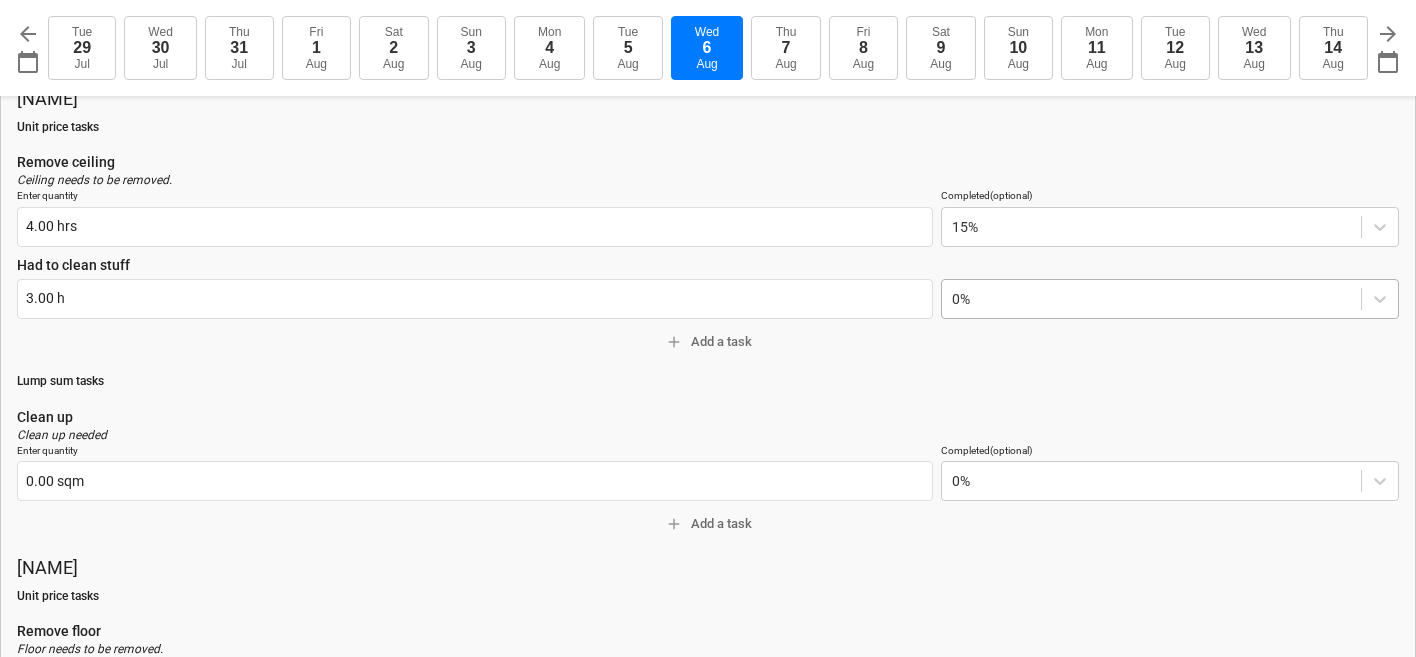 click on "0%" at bounding box center [1151, 299] 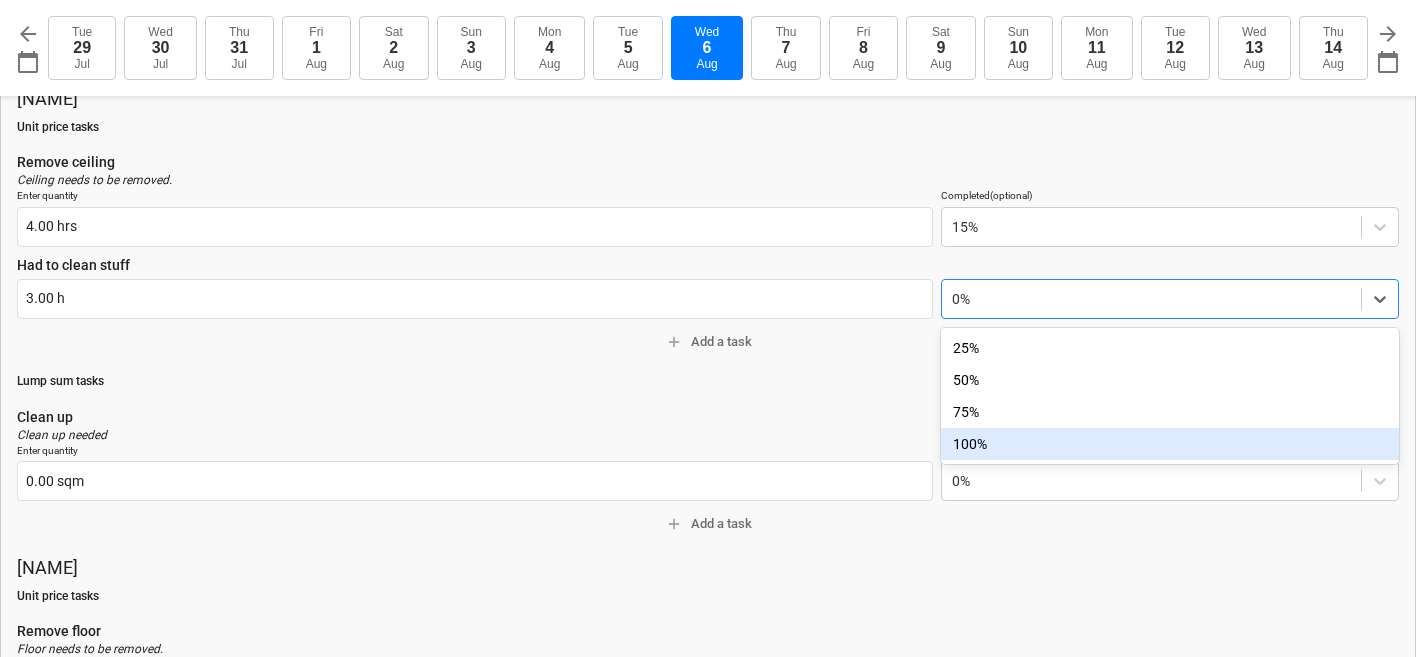 click on "100%" at bounding box center [1170, 444] 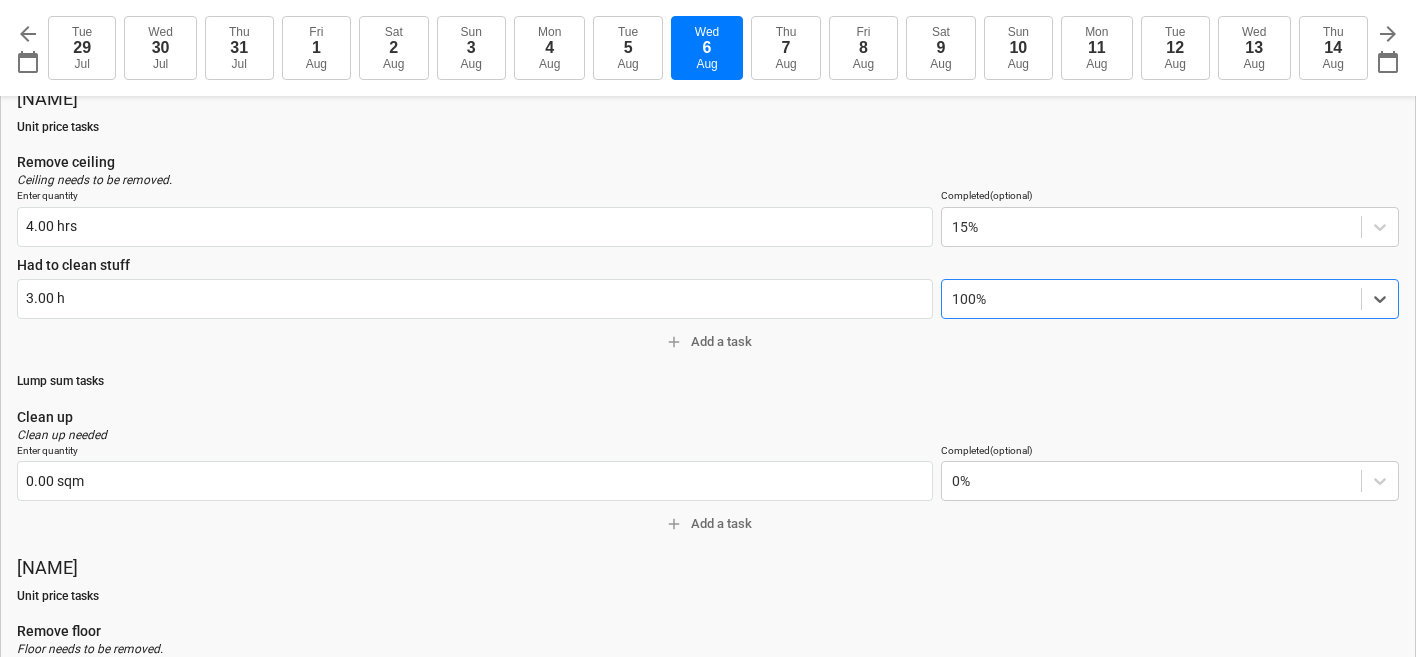 click on "We need to do stuff because I said so.  Jonny Unit price tasks Remove ceiling Ceiling needs to be removed.  Enter quantity 4.00 hrs Completed  (optional) 15% Had to clean stuff 3.00 h option 100%, selected.   Select is focused ,type to refine list, press Down to open the menu,  100% add Add a task Lump sum tasks Clean up Clean up needed Enter quantity 0.00 sqm Completed  (optional) 0% add Add a task Alan Unit price tasks Remove floor Floor needs to be removed.  Enter quantity 0.00 hrs Completed  (optional) 0% add Add a task Lump sum tasks add Add a task Comments  (optional) Attachments Add attachment Submit time sheet" at bounding box center [708, 552] 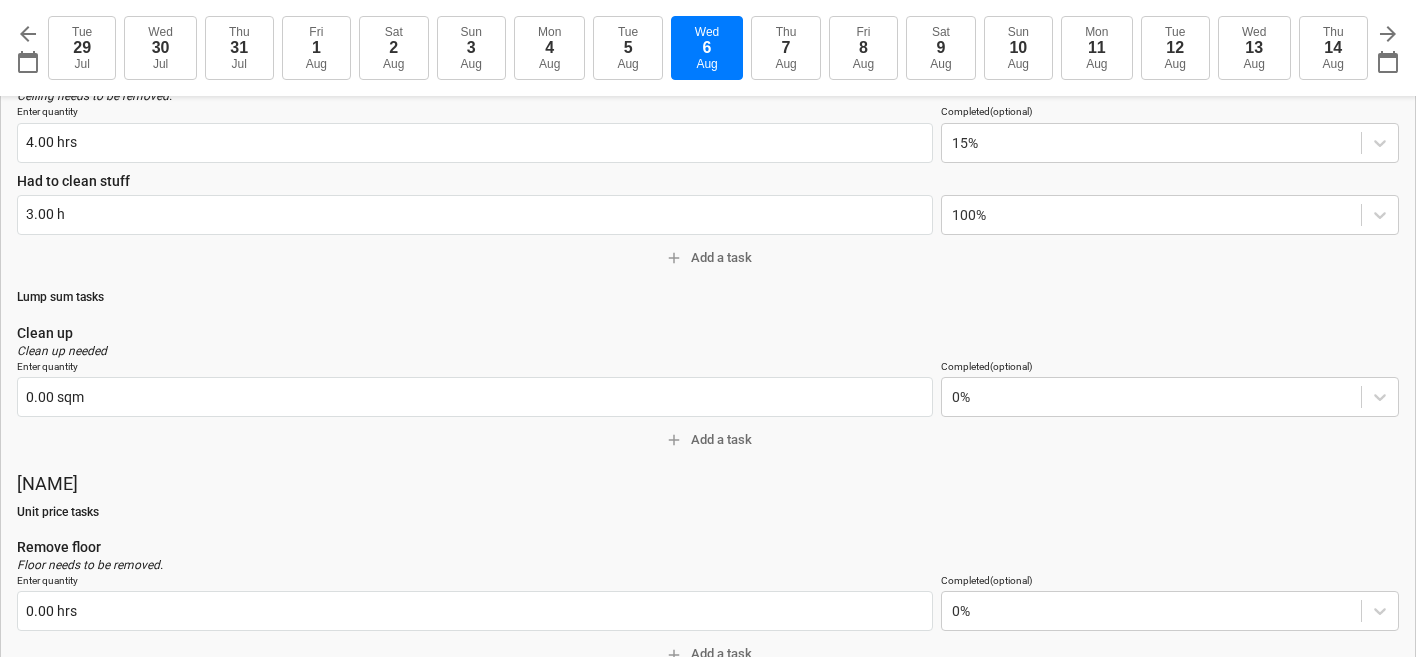 scroll, scrollTop: 331, scrollLeft: 0, axis: vertical 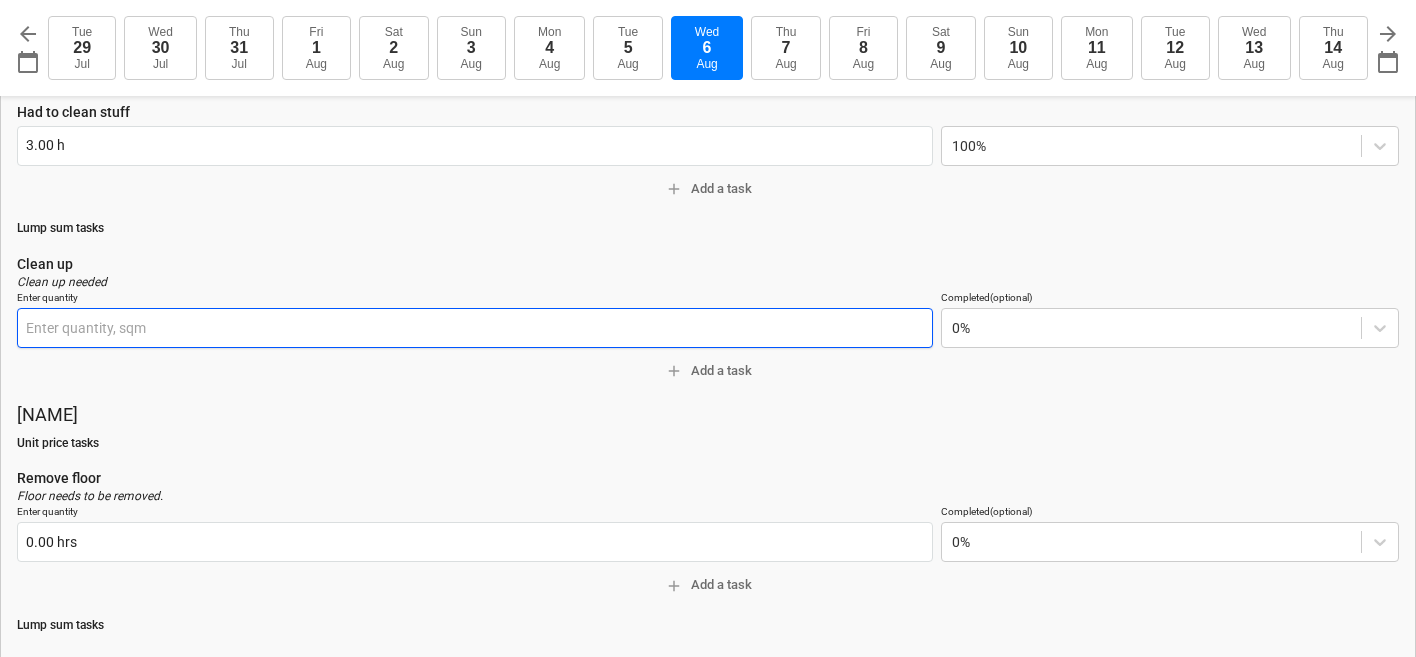 click at bounding box center (475, 328) 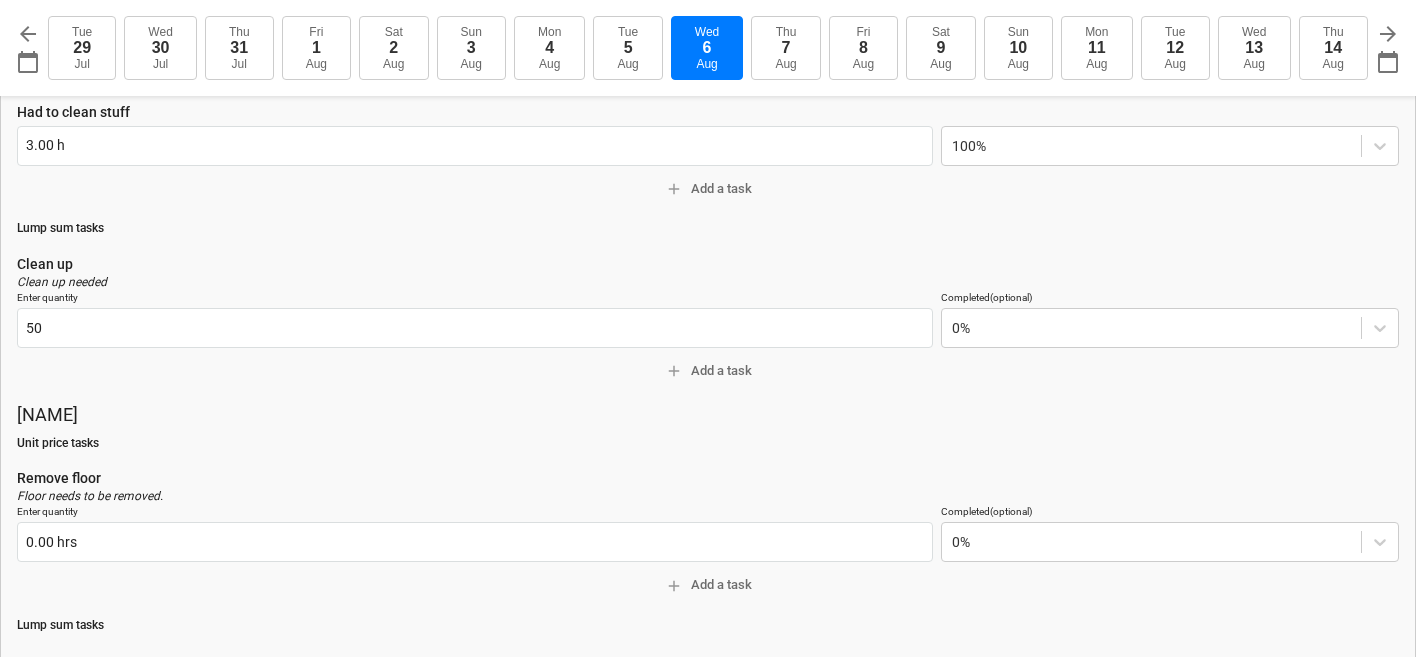 type on "50.00 sqm" 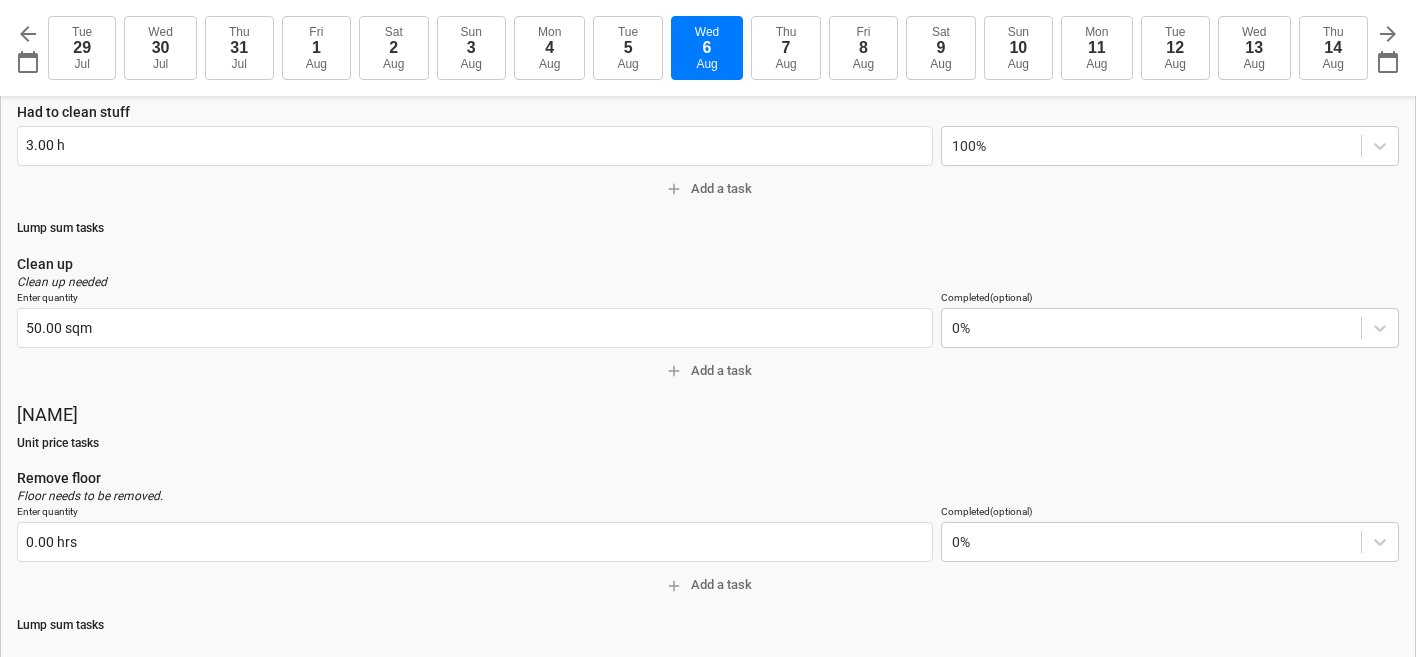 click on "We need to do stuff because I said so.  Jonny Unit price tasks Remove ceiling Ceiling needs to be removed.  Enter quantity 4.00 hrs Completed  (optional) 15% Had to clean stuff 3.00 h 100% add Add a task Lump sum tasks Clean up Clean up needed Enter quantity 50.00 sqm Completed  (optional) 0% add Add a task Alan Unit price tasks Remove floor Floor needs to be removed.  Enter quantity 0.00 hrs Completed  (optional) 0% add Add a task Lump sum tasks add Add a task Comments  (optional) Attachments Add attachment Submit time sheet" at bounding box center (708, 399) 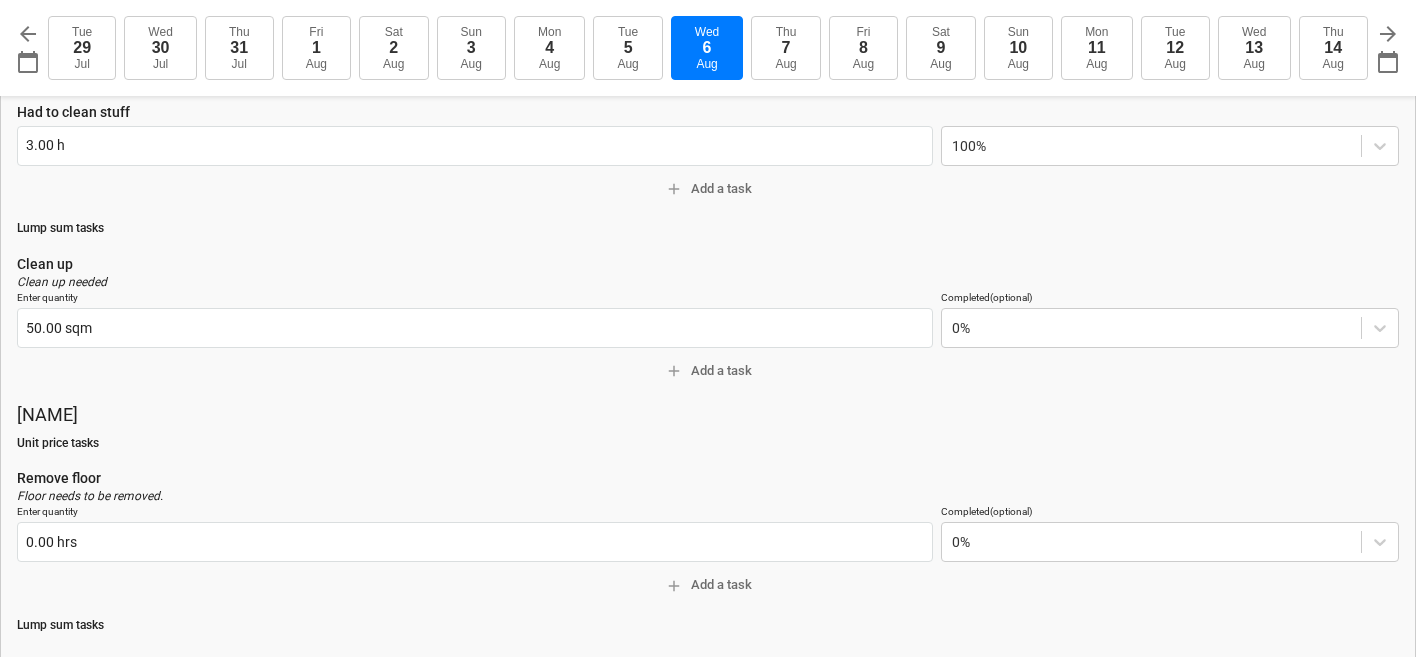 click on "Enter quantity 50.00 sqm Completed  (optional) 0%" at bounding box center [708, 323] 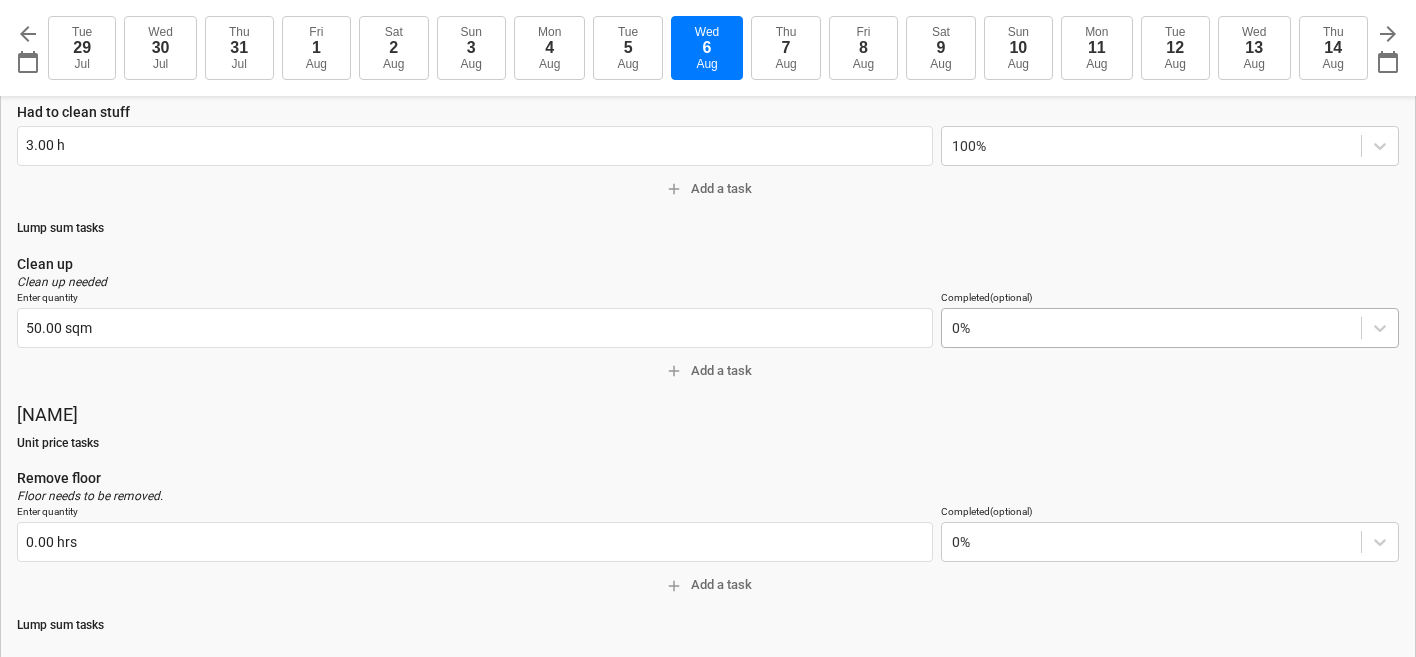 click at bounding box center (1151, 328) 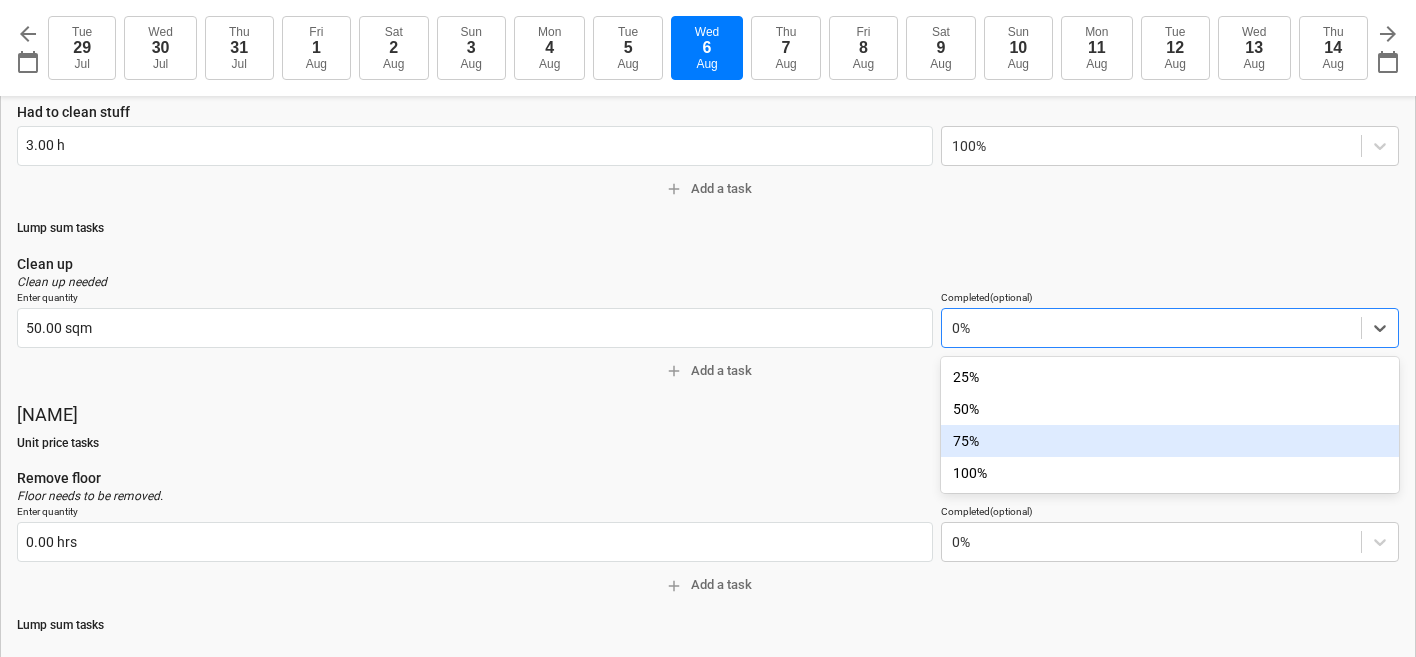 click on "Unit price tasks" at bounding box center [708, 443] 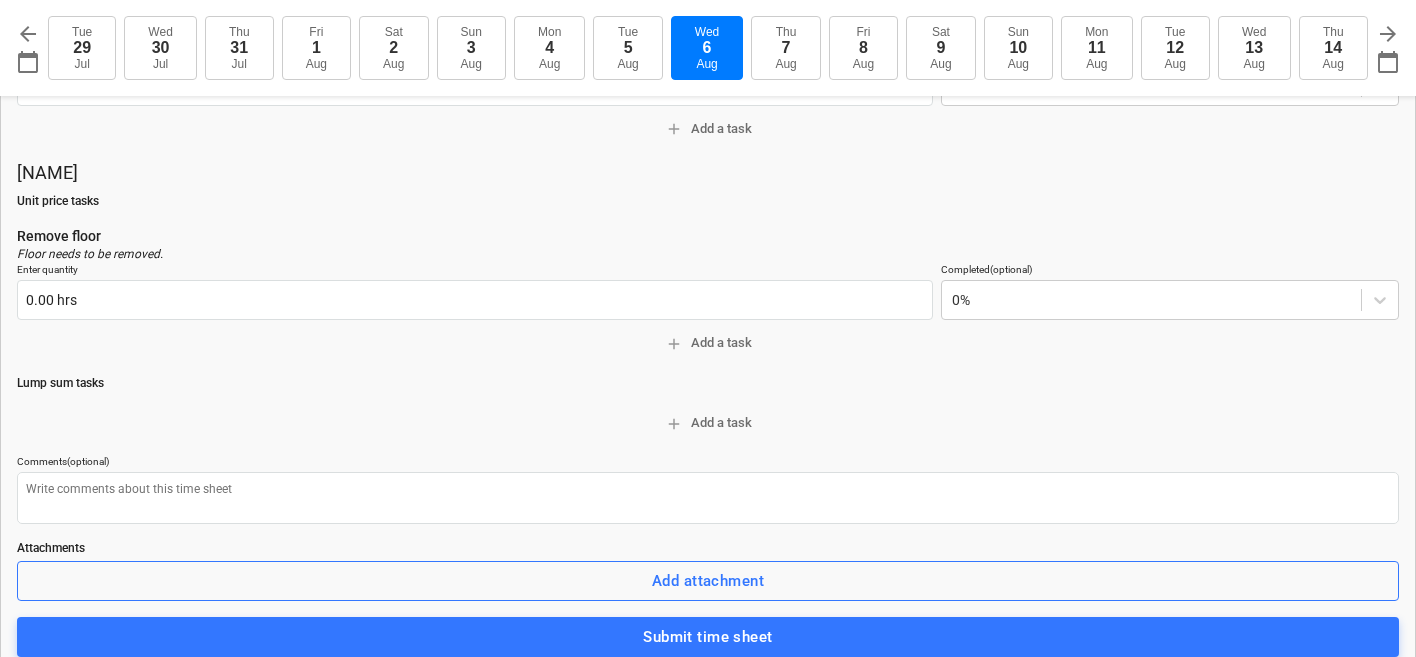 scroll, scrollTop: 581, scrollLeft: 0, axis: vertical 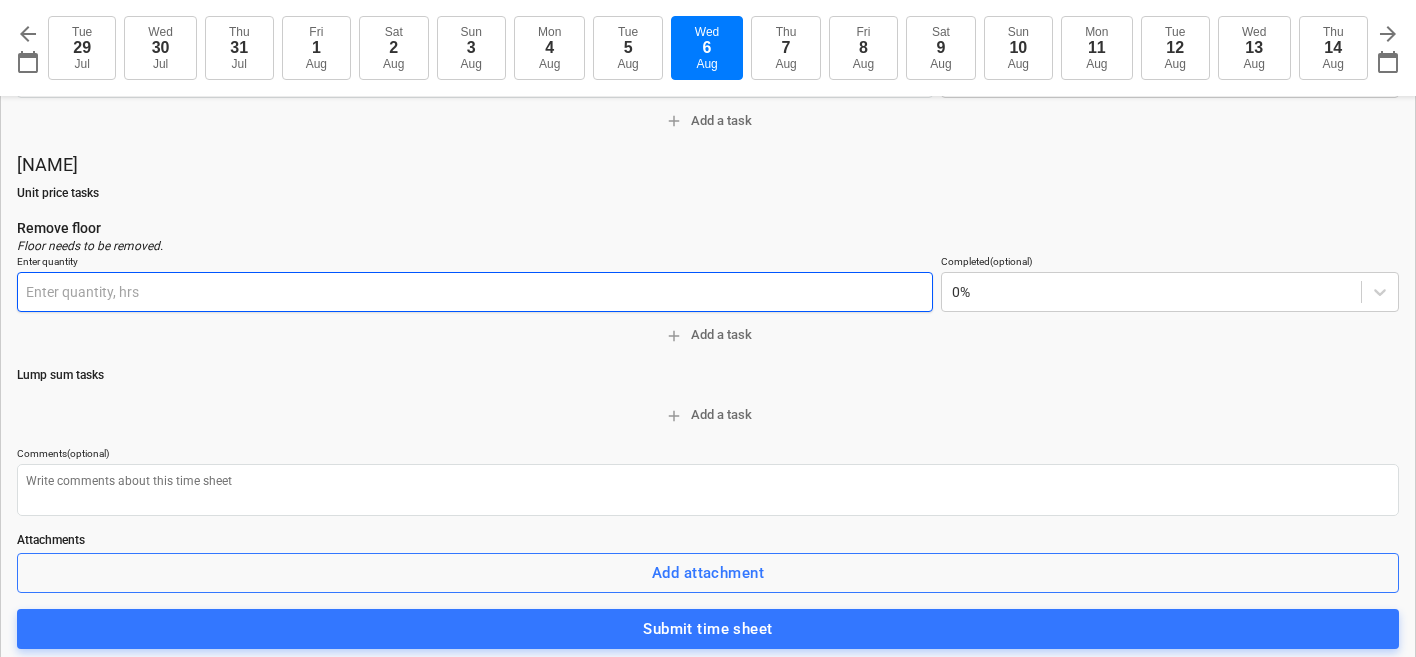 click at bounding box center (475, 292) 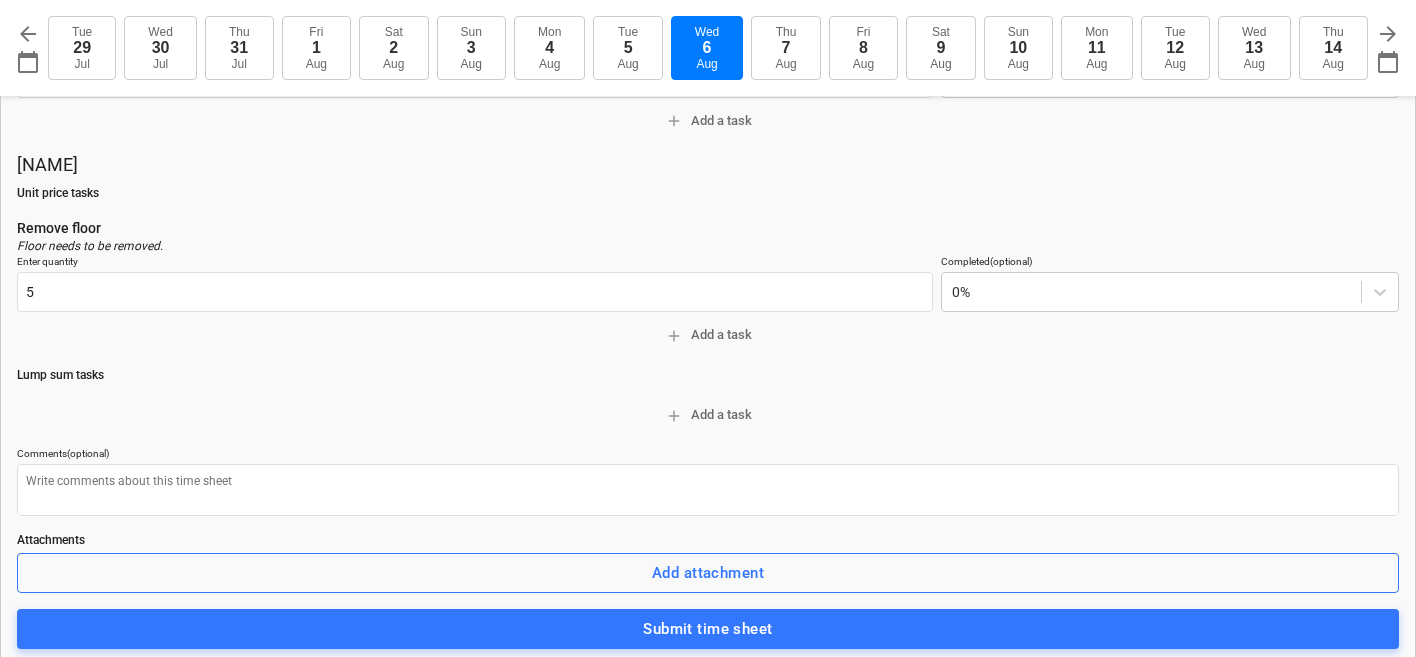 type on "5.00 hrs" 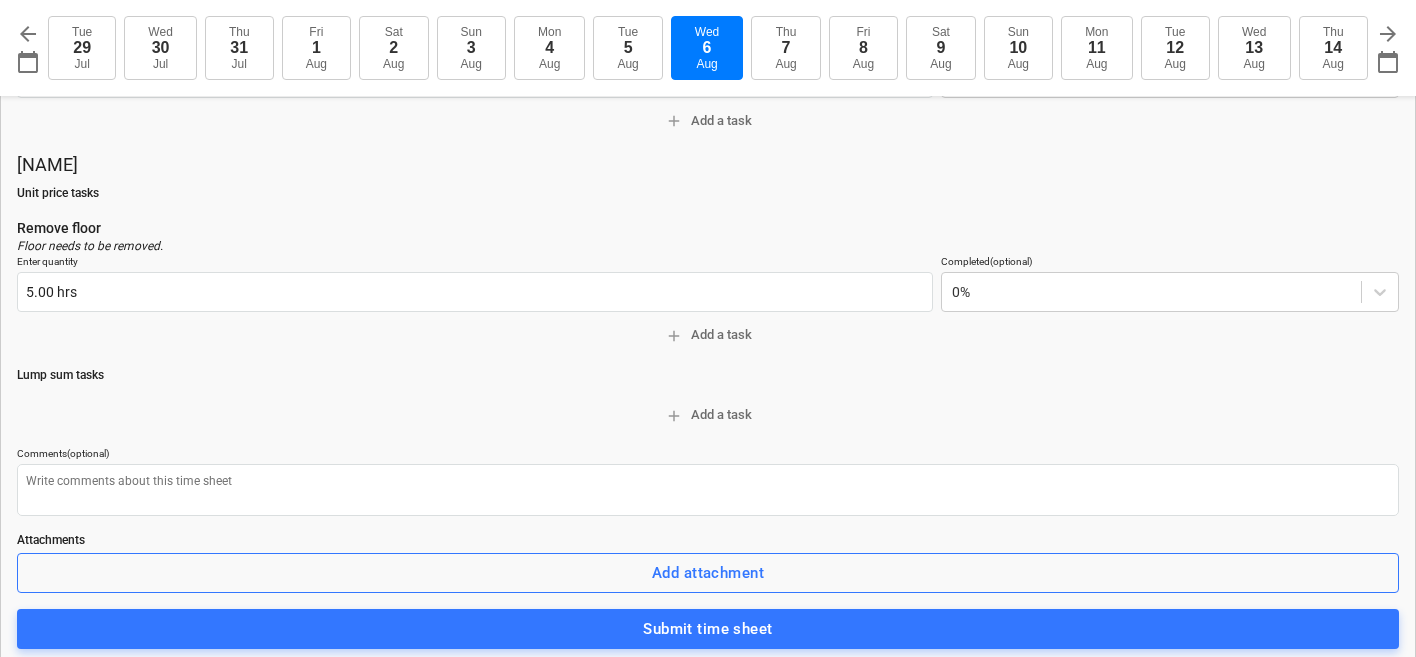 click on "Remove floor" at bounding box center (708, 228) 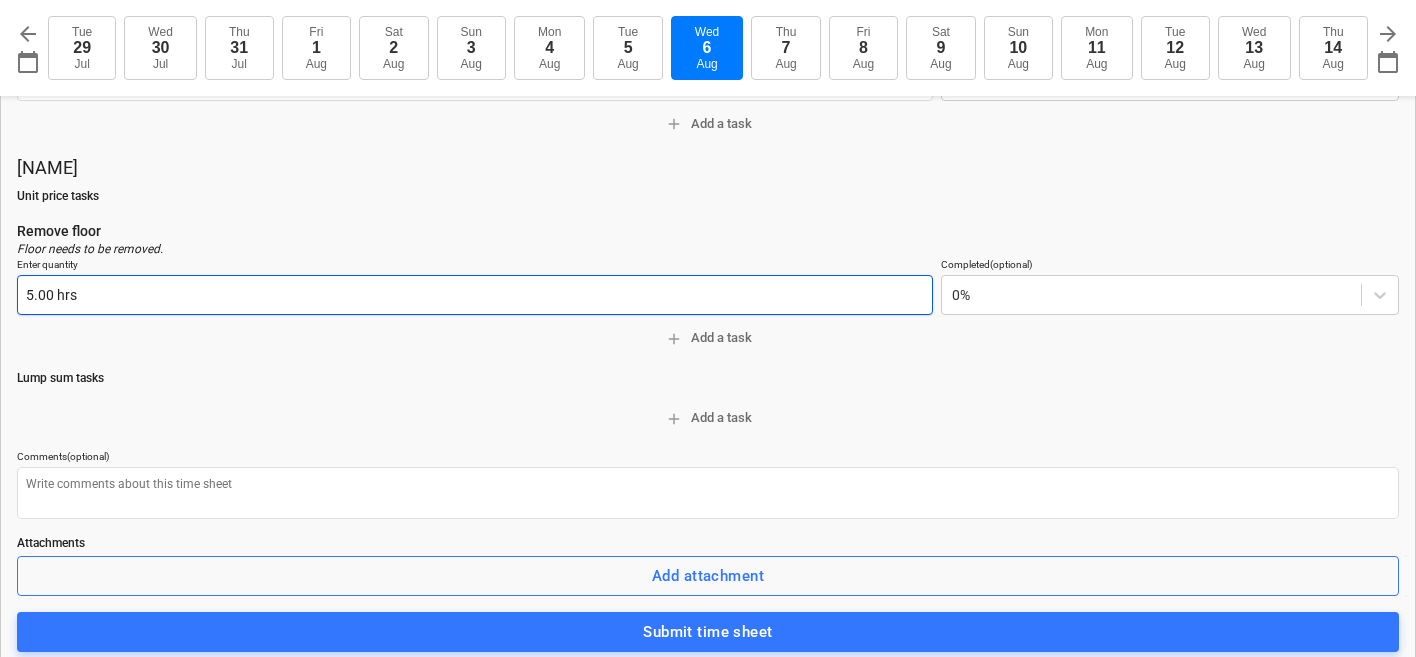 scroll, scrollTop: 591, scrollLeft: 0, axis: vertical 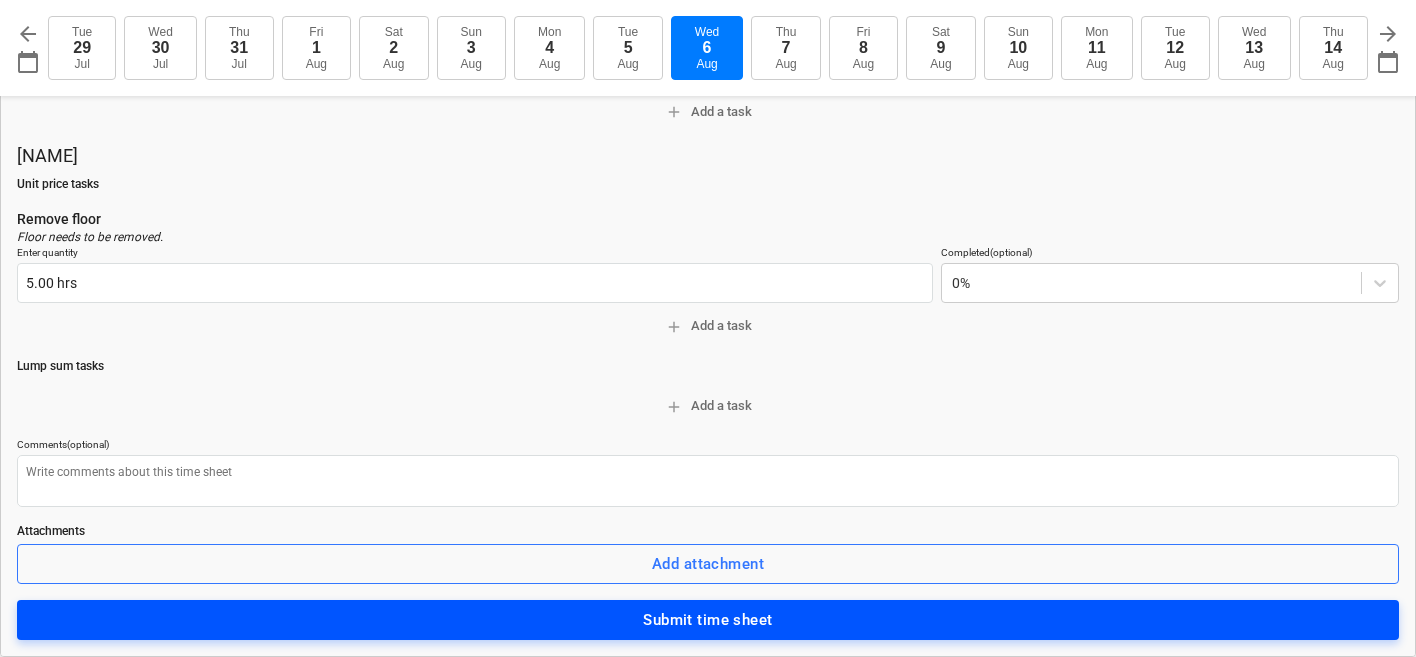 click on "Submit time sheet" at bounding box center (708, 620) 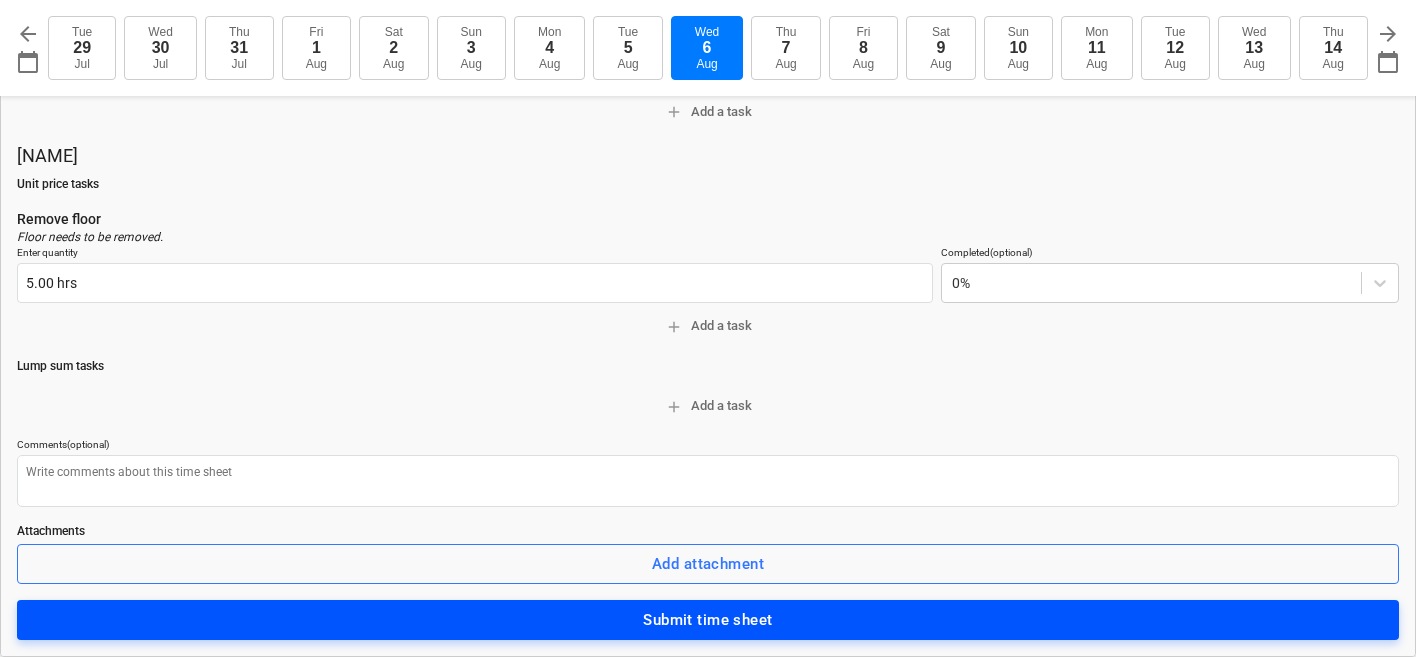 type on "x" 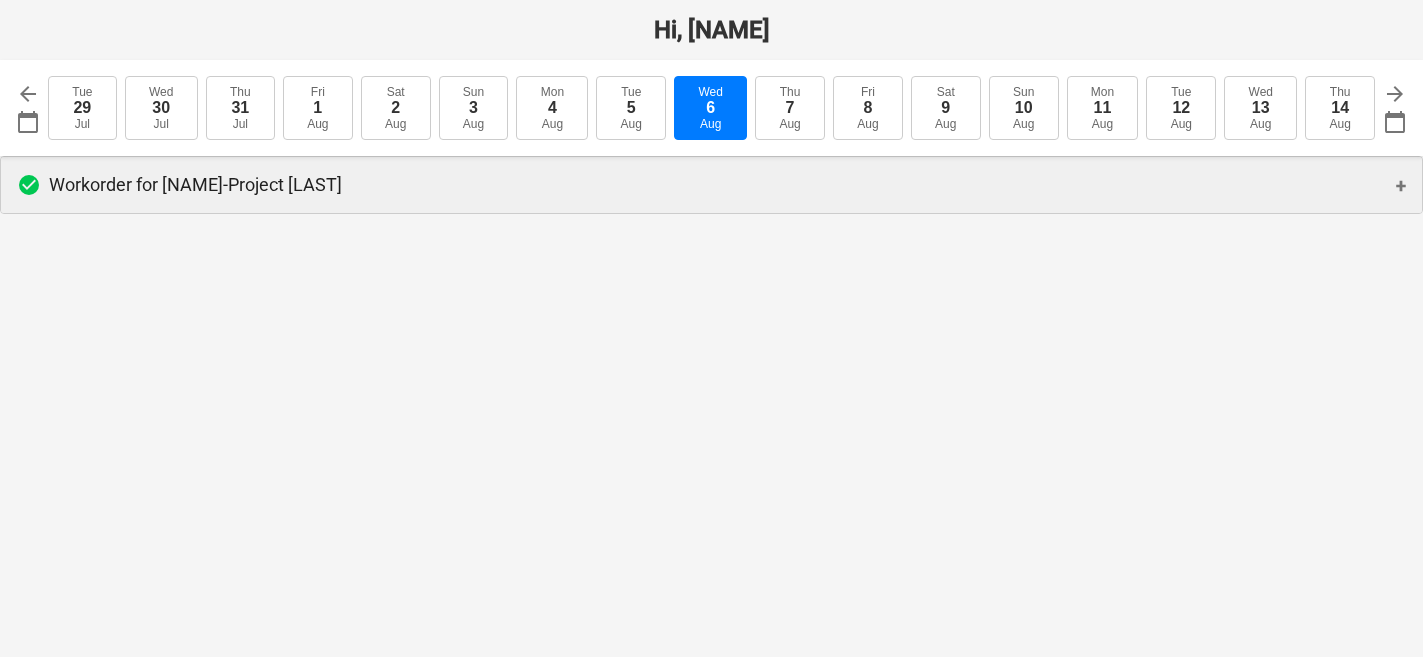 click on "check_circle Workorder for Danny  -  Project Jr. Street +" at bounding box center (711, 185) 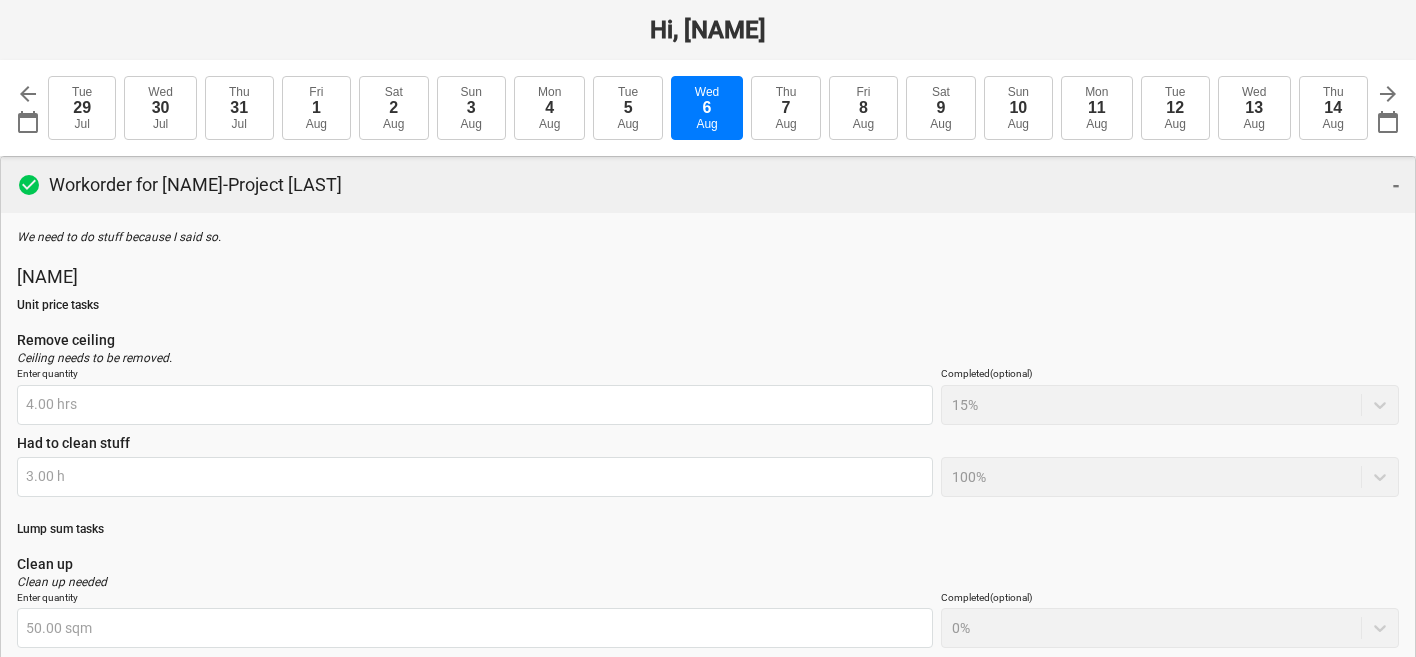 click on "check_circle Workorder for Danny  -  Project Jr. Street -" at bounding box center (708, 185) 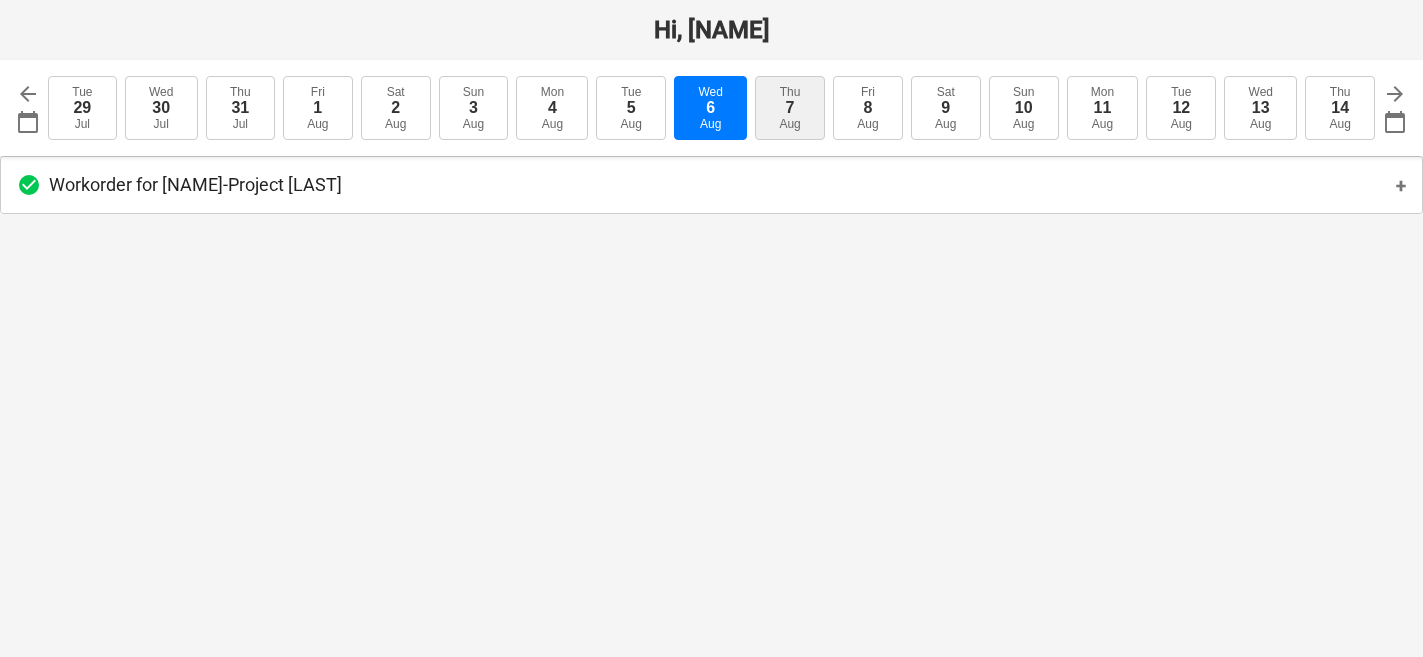 click on "Thu 7 Aug" at bounding box center [790, 108] 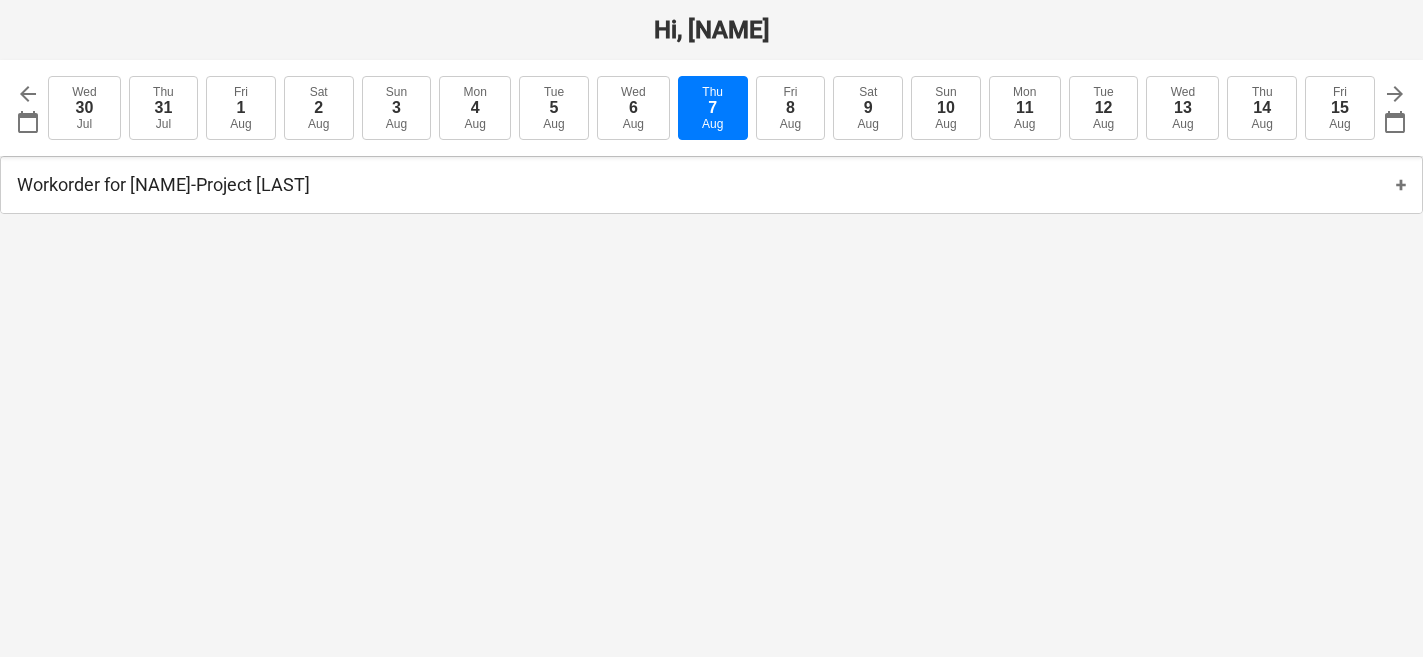 click on "Workorder for Danny  -  Project Jr. Street +" at bounding box center (711, 185) 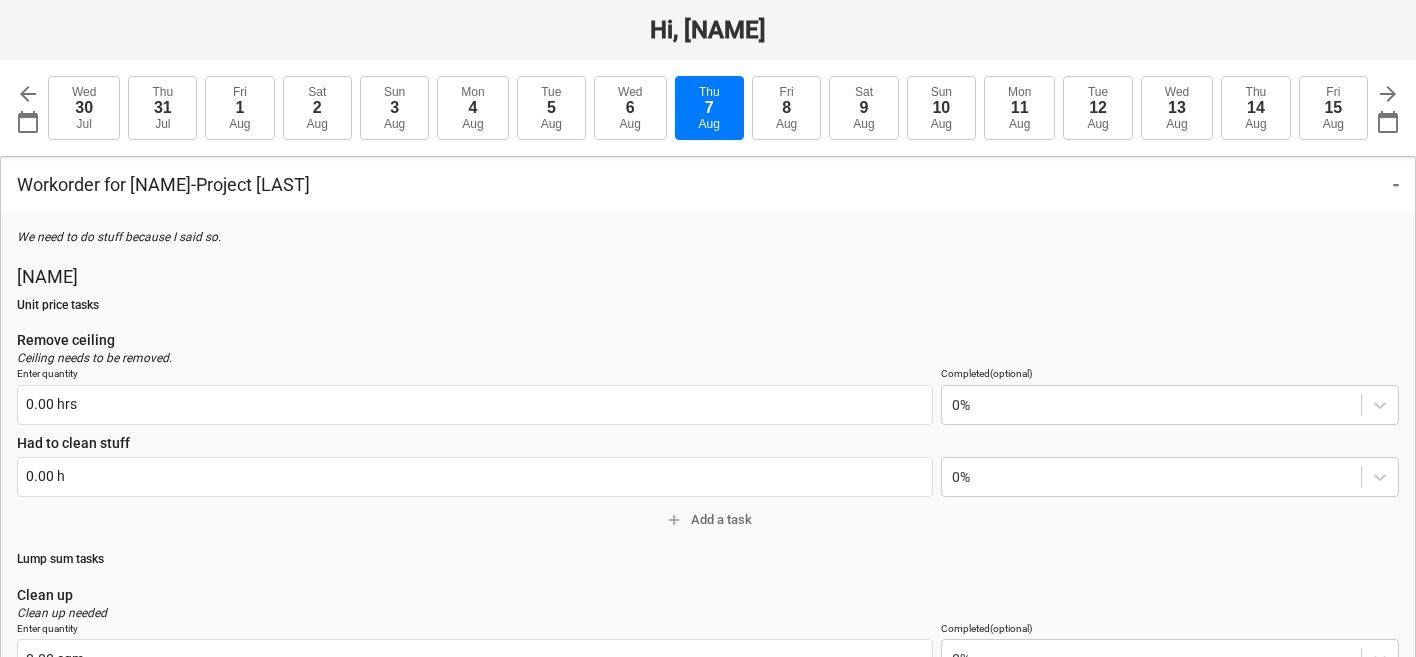 click on "Workorder for Danny  -  Project Jr. Street -" at bounding box center [708, 185] 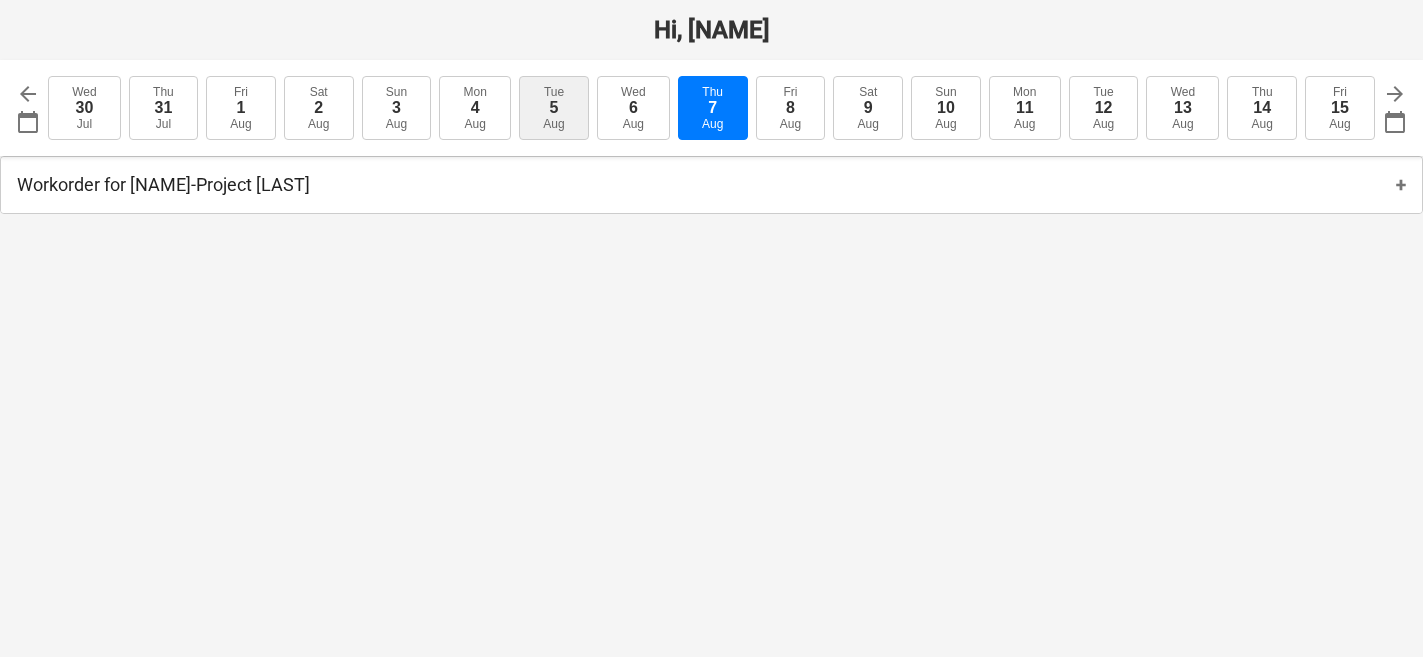 click on "Tue 5 Aug" at bounding box center (554, 108) 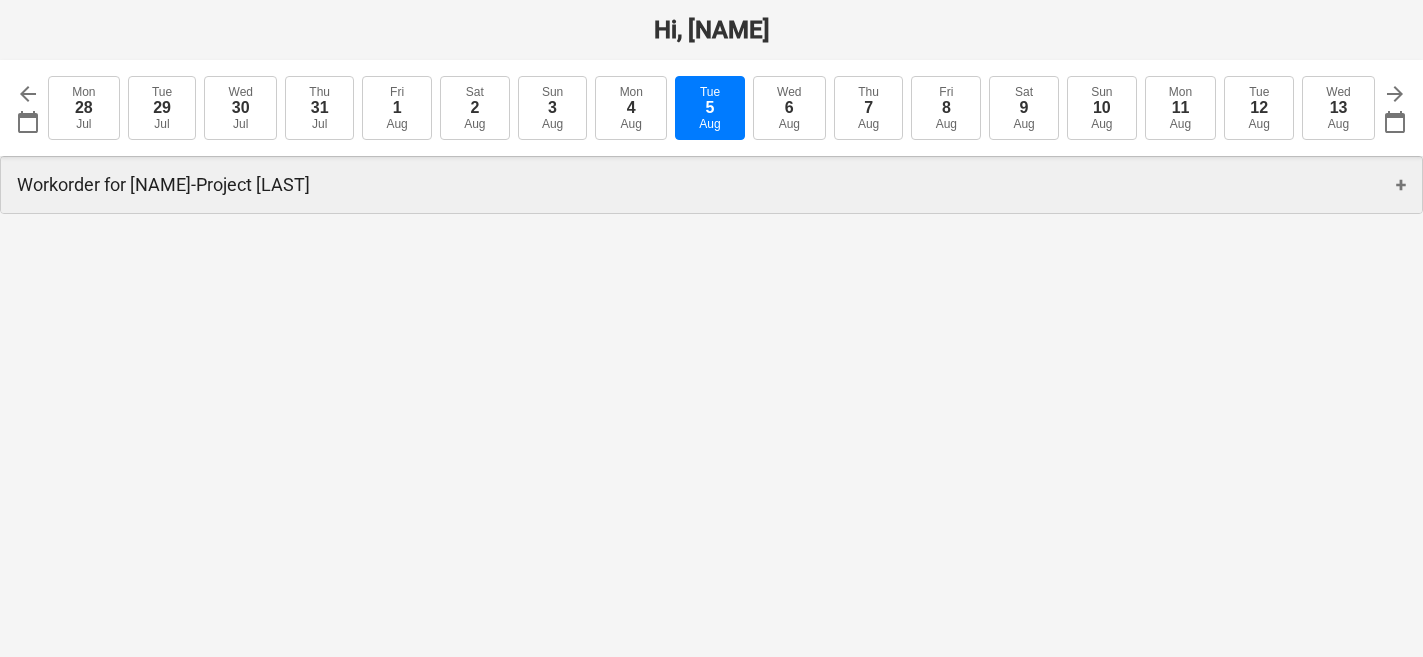 click on "Workorder for Danny  -  Project Jr. Street +" at bounding box center [711, 185] 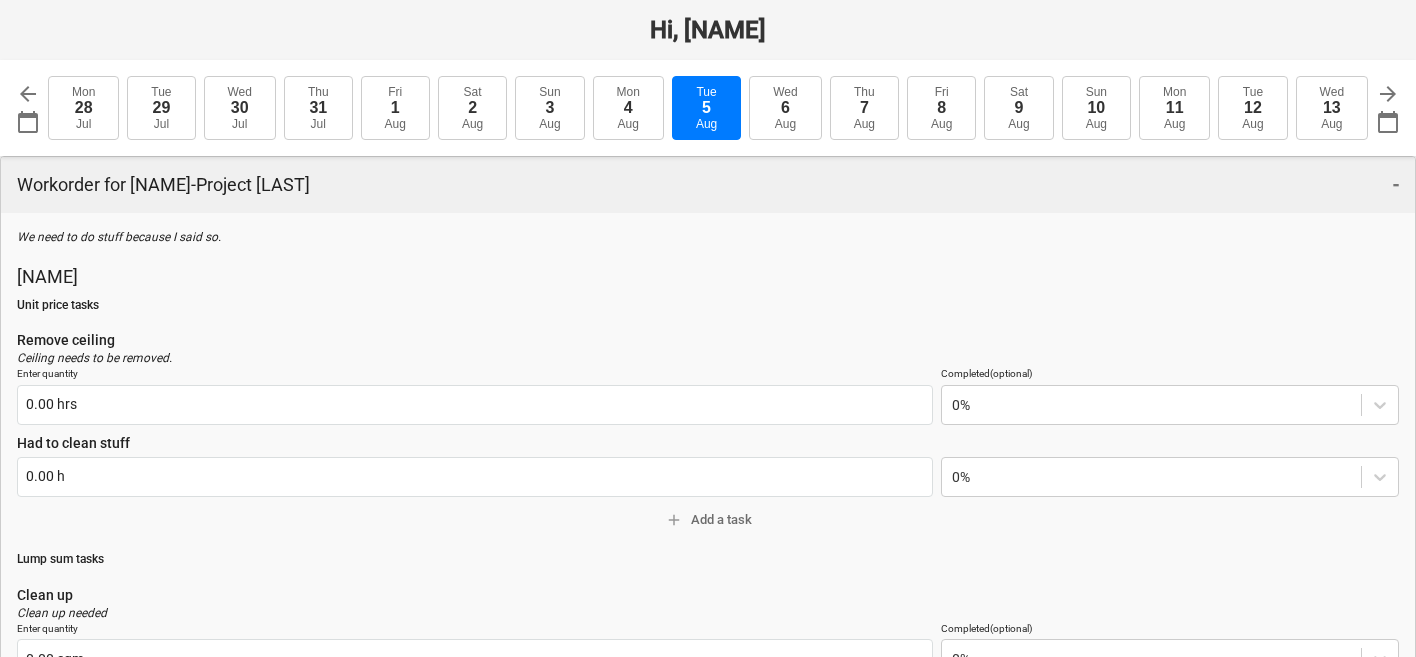 click on "Workorder for Danny  -  Project Jr. Street -" at bounding box center [708, 185] 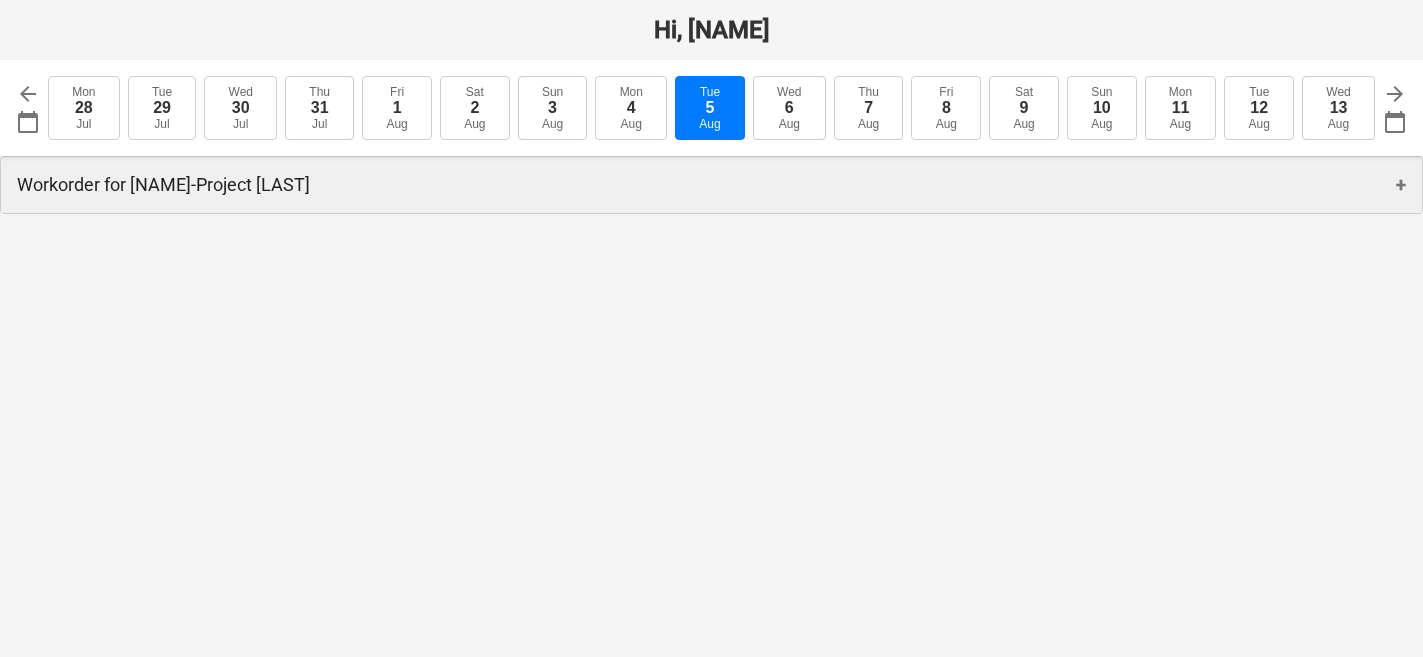 click on "Workorder for Danny  -  Project Jr. Street +" at bounding box center (711, 185) 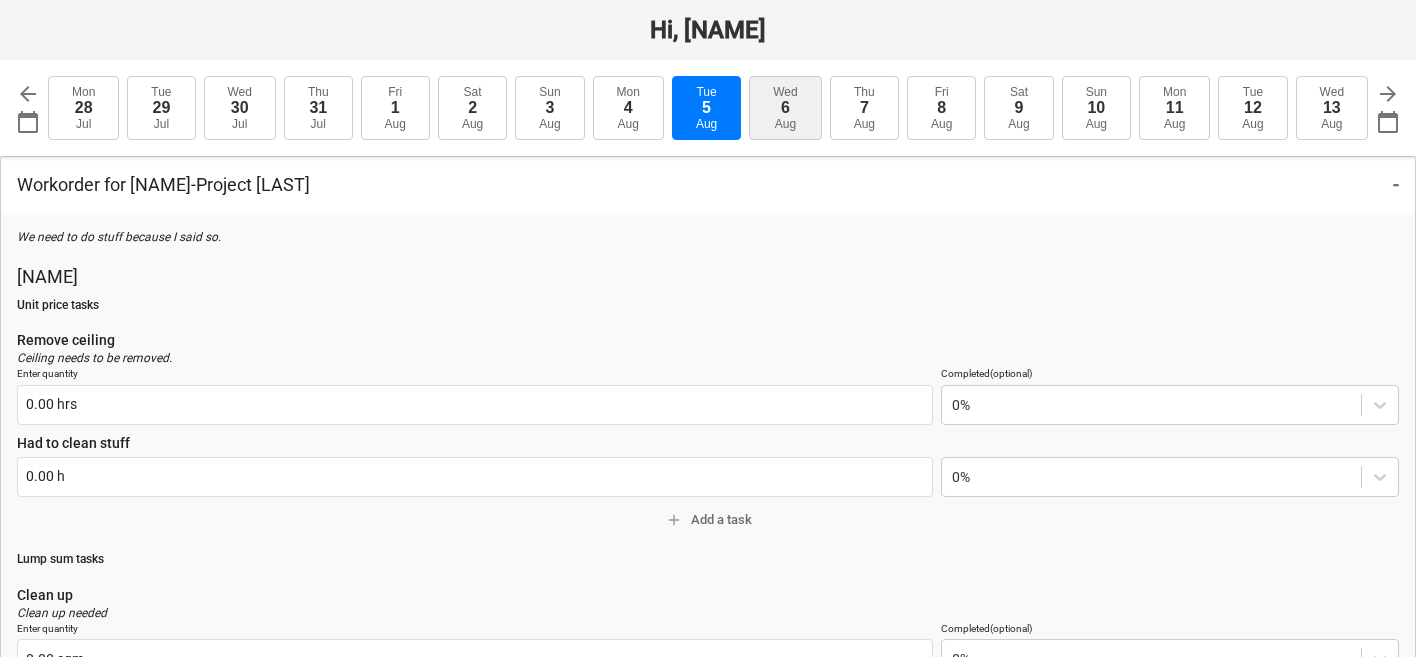 click on "Wed 6 Aug" at bounding box center (785, 108) 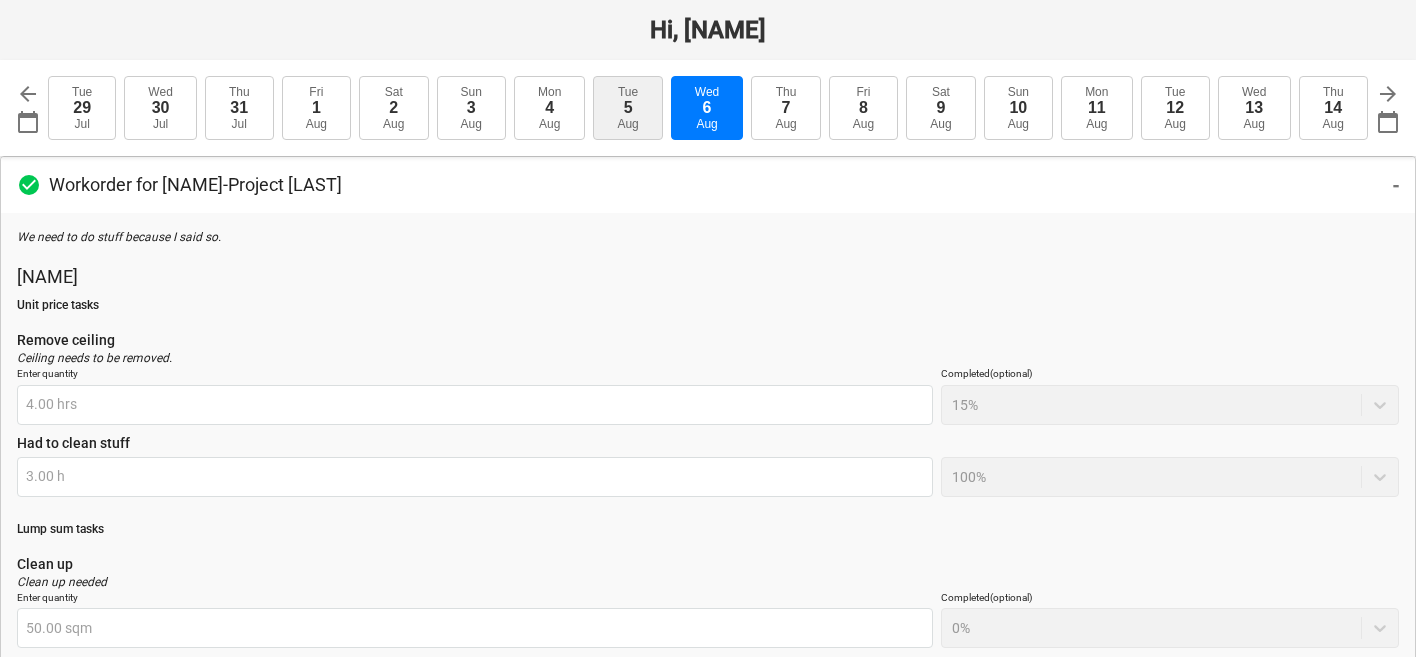 click on "Tue 5 Aug" at bounding box center [627, 108] 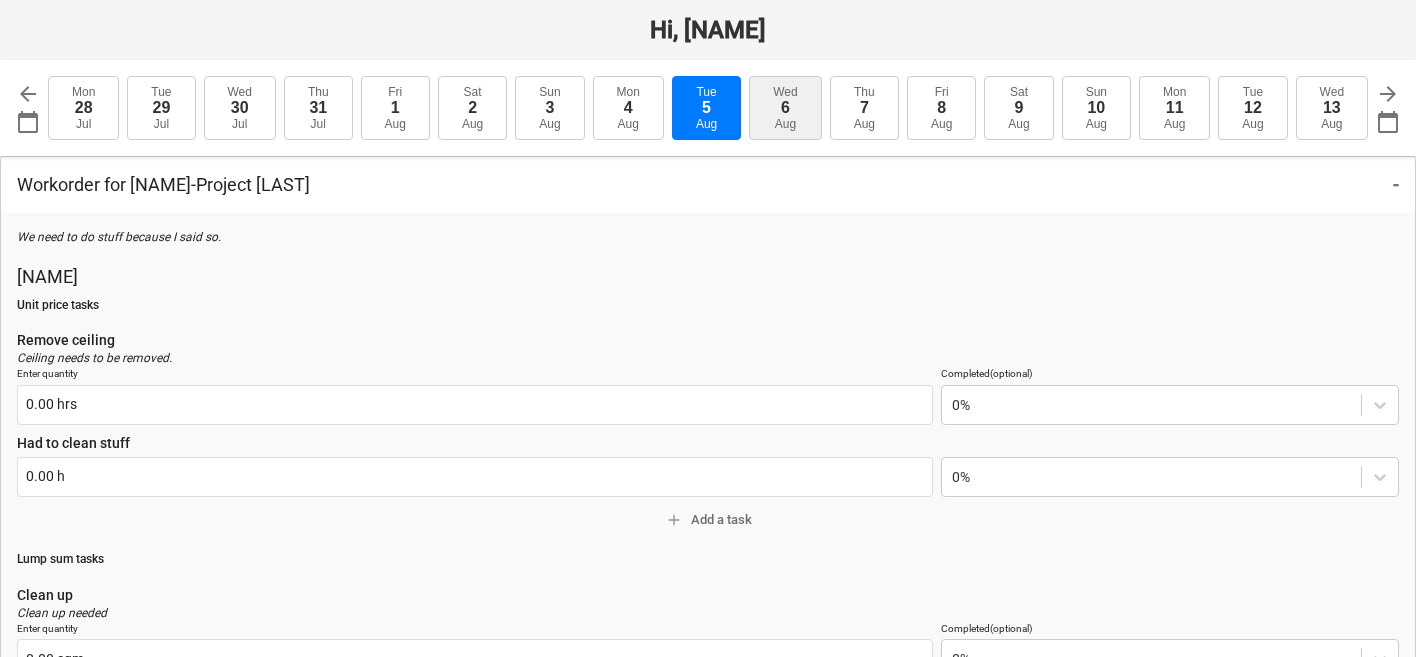 click on "Wed 6 Aug" at bounding box center [785, 108] 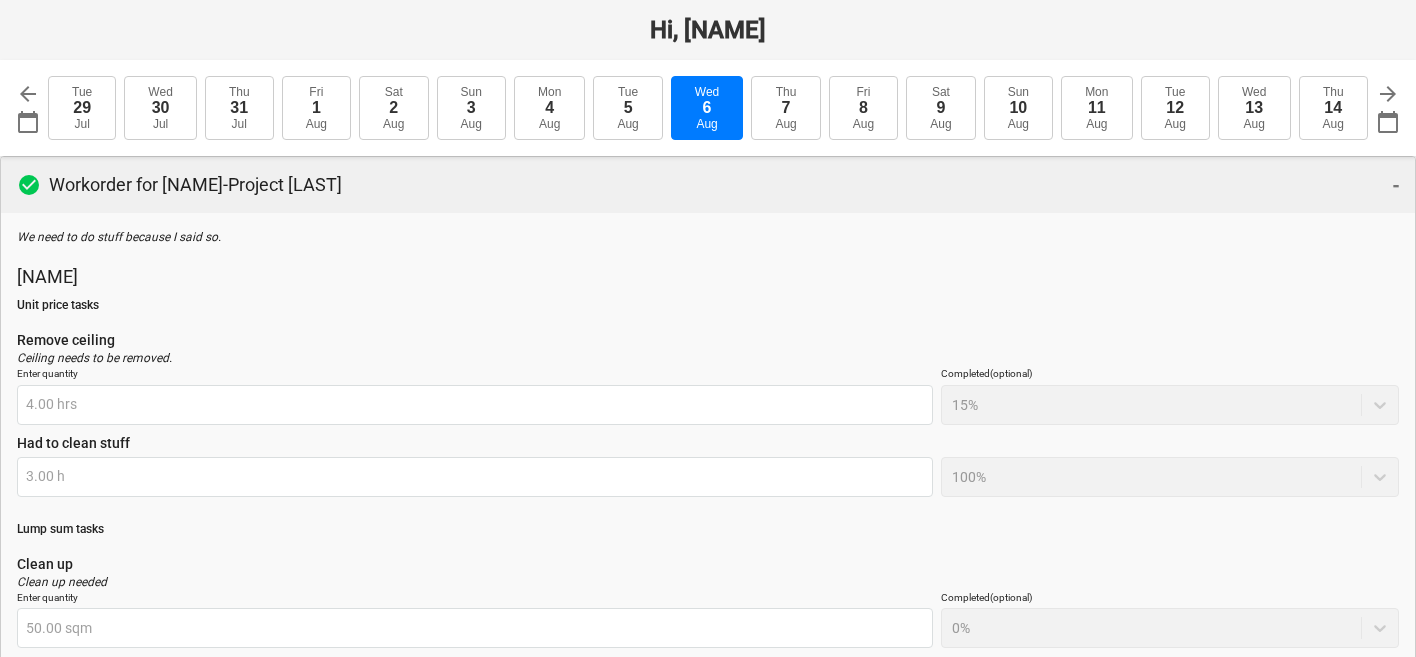 click on "check_circle Workorder for Danny  -  Project Jr. Street -" at bounding box center (708, 185) 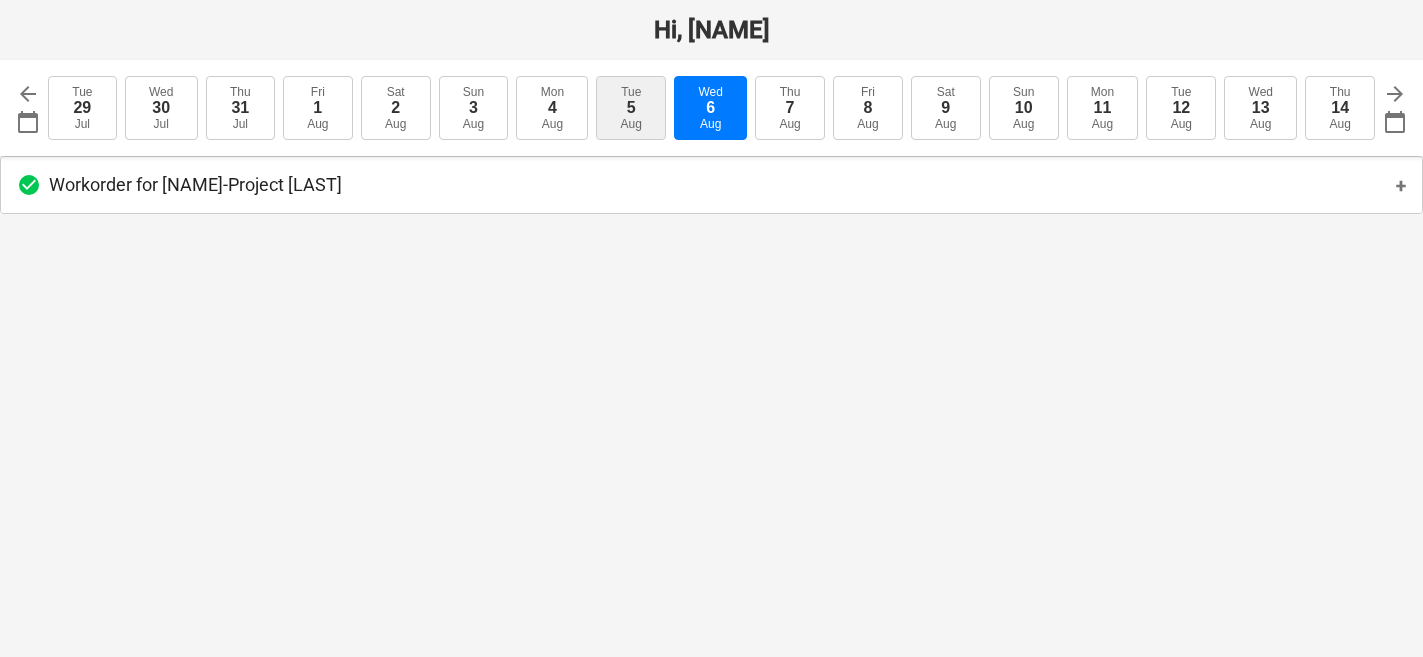 click on "Tue 5 Aug" at bounding box center [631, 108] 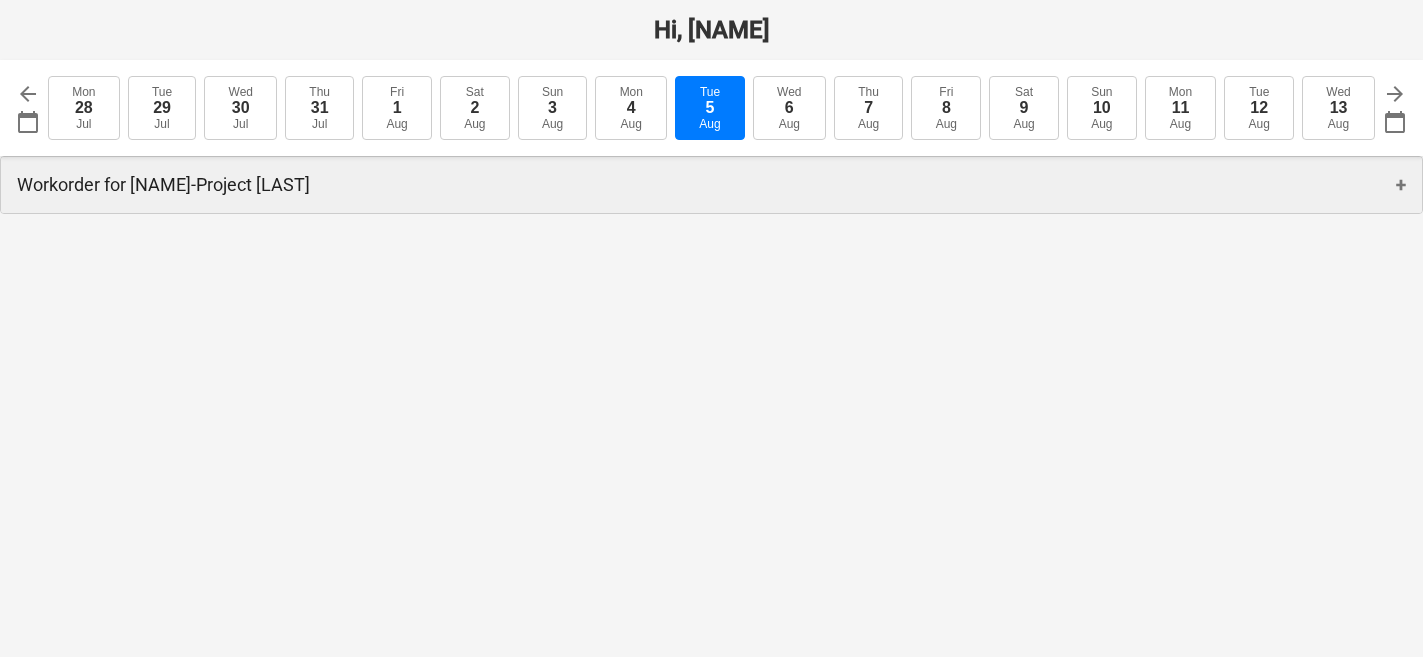 click on "Workorder for Danny  -  Project Jr. Street +" at bounding box center (711, 185) 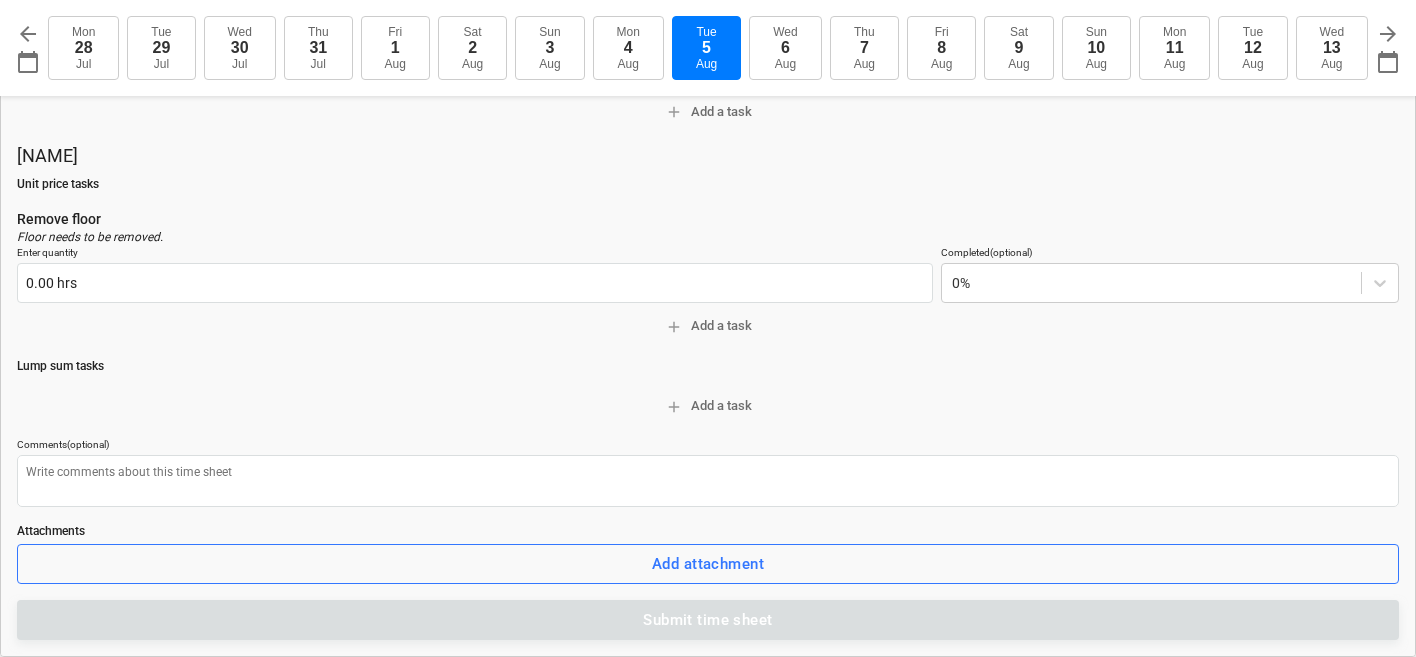 scroll, scrollTop: 0, scrollLeft: 0, axis: both 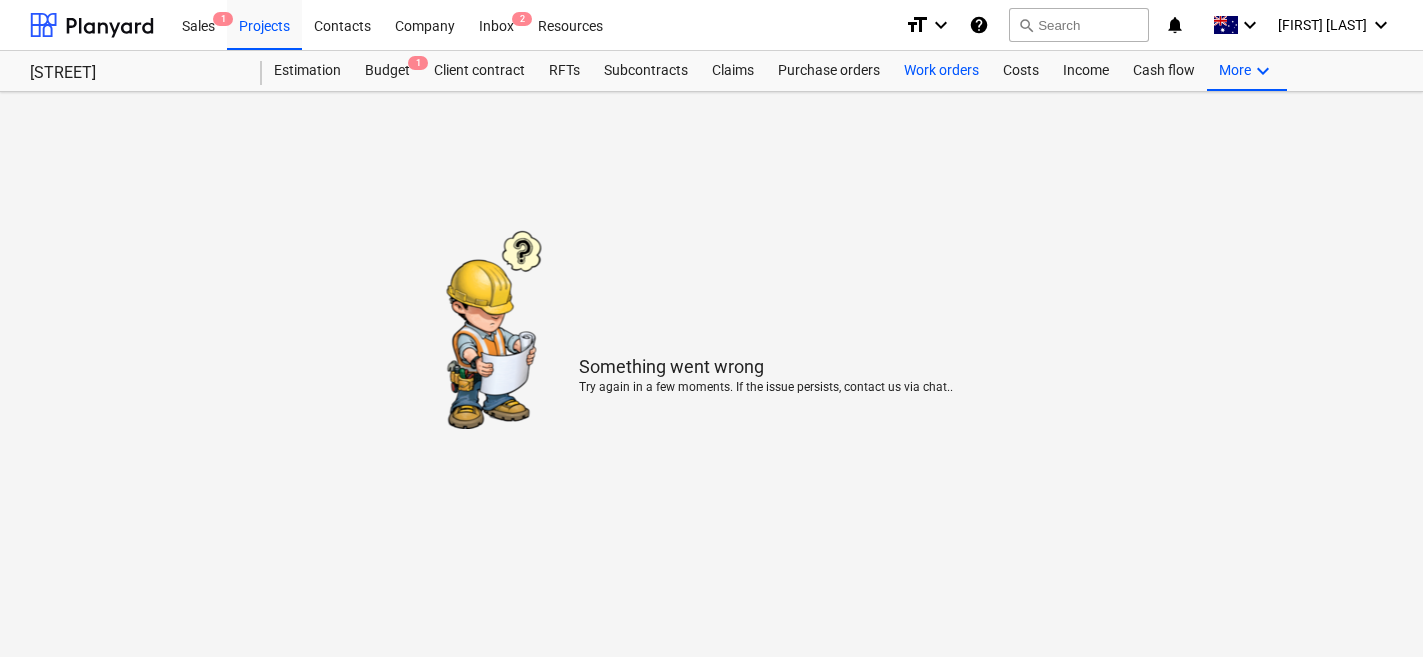click on "Work orders" at bounding box center [941, 71] 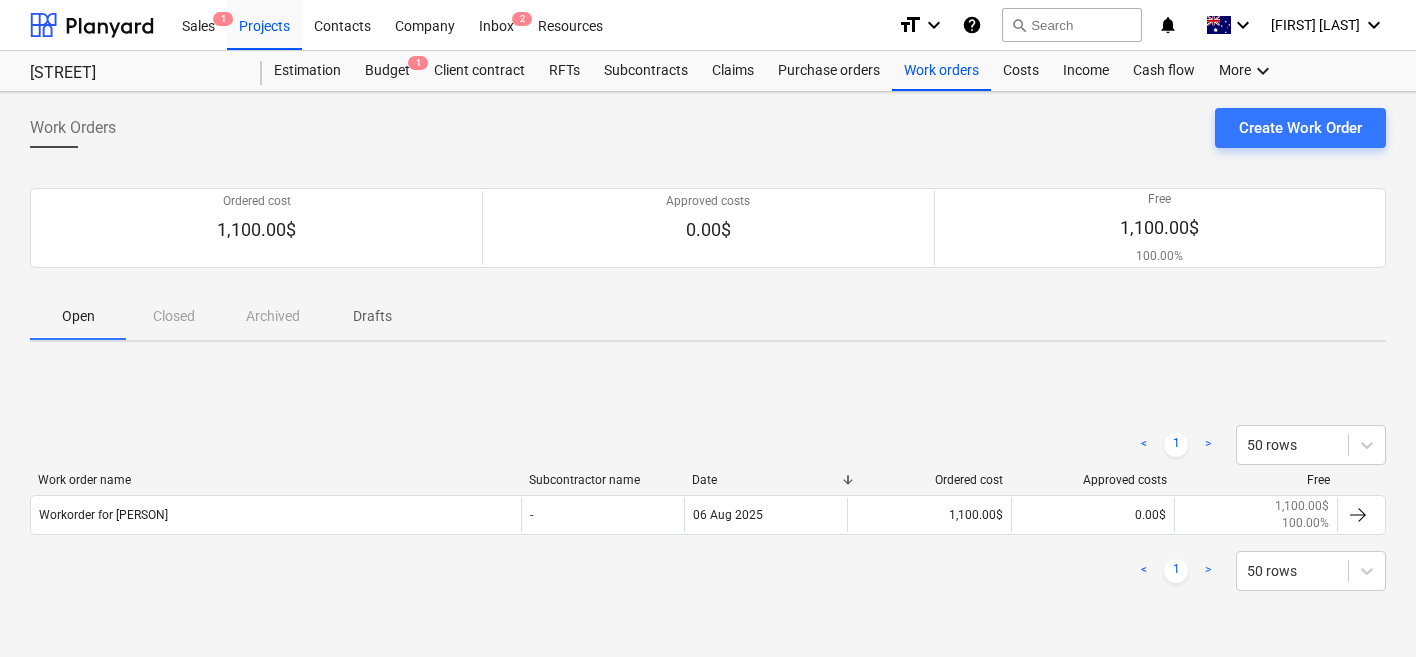 click on "Work order name Subcontractor name Date Ordered cost Approved costs Free" at bounding box center [708, 484] 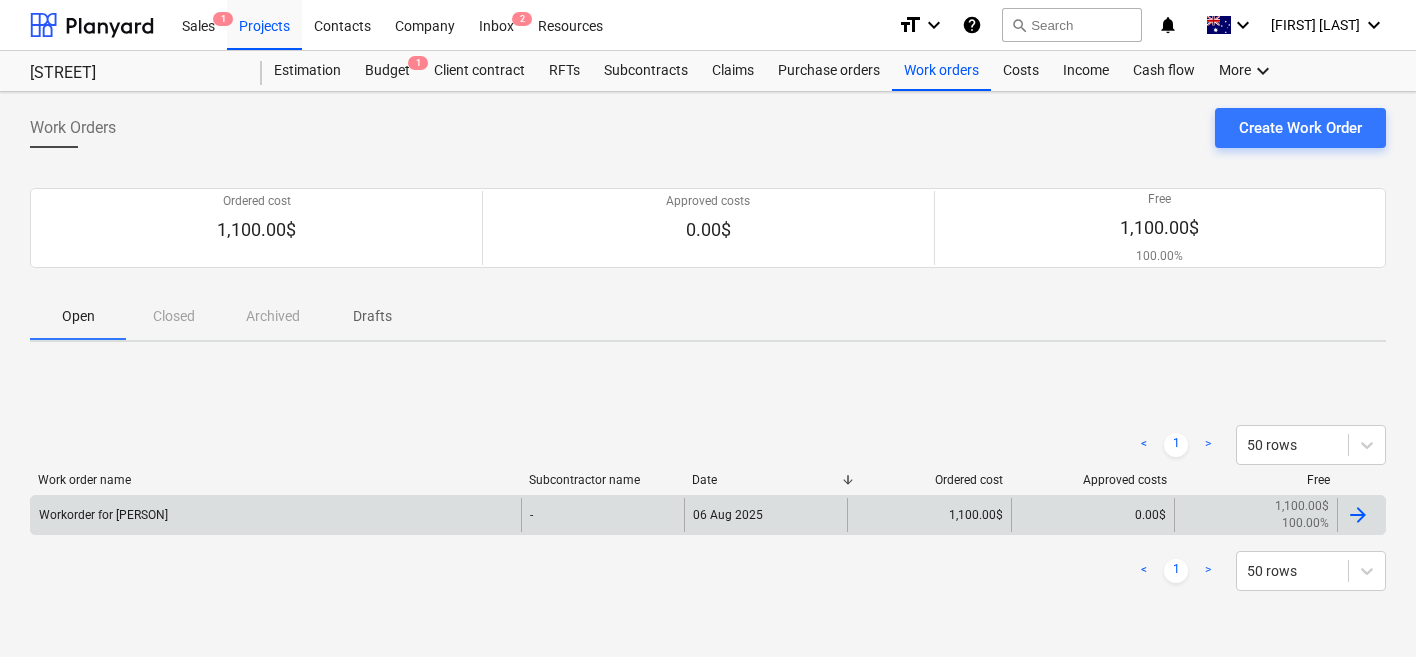 click on "Workorder for [NAME]" at bounding box center [276, 515] 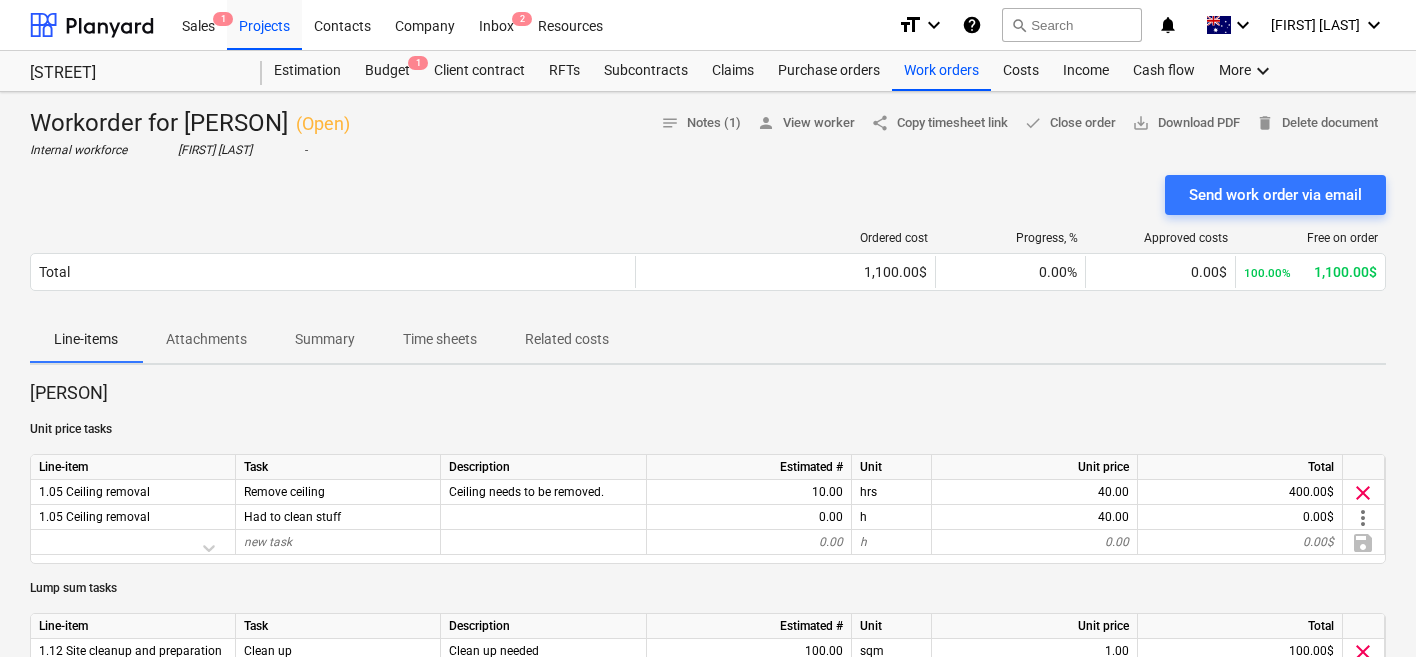 click on "Time sheets" at bounding box center [440, 339] 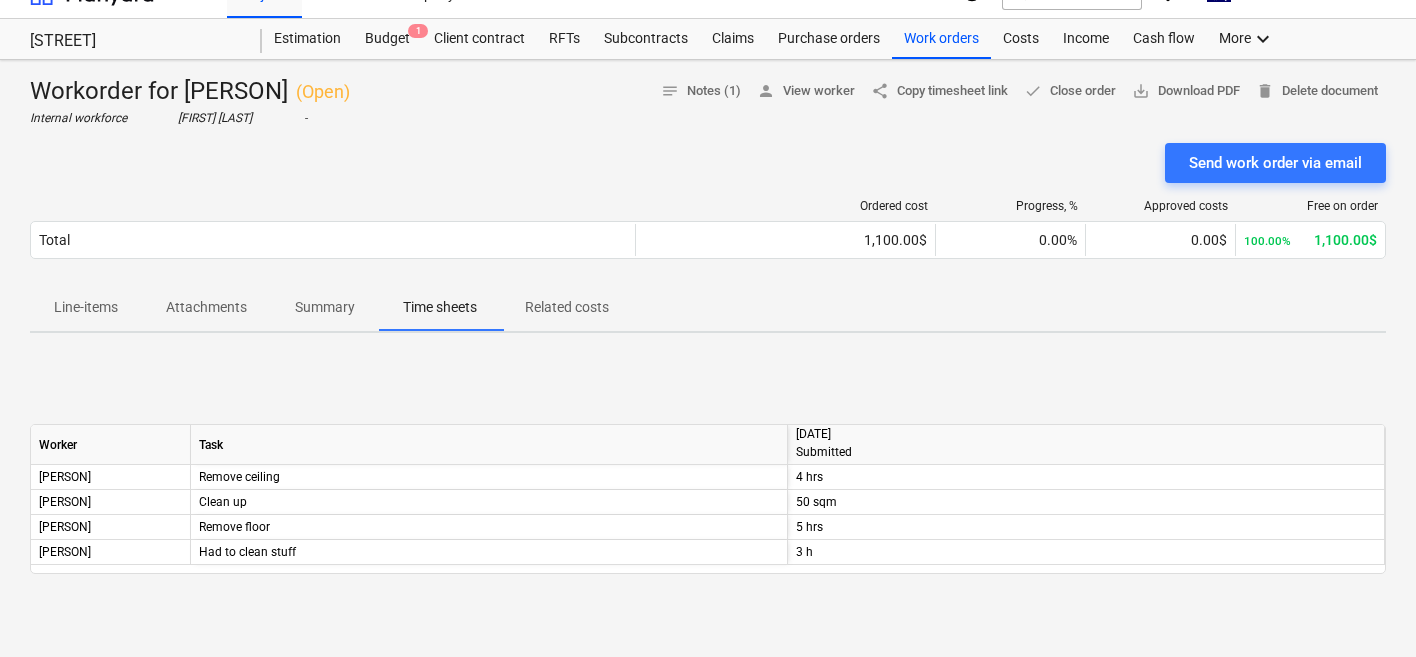 scroll, scrollTop: 53, scrollLeft: 0, axis: vertical 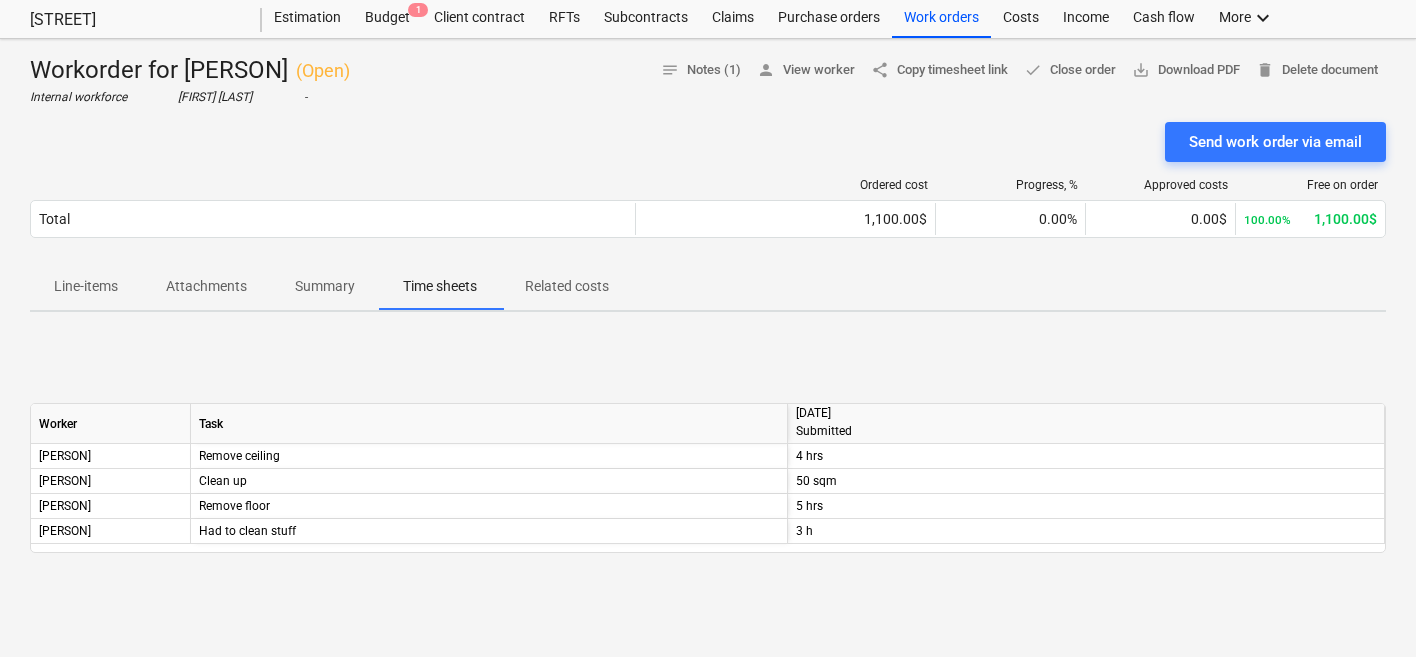 click on "Task" at bounding box center (489, 424) 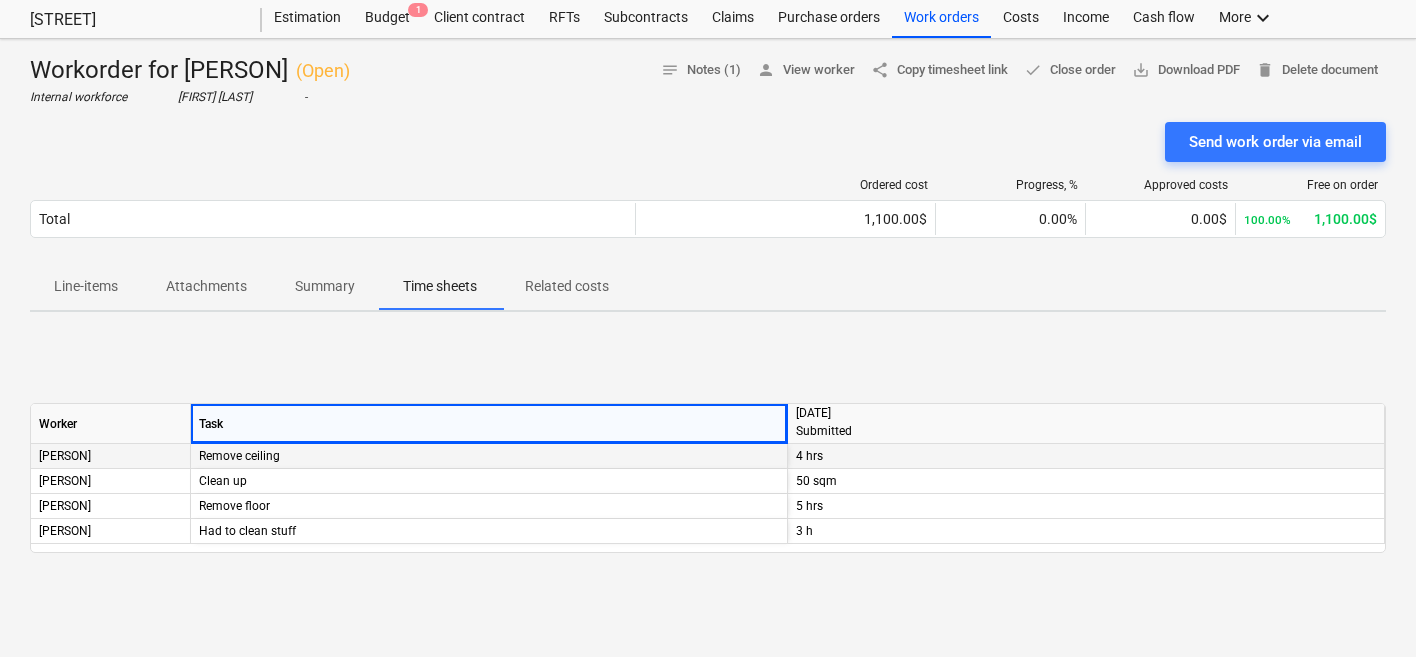 click on "Remove ceiling" at bounding box center [489, 456] 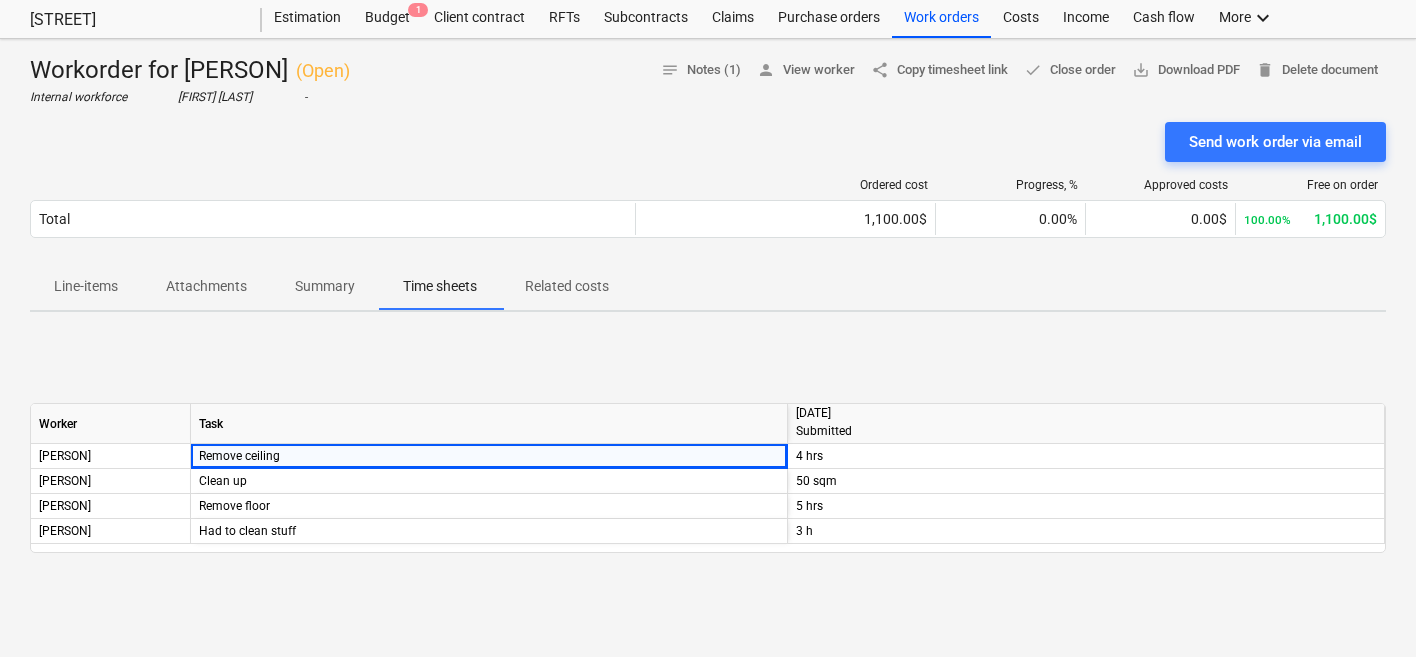 click on "Worker Task 2025-08-06   Submitted Jonny Remove ceiling 4   hrs Jonny Clean up 50   sqm Alan Remove floor 5   hrs Jonny Had to clean stuff 3   h" at bounding box center (708, 478) 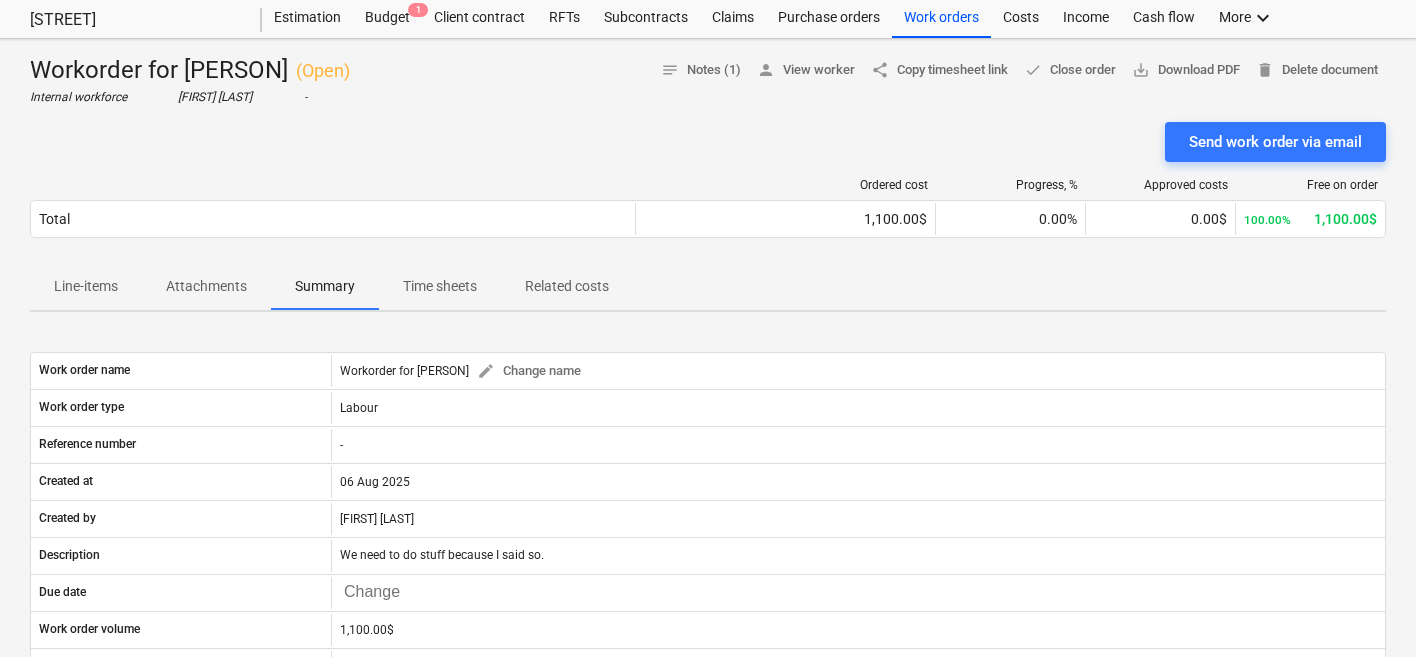 click on "Attachments" at bounding box center [206, 286] 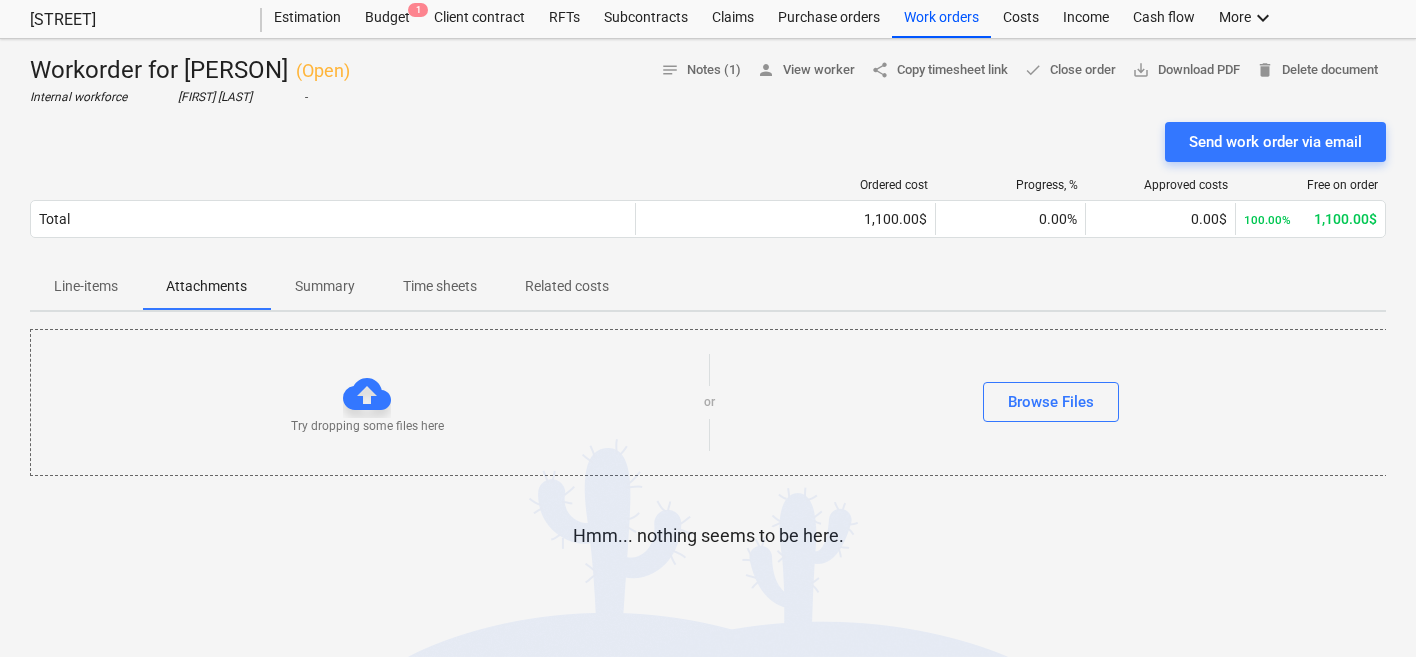 click on "Line-items" at bounding box center (86, 286) 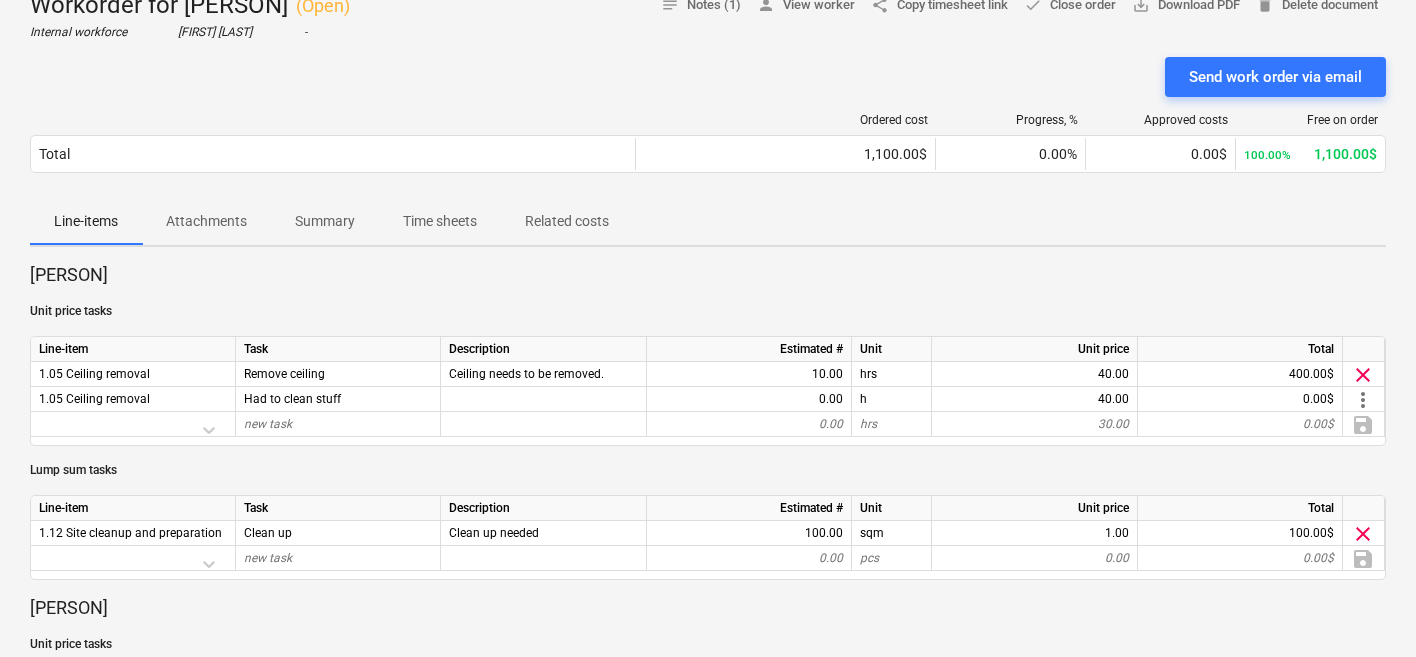 scroll, scrollTop: 0, scrollLeft: 0, axis: both 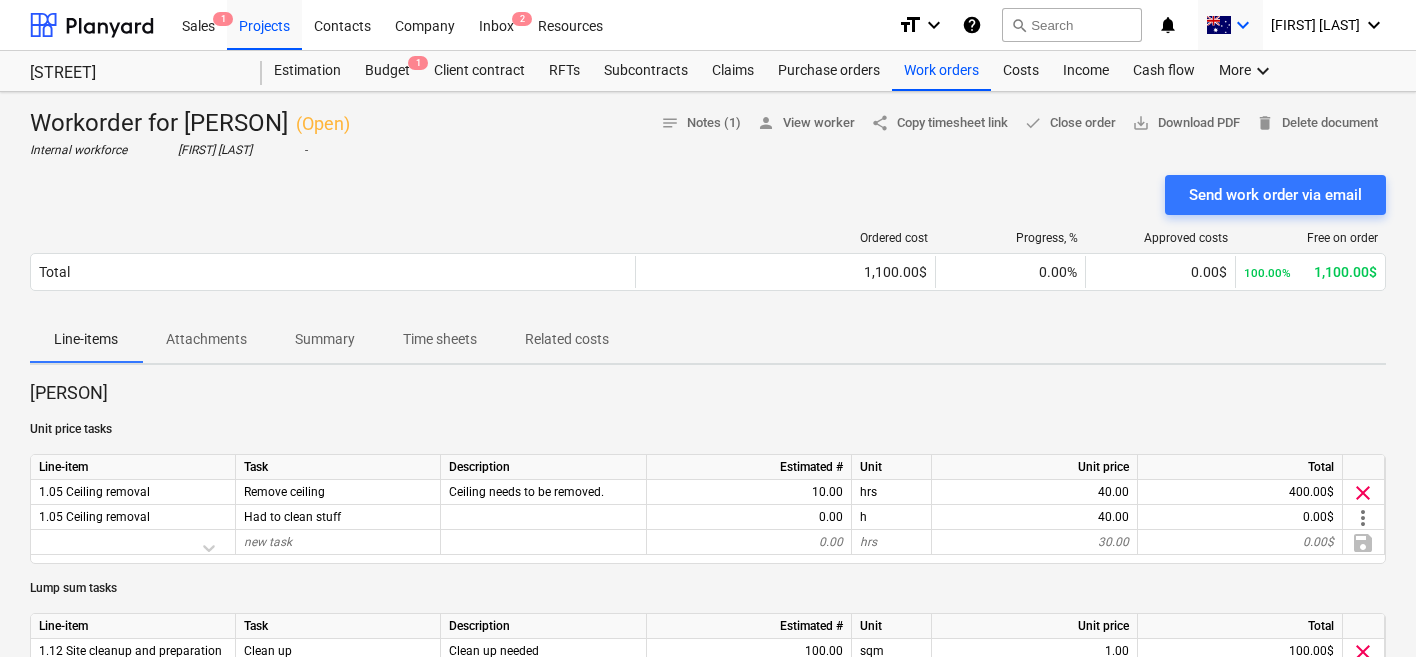 click at bounding box center [1218, 25] 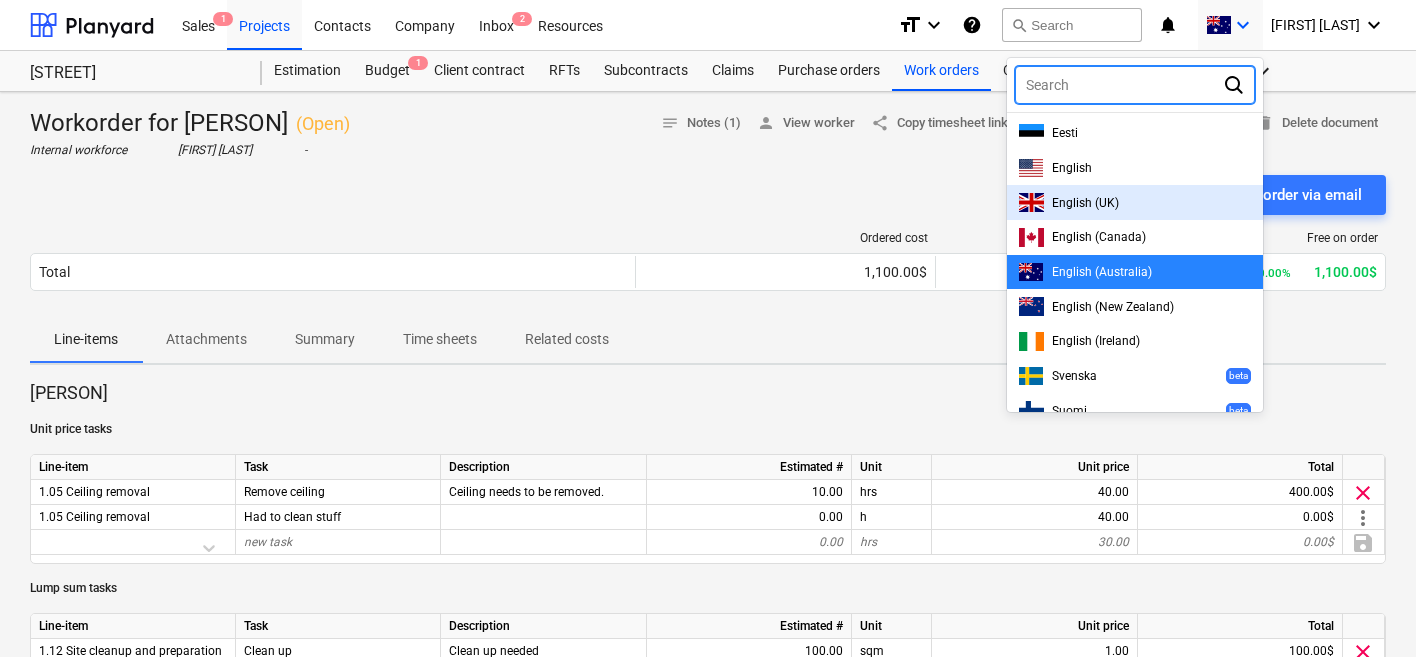 click at bounding box center [1031, 202] 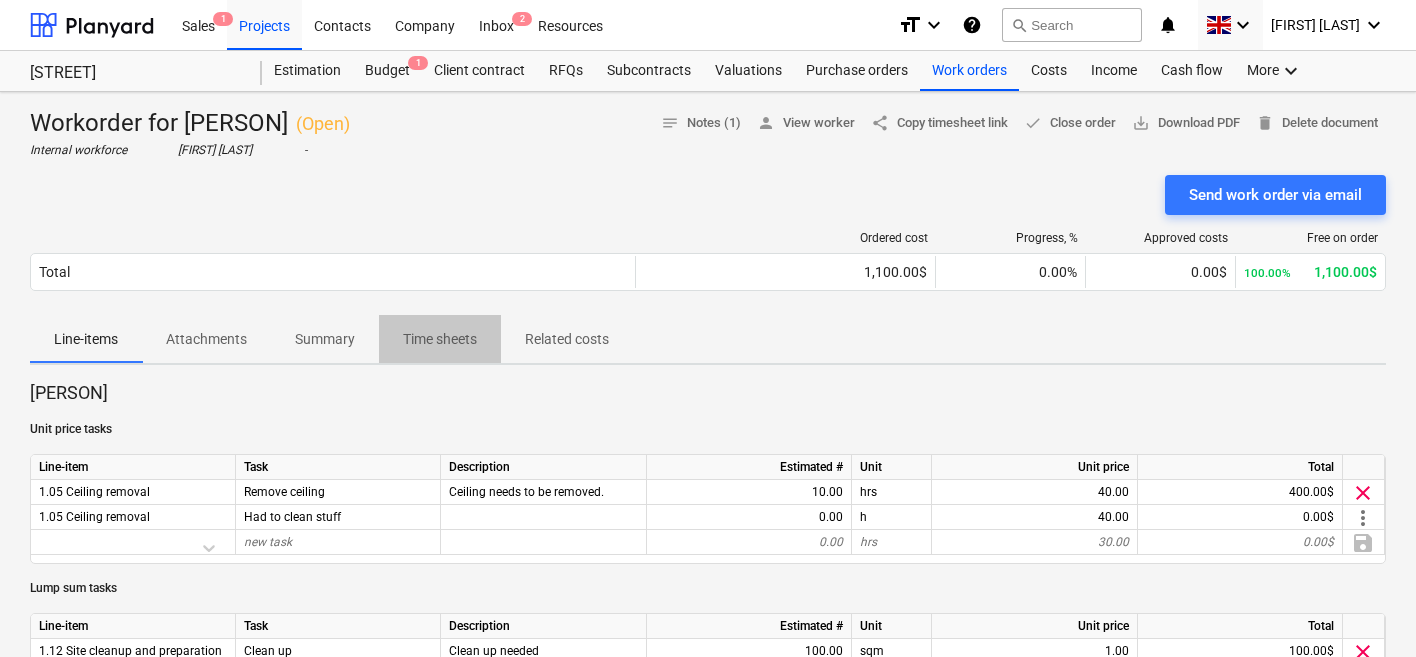 click on "Time sheets" at bounding box center (440, 339) 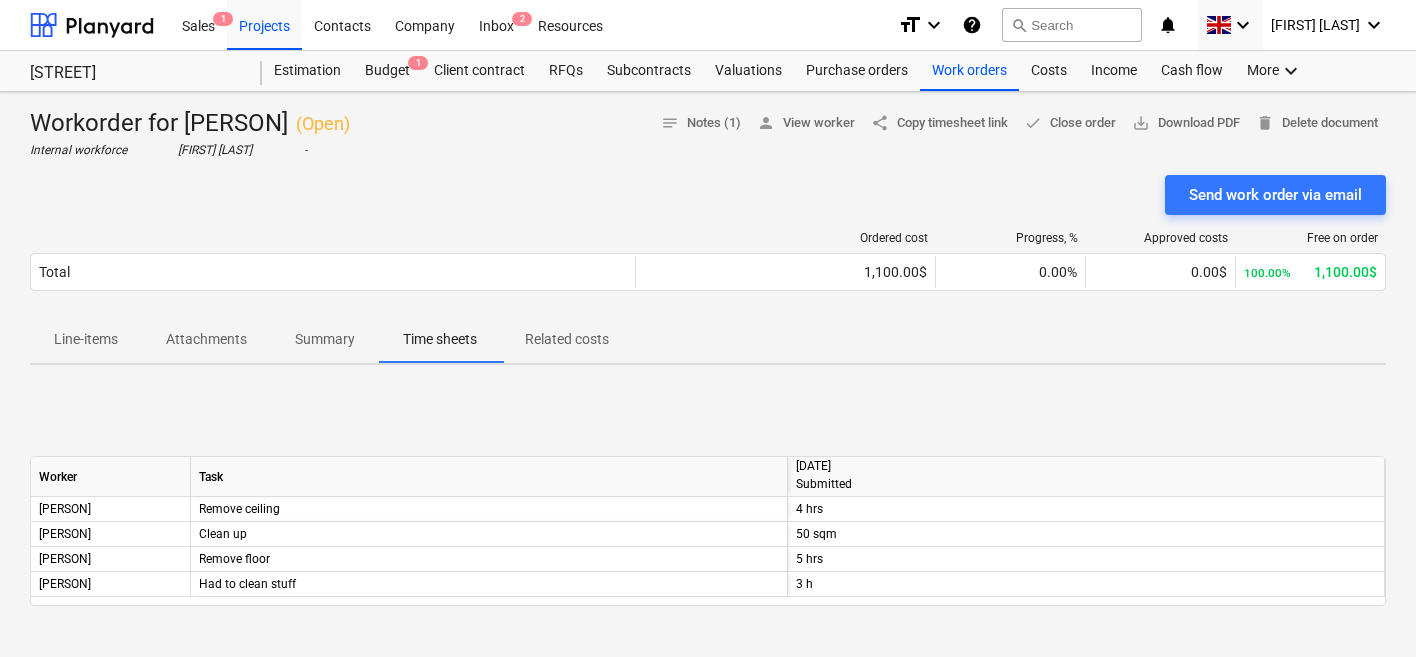 click on "Line-items" at bounding box center [86, 339] 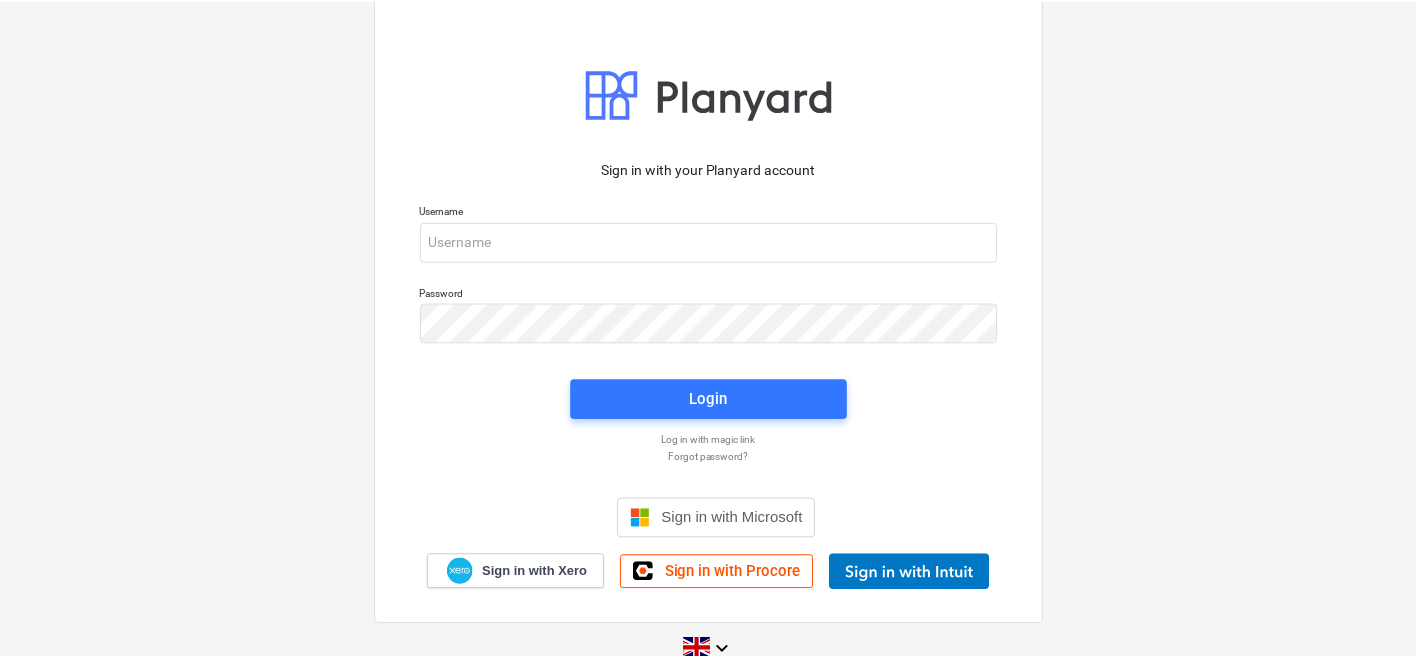 scroll, scrollTop: 0, scrollLeft: 0, axis: both 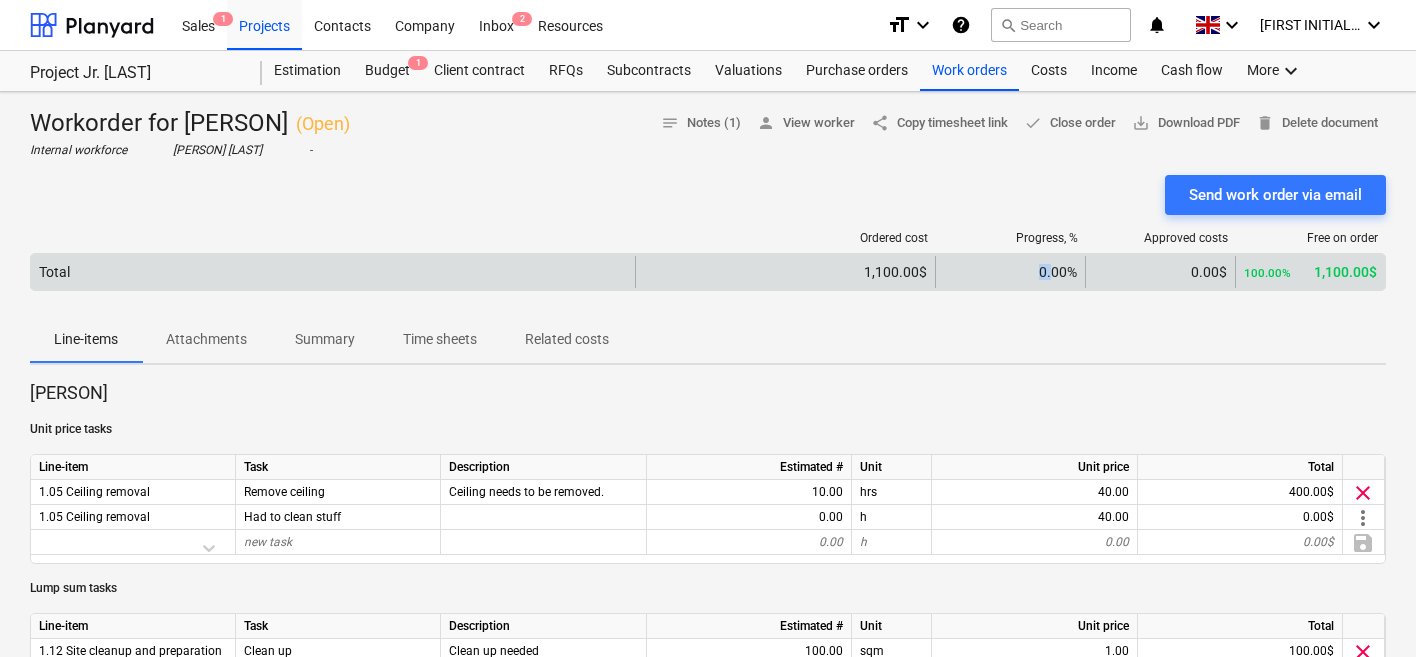 drag, startPoint x: 1052, startPoint y: 276, endPoint x: 1023, endPoint y: 279, distance: 29.15476 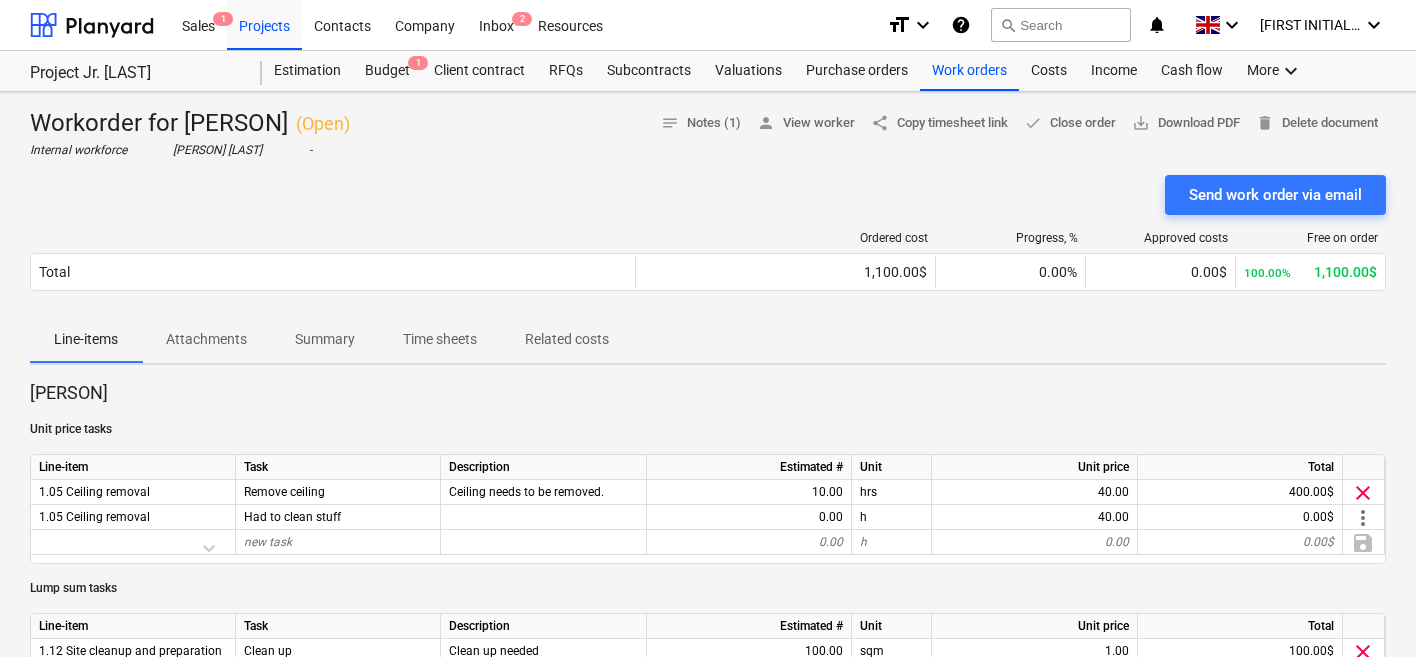click on "Ordered cost Progress, % Approved costs Free on order Total 1,100.00$ 0.00% 0.00$ 100.00% 1,100.00$ Please wait" at bounding box center [708, 265] 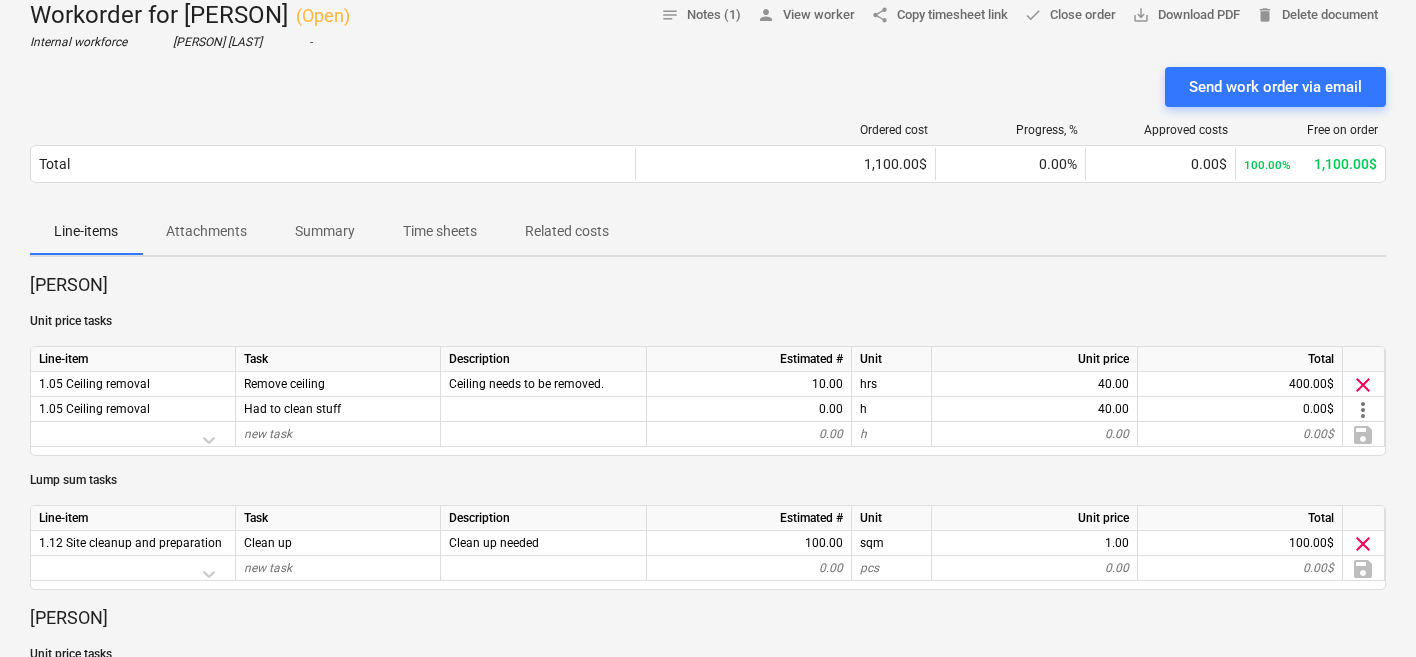 scroll, scrollTop: 95, scrollLeft: 0, axis: vertical 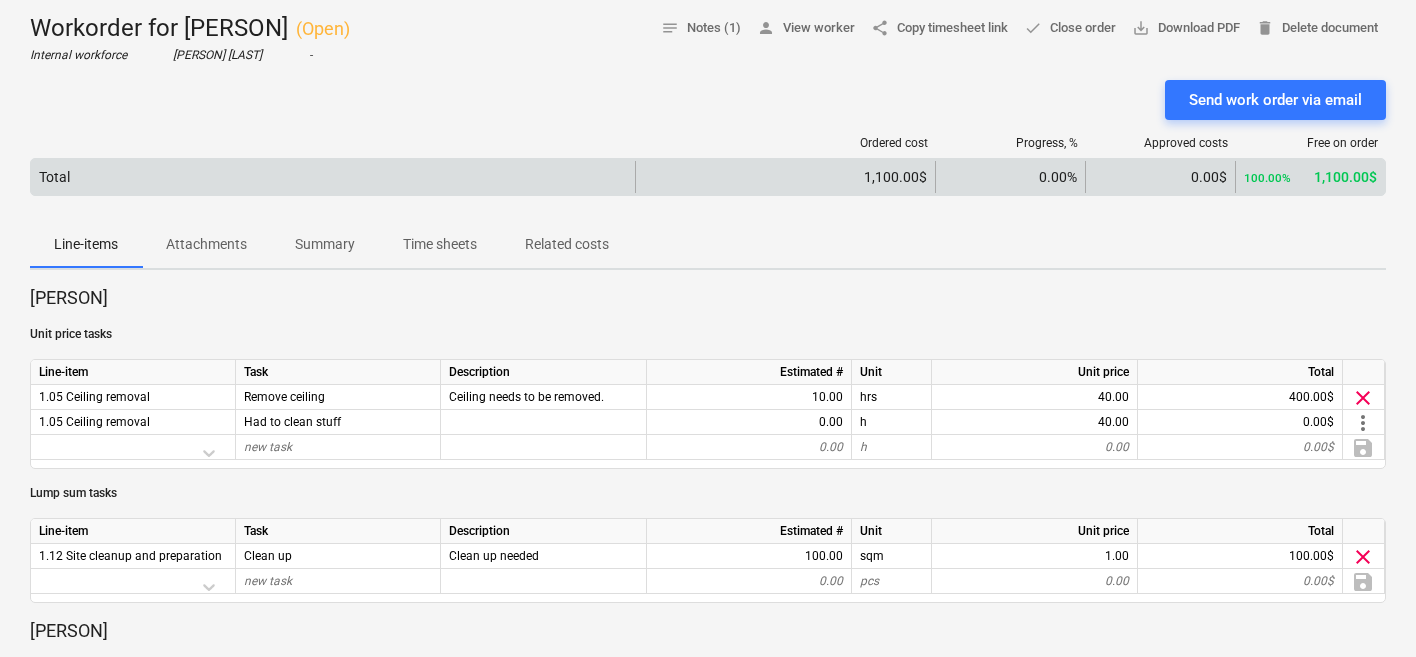 click on "0.00%" at bounding box center [1010, 177] 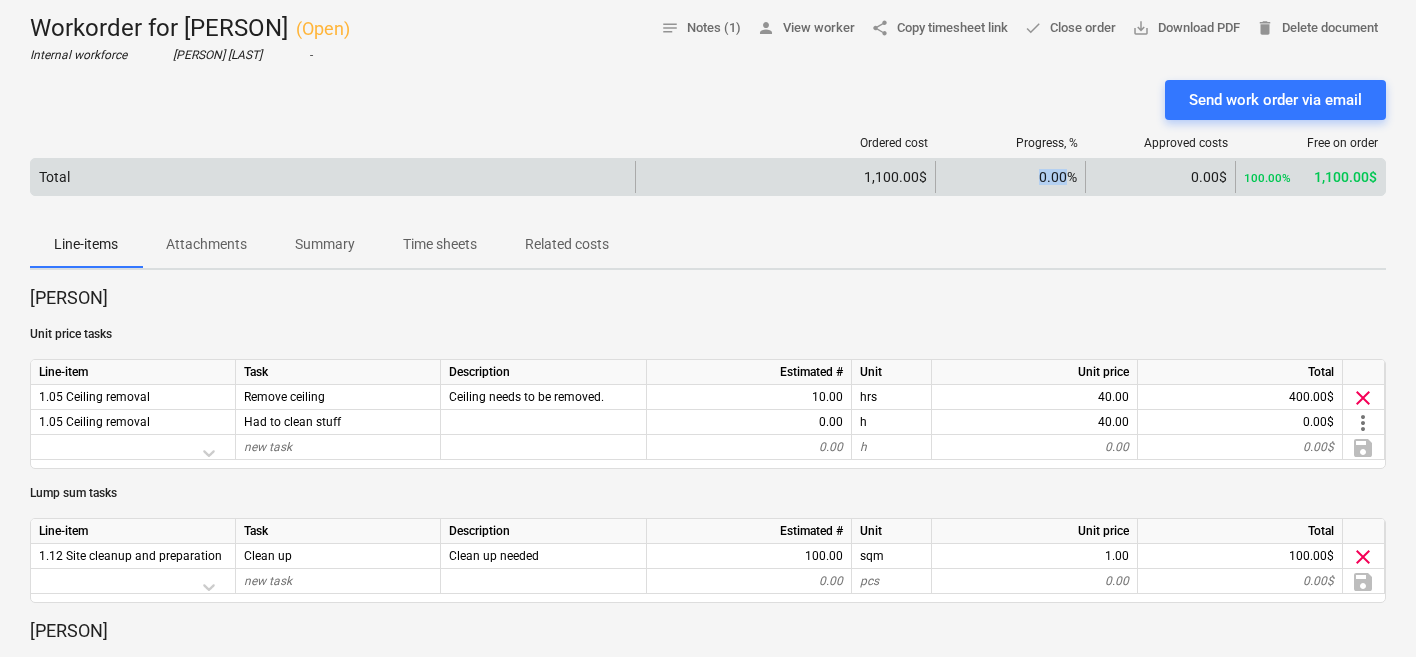 drag, startPoint x: 1032, startPoint y: 171, endPoint x: 1068, endPoint y: 168, distance: 36.124783 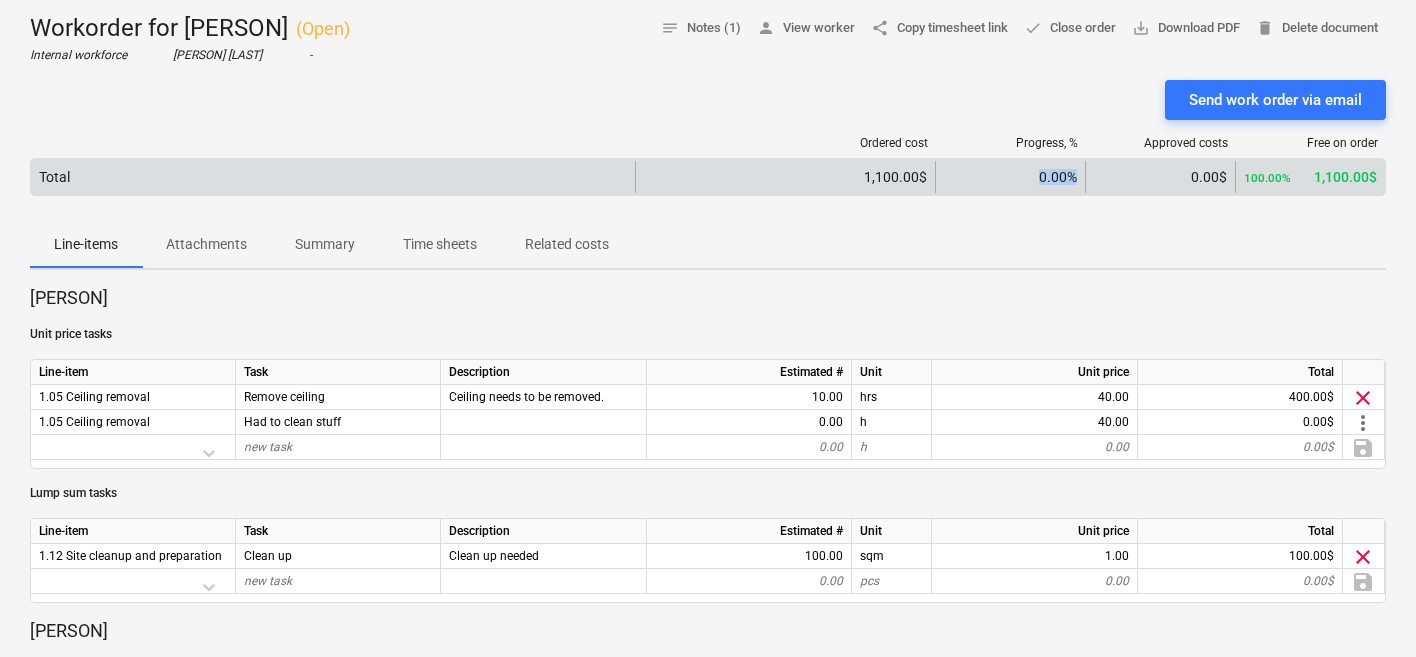 drag, startPoint x: 1078, startPoint y: 176, endPoint x: 1028, endPoint y: 169, distance: 50.48762 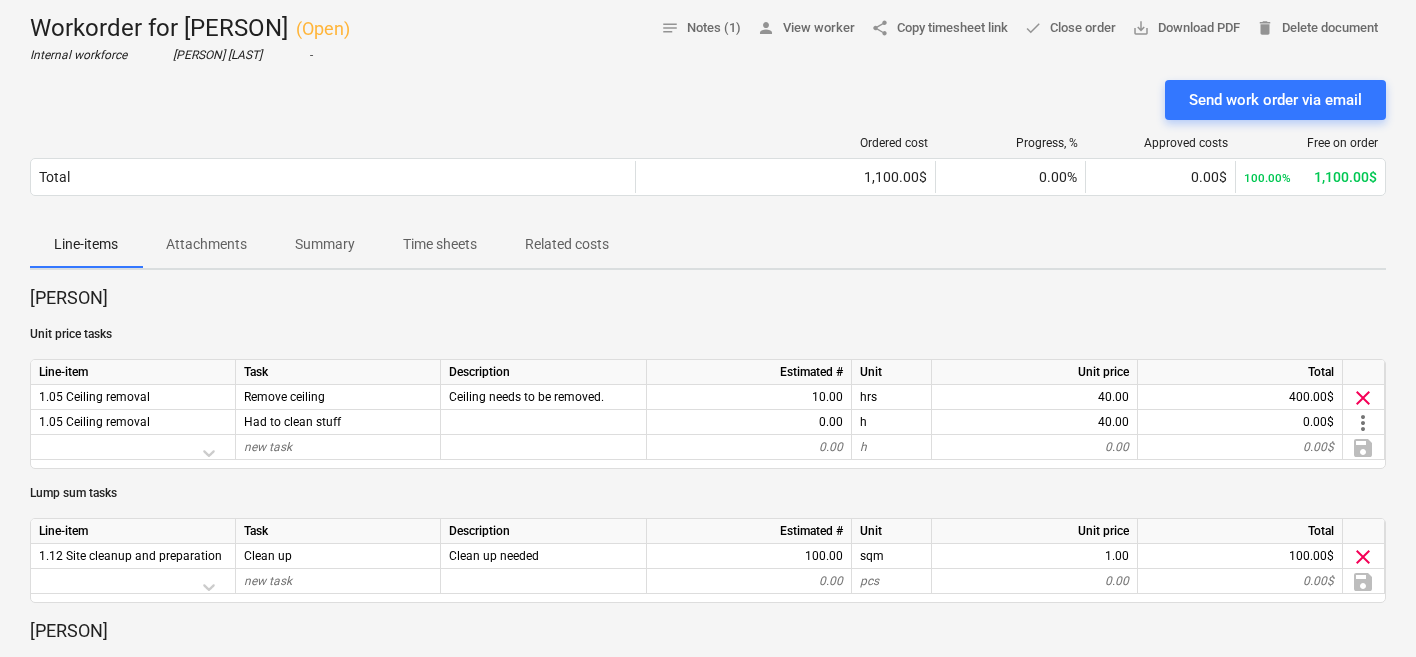 click on "Line-items Attachments Summary Time sheets Related costs" at bounding box center [708, 244] 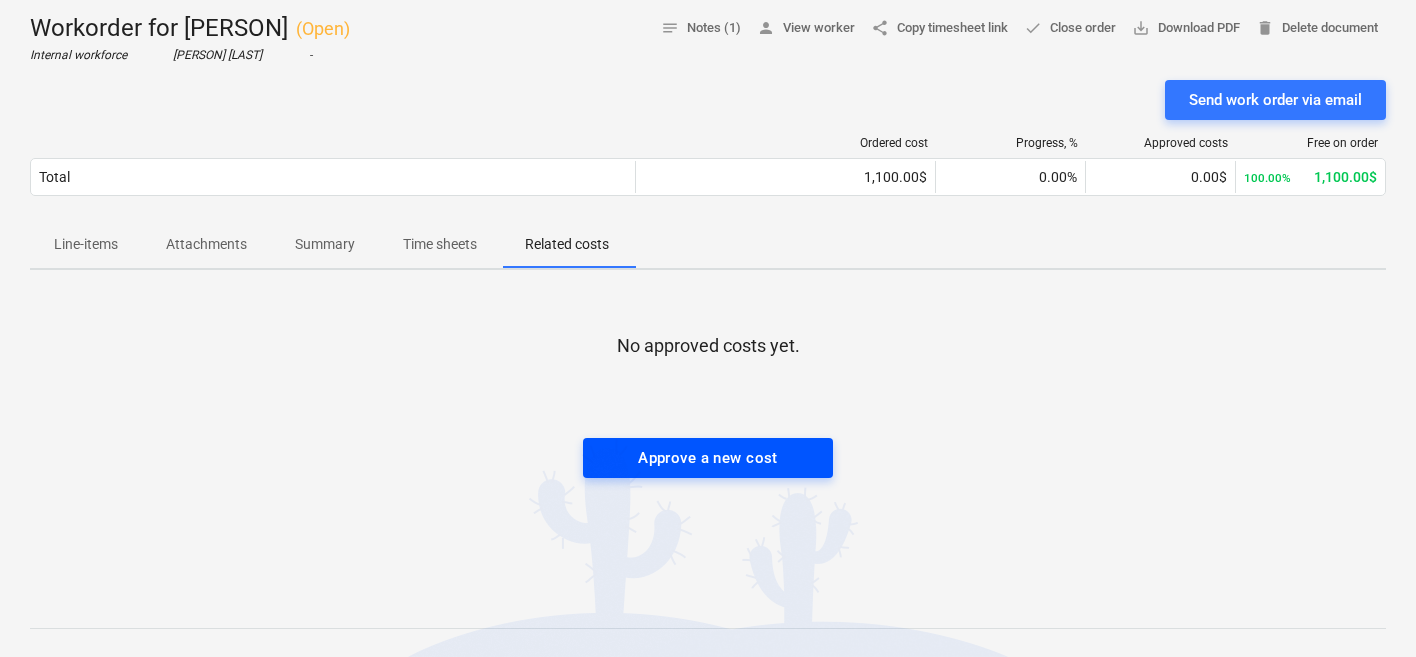 click on "Approve a new cost" at bounding box center [708, 458] 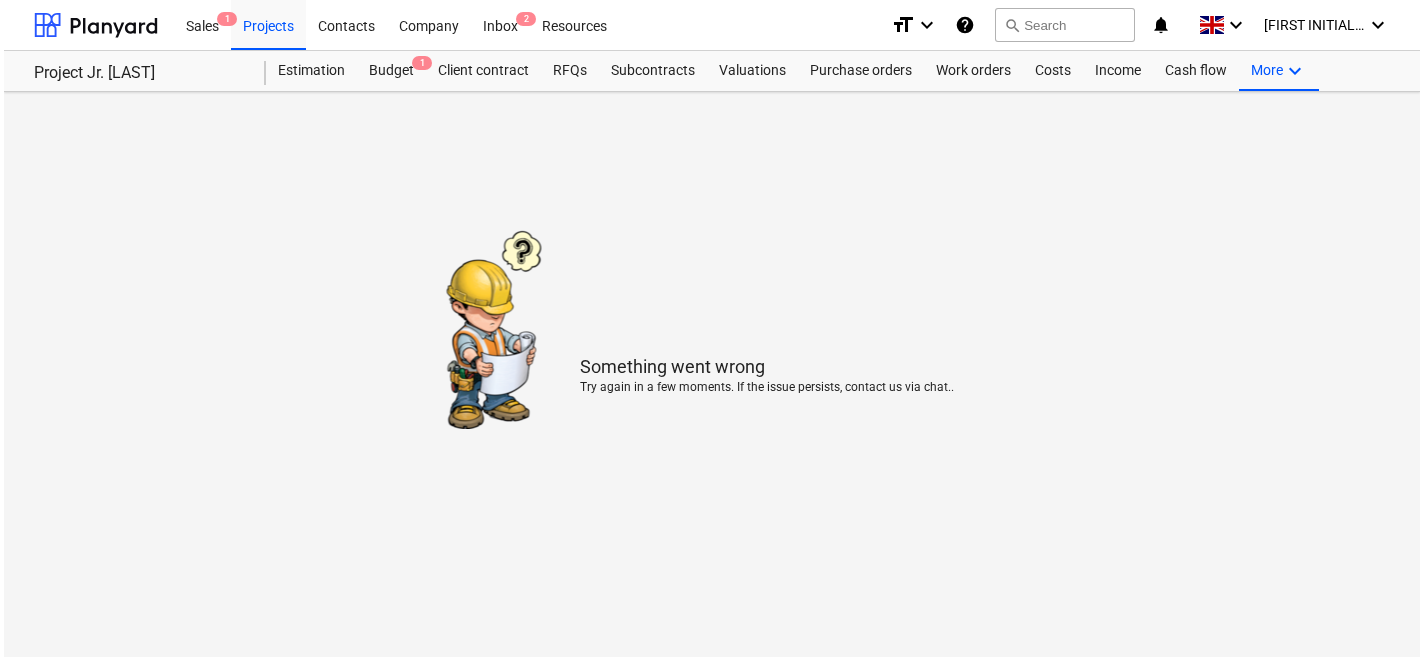 scroll, scrollTop: 0, scrollLeft: 0, axis: both 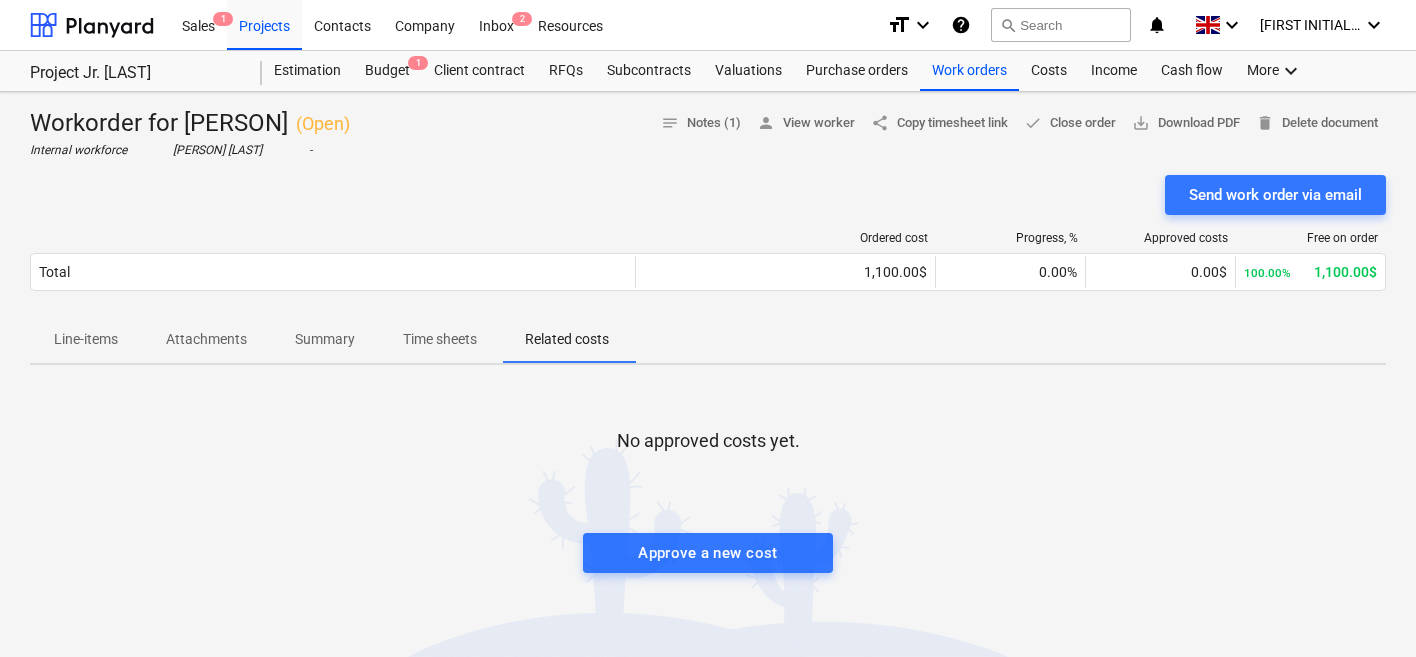 click on "Line-items" at bounding box center (86, 339) 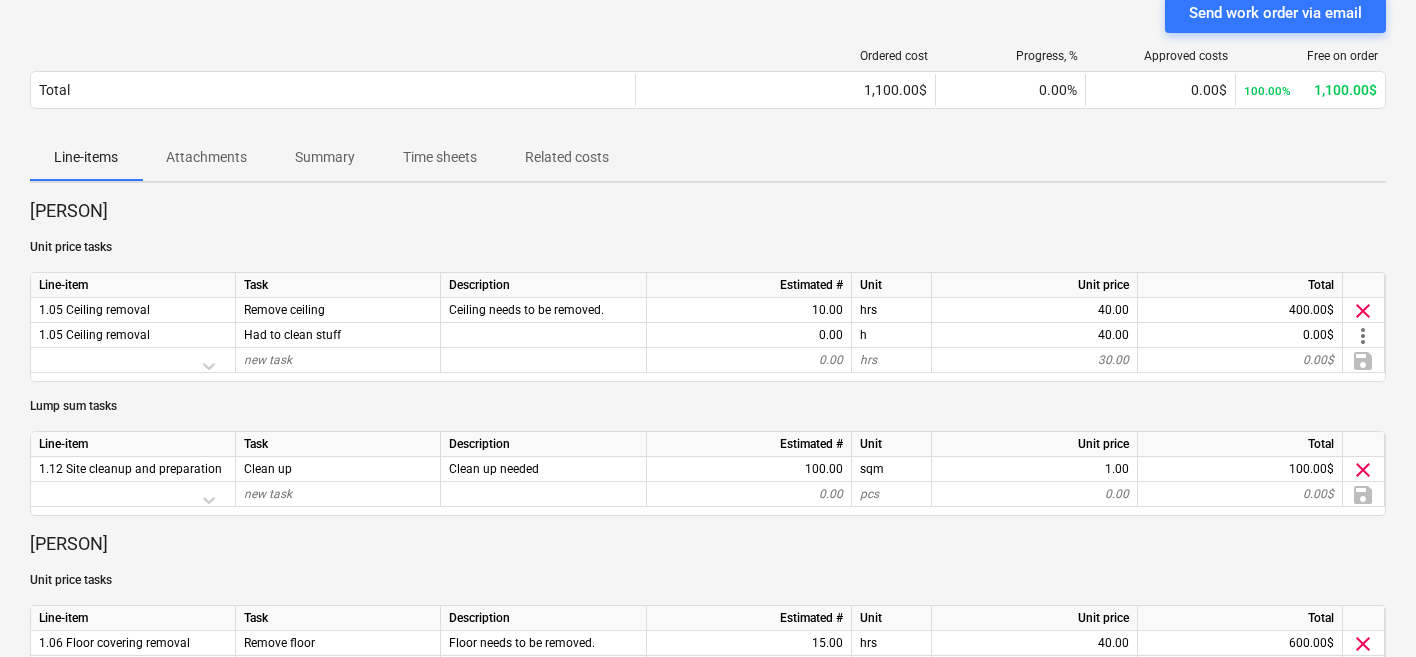 scroll, scrollTop: 0, scrollLeft: 0, axis: both 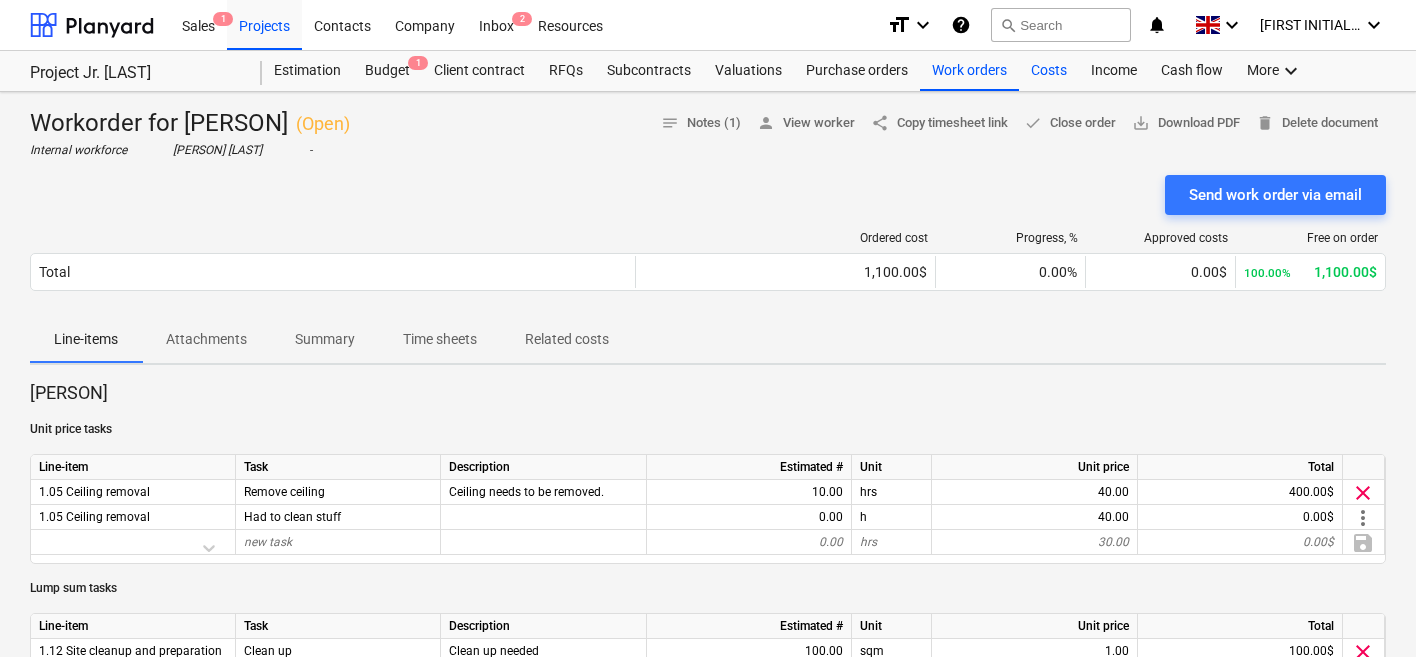 click on "Costs" at bounding box center (1049, 71) 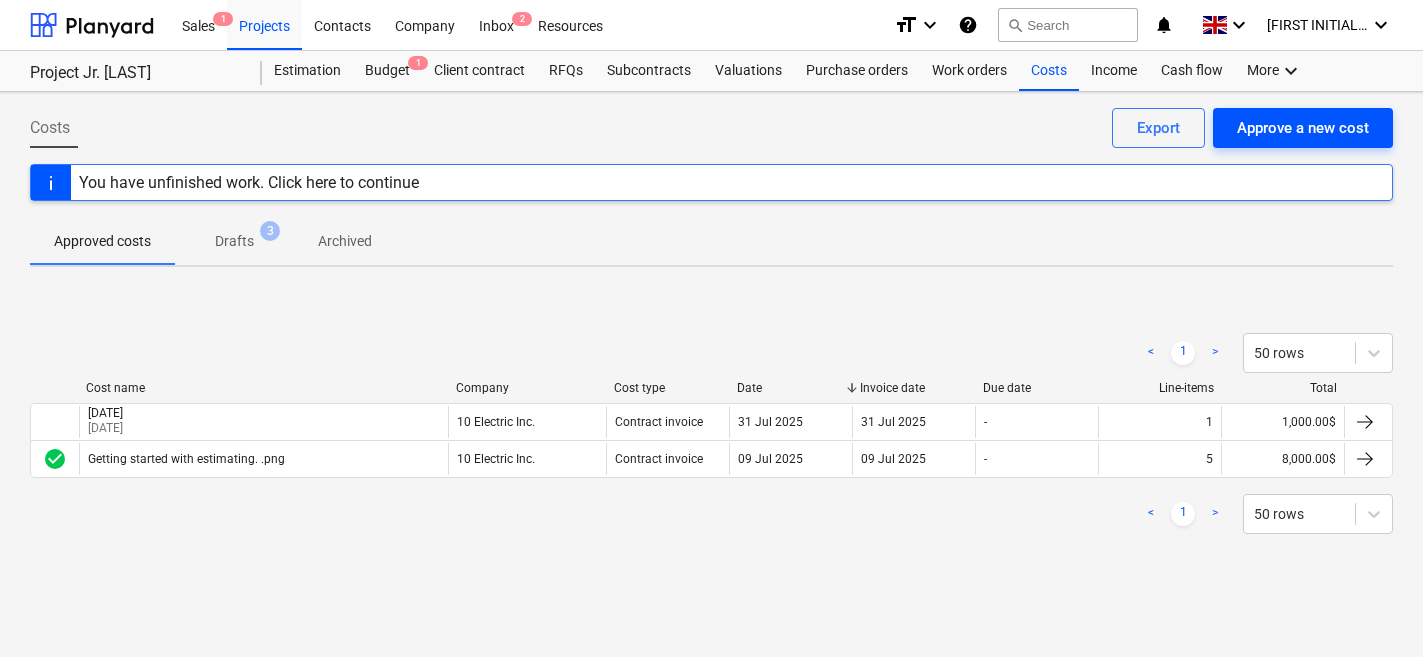 click on "Approve a new cost" at bounding box center (1303, 128) 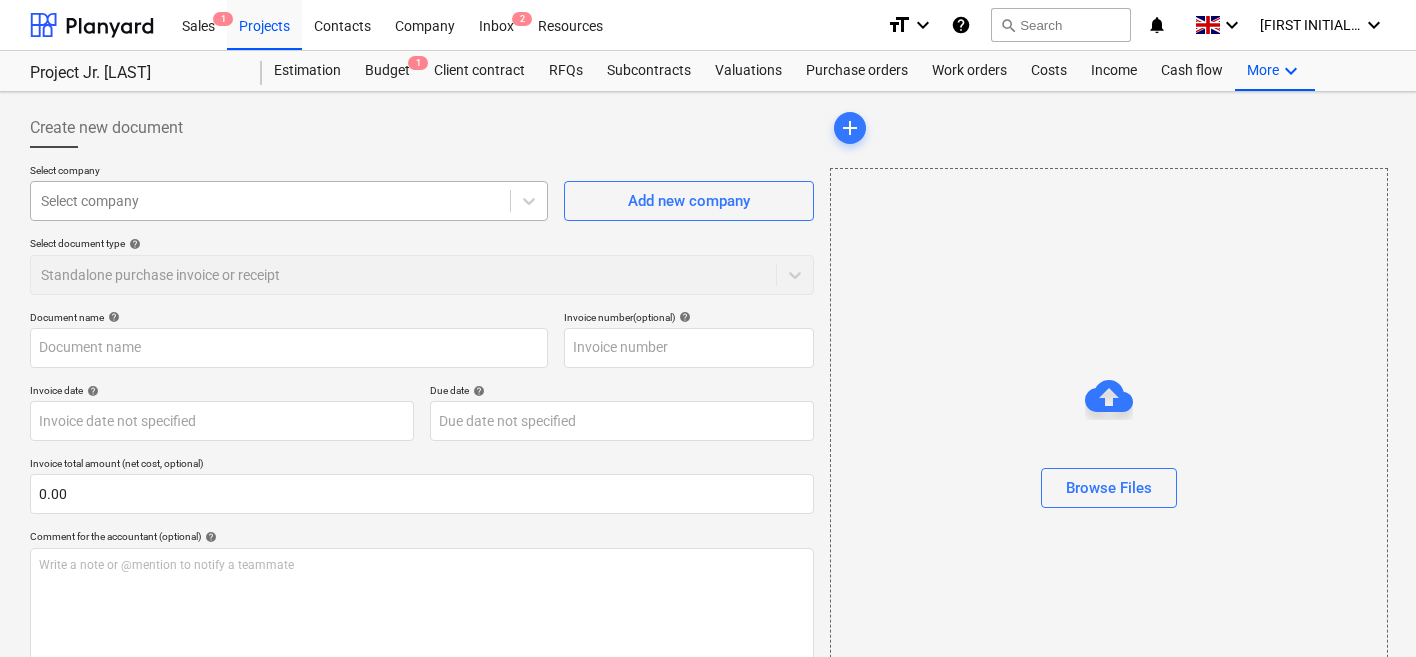 click on "Select company" at bounding box center (270, 201) 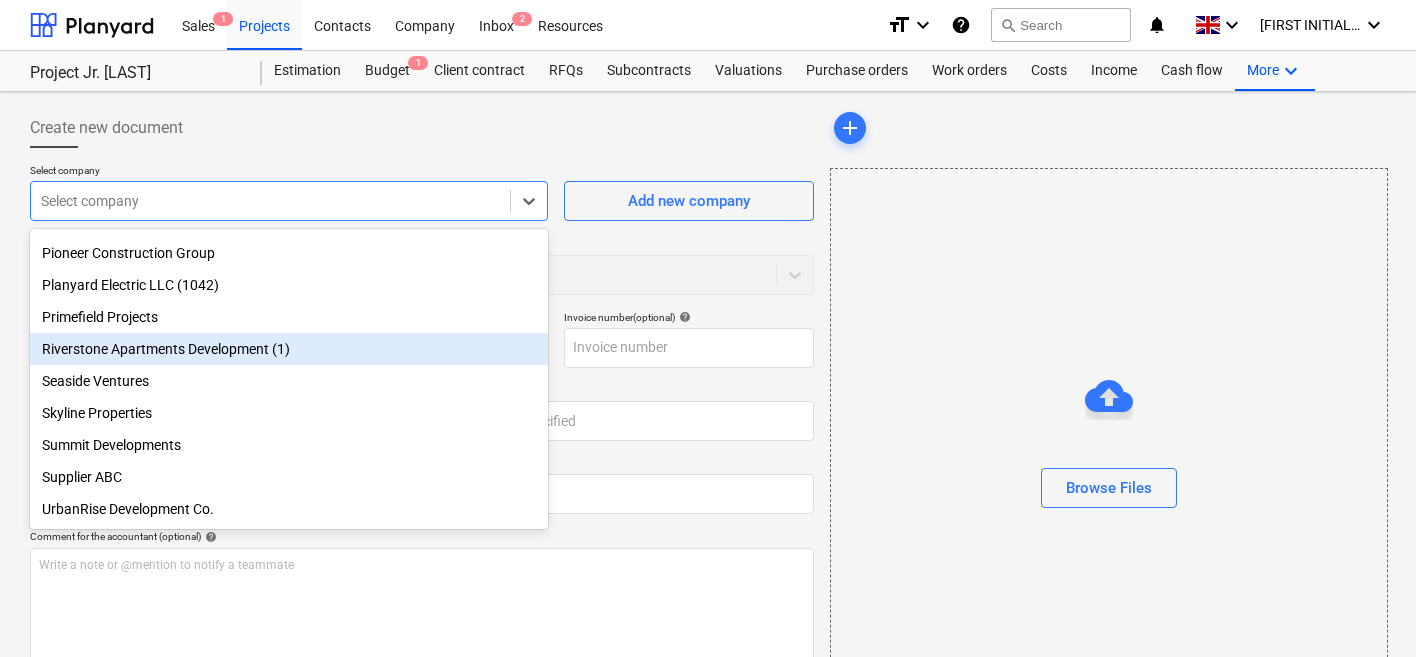 scroll, scrollTop: 0, scrollLeft: 0, axis: both 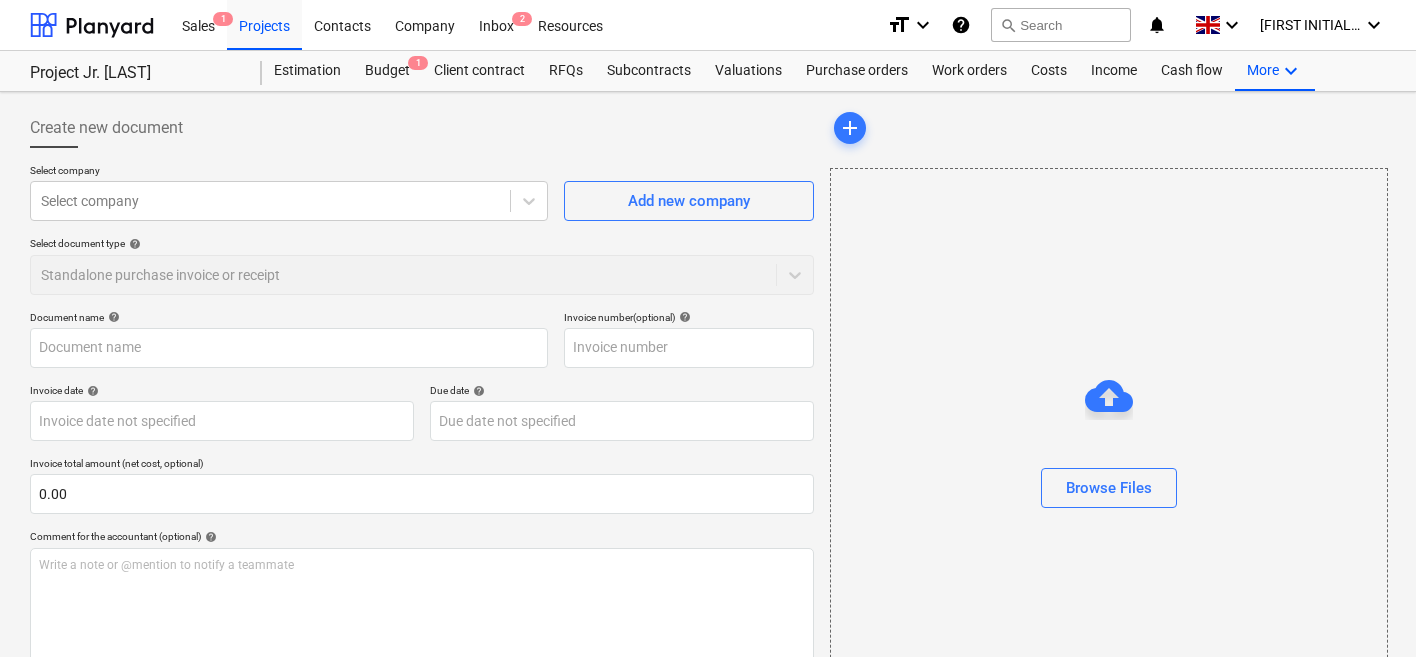 click at bounding box center (422, 156) 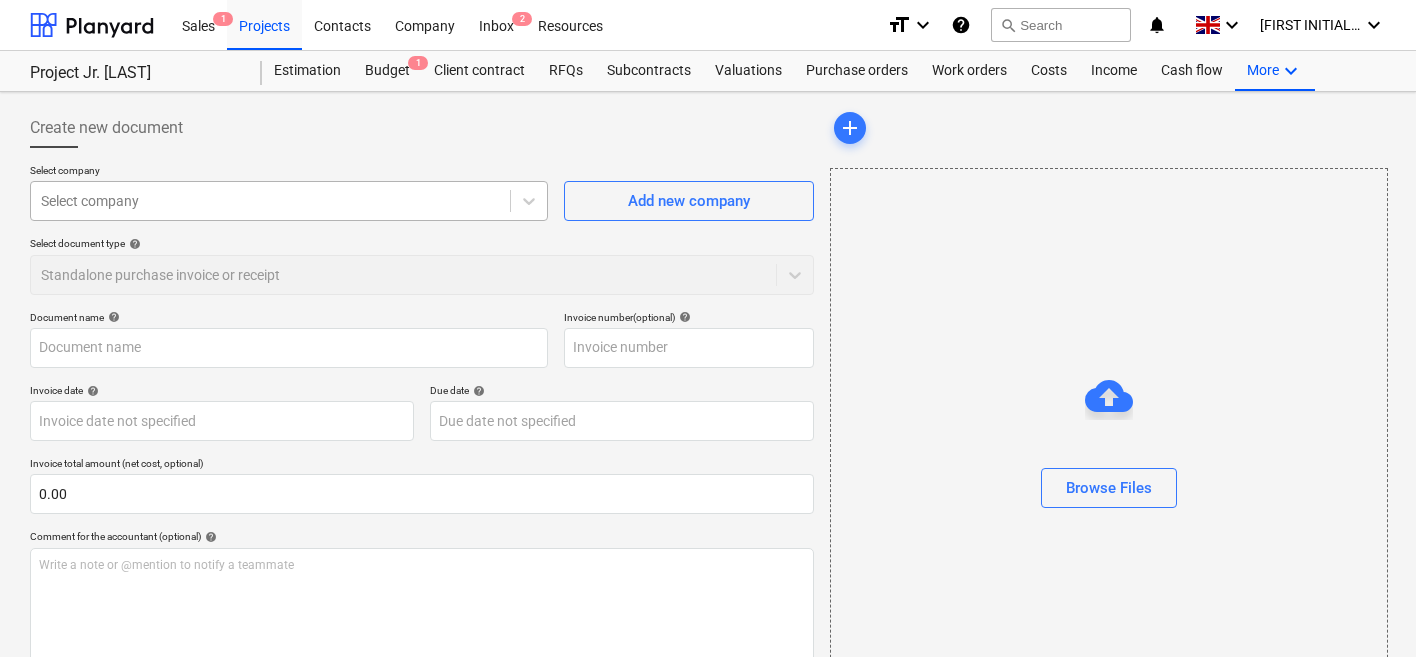click at bounding box center (270, 201) 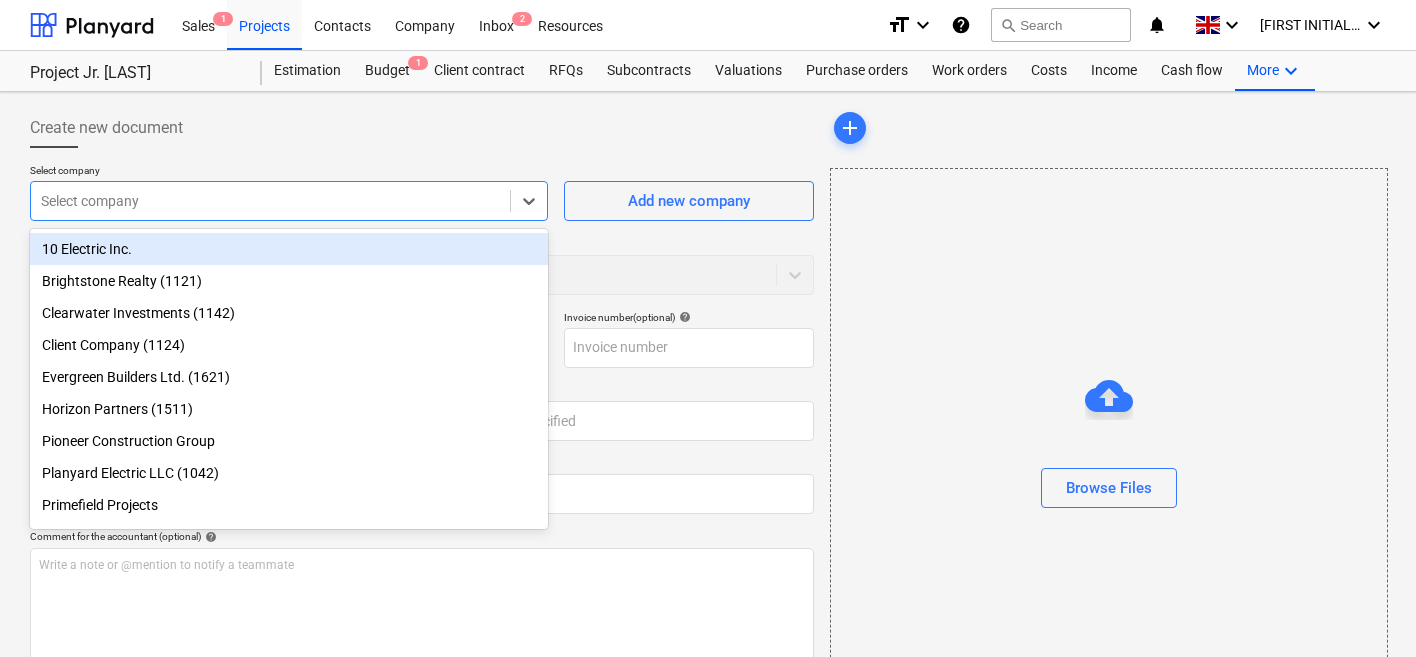 click on "10 Electric Inc." at bounding box center (289, 249) 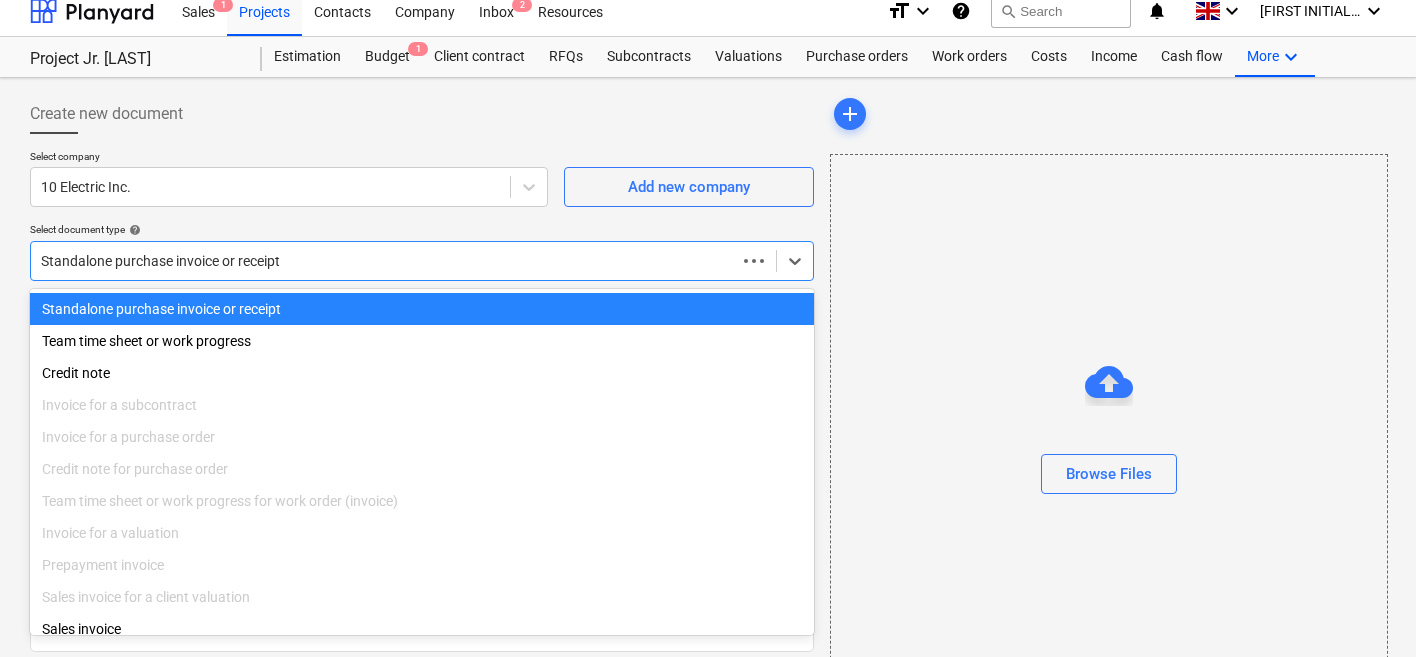 click on "Select company 10 Electric Inc.   Add new company Select document type help option Standalone purchase invoice or receipt selected, 1 of 11. 11 results available. Use Up and Down to choose options, press Enter to select the currently focused option, press Escape to exit the menu, press Tab to select the option and exit the menu. Standalone purchase invoice or receipt" at bounding box center (422, 223) 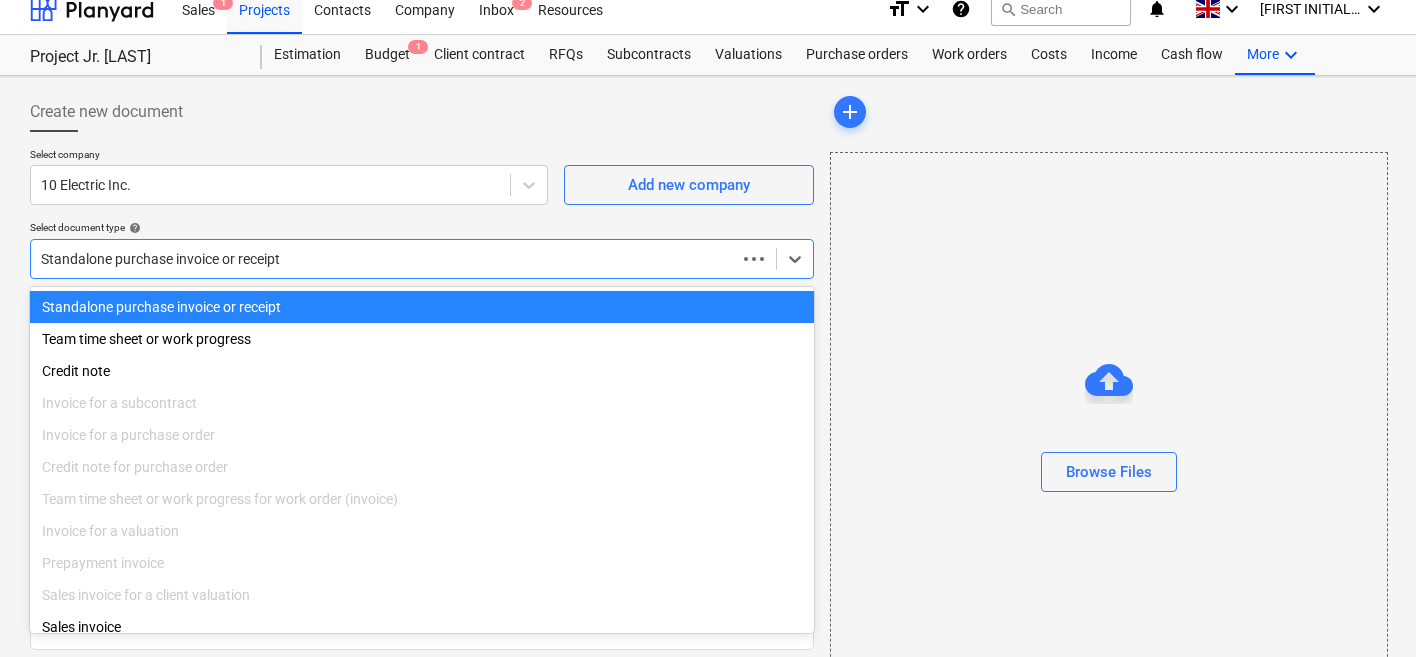 scroll, scrollTop: 19, scrollLeft: 0, axis: vertical 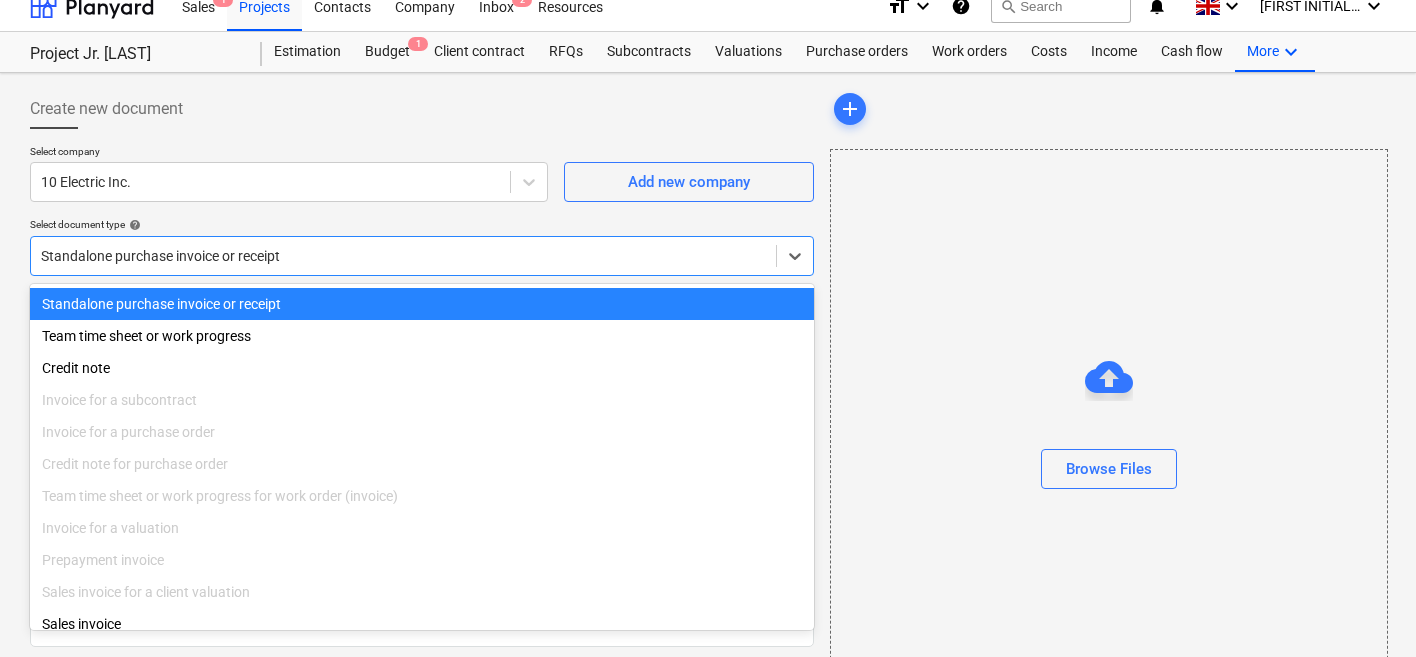 click at bounding box center [422, 137] 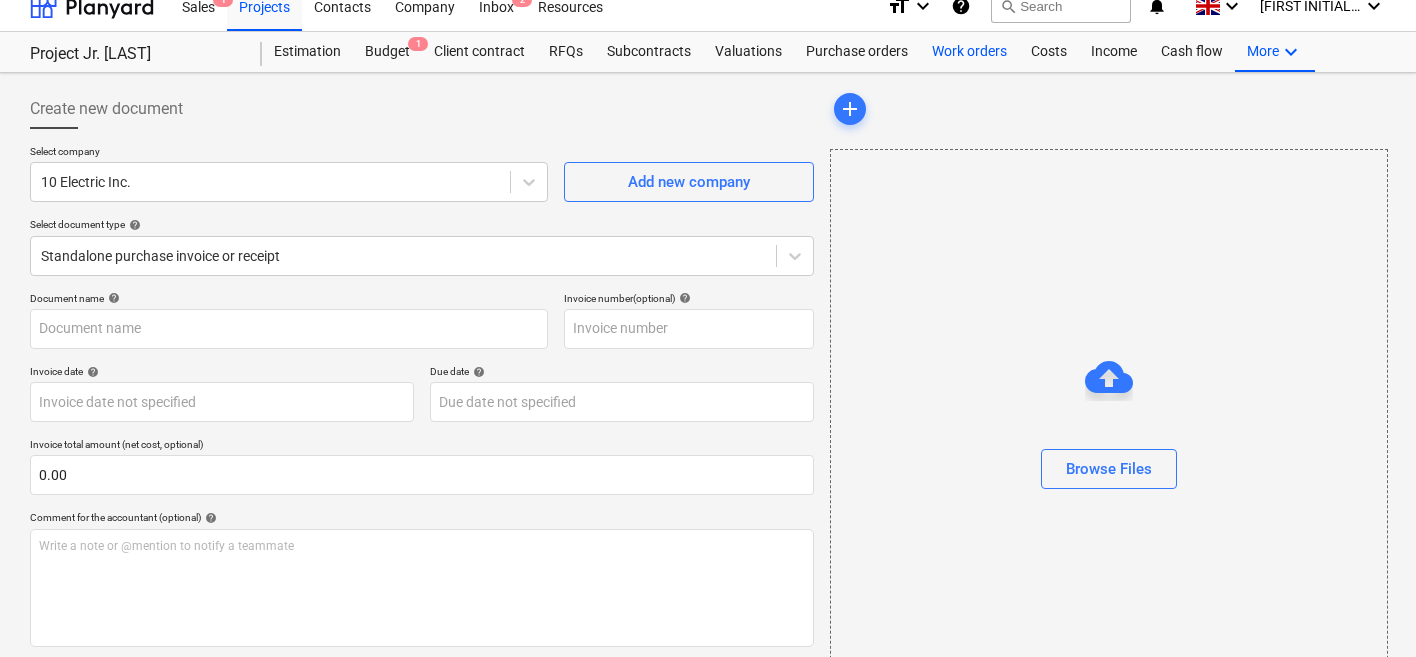 click on "Work orders" at bounding box center (969, 52) 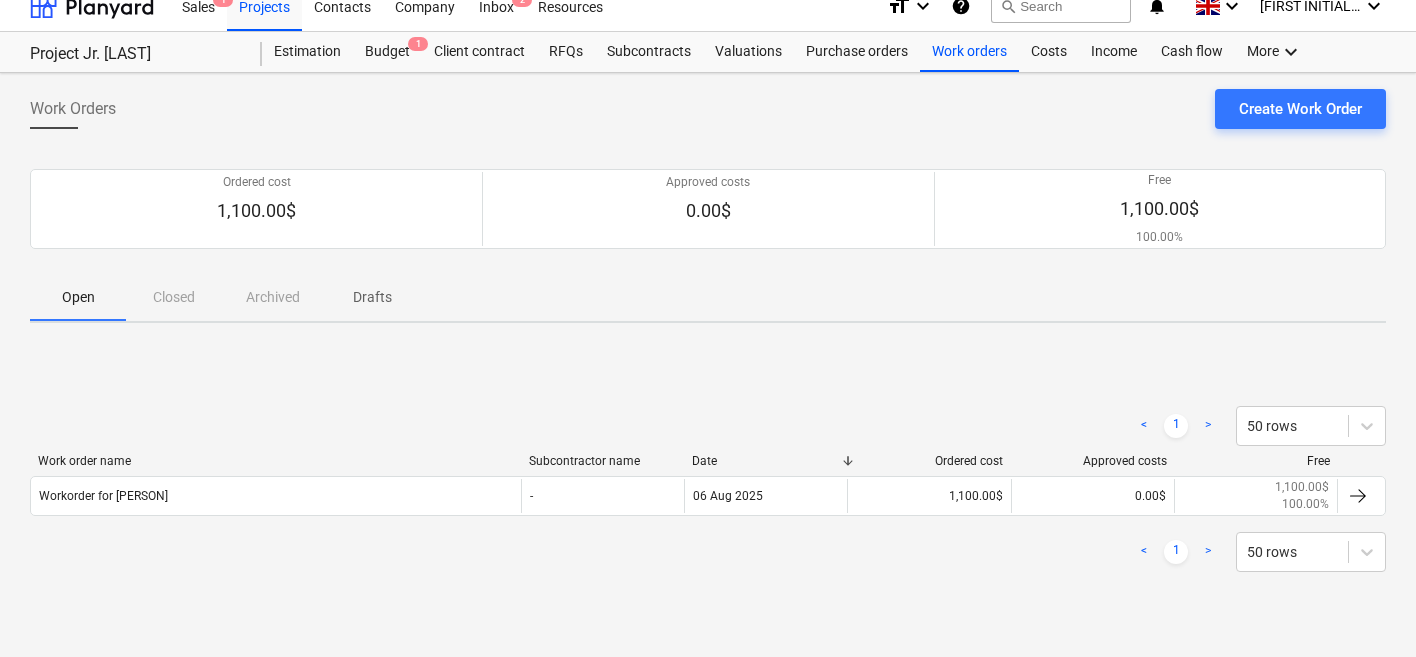 click on "Work order name Subcontractor name Date Ordered cost Approved costs Free Workorder for [PERSON] - [DATE] 1,100.00$ 0.00$ 1,100.00$ 100.00%" at bounding box center [708, 489] 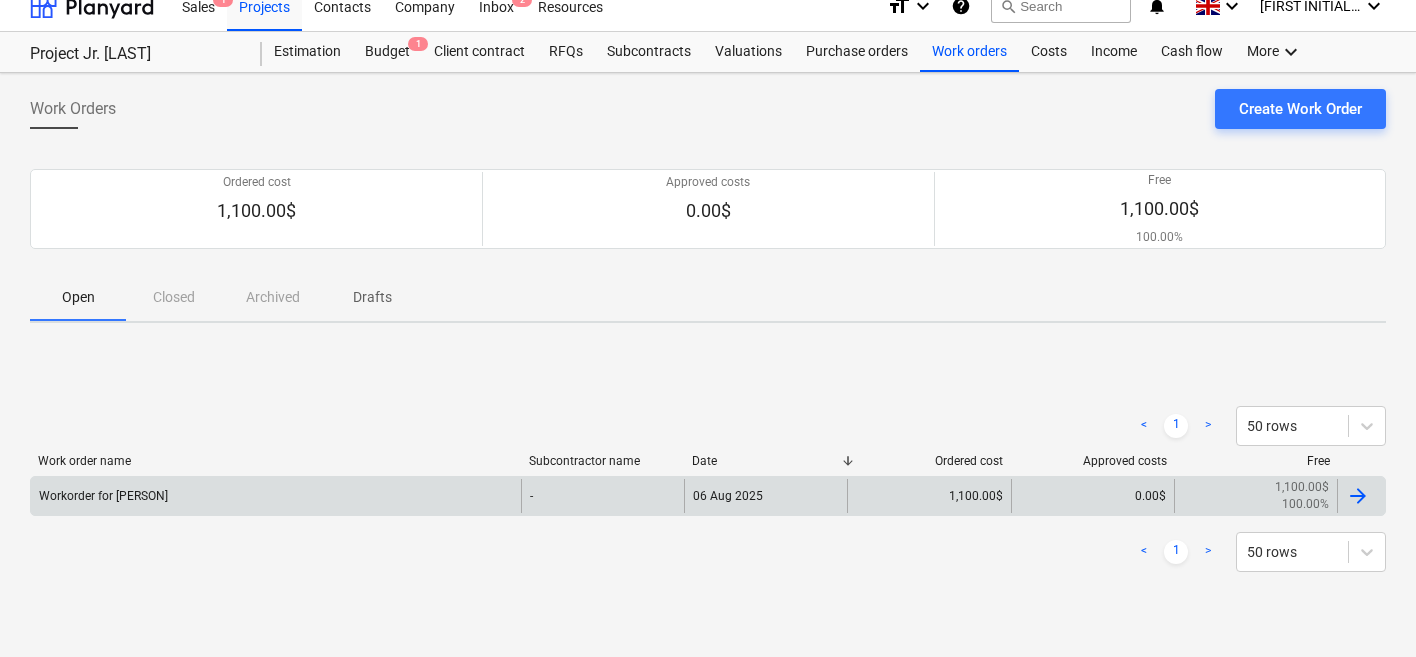 click on "Workorder for [PERSON]" at bounding box center [276, 496] 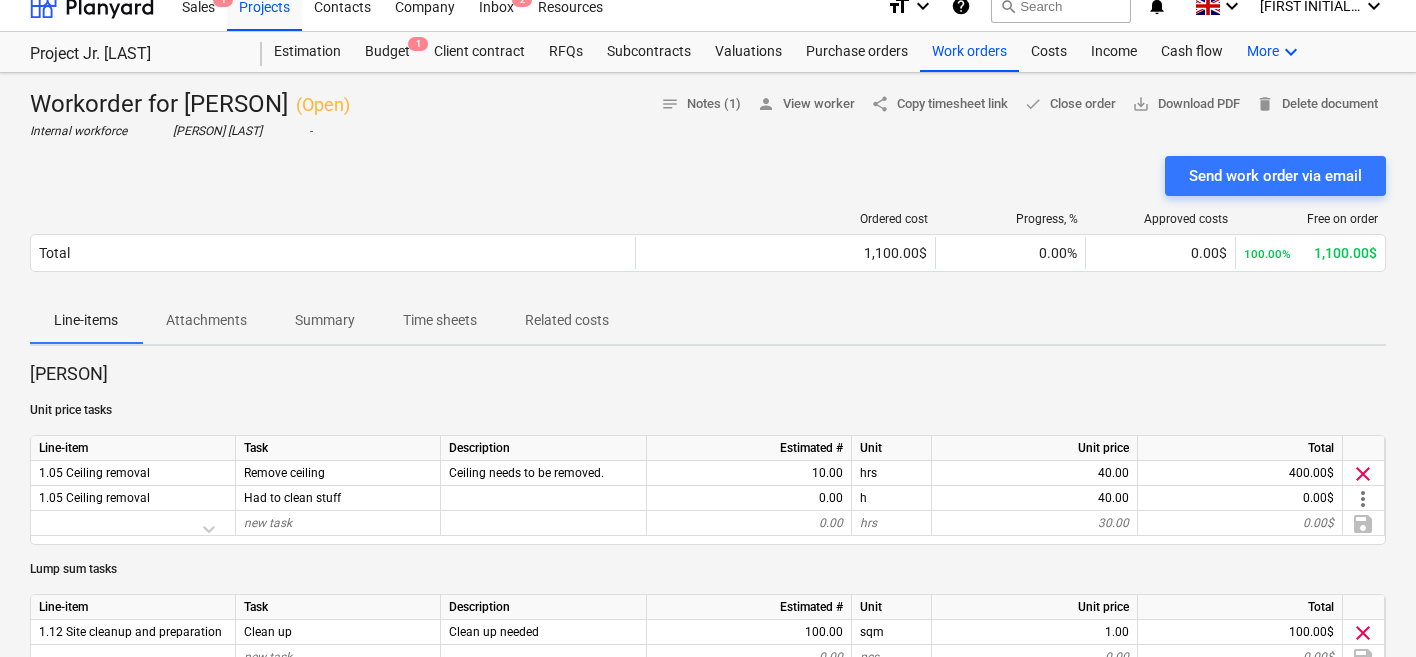 click on "keyboard_arrow_down" at bounding box center (1291, 52) 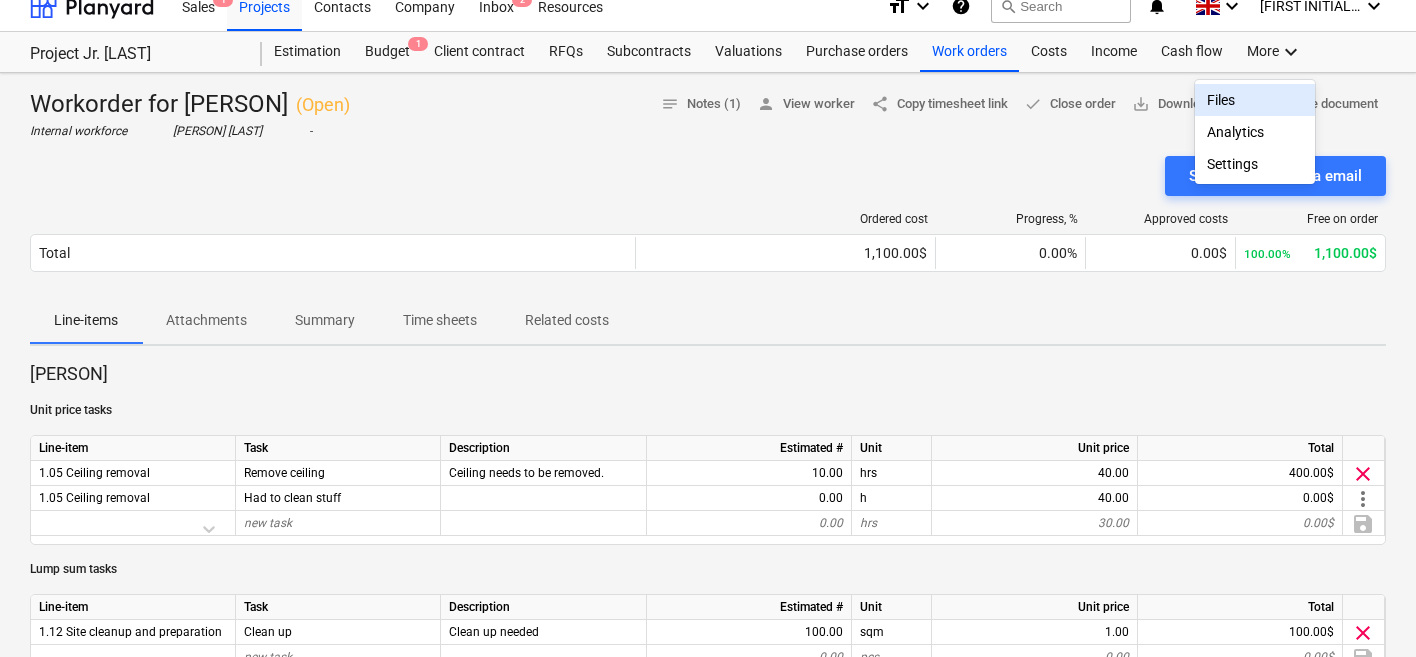 click on "Files" at bounding box center [1255, 100] 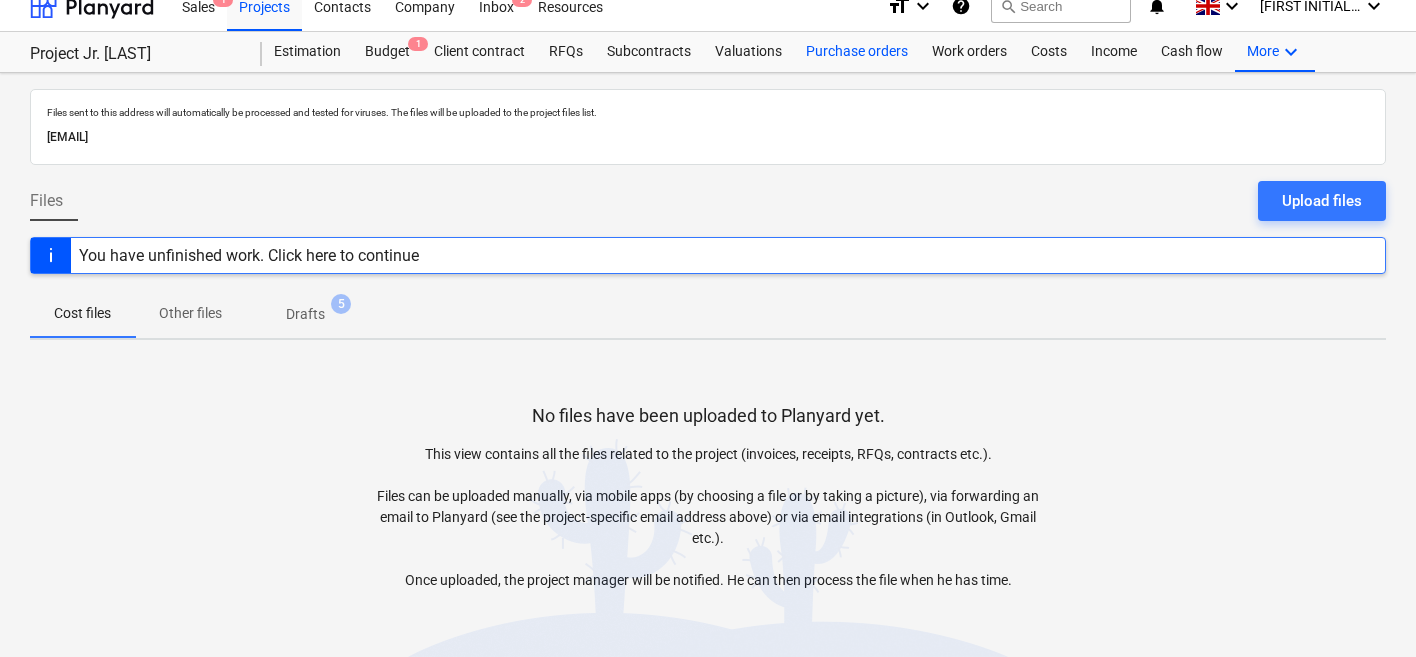 click on "Purchase orders" at bounding box center [857, 52] 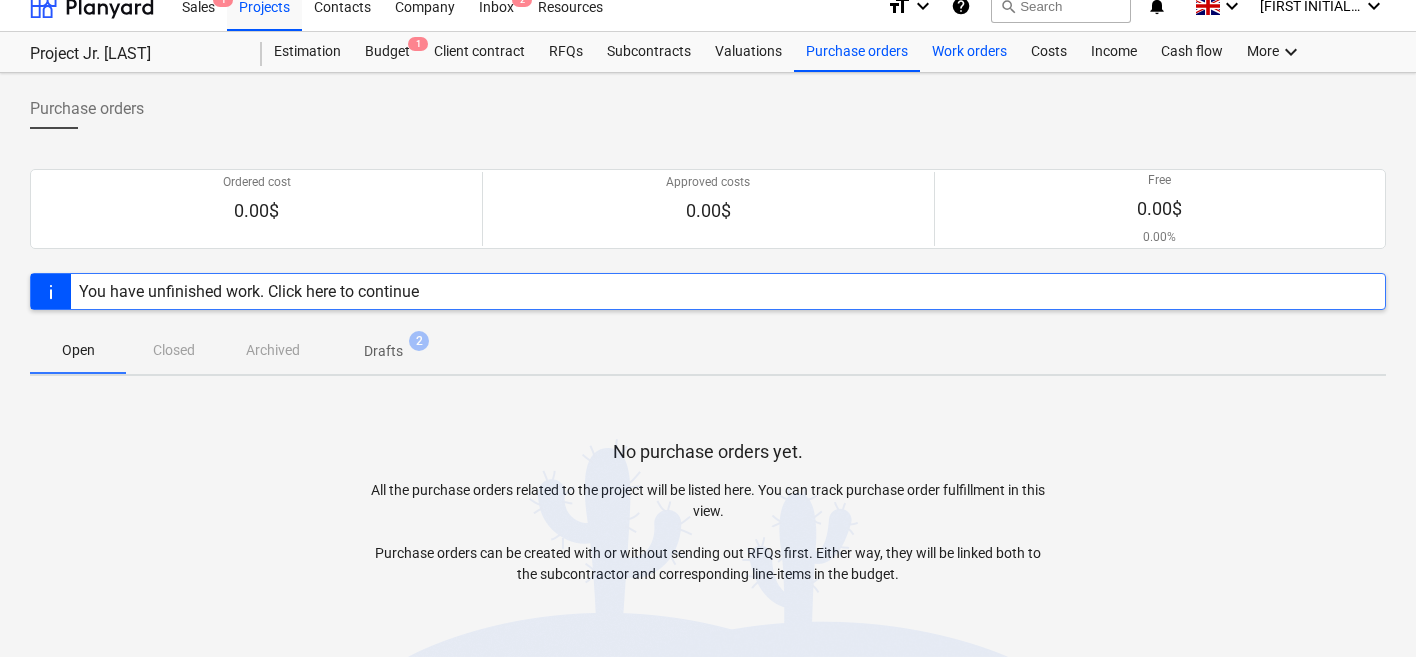 click on "Work orders" at bounding box center (969, 52) 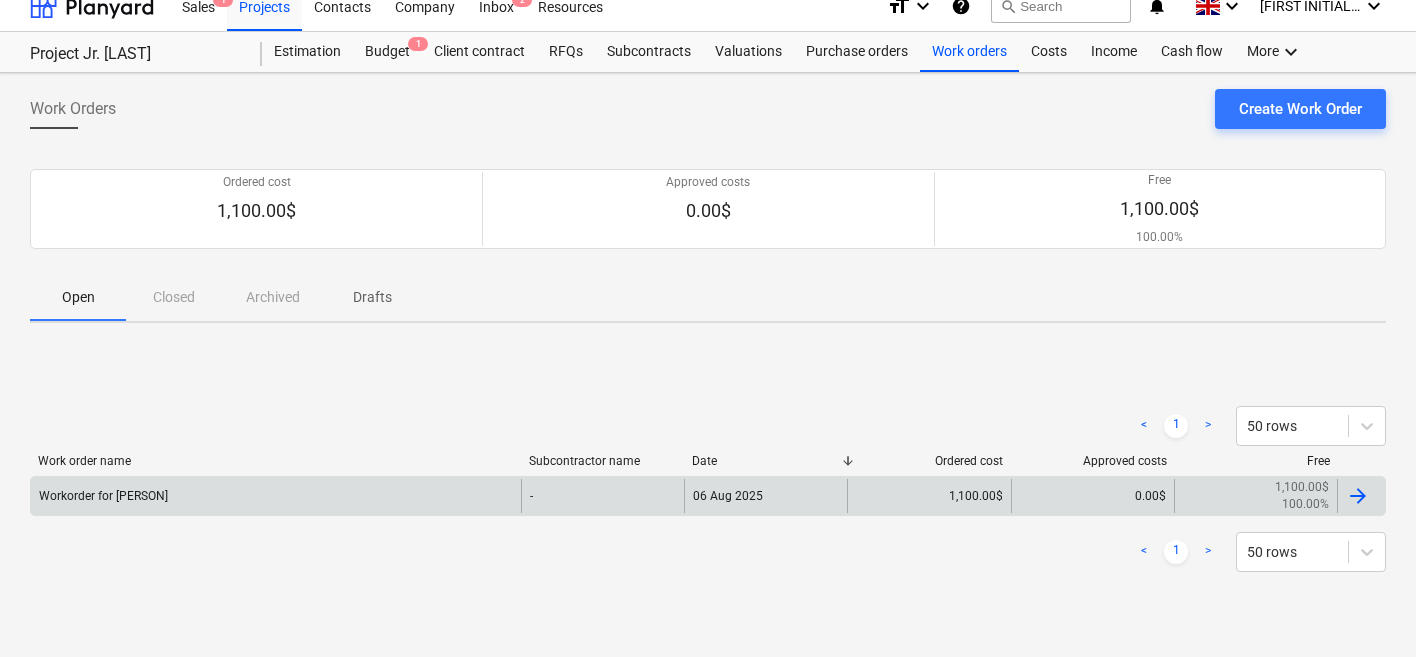 click on "Workorder for [PERSON]" at bounding box center [276, 496] 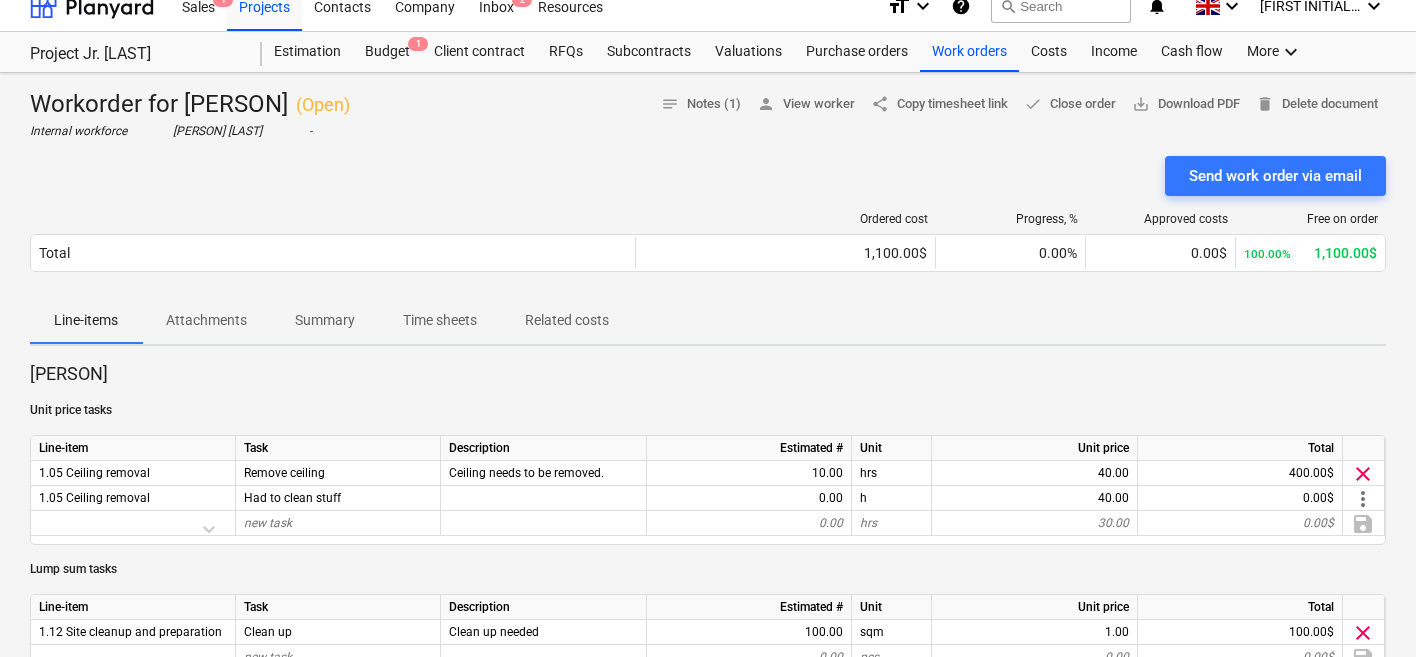 click on "Related costs" at bounding box center [567, 320] 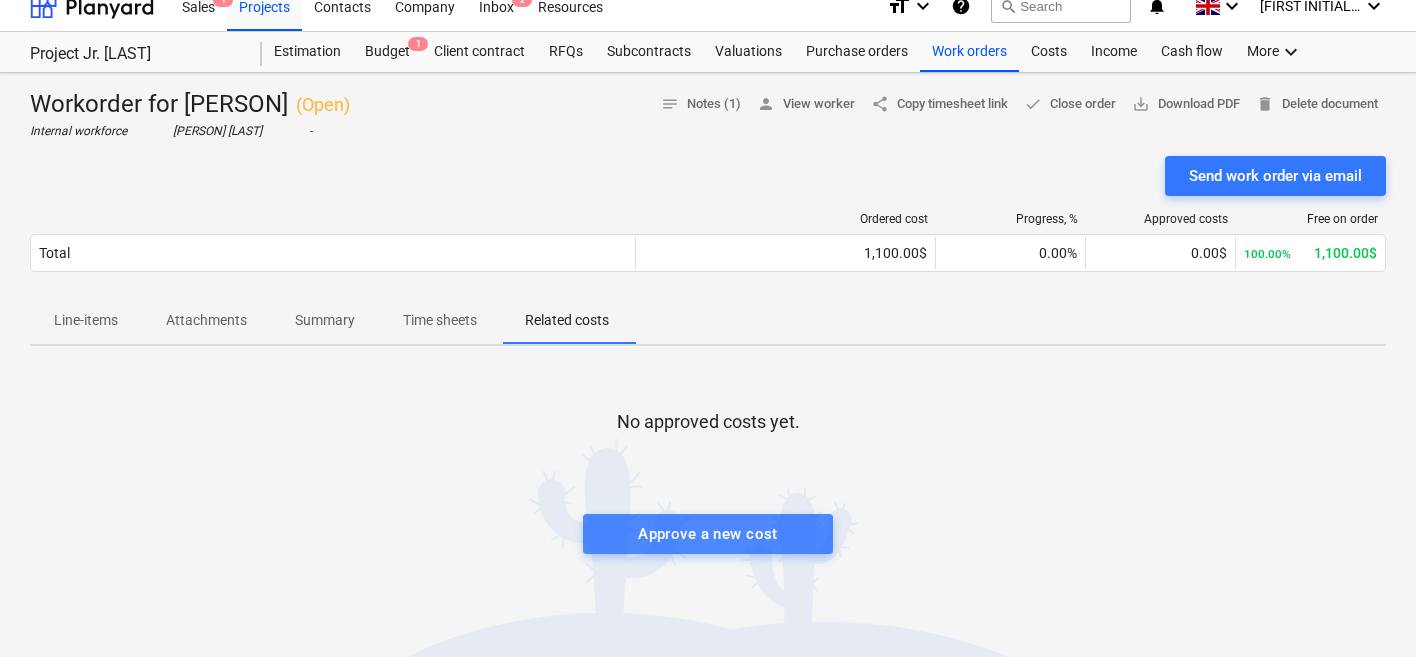 click on "Approve a new cost" at bounding box center (708, 534) 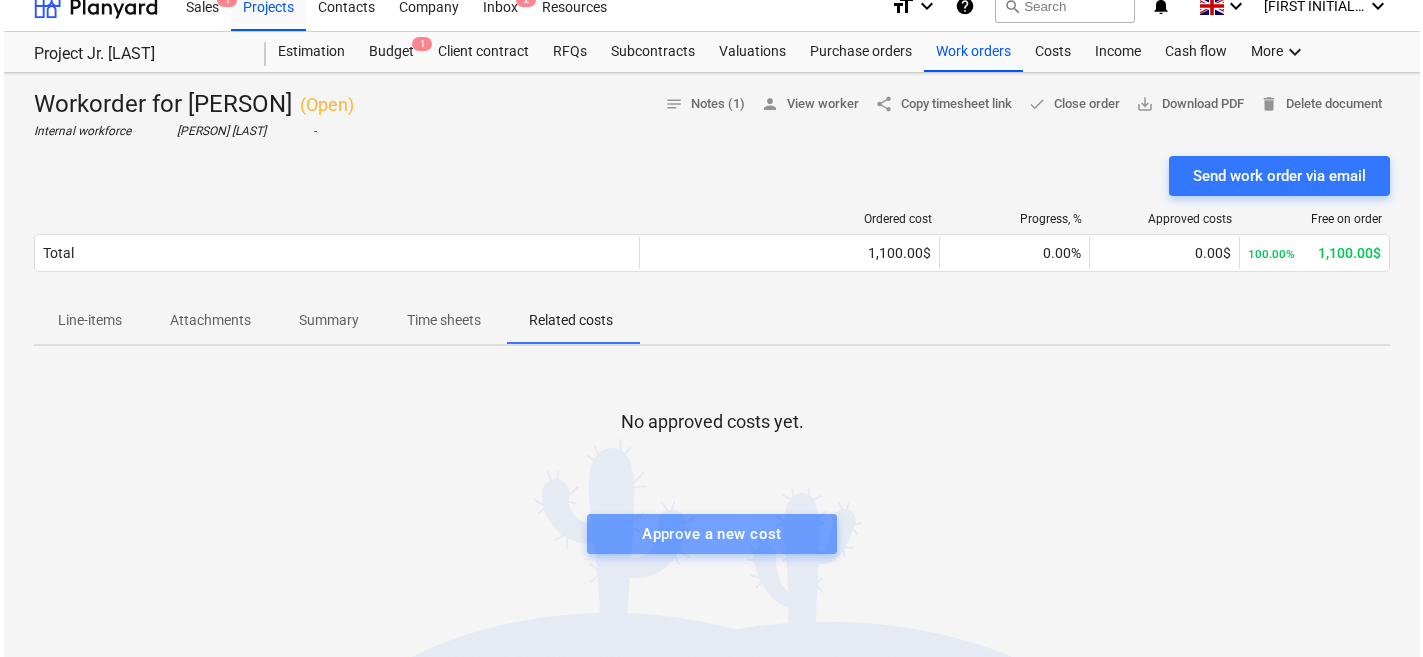 scroll, scrollTop: 0, scrollLeft: 0, axis: both 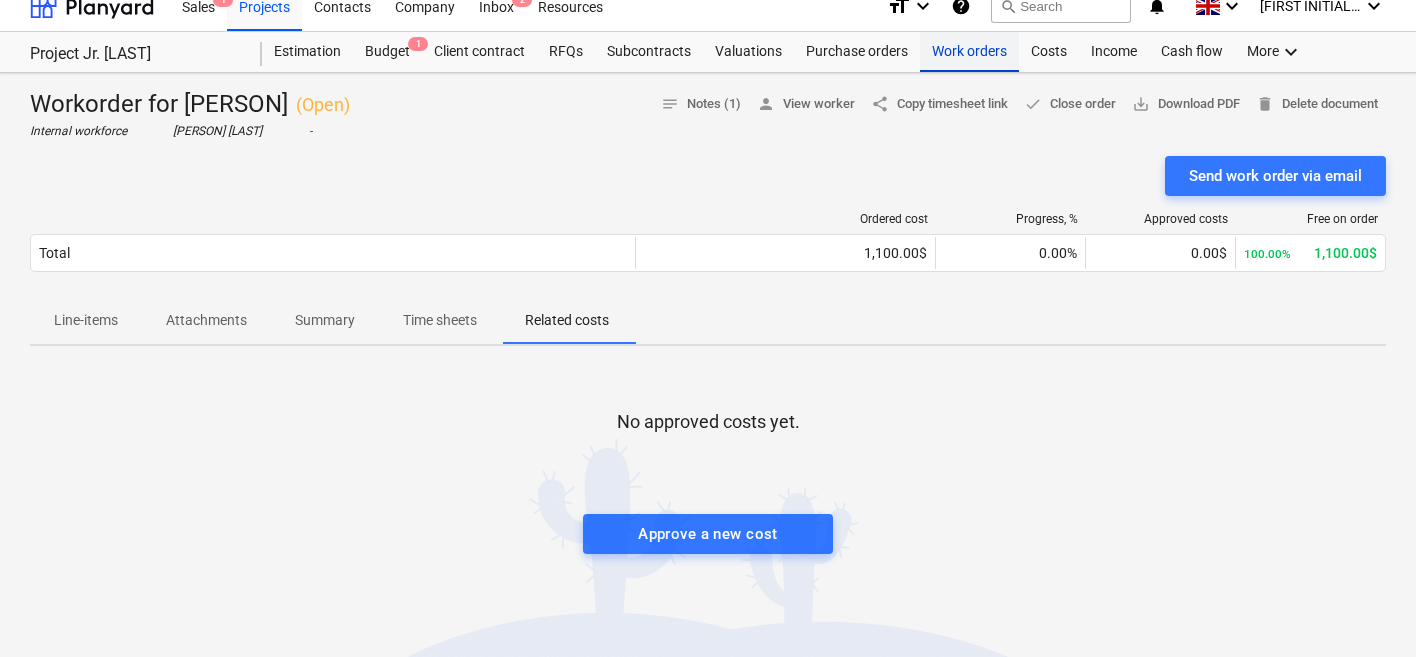 click on "Work orders" at bounding box center (969, 52) 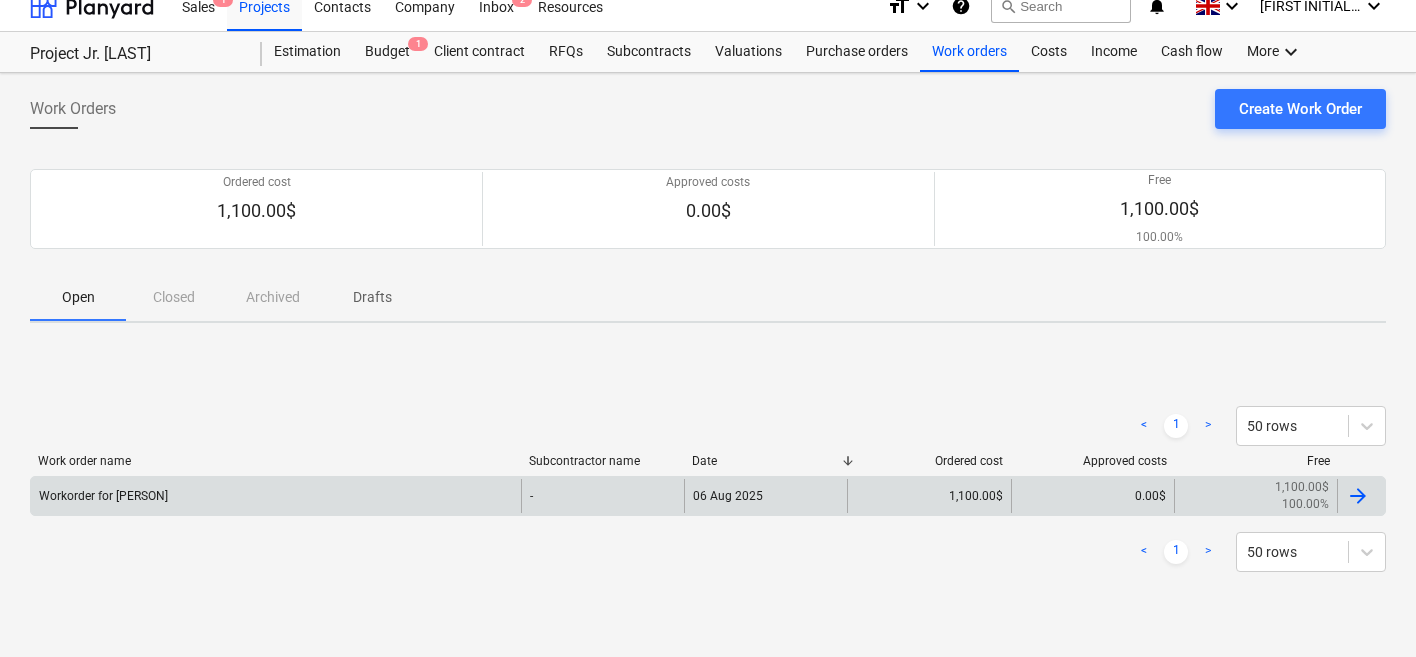 click on "Workorder for [PERSON]" at bounding box center [276, 496] 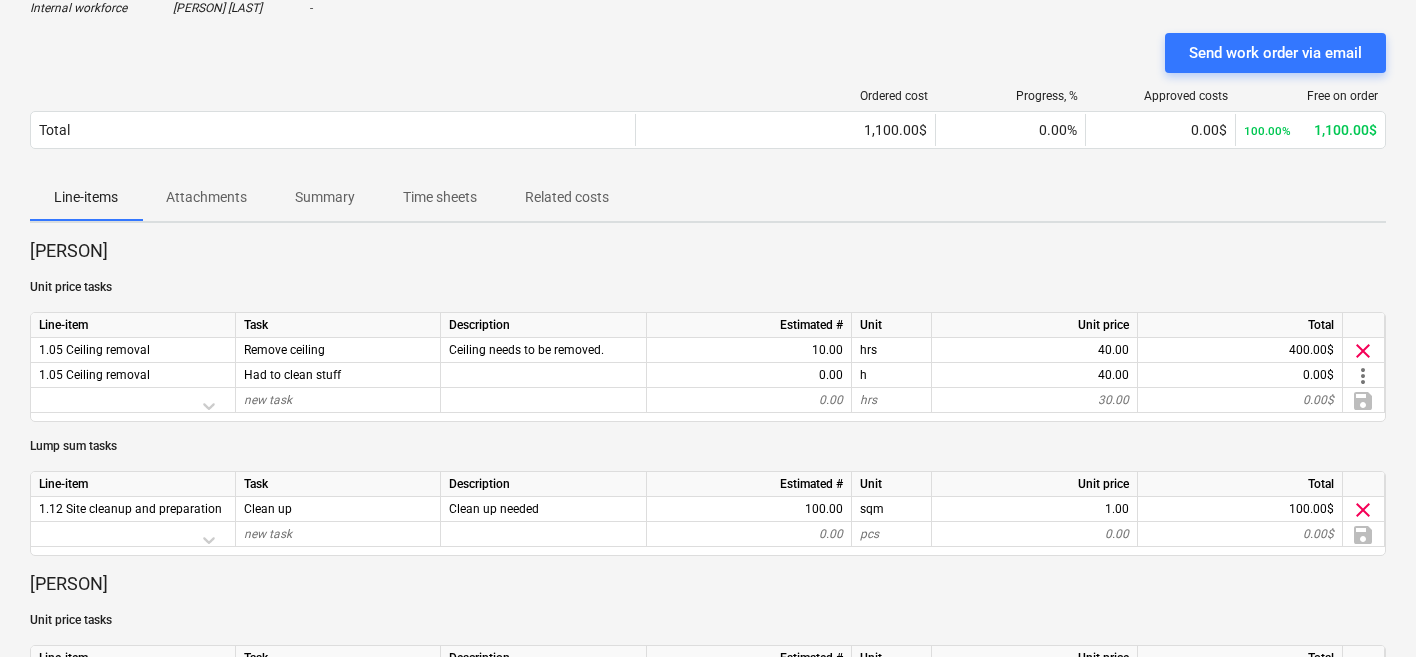 scroll, scrollTop: 0, scrollLeft: 0, axis: both 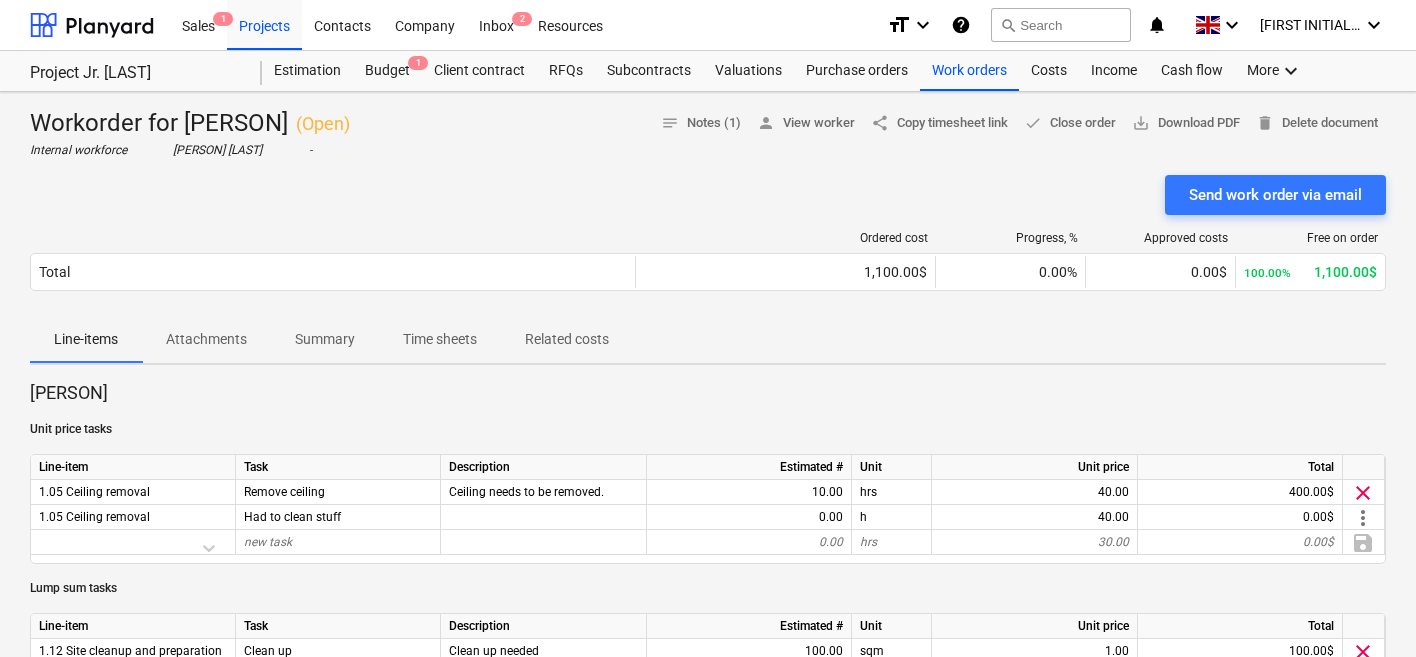 click on "Workorder for [PERSON] ( Open ) Internal workforce [PERSON] - notes Notes (1) person View worker share Copy timesheet link done Close order save_alt Download PDF delete Delete document Send work order via email Ordered cost Progress, % Approved costs Free on order Total 1,100.00$ 0.00% 0.00$ 100.00% 1,100.00$ Please wait Line-items Attachments Summary Time sheets Related costs [PERSON] Unit price tasks Line-item Task Description Estimated # Unit Unit price Total 1.05 Ceiling removal Remove ceiling Ceiling needs to be removed. 10.00 hrs 40.00 400.00$ clear 1.05 Ceiling removal Had to clean stuff 0.00 h 40.00 0.00$ more_vert new task 0.00 hrs 30.00 0.00$ save Lump sum tasks Line-item Task Description Estimated # Unit Unit price Total 1.12 Site cleanup and preparation Clean up Clean up needed 100.00 sqm 1.00 100.00$ clear new task 0.00 pcs 0.00 0.00$ save [PERSON] Unit price tasks Line-item Task Description Estimated # Unit Unit price Total 1.06 Floor covering removal Remove floor Floor needs to be removed. 15.00 hrs" at bounding box center (708, 741) 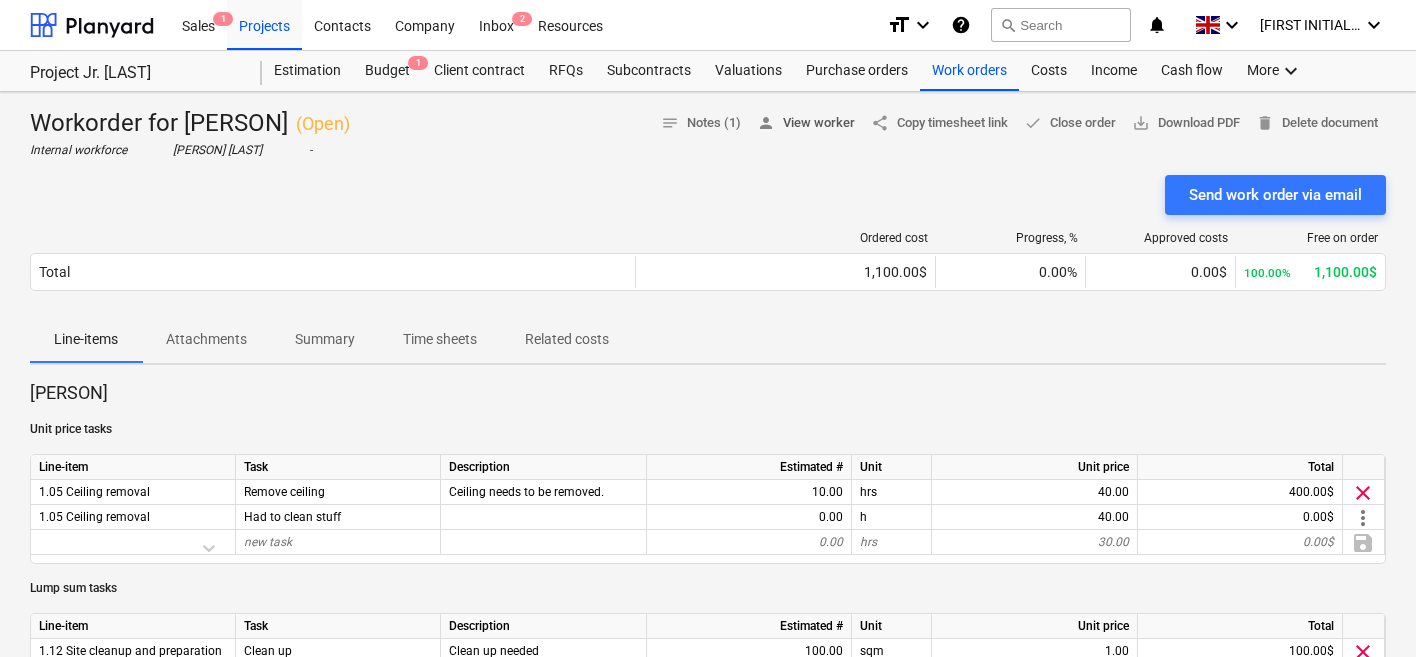 click on "person View worker" at bounding box center (806, 123) 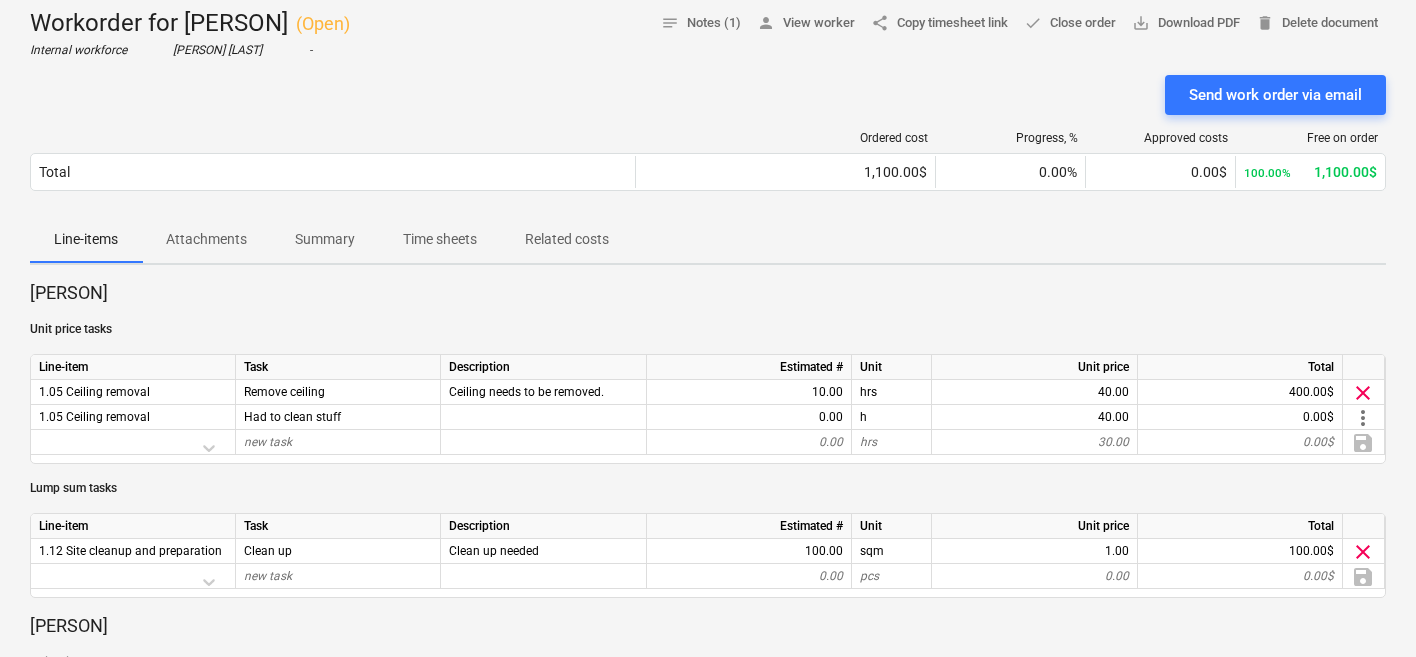 scroll, scrollTop: 0, scrollLeft: 0, axis: both 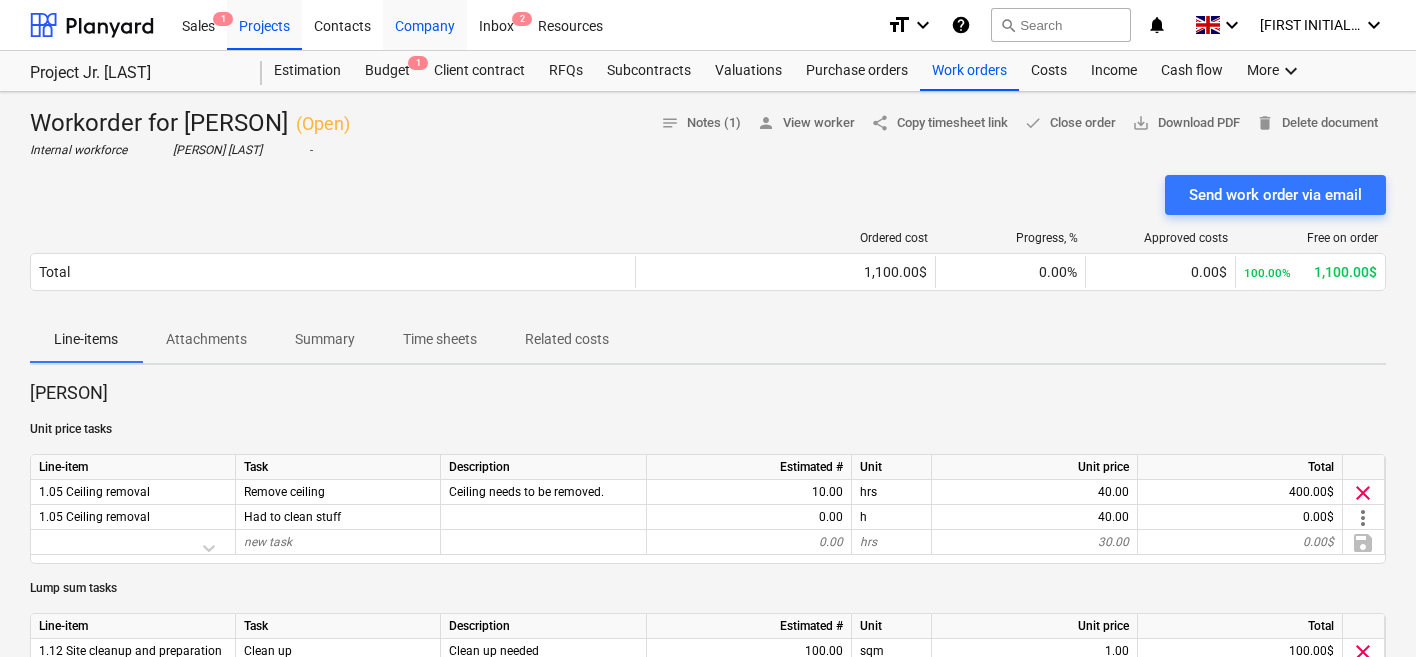click on "Company" at bounding box center [425, 24] 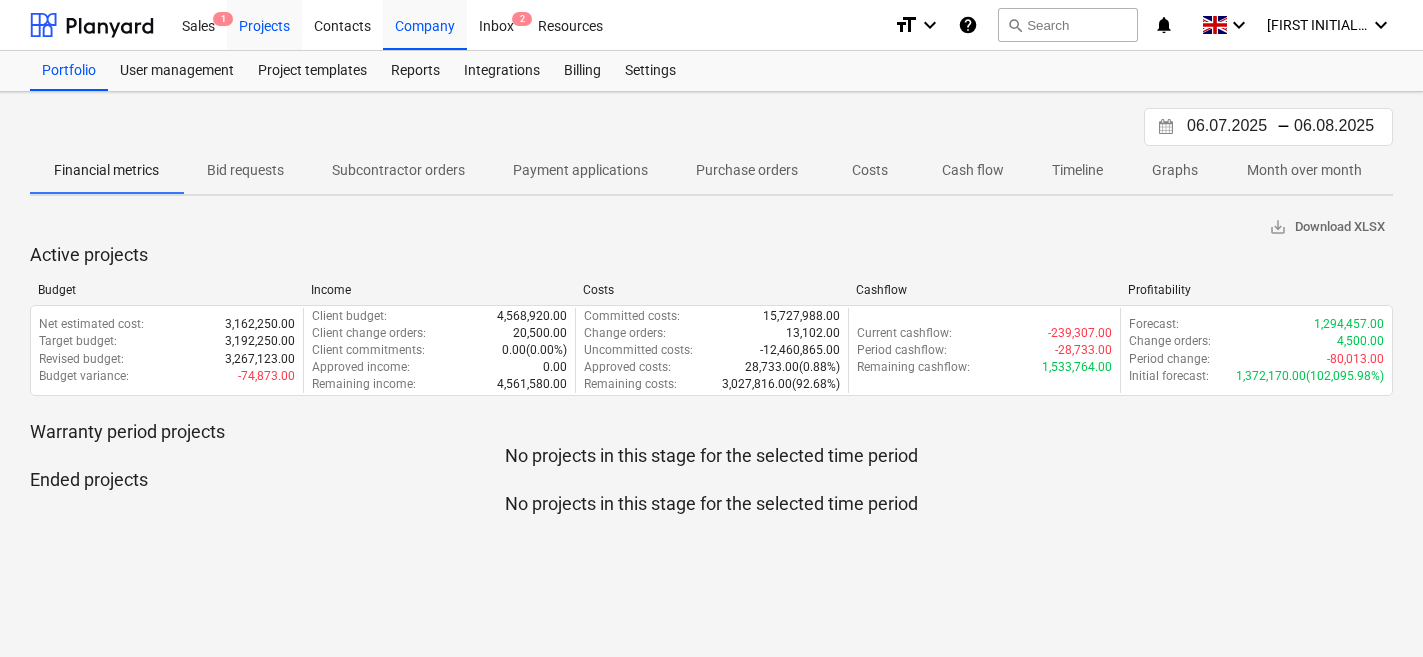 click on "Projects" at bounding box center [264, 24] 